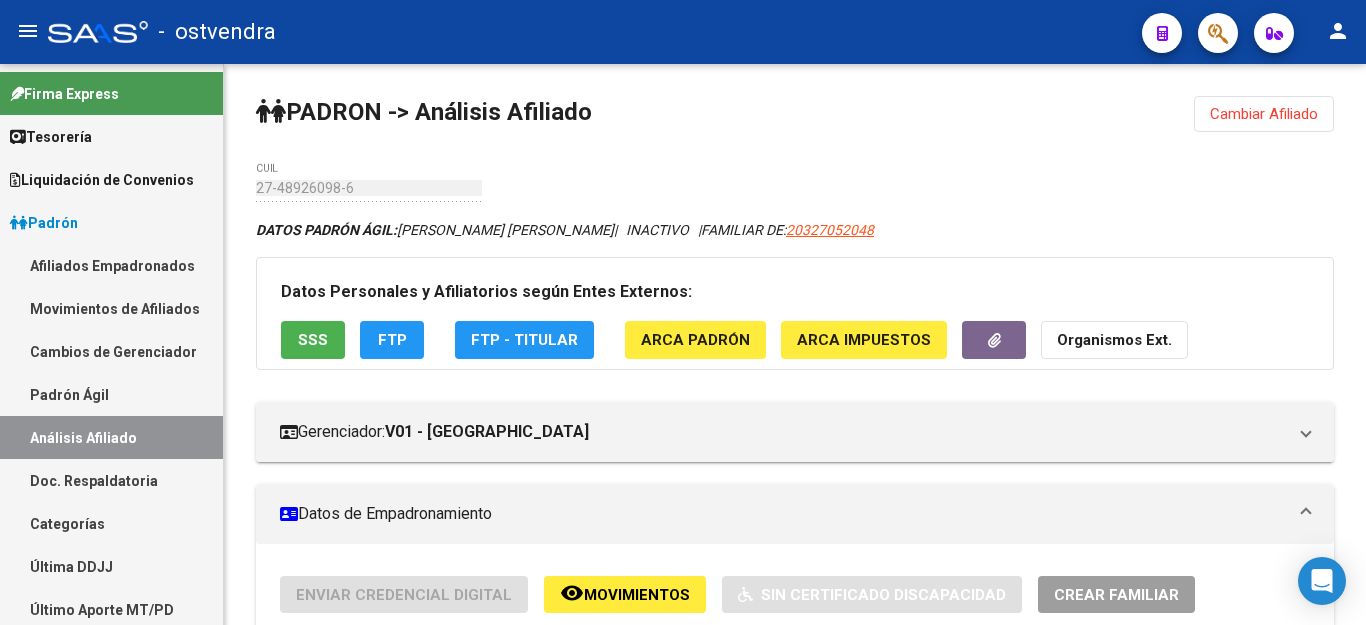 scroll, scrollTop: 0, scrollLeft: 0, axis: both 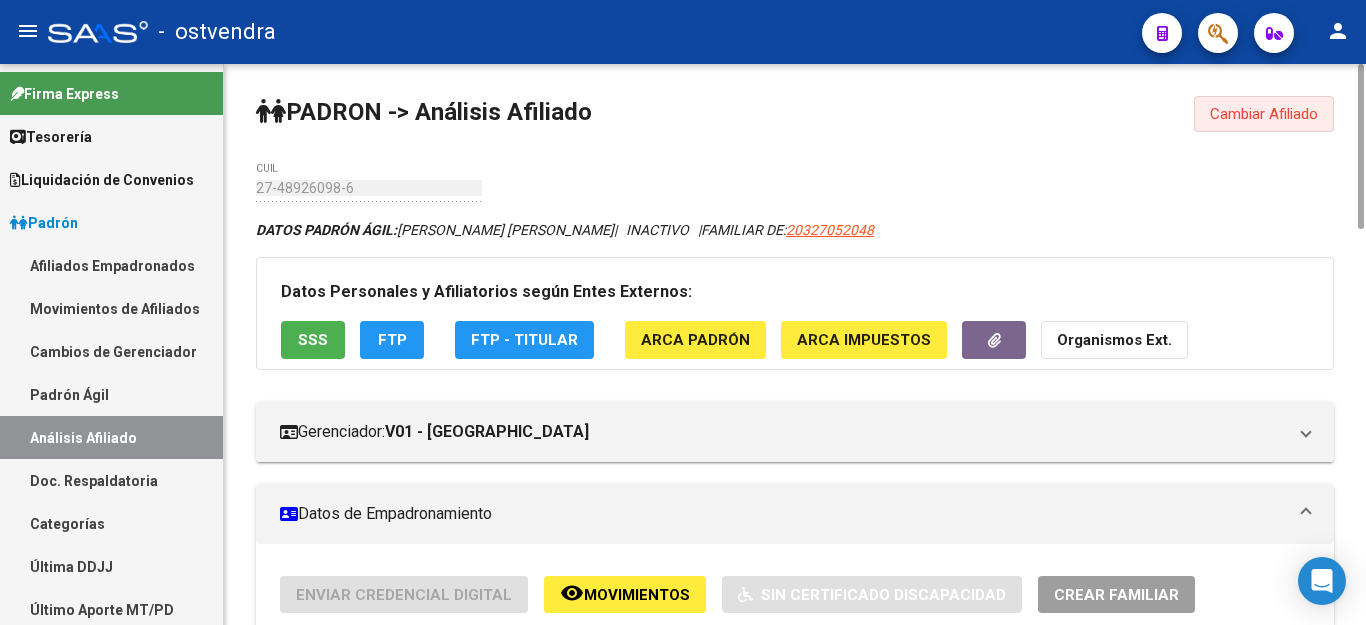 click on "Cambiar Afiliado" 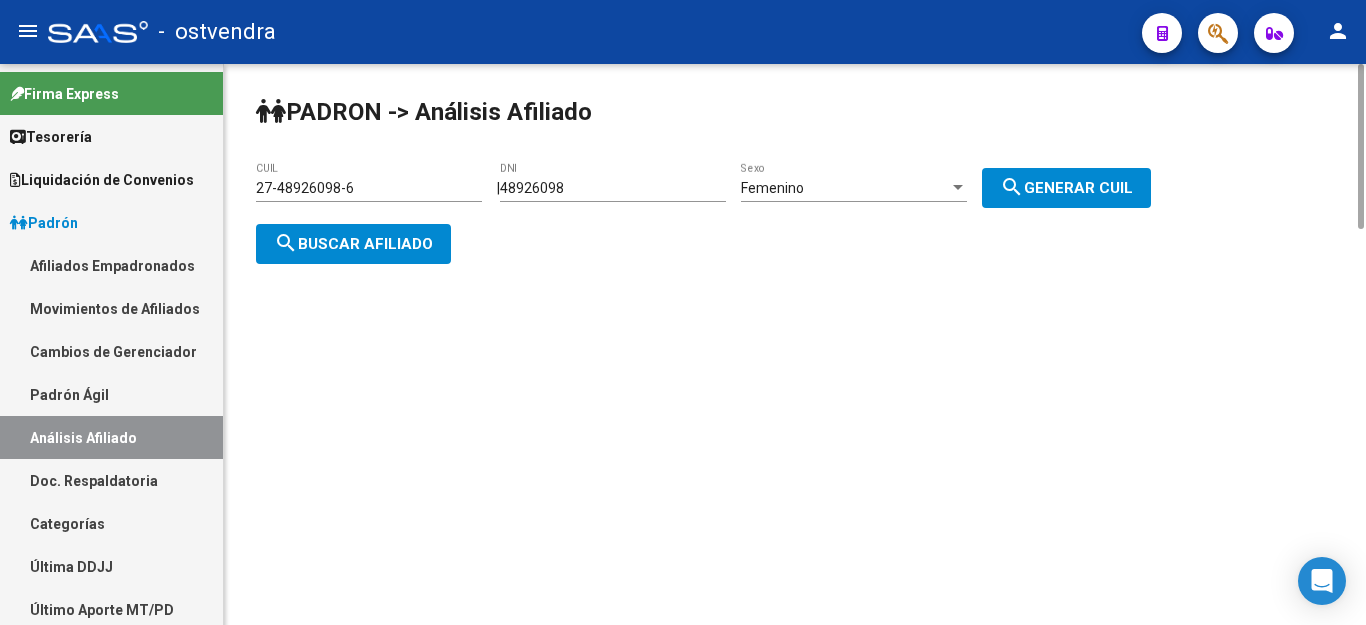 click on "PADRON -> Análisis Afiliado 27-48926098-6 CUIL    |    48926098 DNI Femenino  Sexo search  Generar CUIL  search  Buscar afiliado" 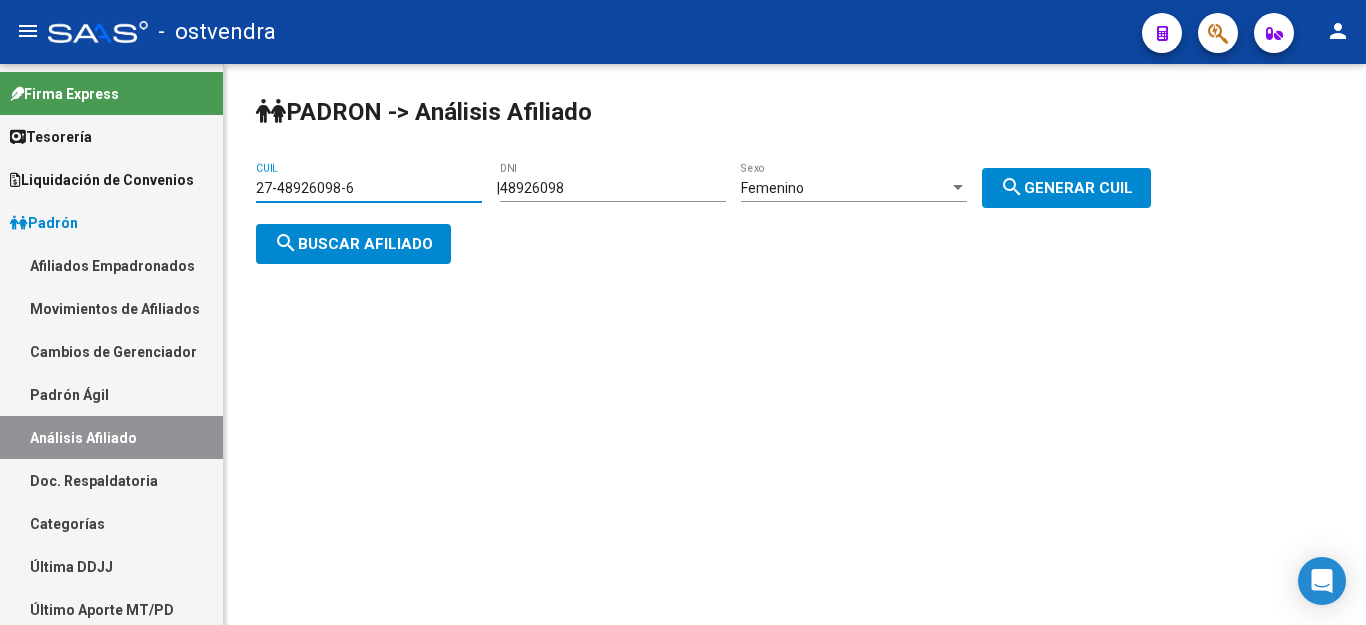 drag, startPoint x: 379, startPoint y: 188, endPoint x: 242, endPoint y: 197, distance: 137.2953 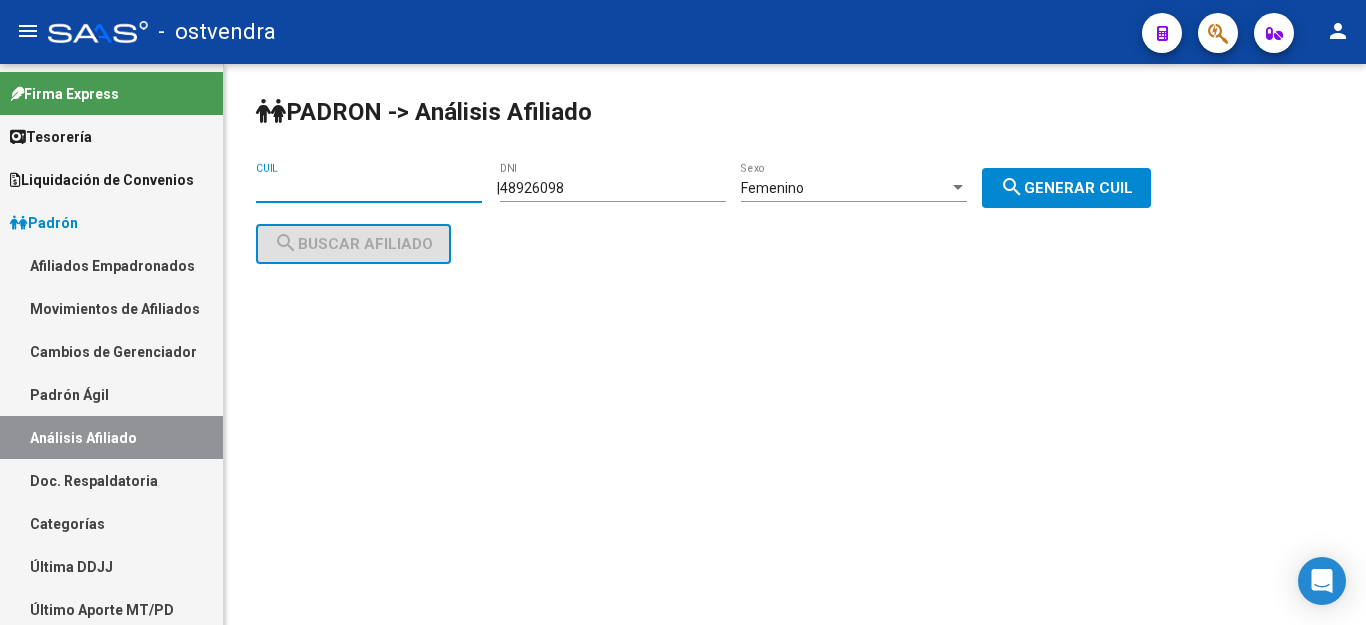 type 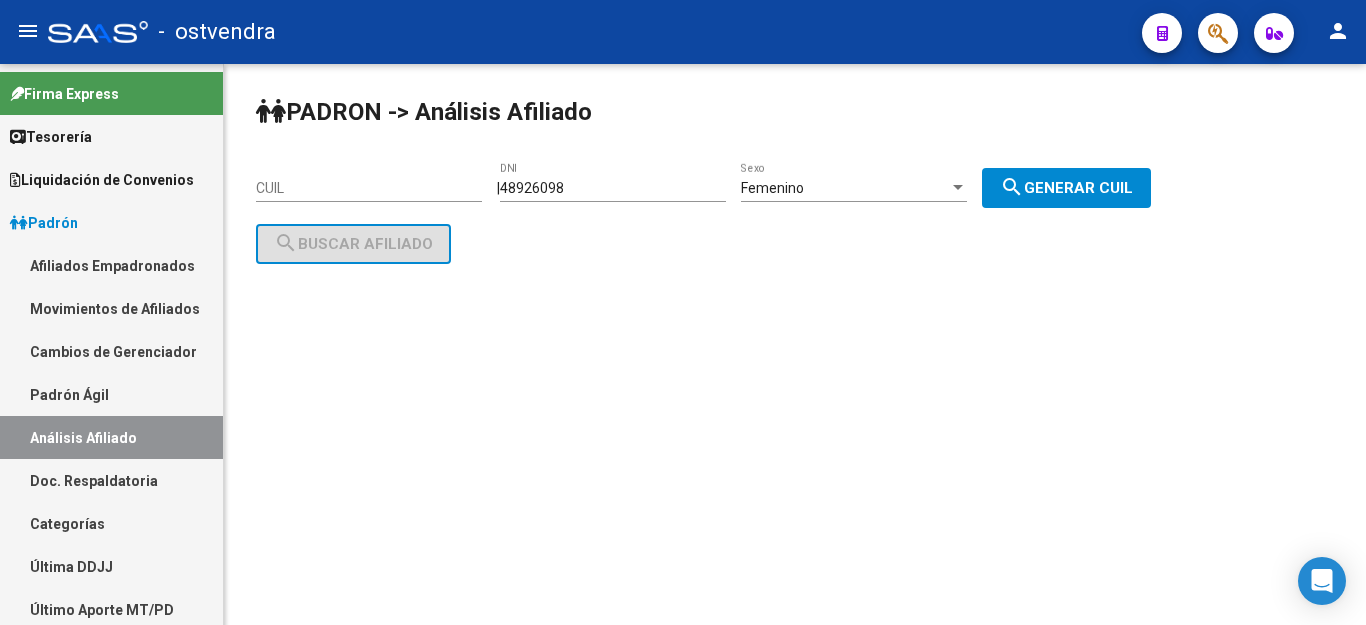 click on "48926098 DNI" 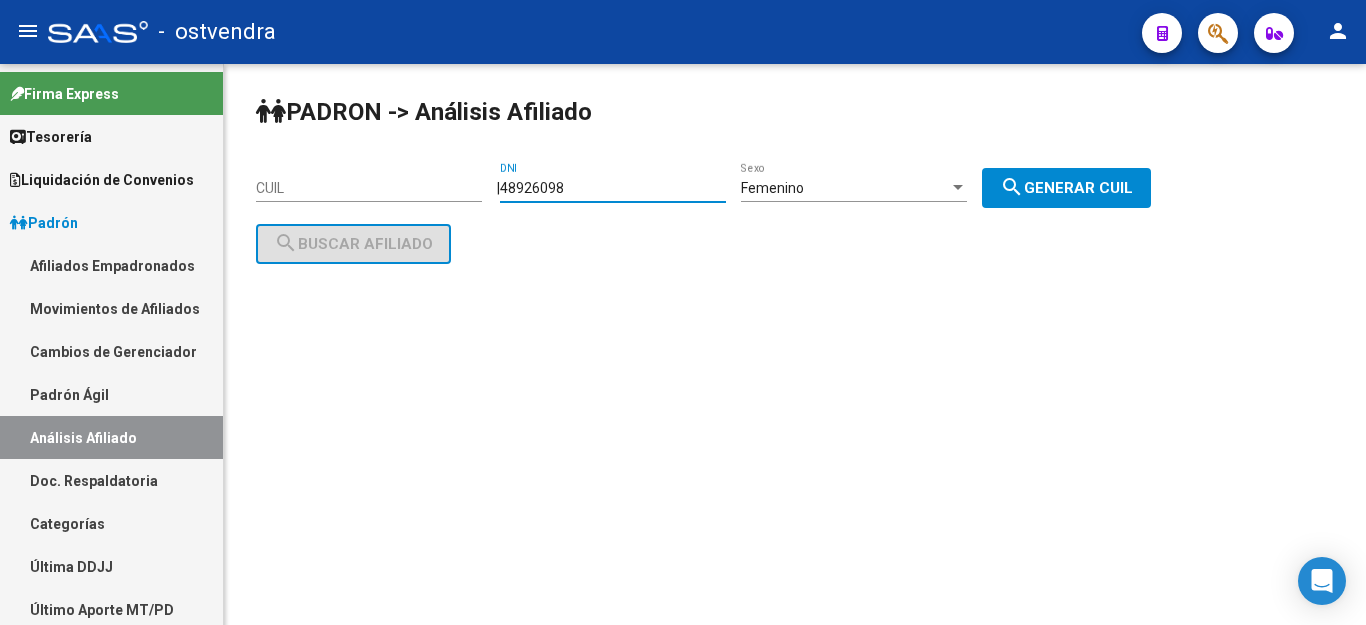 drag, startPoint x: 602, startPoint y: 191, endPoint x: 450, endPoint y: 204, distance: 152.5549 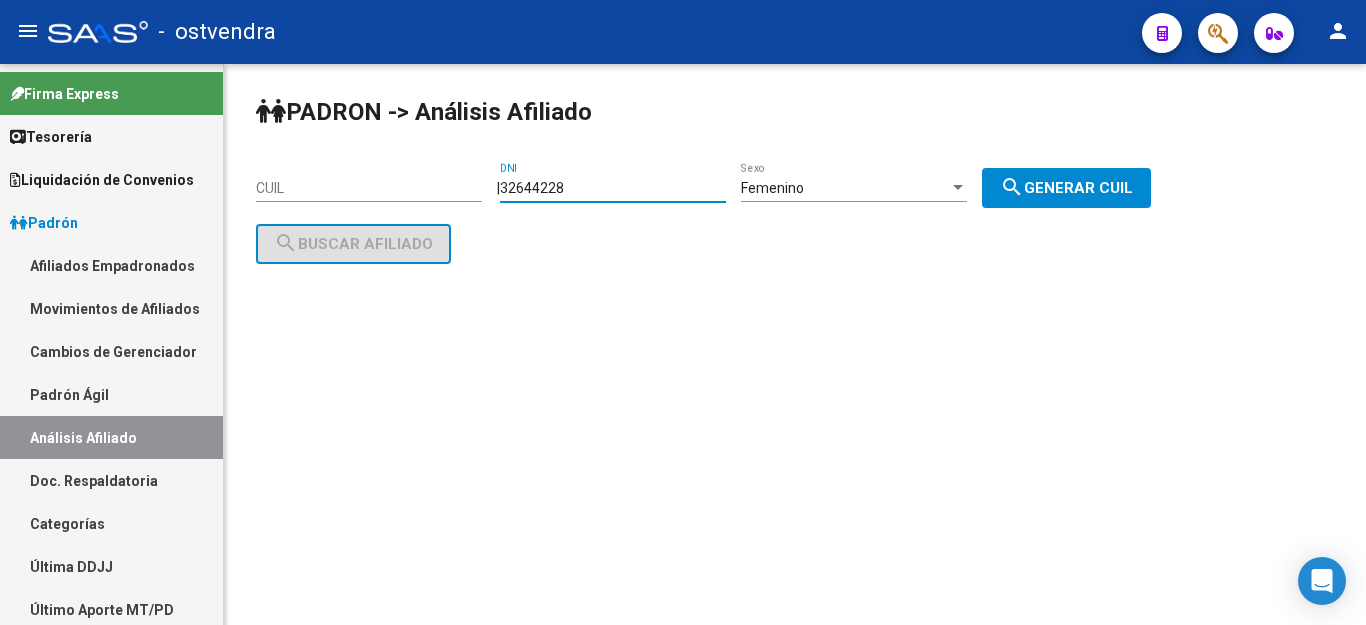 type on "32644228" 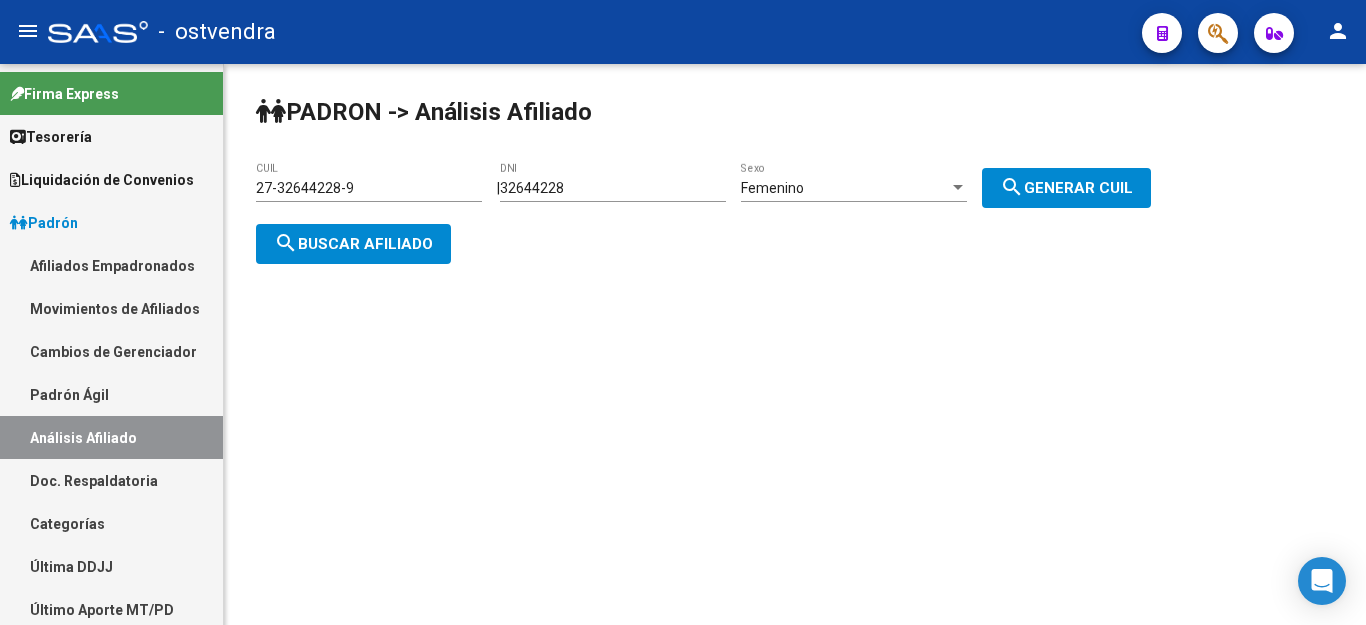 click on "search  Buscar afiliado" 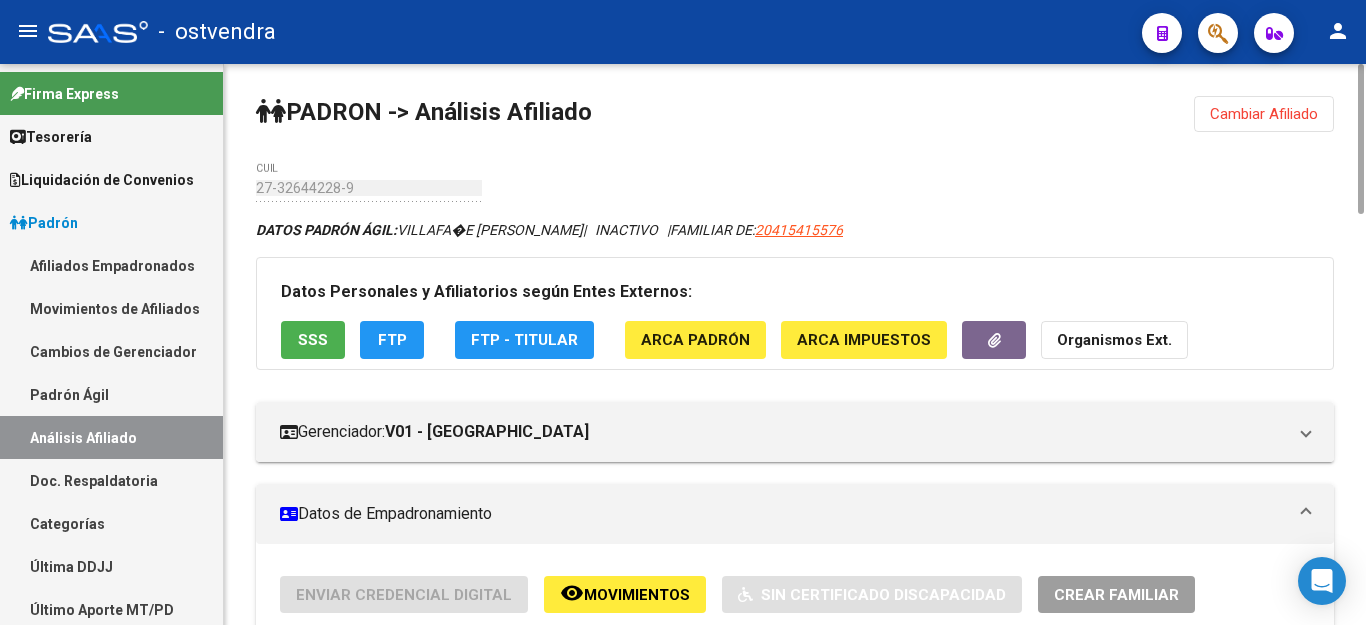 scroll, scrollTop: 0, scrollLeft: 0, axis: both 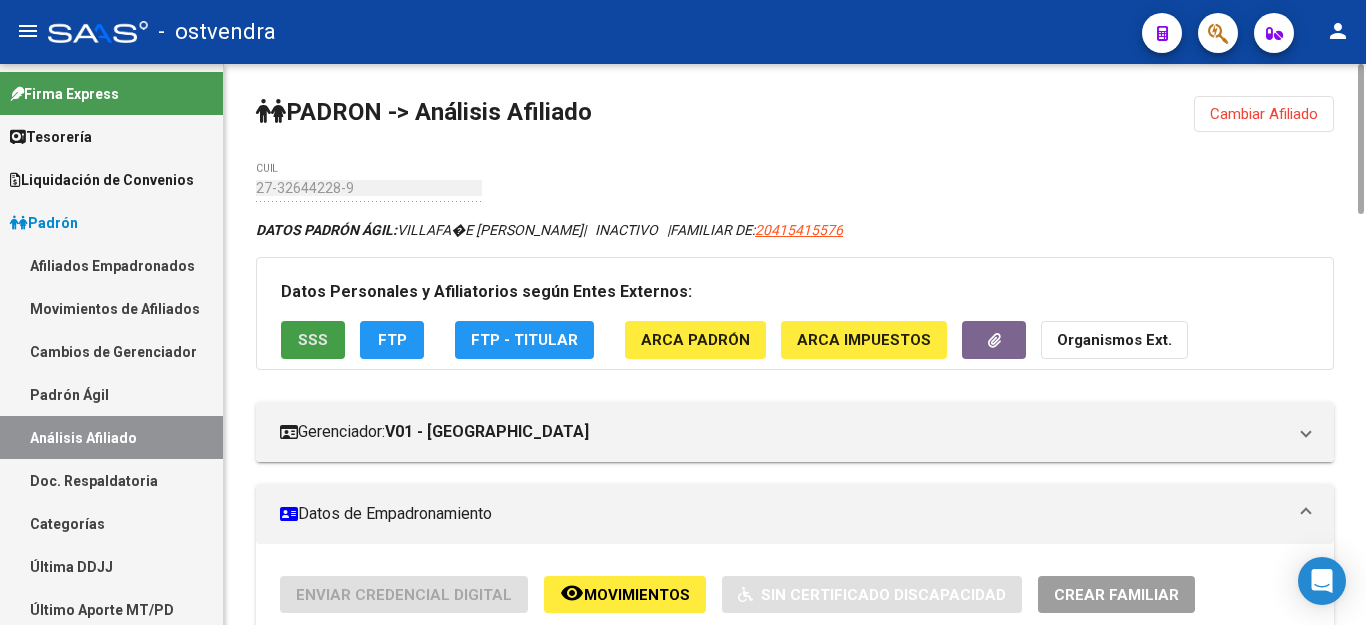 click on "SSS" 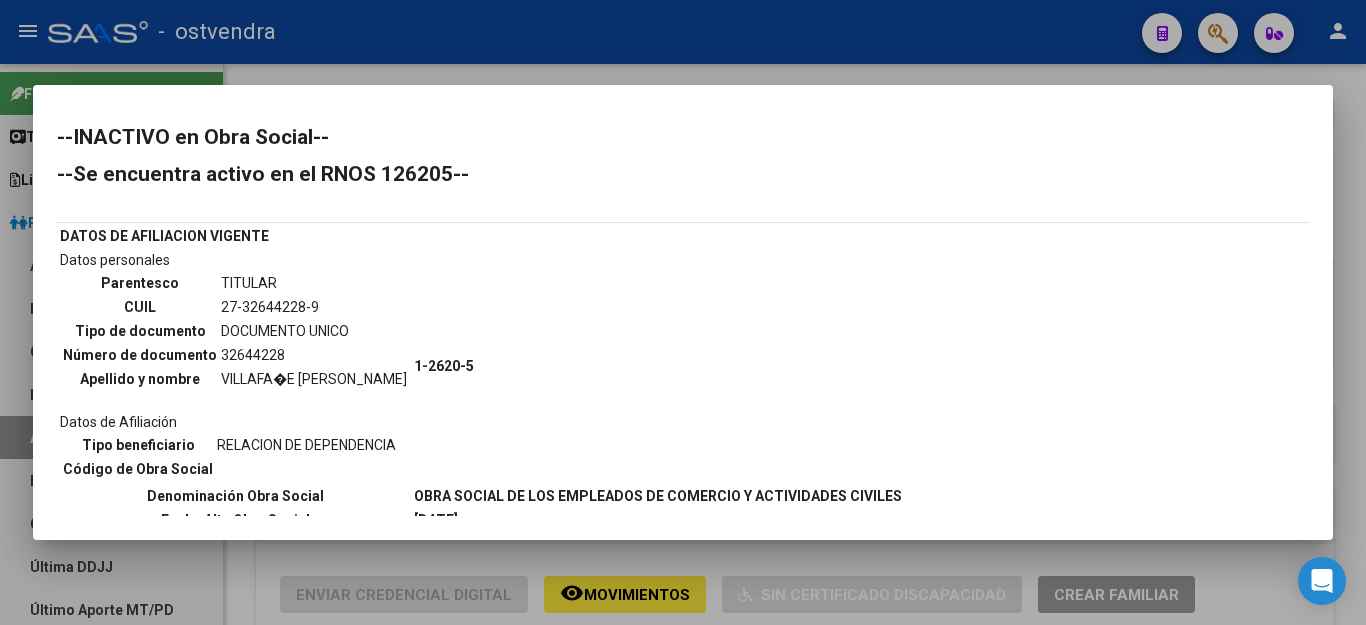 scroll, scrollTop: 456, scrollLeft: 0, axis: vertical 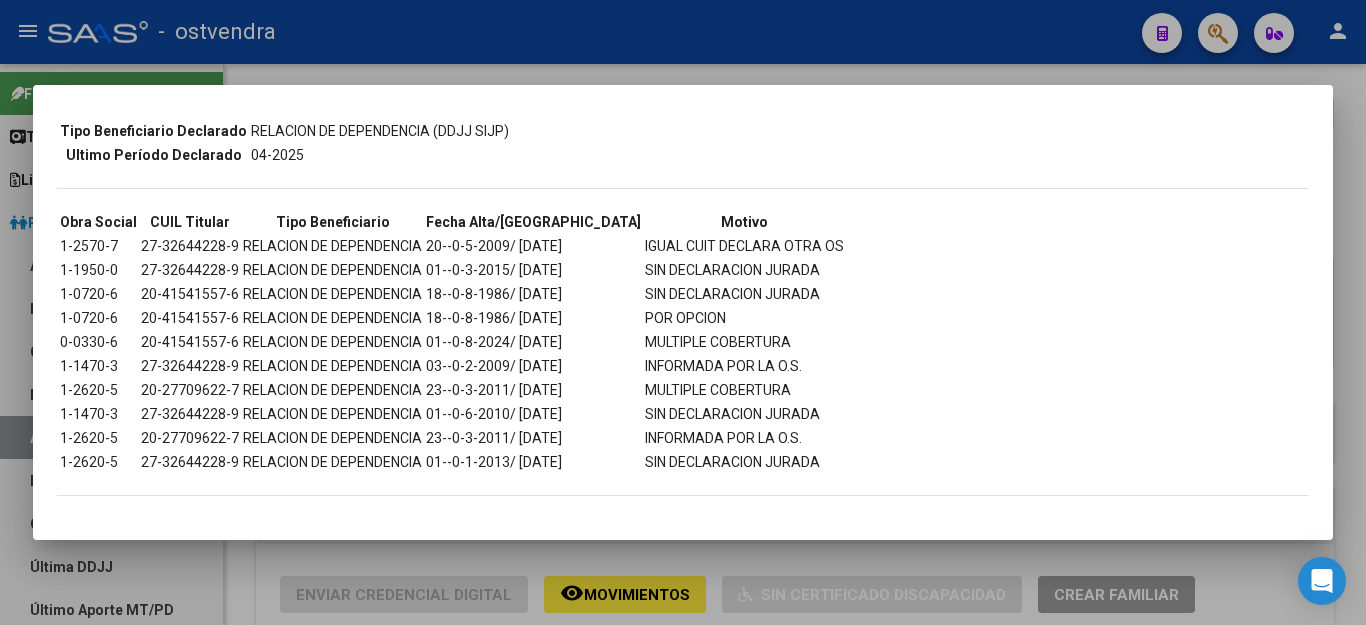 click at bounding box center (683, 312) 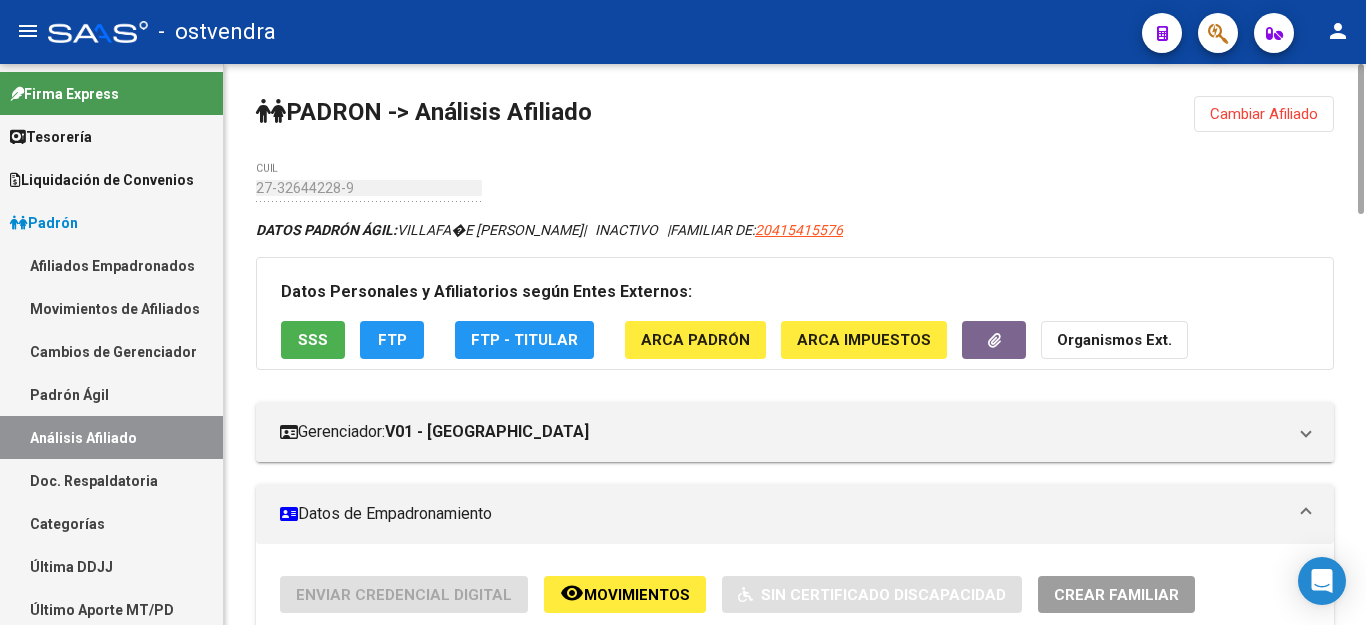 click on "Cambiar Afiliado" 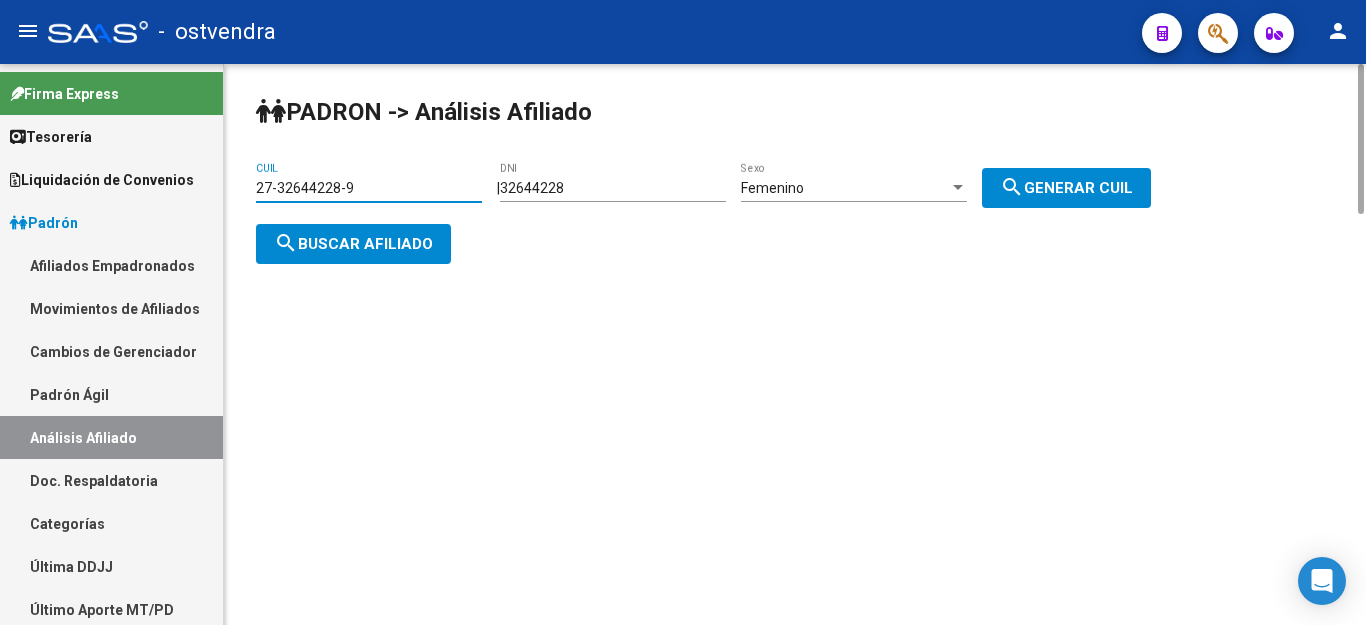 drag, startPoint x: 367, startPoint y: 191, endPoint x: 252, endPoint y: 190, distance: 115.00435 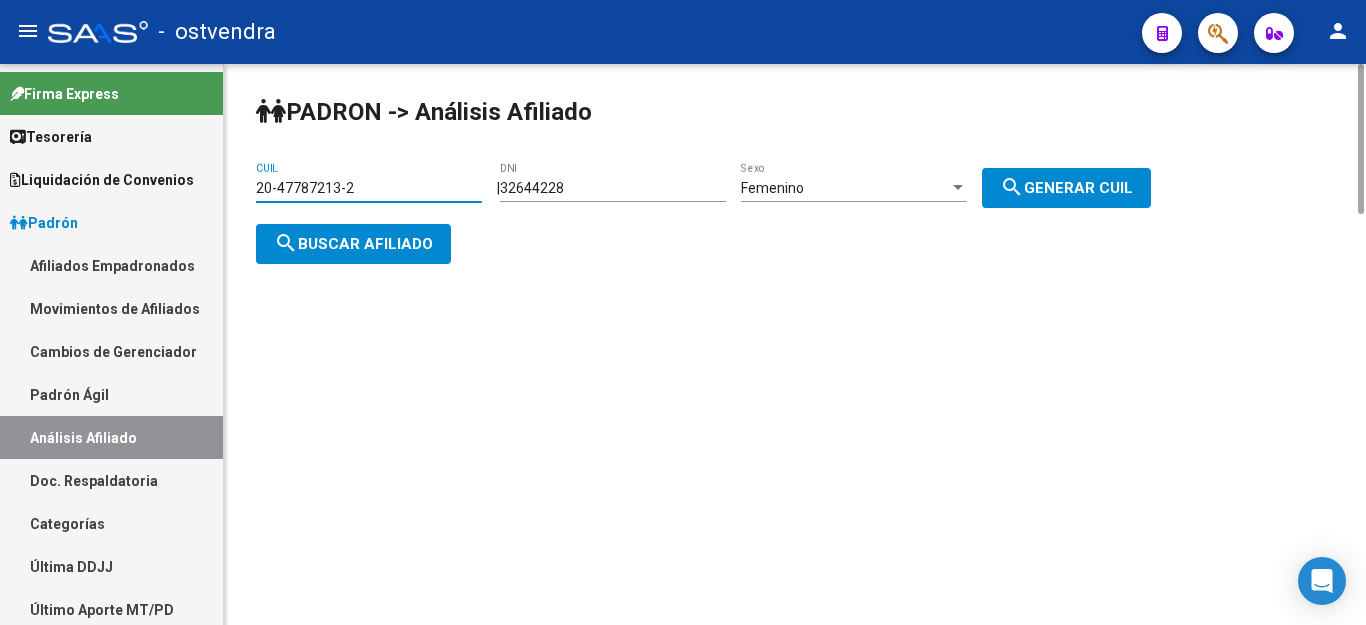 type on "20-47787213-2" 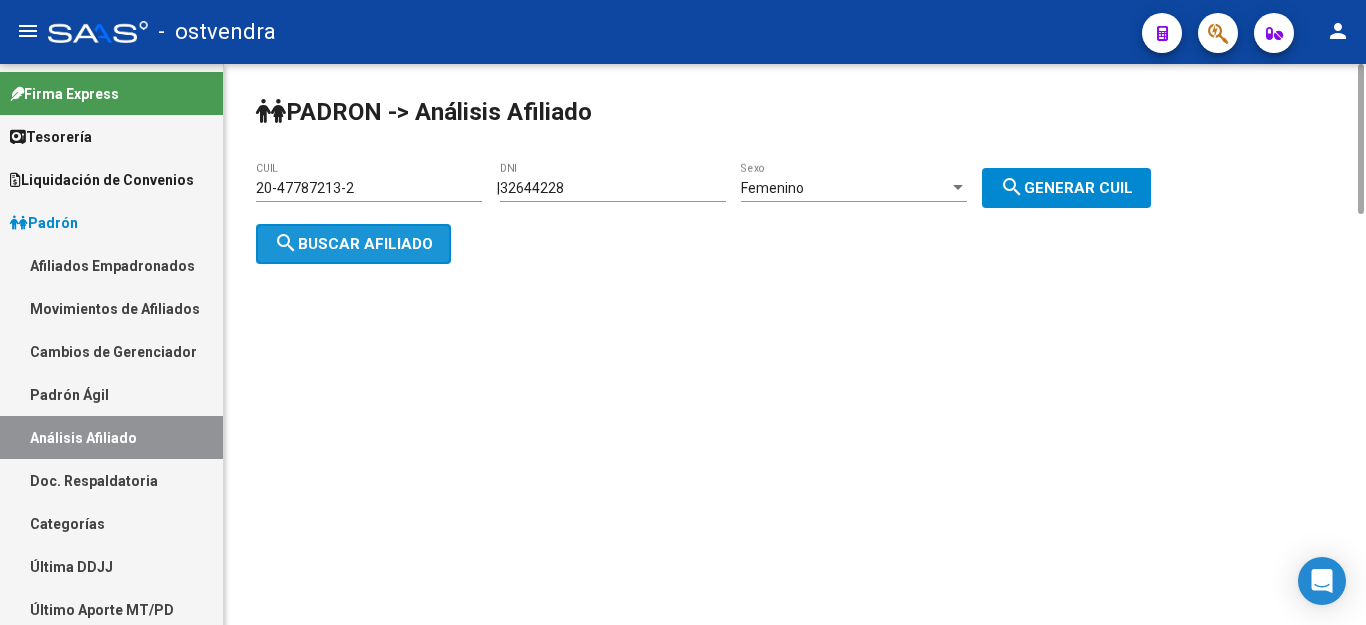click on "search  Buscar afiliado" 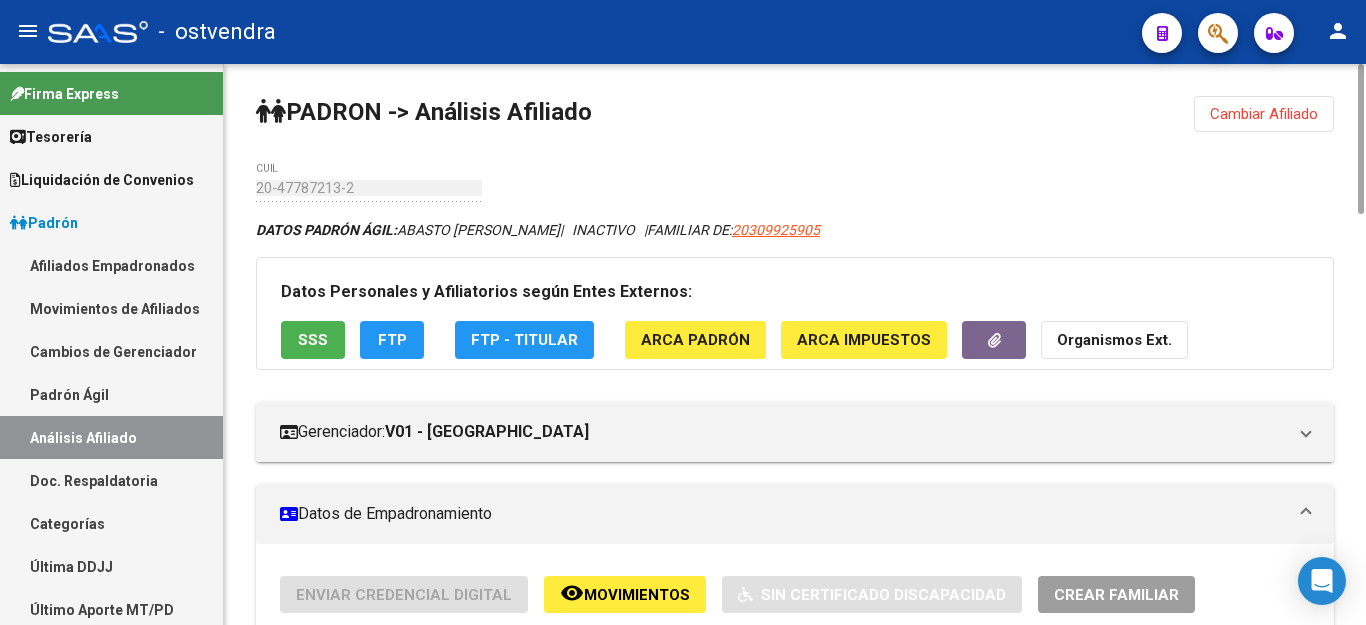 click on "SSS" 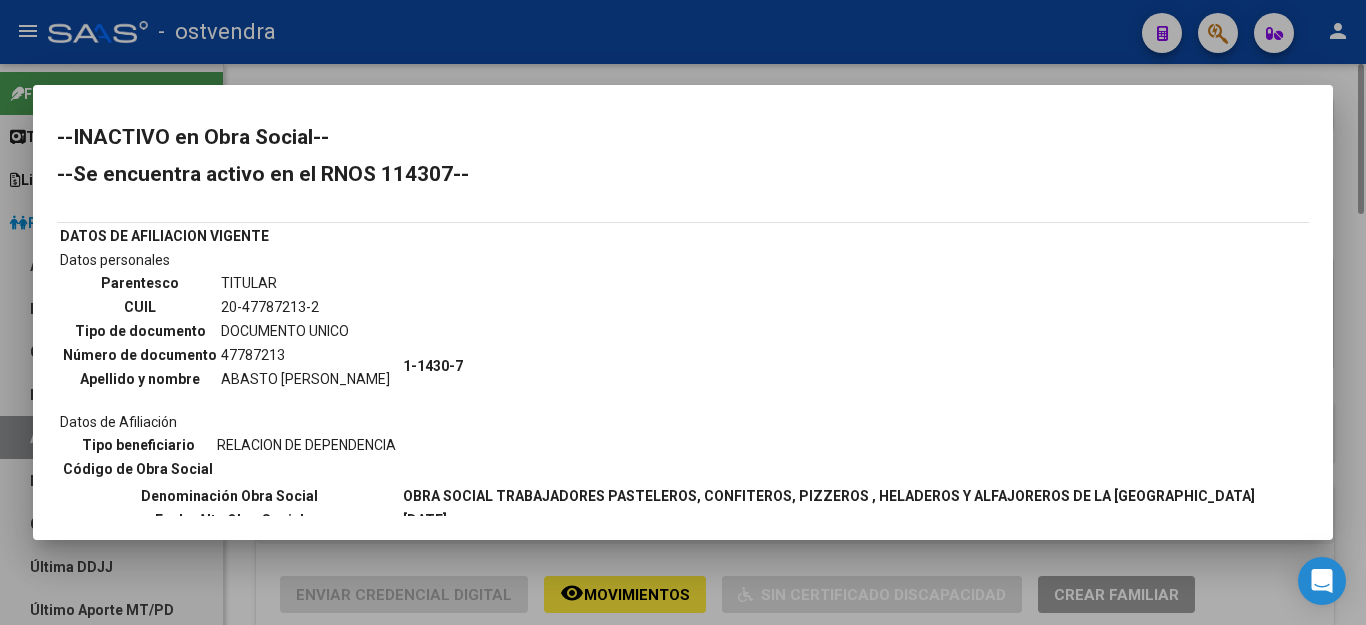 scroll, scrollTop: 372, scrollLeft: 0, axis: vertical 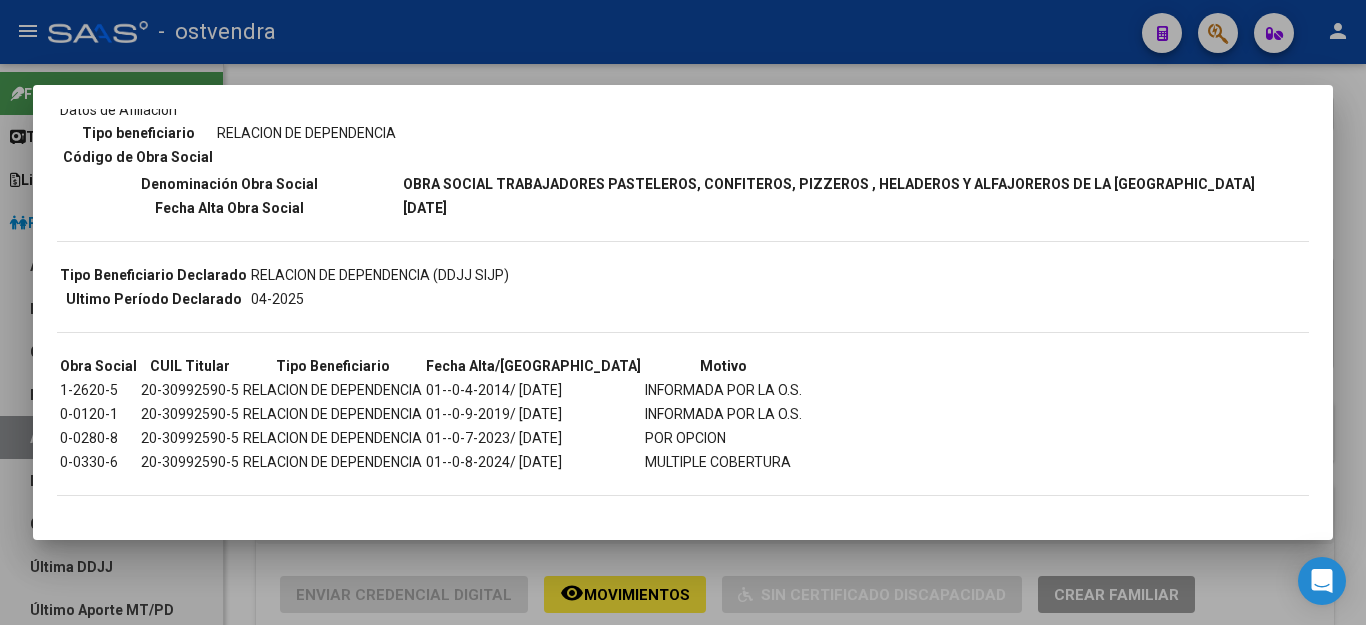 click at bounding box center (683, 312) 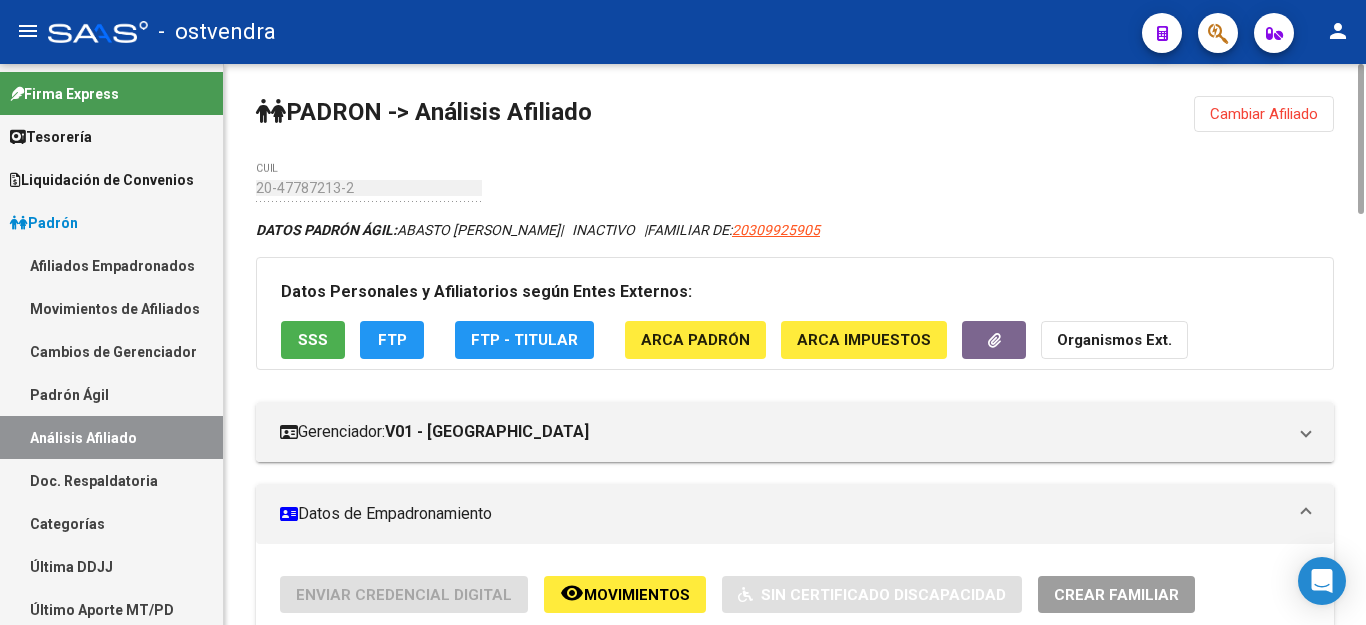 click on "Cambiar Afiliado" 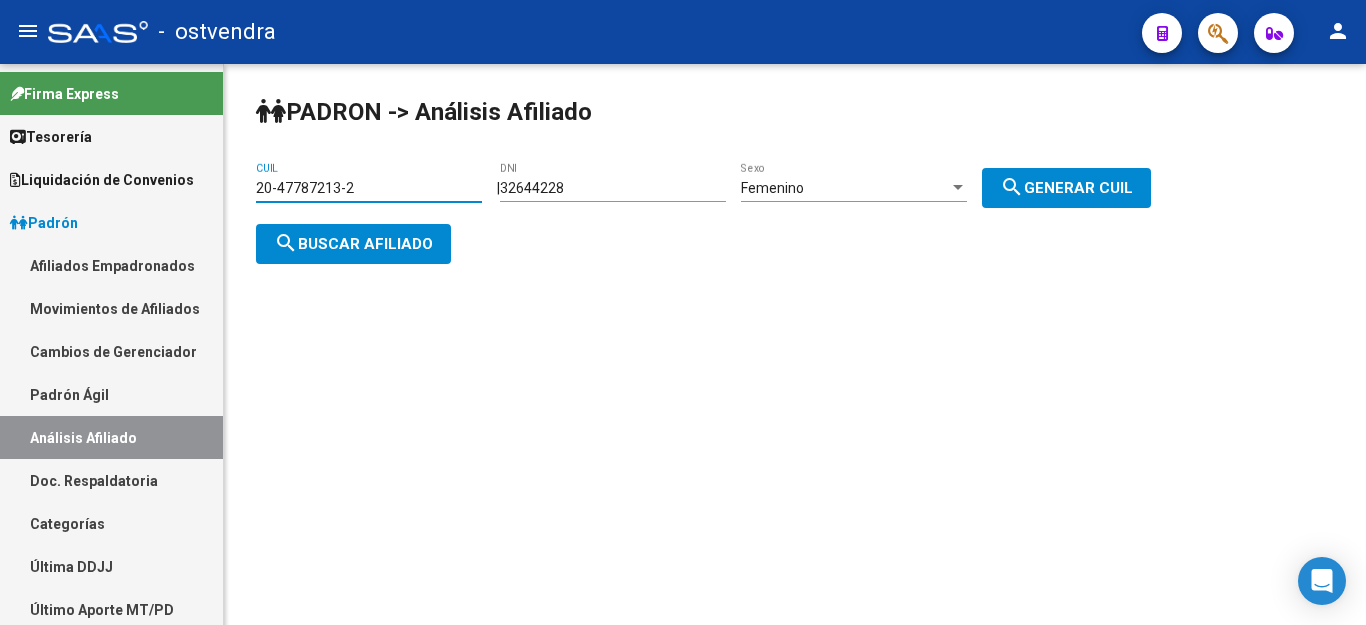 drag, startPoint x: 375, startPoint y: 193, endPoint x: 221, endPoint y: 194, distance: 154.00325 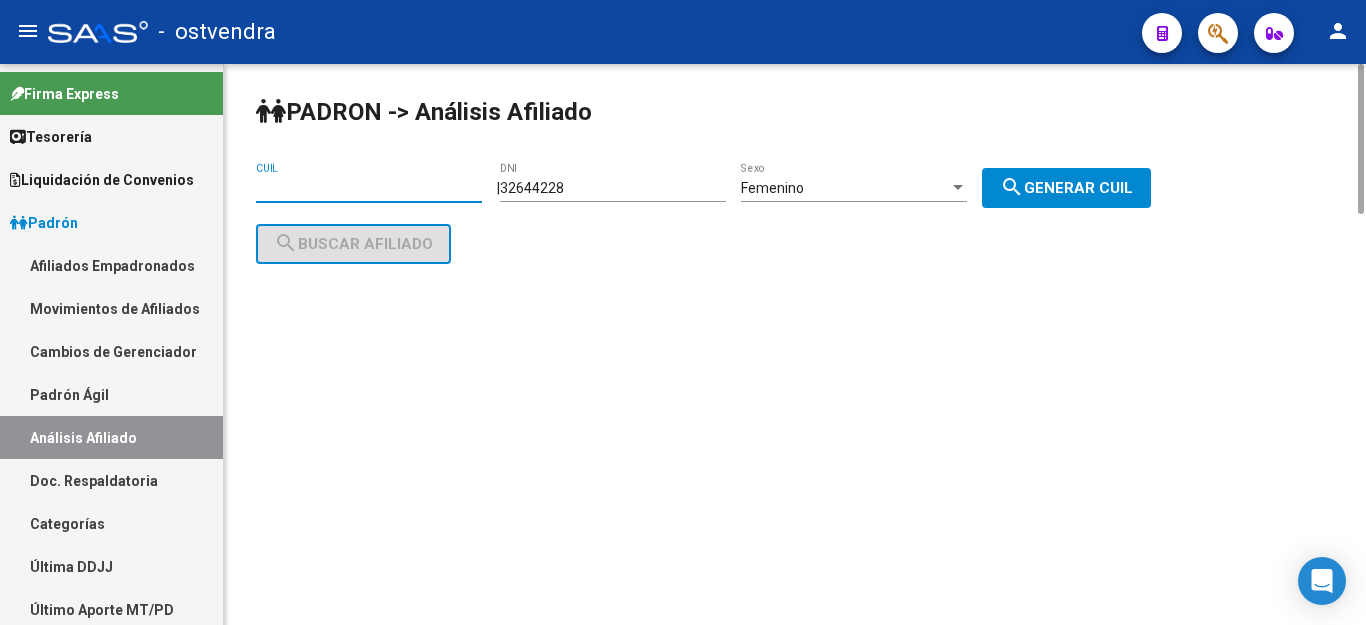 type 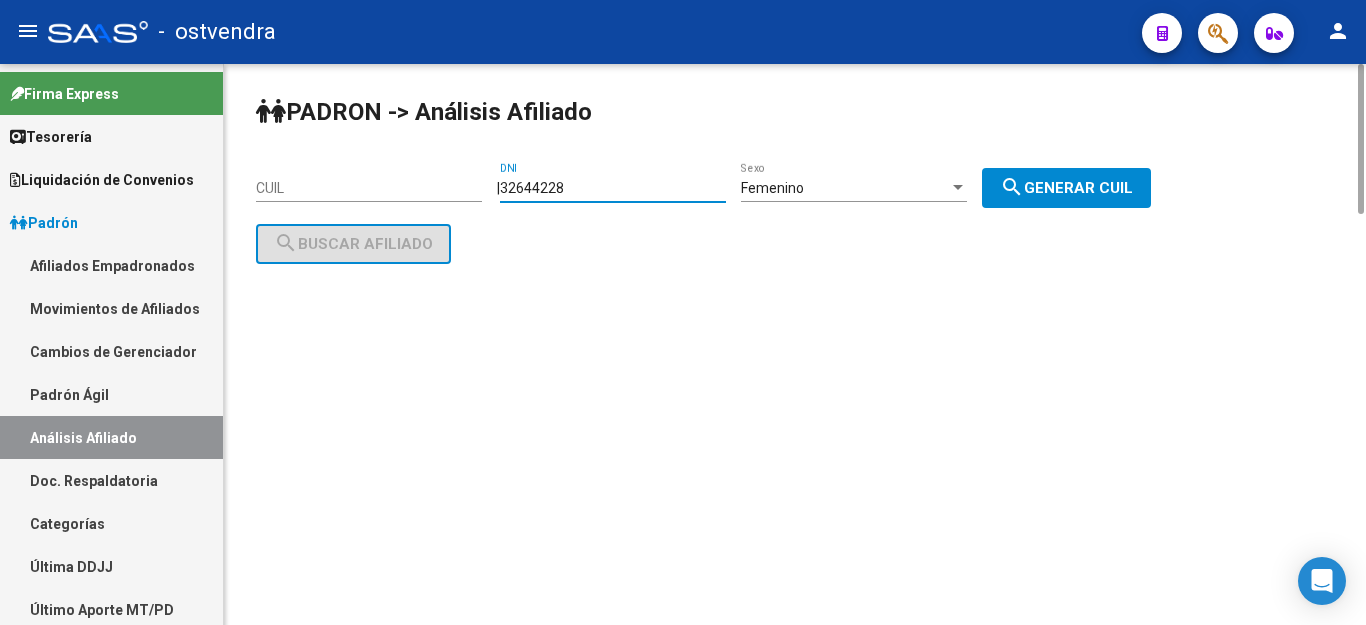 drag, startPoint x: 597, startPoint y: 195, endPoint x: 424, endPoint y: 178, distance: 173.83325 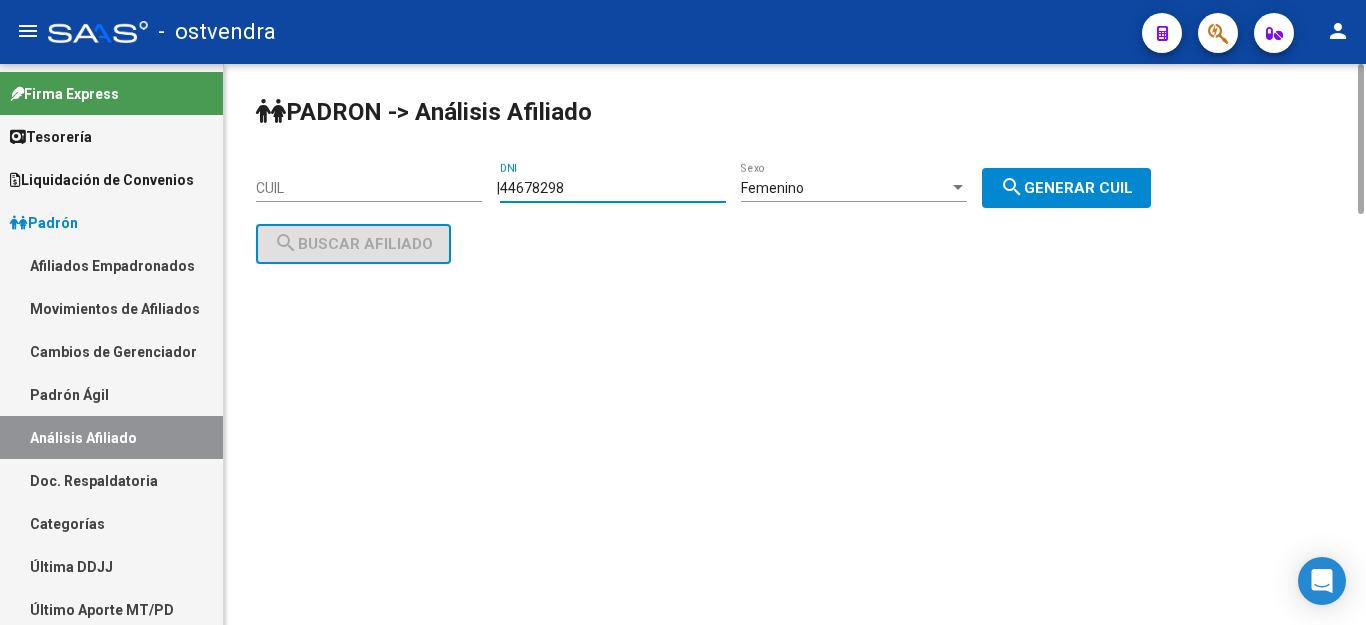 type on "44678298" 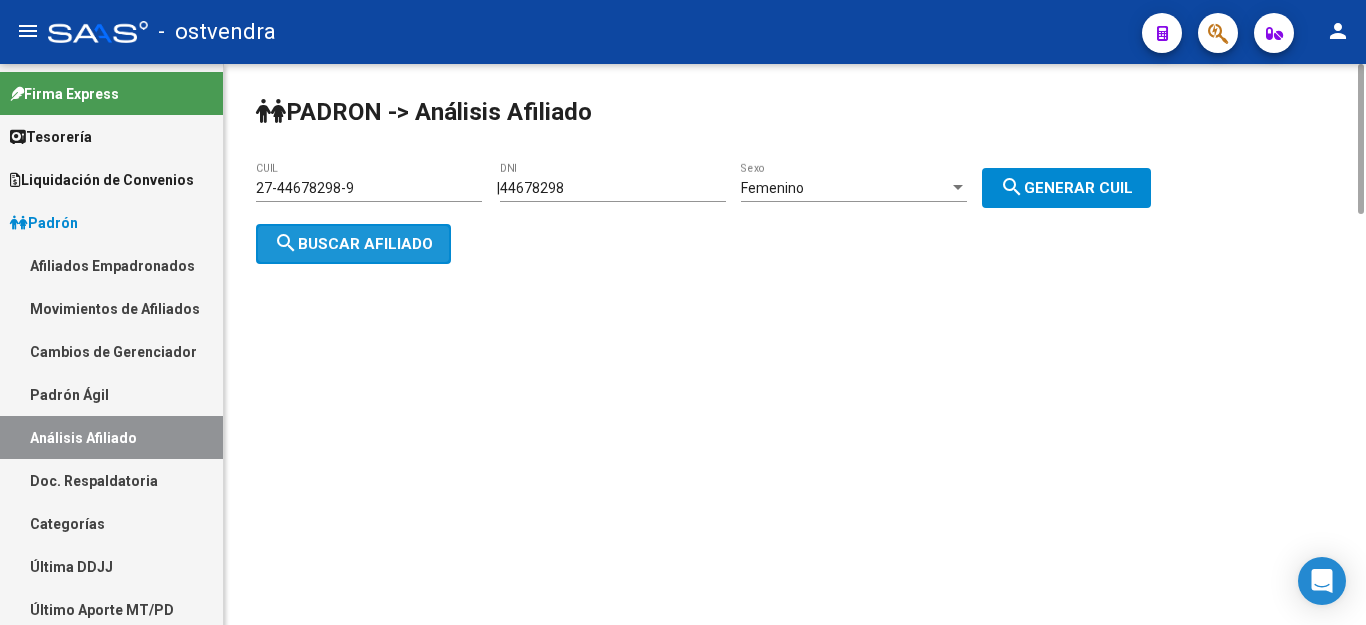 click on "search  Buscar afiliado" 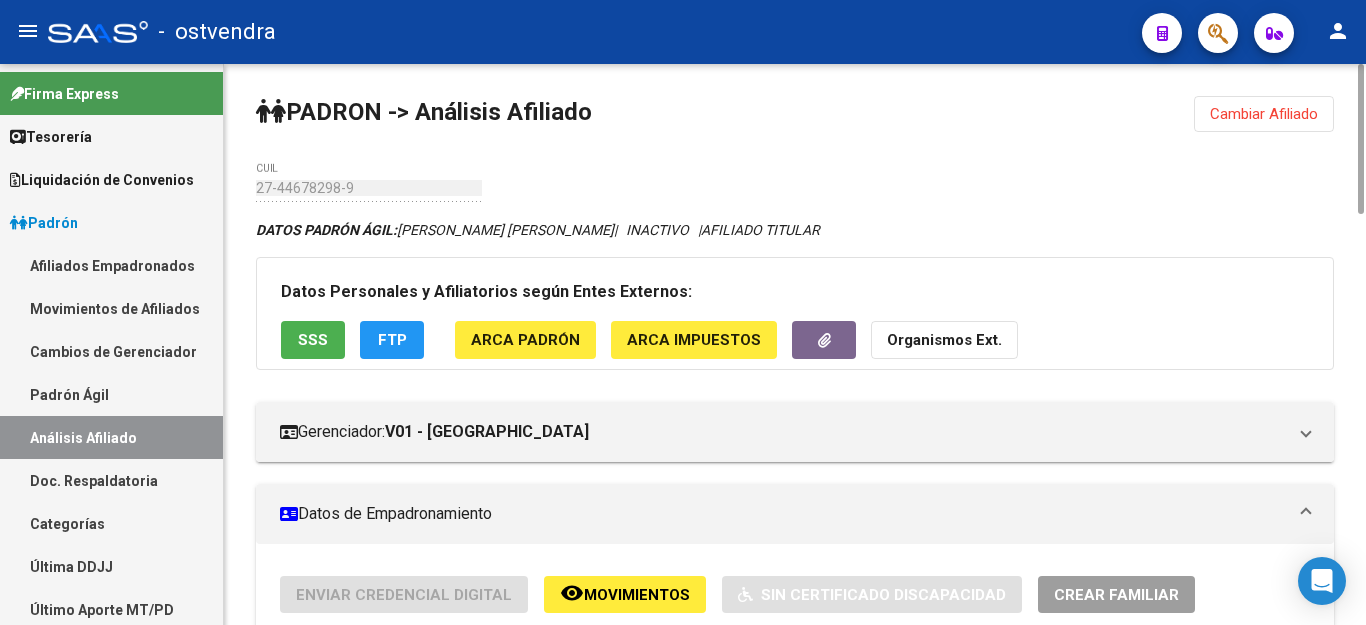 click on "SSS" 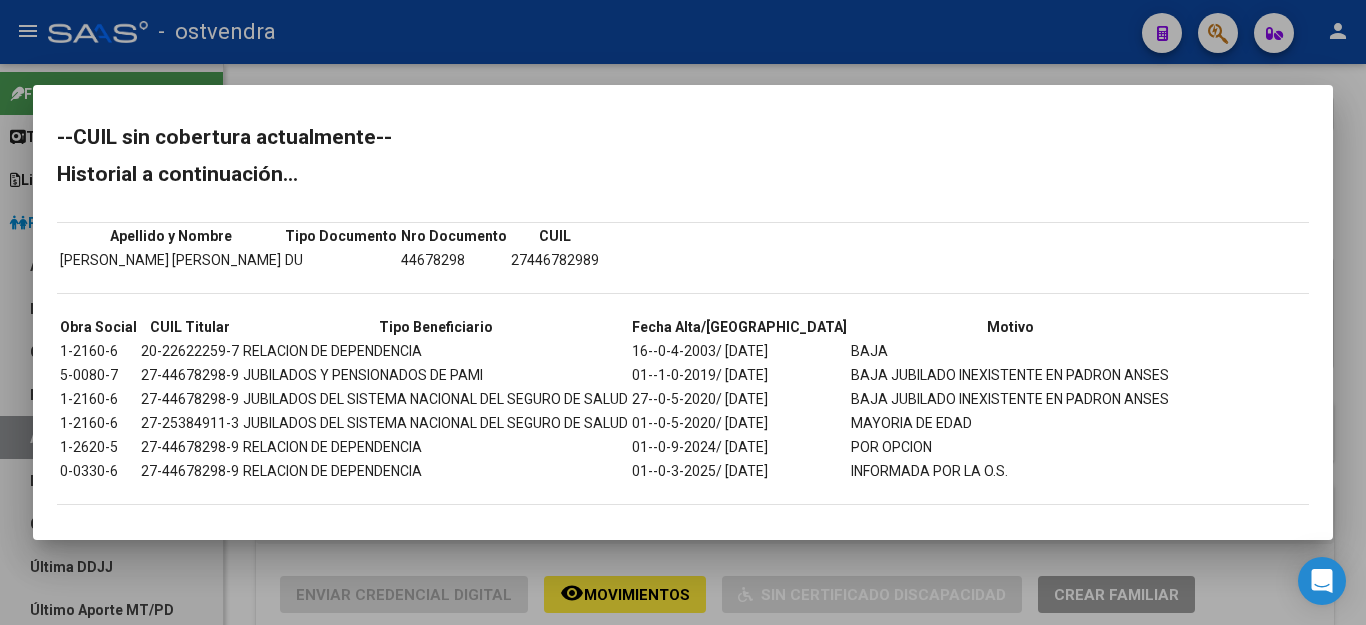 scroll, scrollTop: 9, scrollLeft: 0, axis: vertical 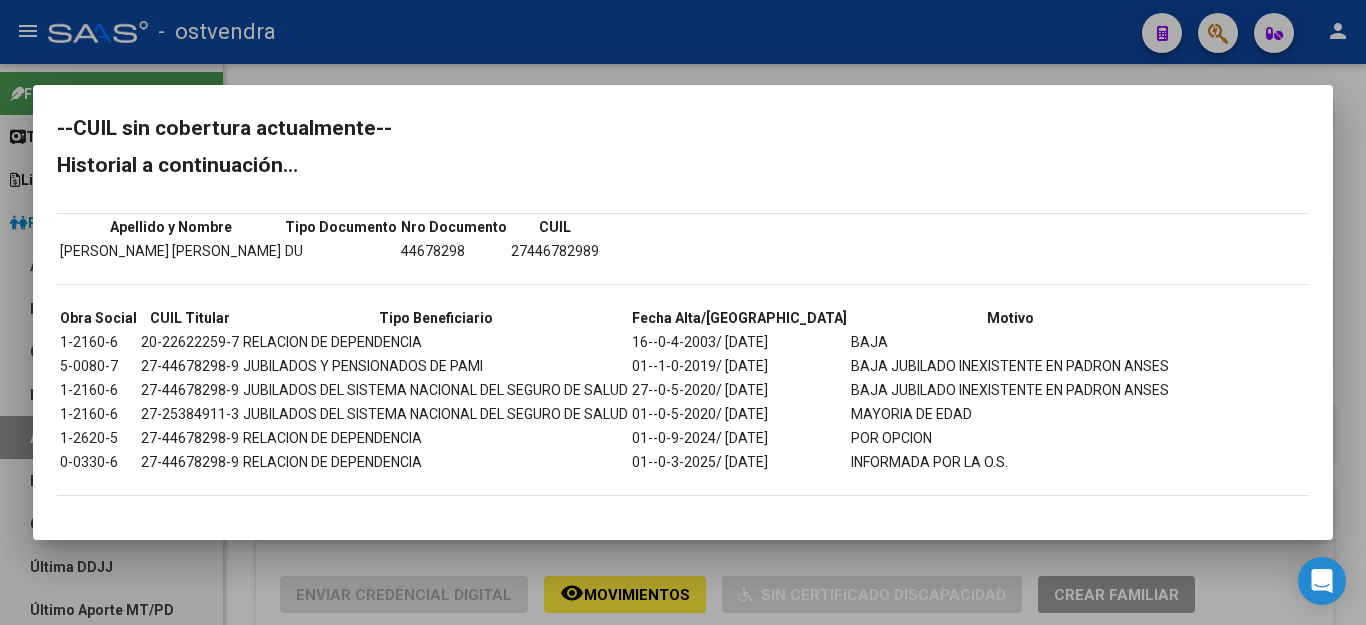 click at bounding box center (683, 312) 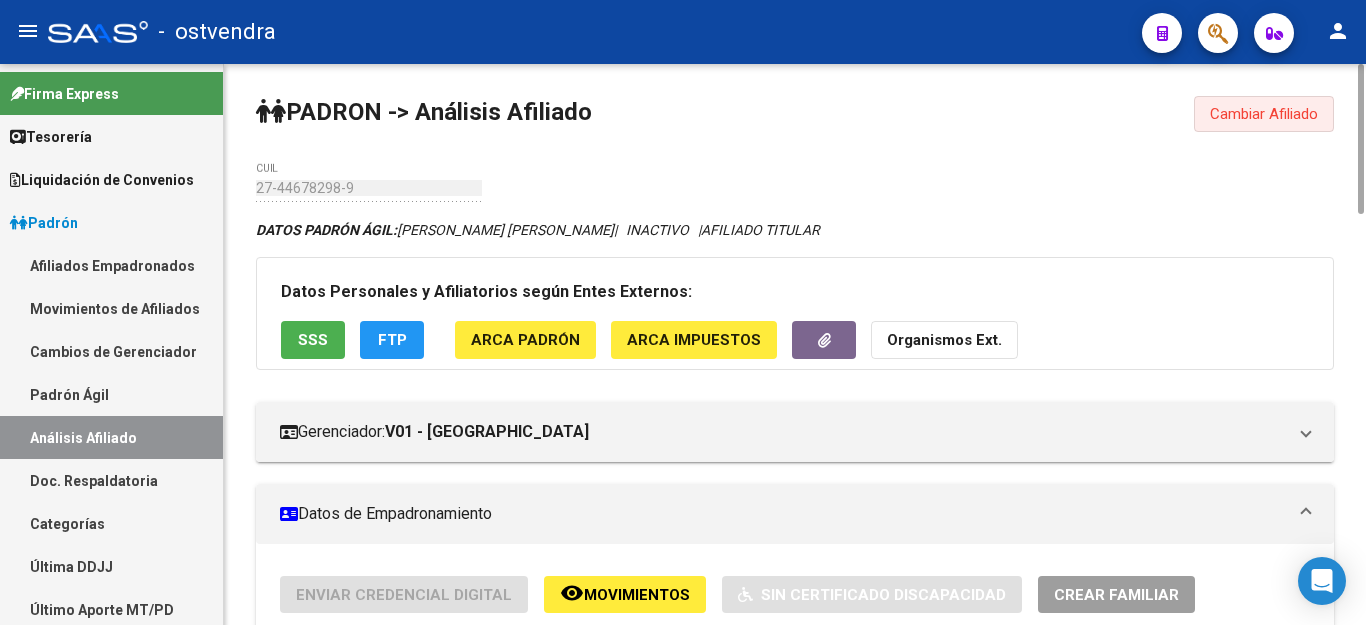 click on "Cambiar Afiliado" 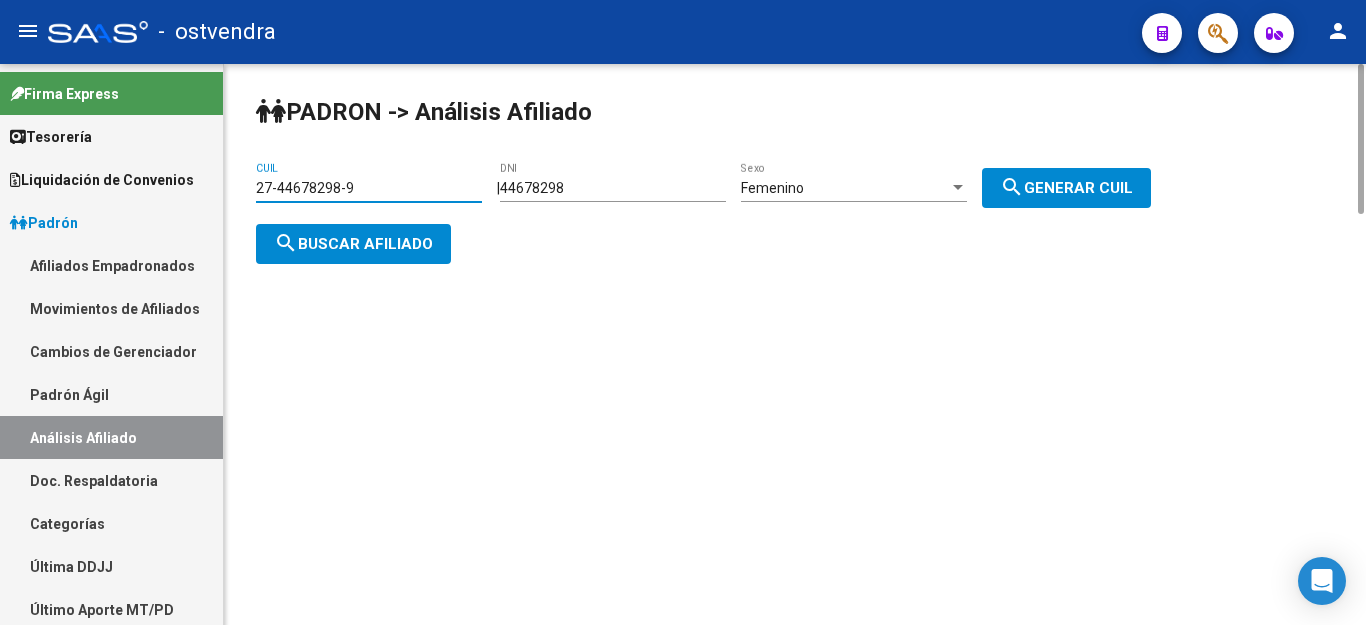drag, startPoint x: 379, startPoint y: 184, endPoint x: 259, endPoint y: 179, distance: 120.10412 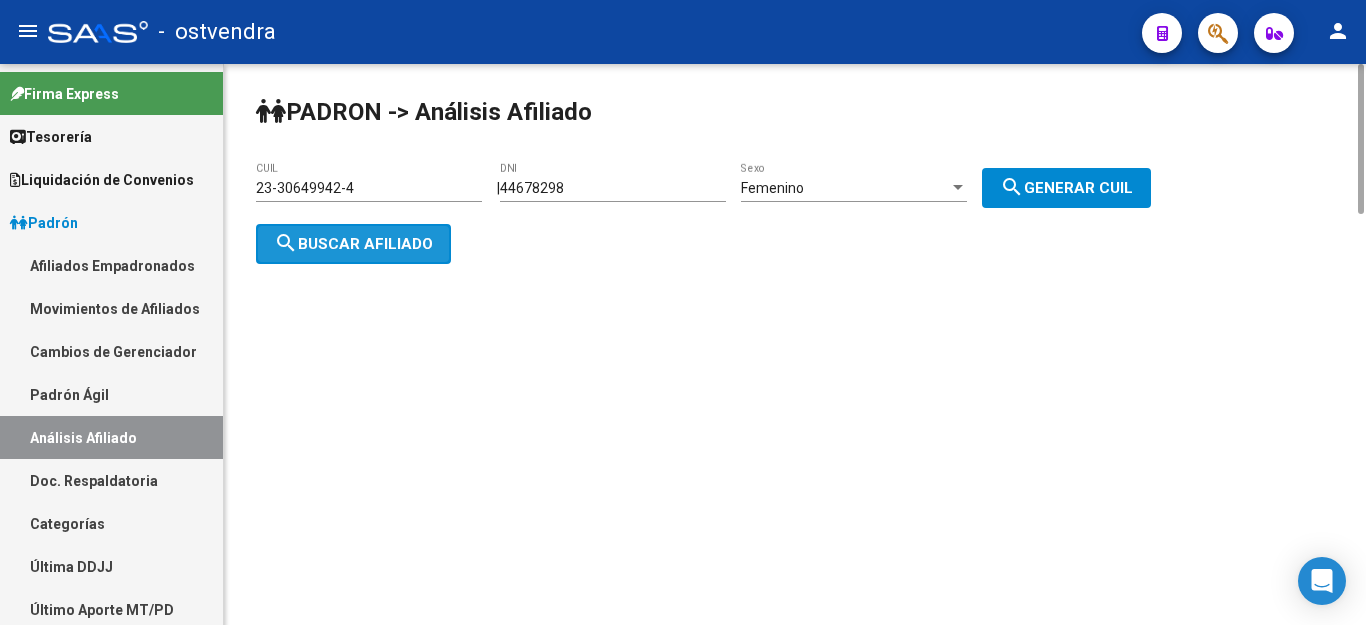 click on "search  Buscar afiliado" 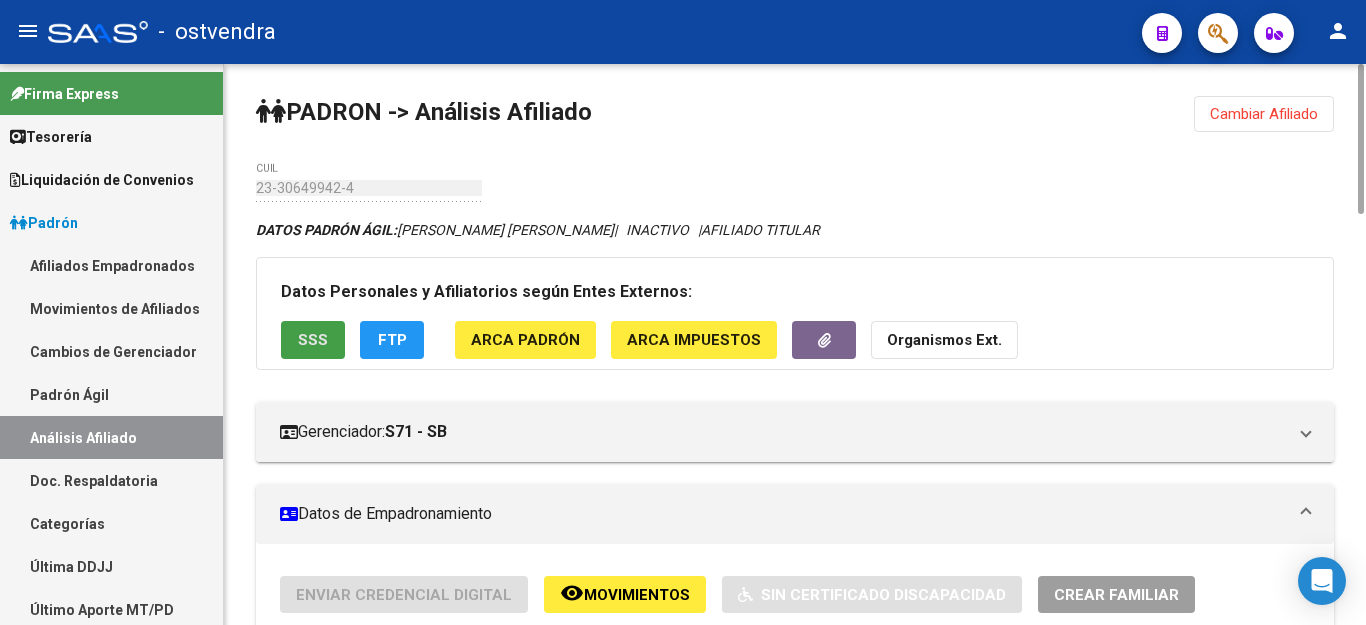 click on "SSS" 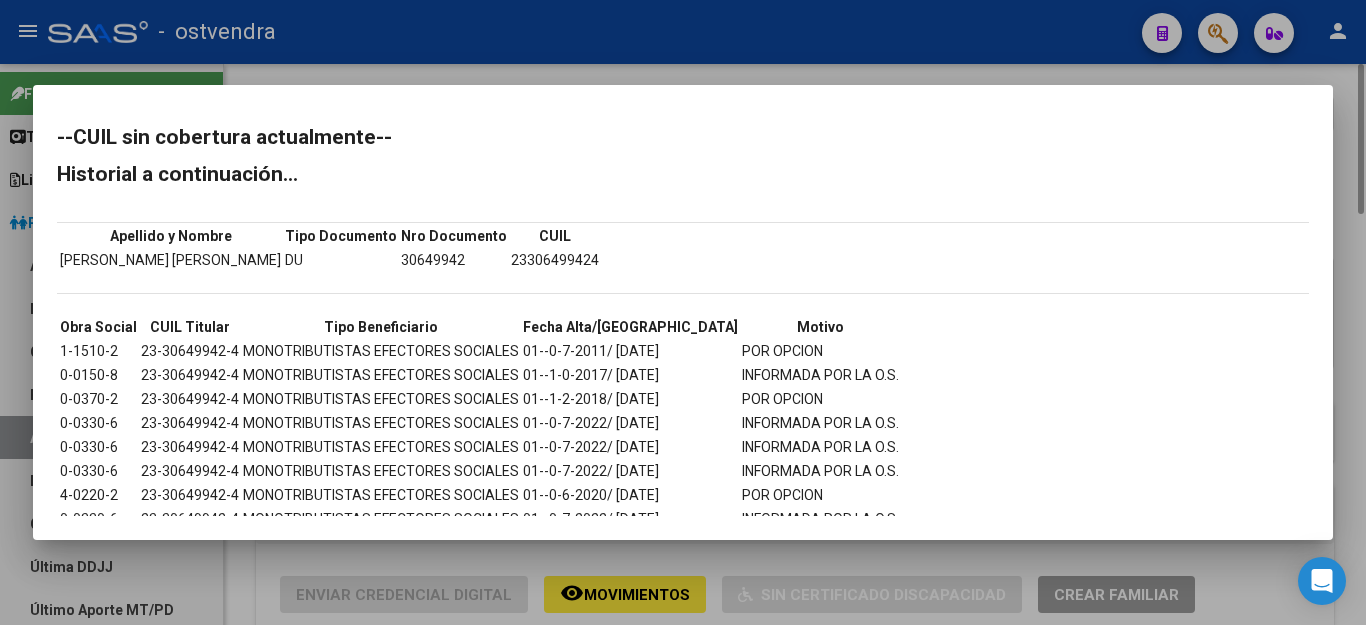 scroll, scrollTop: 81, scrollLeft: 0, axis: vertical 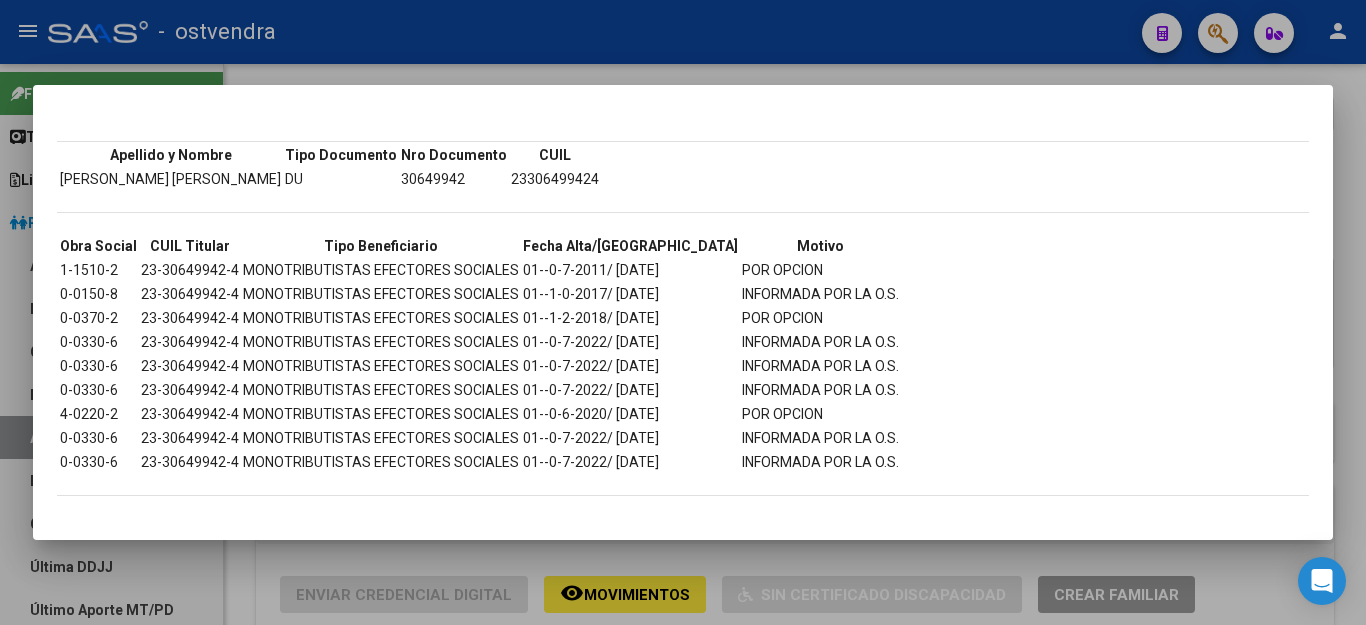 click at bounding box center [683, 312] 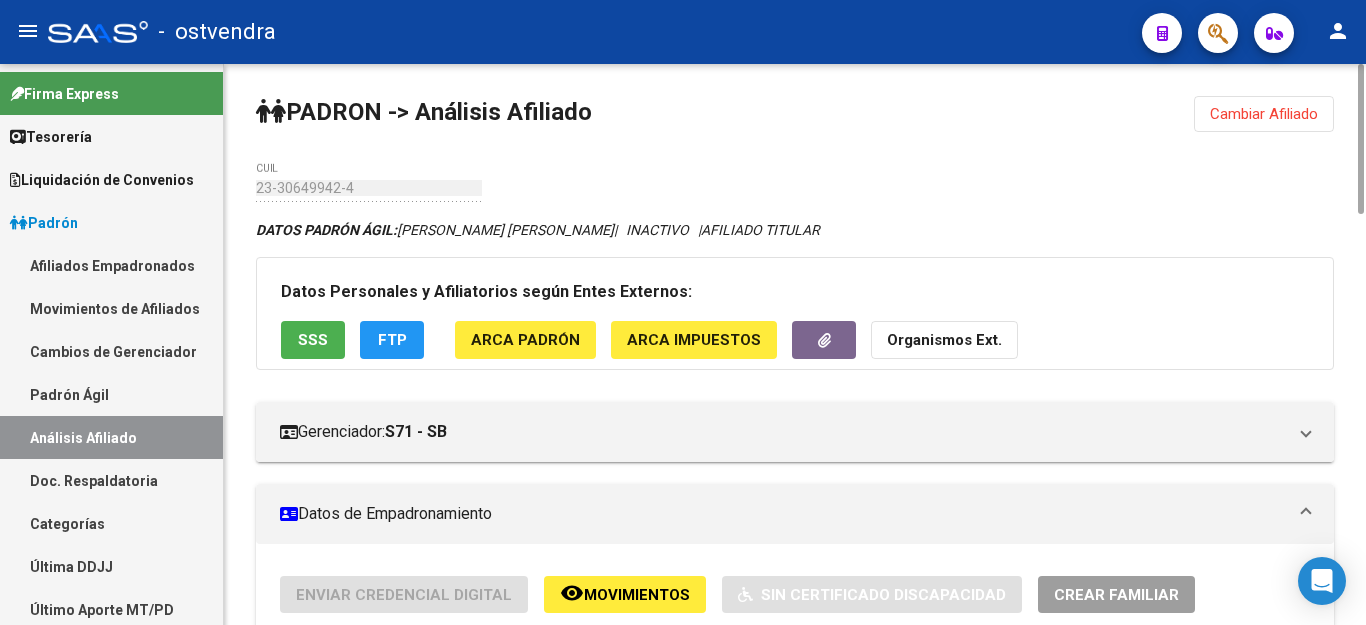 click on "Cambiar Afiliado" 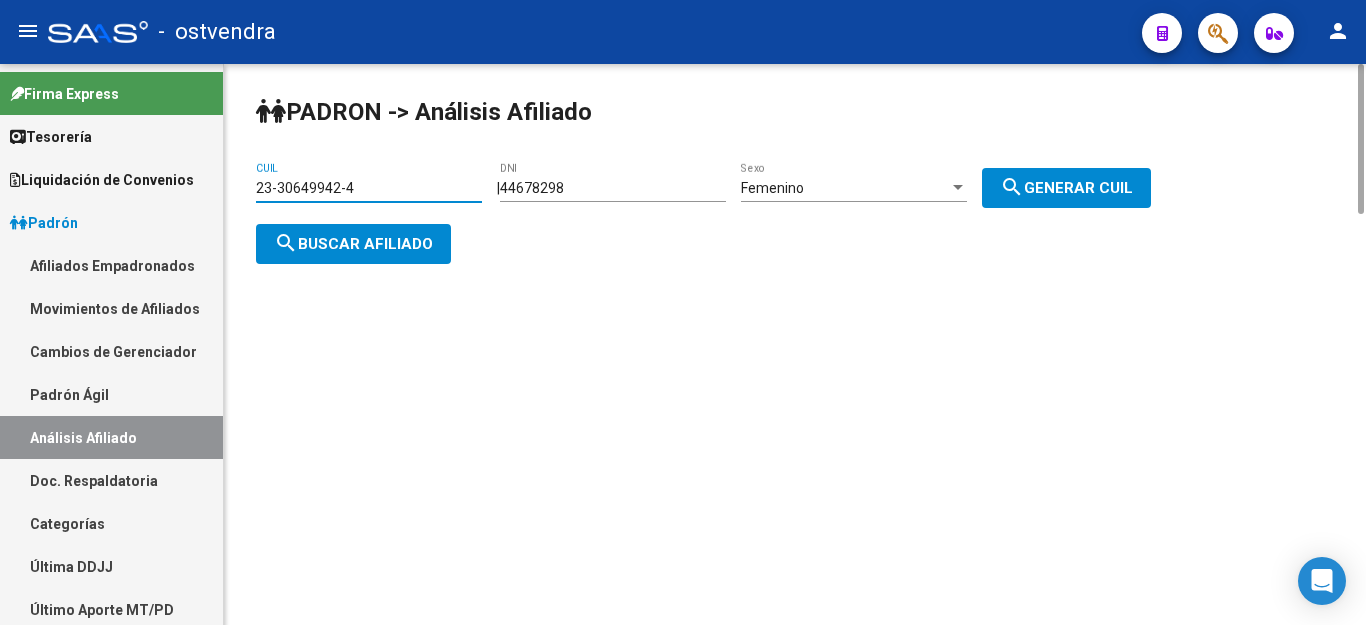 drag, startPoint x: 392, startPoint y: 185, endPoint x: 245, endPoint y: 188, distance: 147.03061 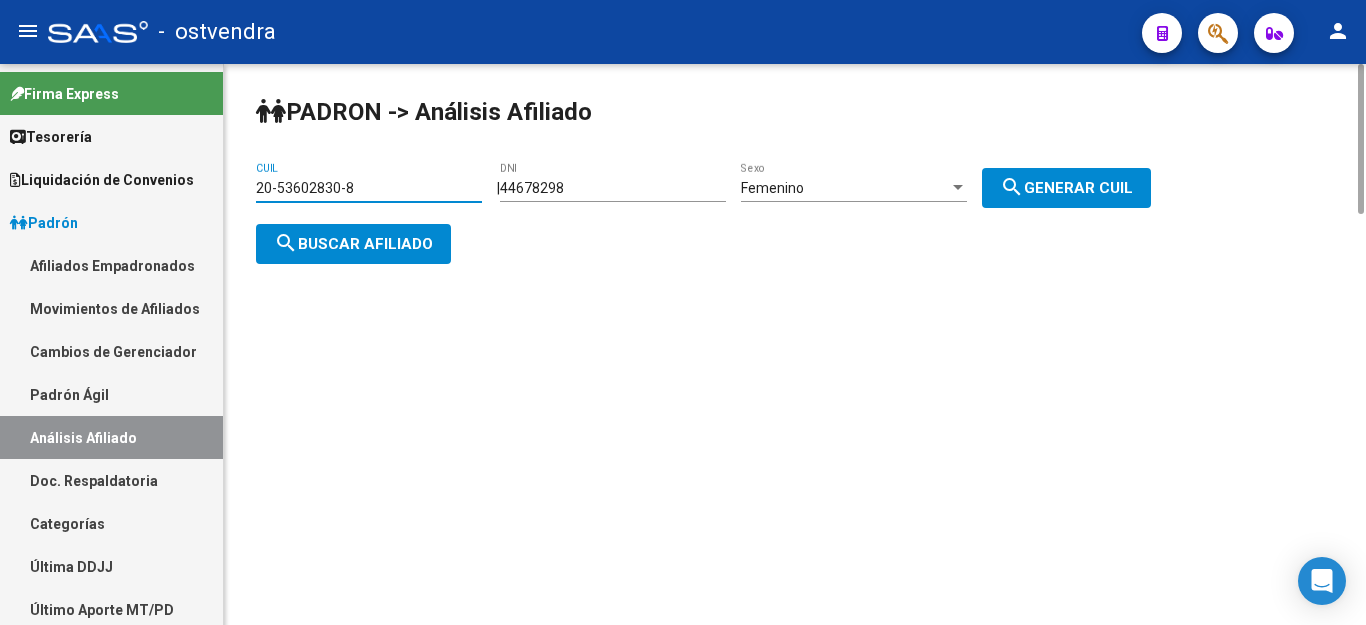 type on "20-53602830-8" 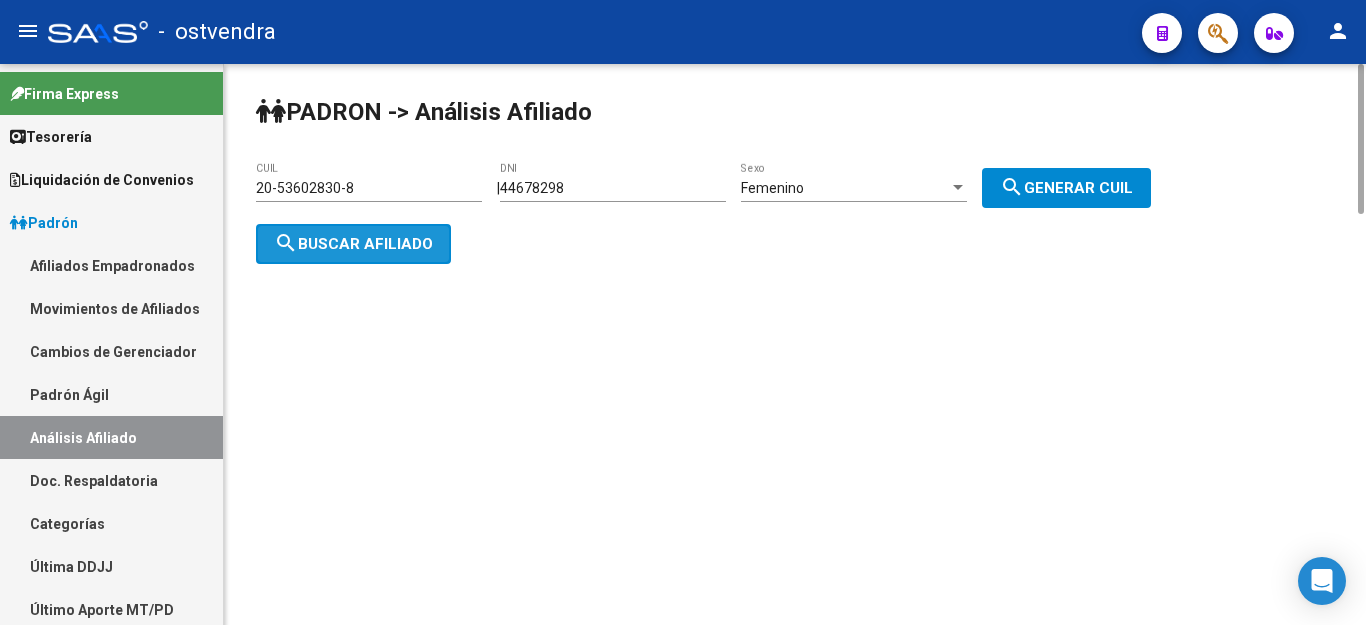 click on "search  Buscar afiliado" 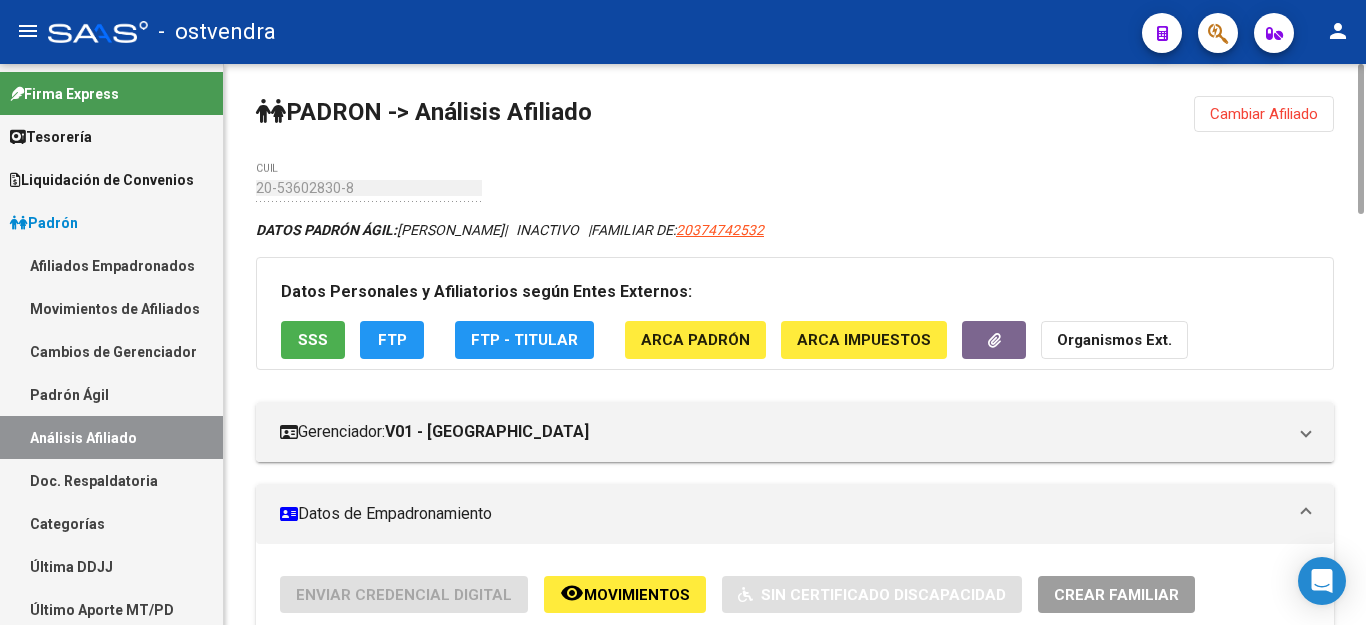 click on "SSS" 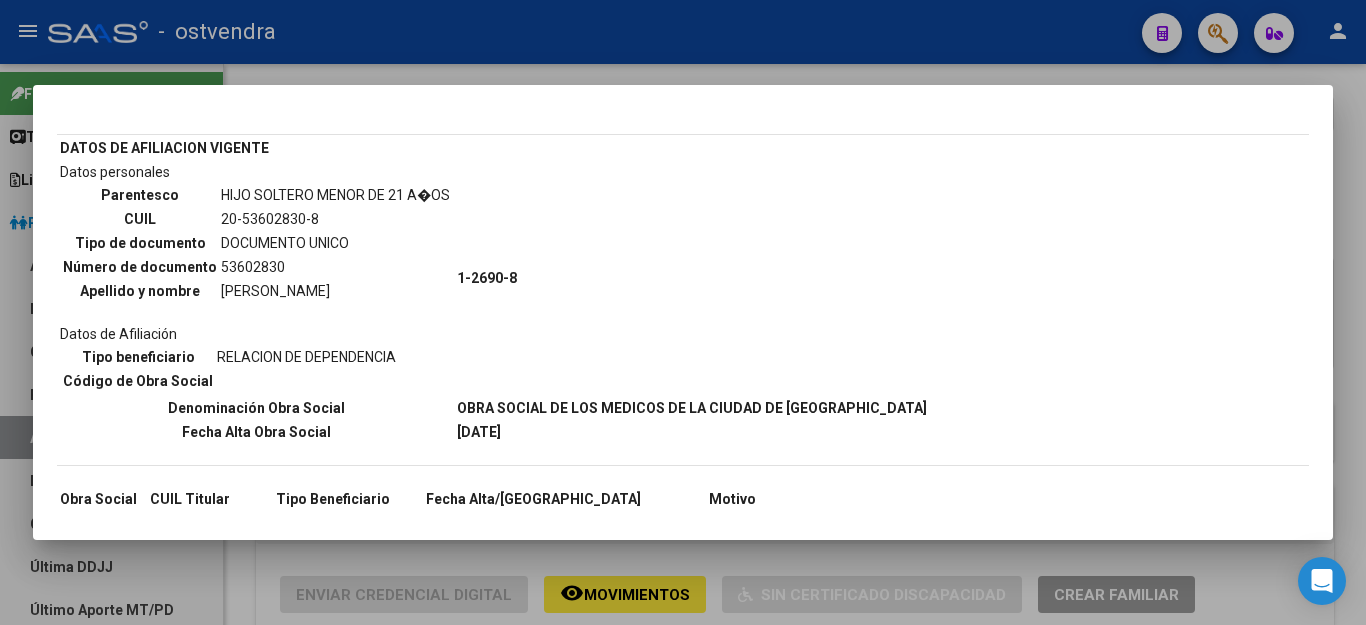 scroll, scrollTop: 173, scrollLeft: 0, axis: vertical 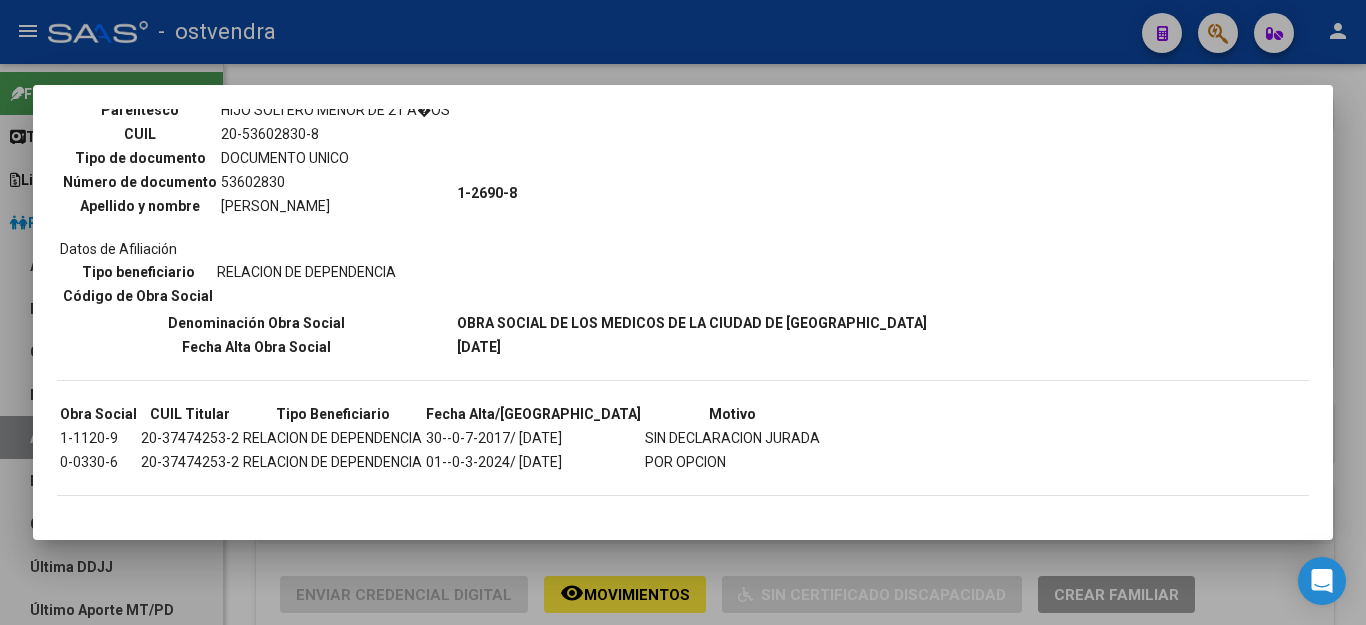click at bounding box center [683, 312] 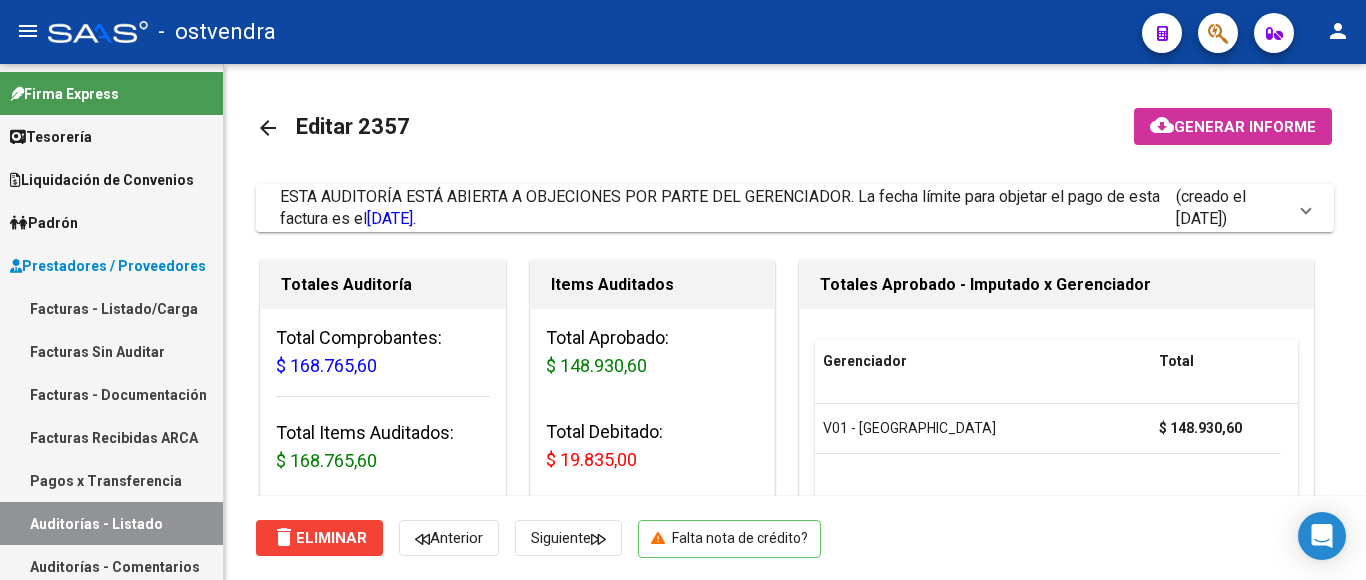 scroll, scrollTop: 0, scrollLeft: 0, axis: both 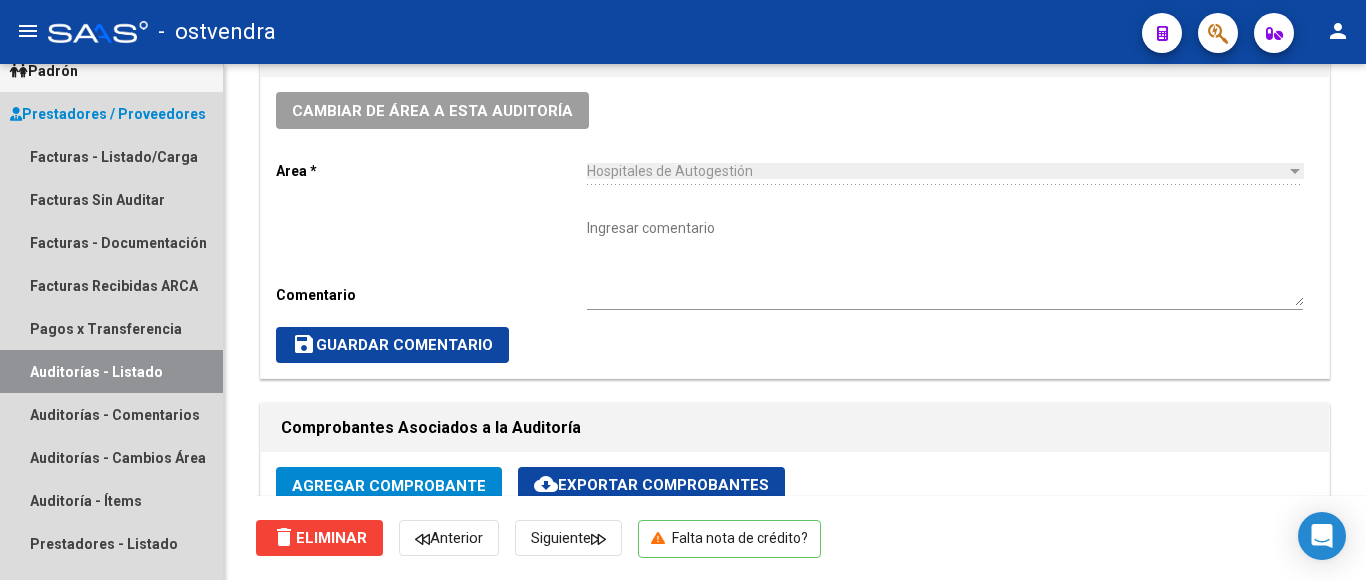 click on "Auditorías - Listado" at bounding box center [111, 371] 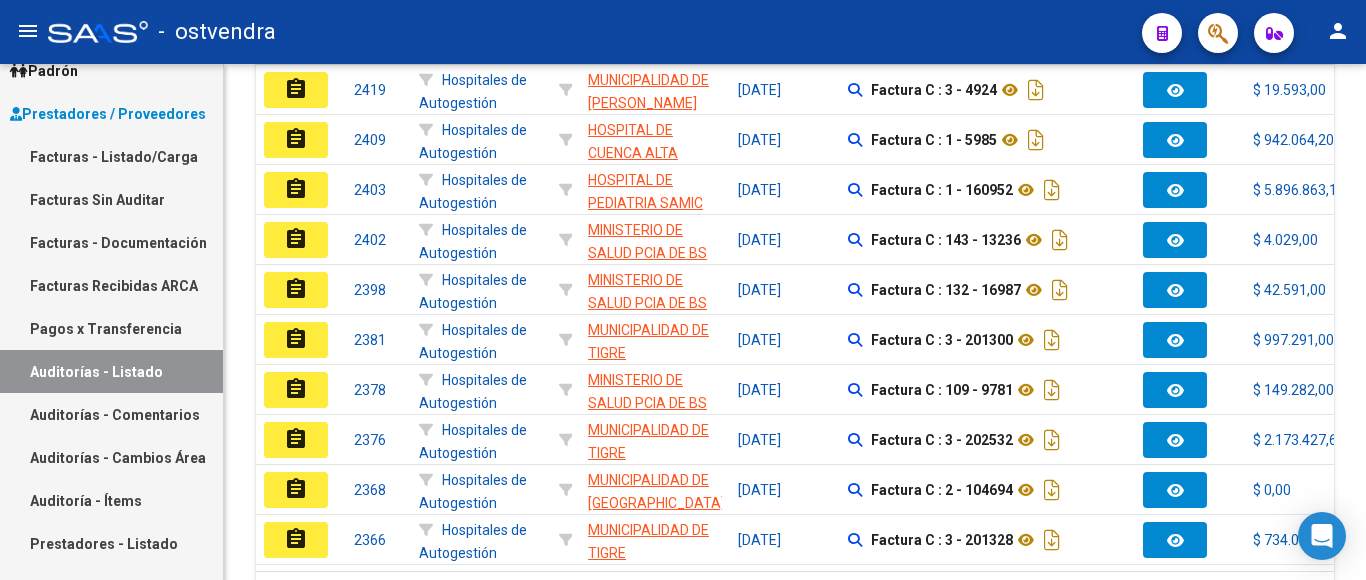 scroll, scrollTop: 0, scrollLeft: 0, axis: both 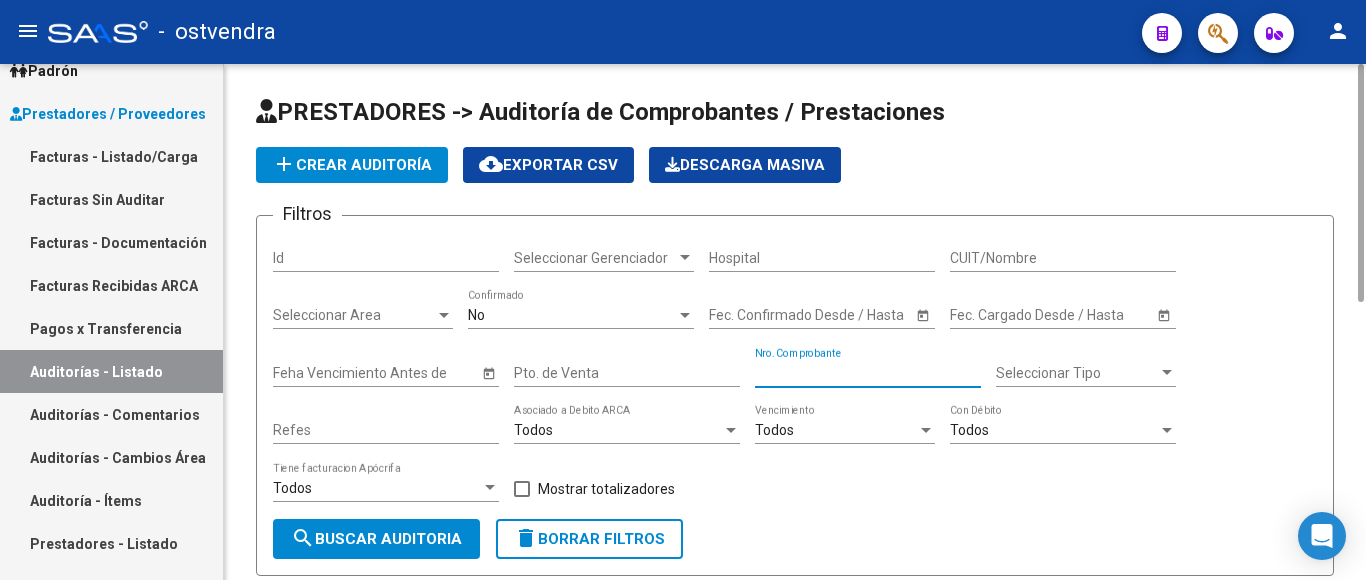 click on "Nro. Comprobante" at bounding box center [868, 373] 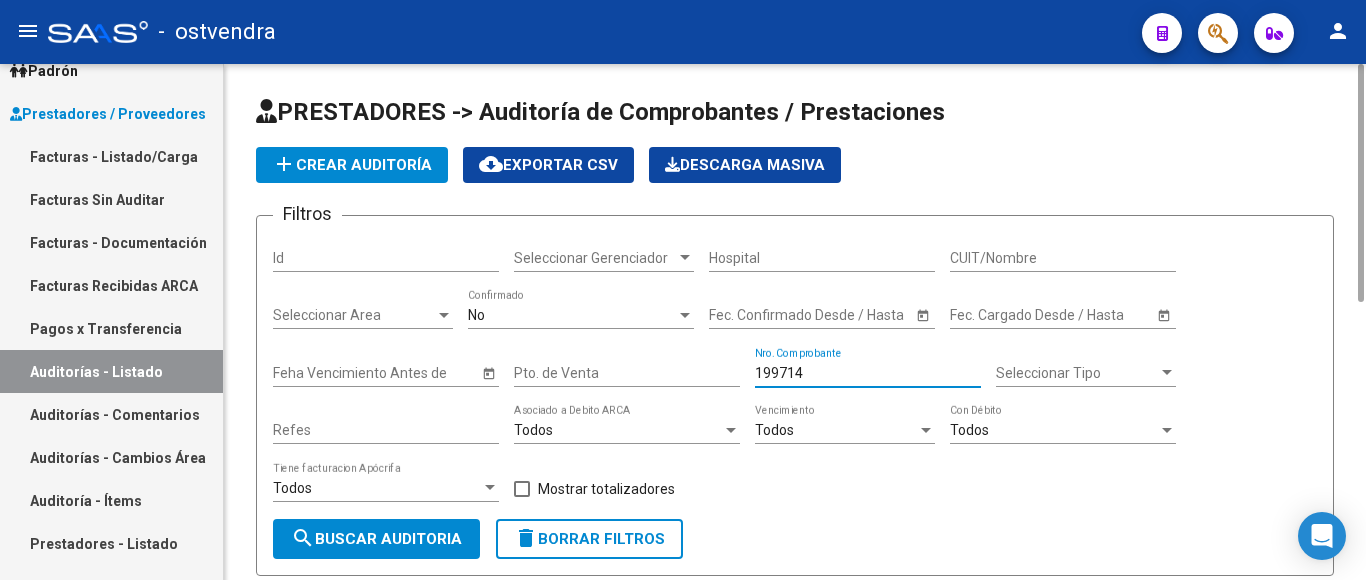 type on "199714" 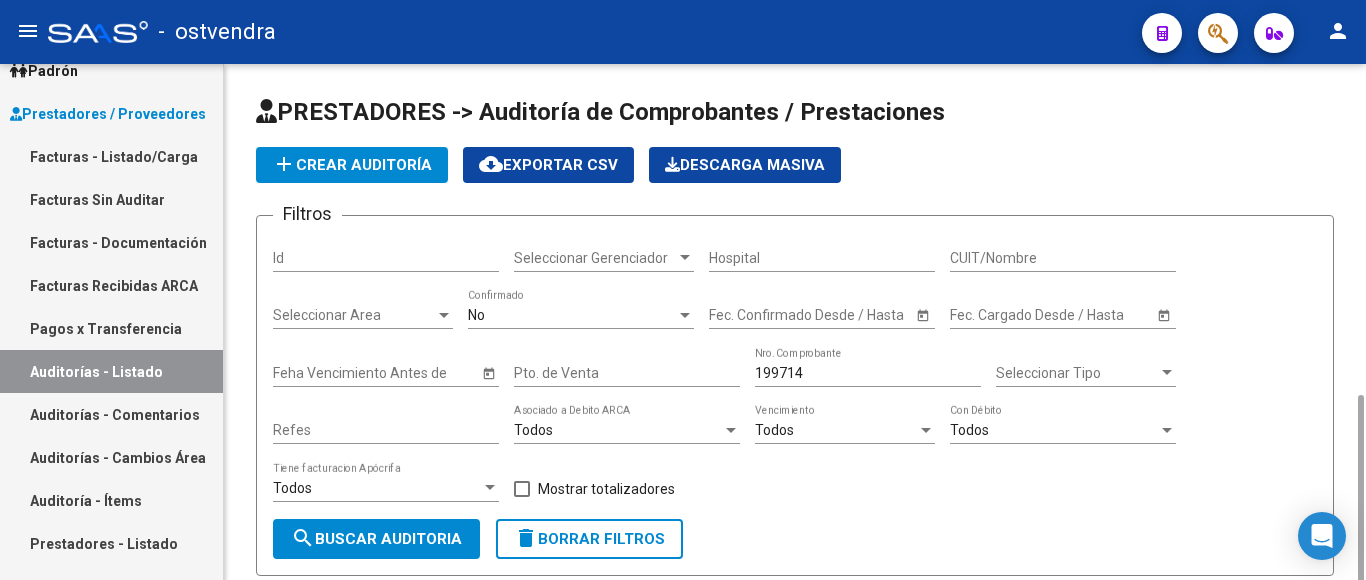 scroll, scrollTop: 273, scrollLeft: 0, axis: vertical 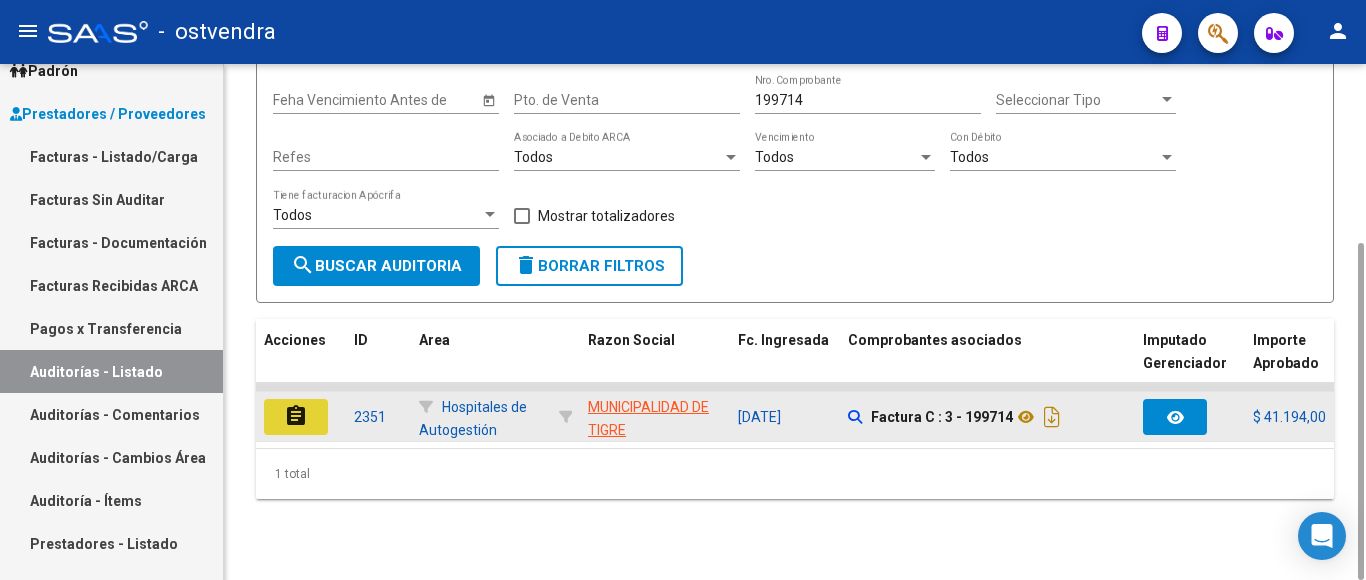 click on "assignment" 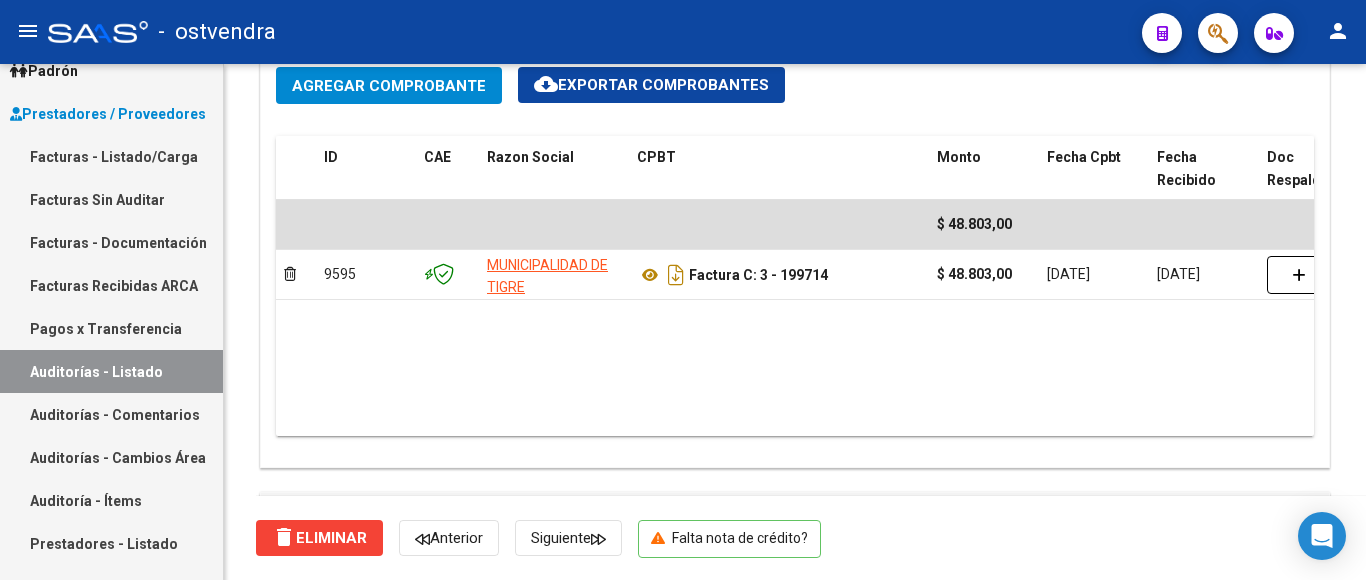 scroll, scrollTop: 1400, scrollLeft: 0, axis: vertical 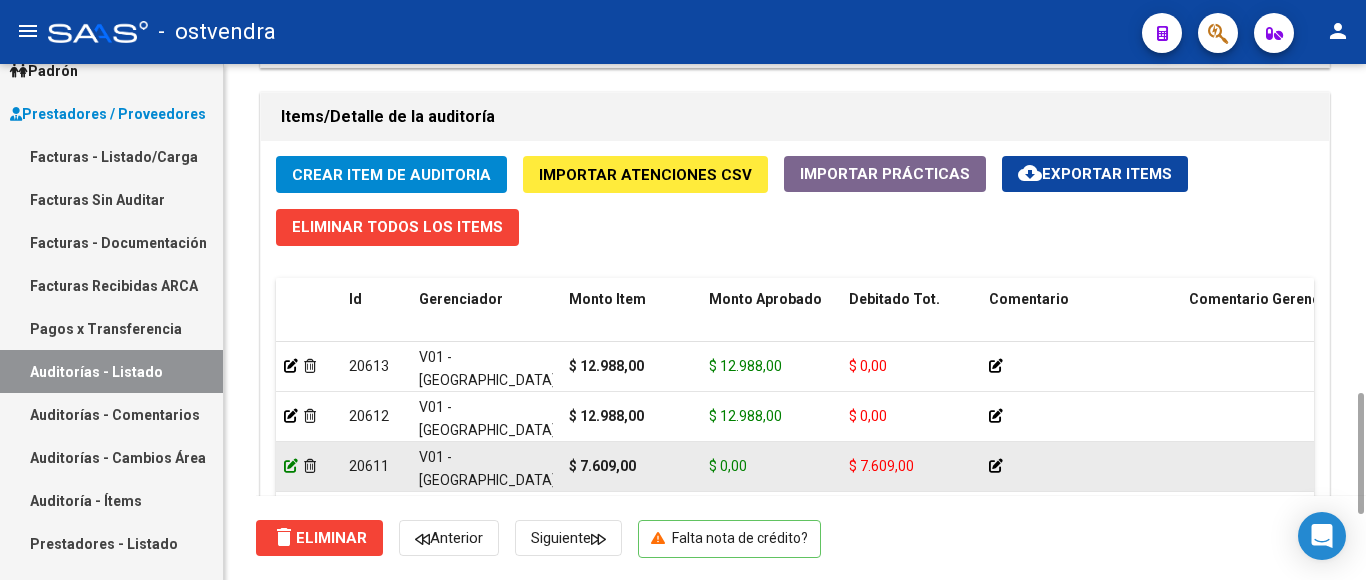 click 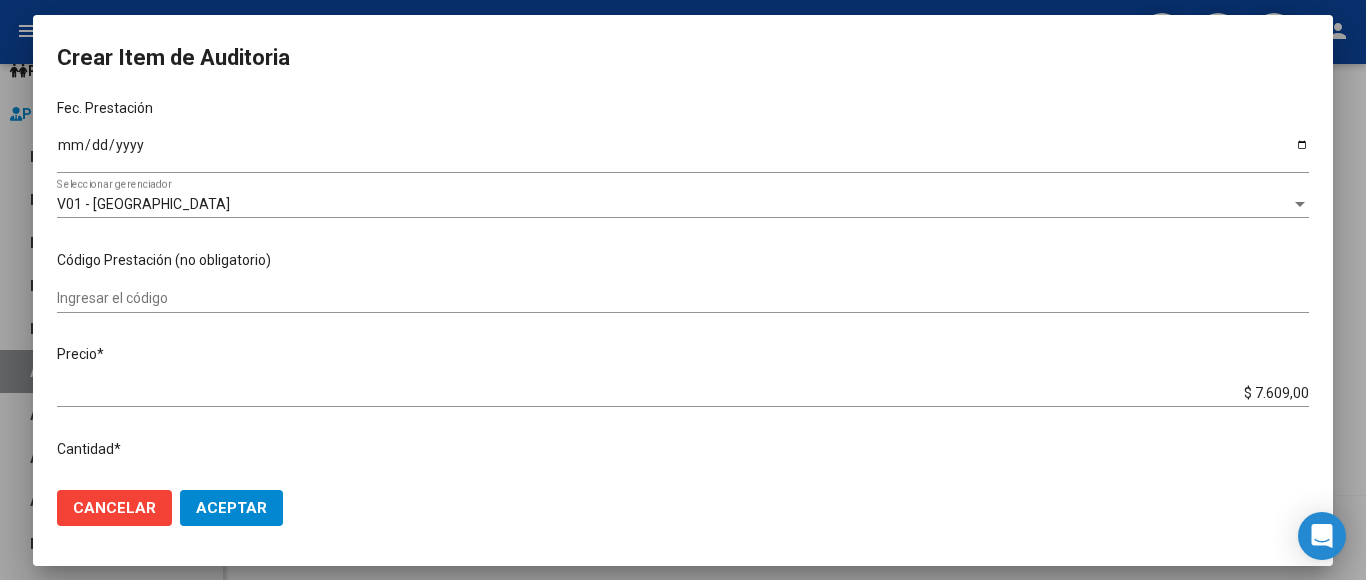 scroll, scrollTop: 0, scrollLeft: 0, axis: both 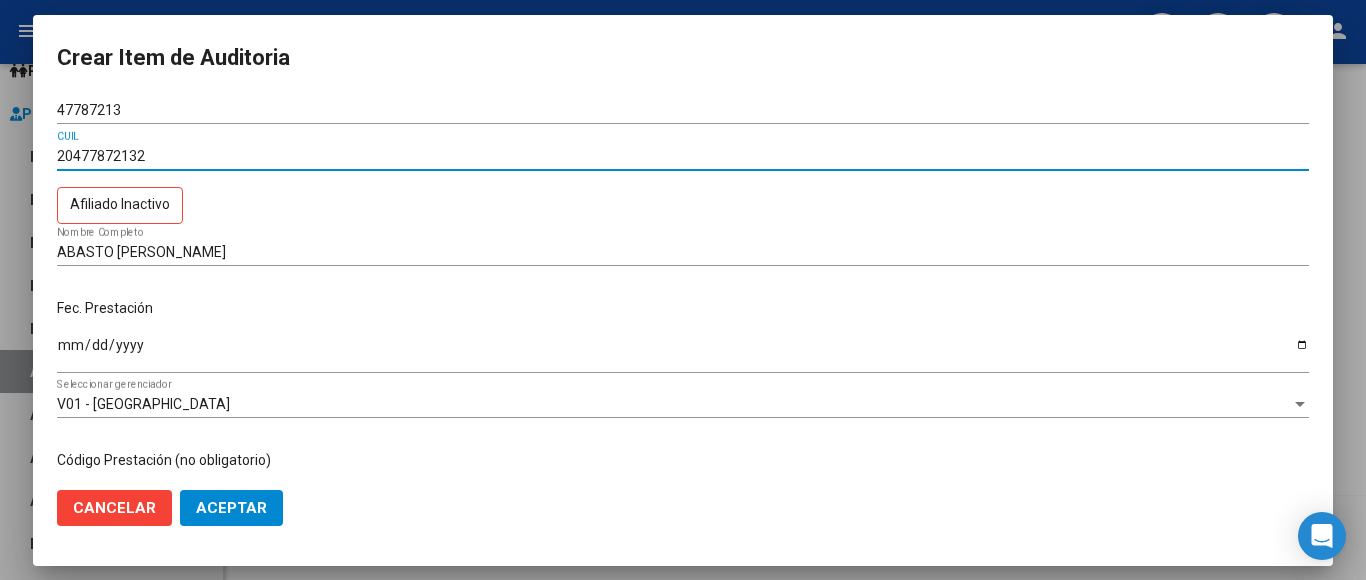 drag, startPoint x: 155, startPoint y: 155, endPoint x: 37, endPoint y: 149, distance: 118.15244 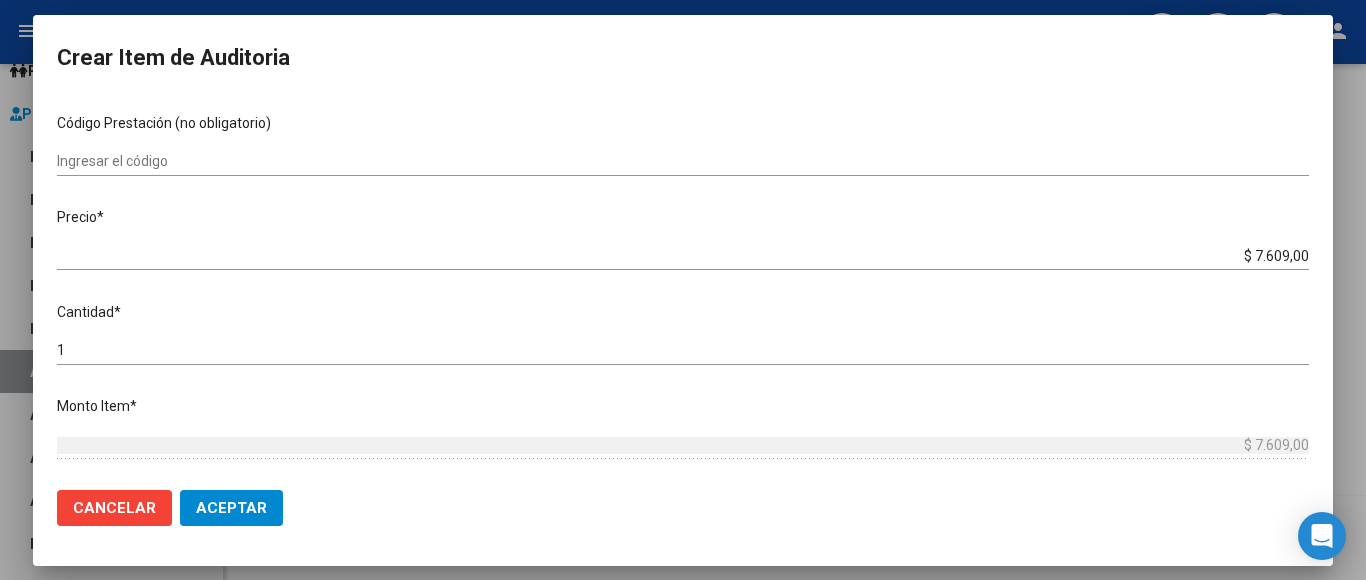 scroll, scrollTop: 400, scrollLeft: 0, axis: vertical 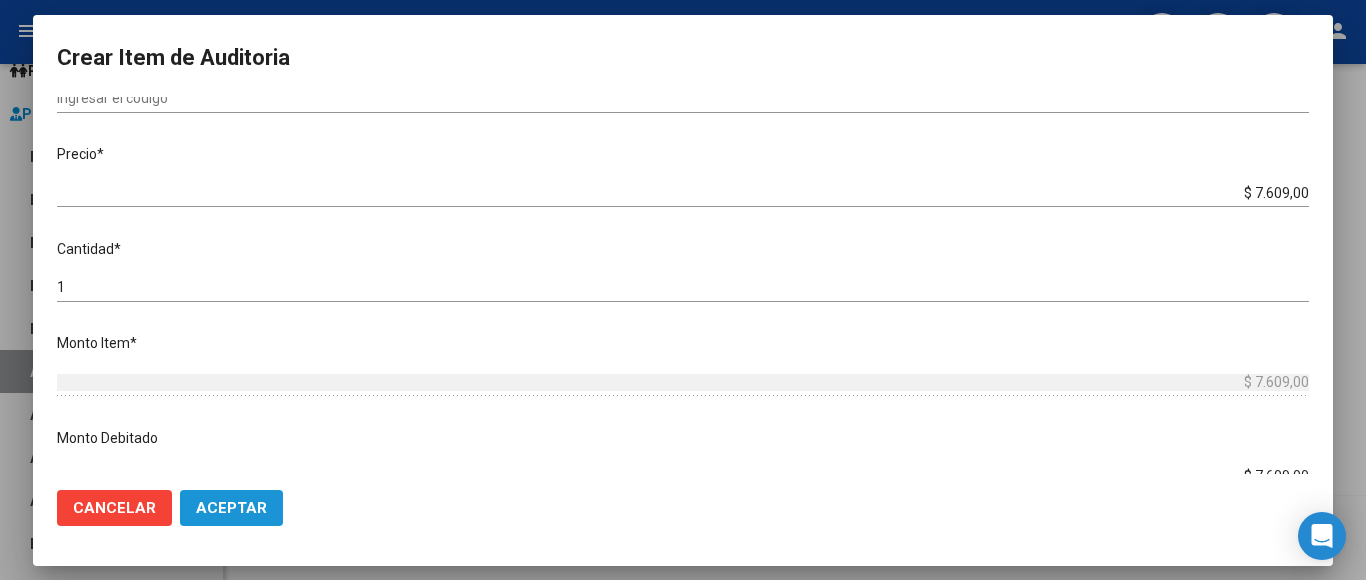 click on "Aceptar" 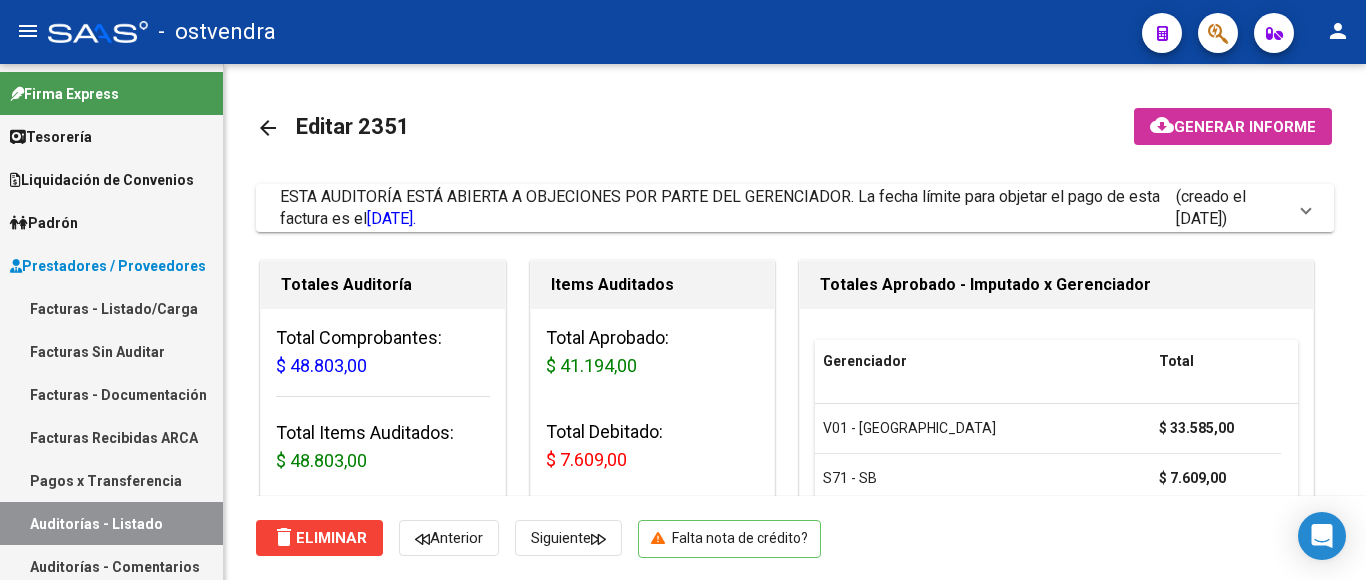 scroll, scrollTop: 0, scrollLeft: 0, axis: both 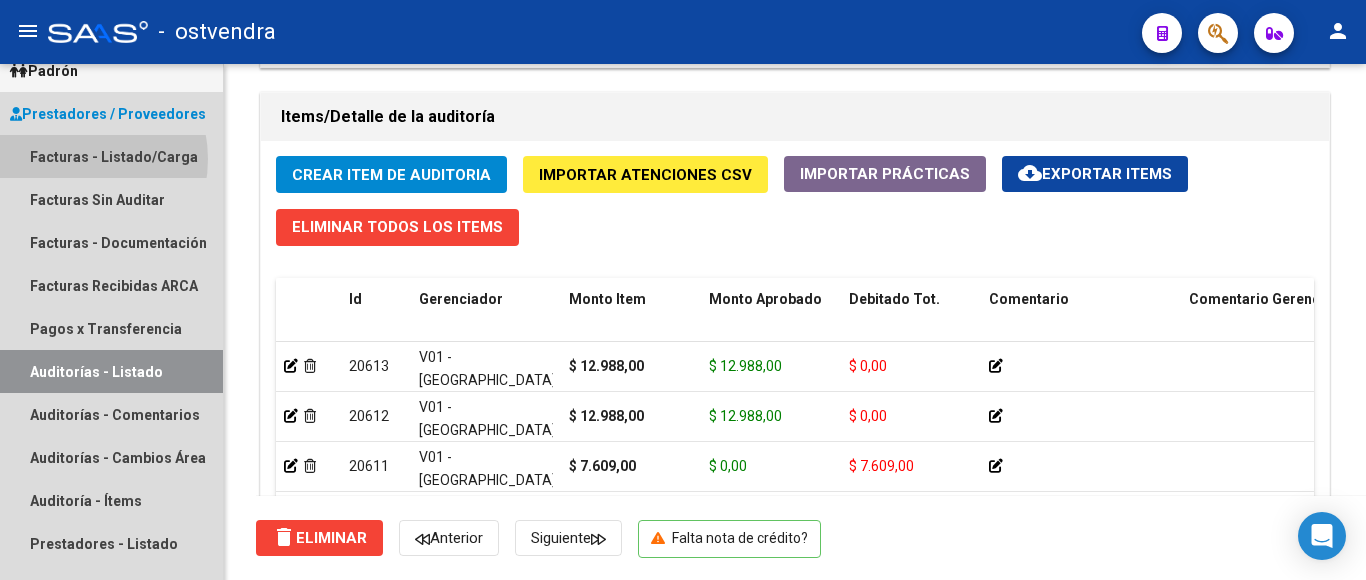 click on "Facturas - Listado/Carga" at bounding box center (111, 156) 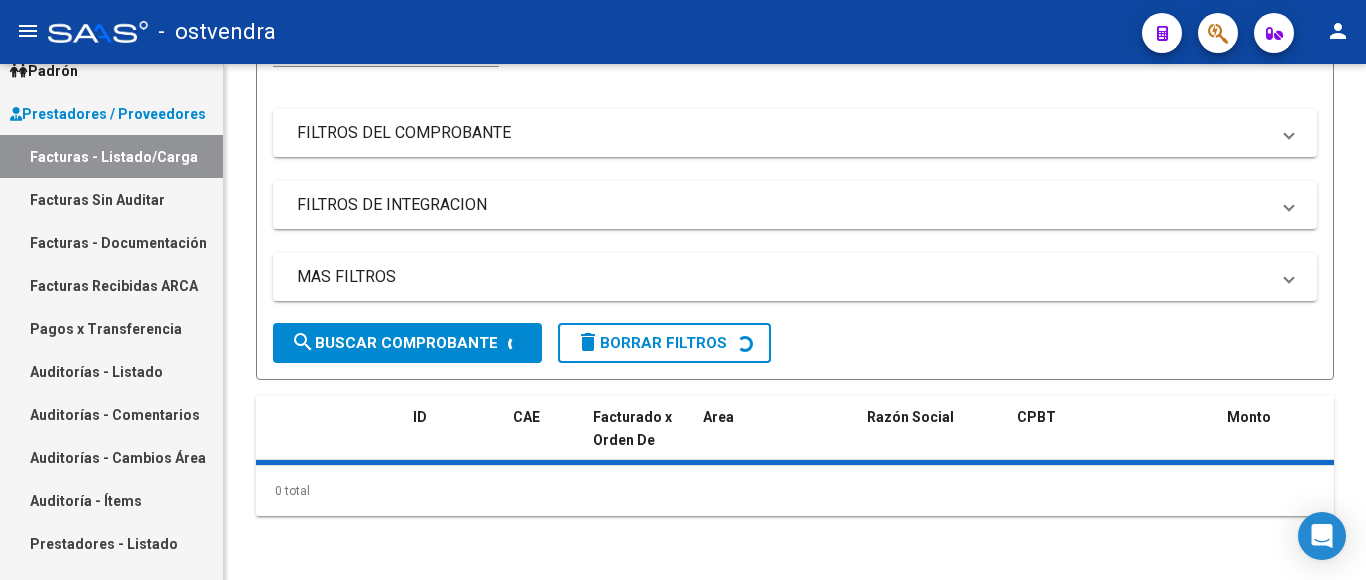 scroll, scrollTop: 0, scrollLeft: 0, axis: both 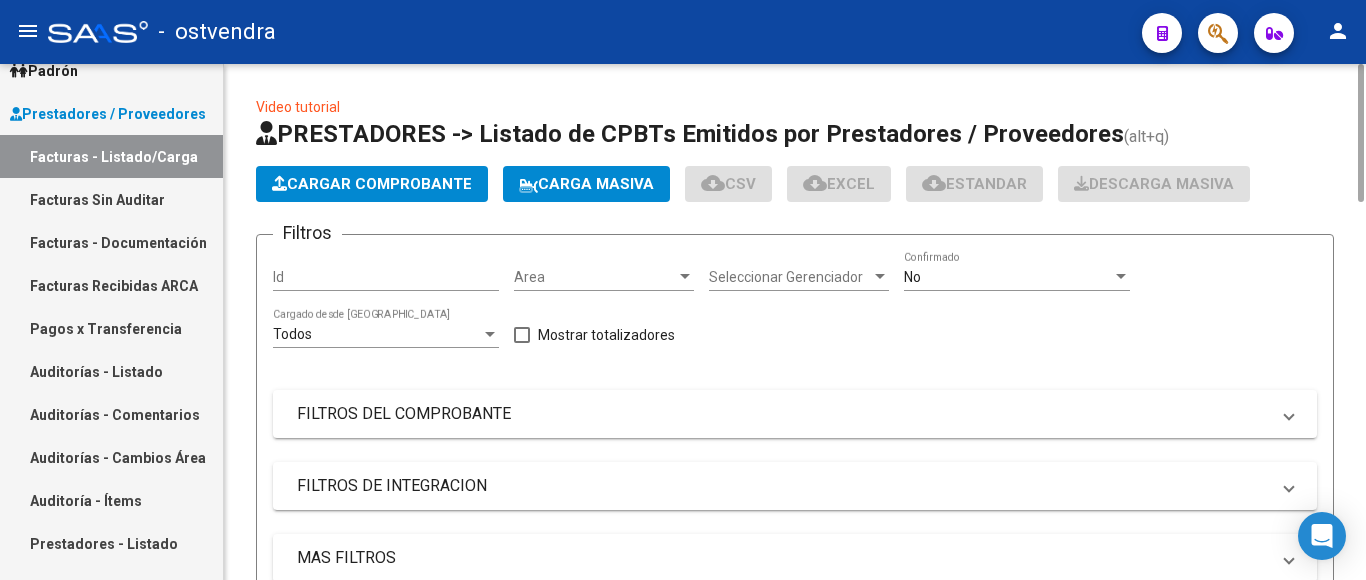 click on "Cargar Comprobante" 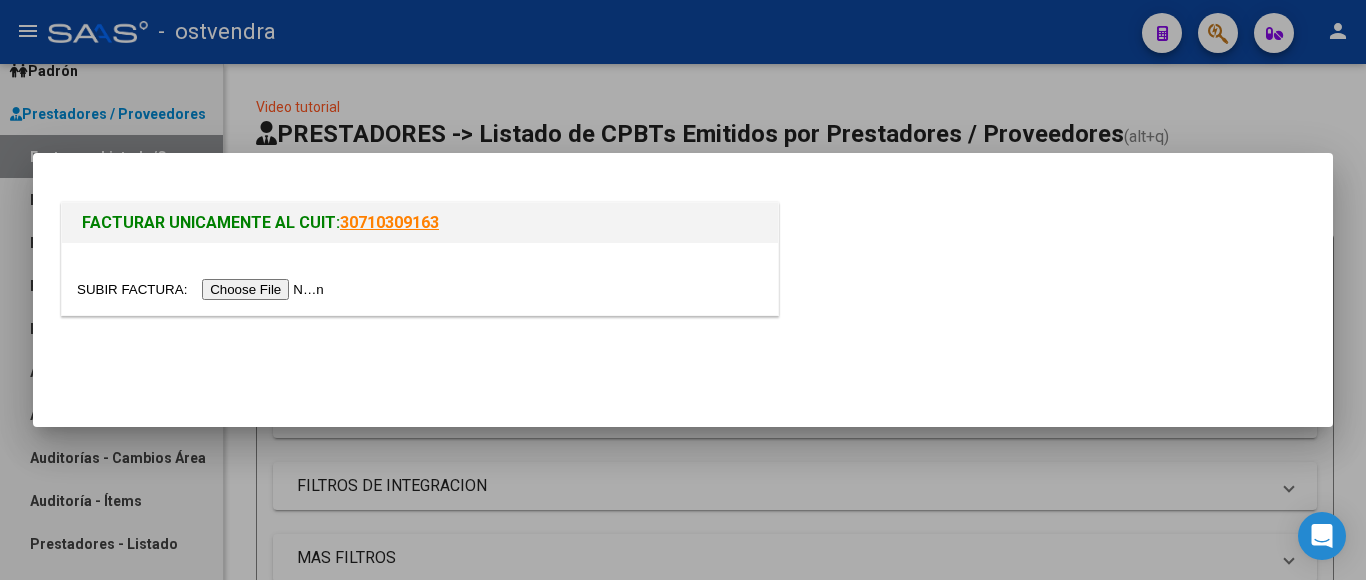 click at bounding box center (203, 289) 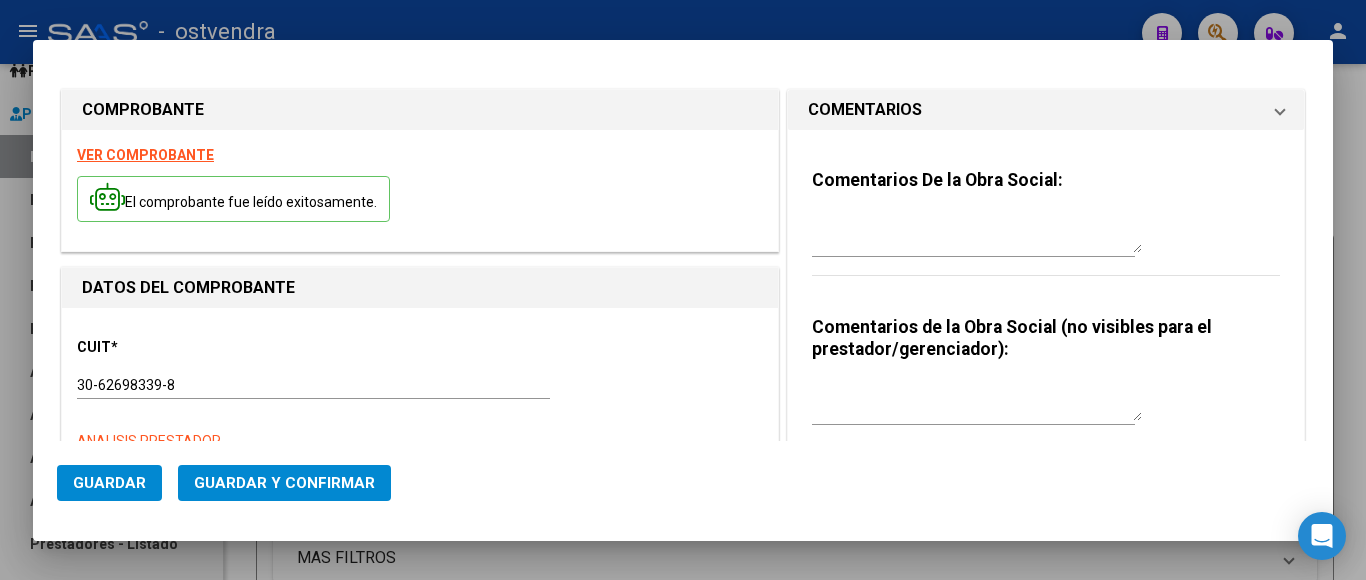 type on "12818" 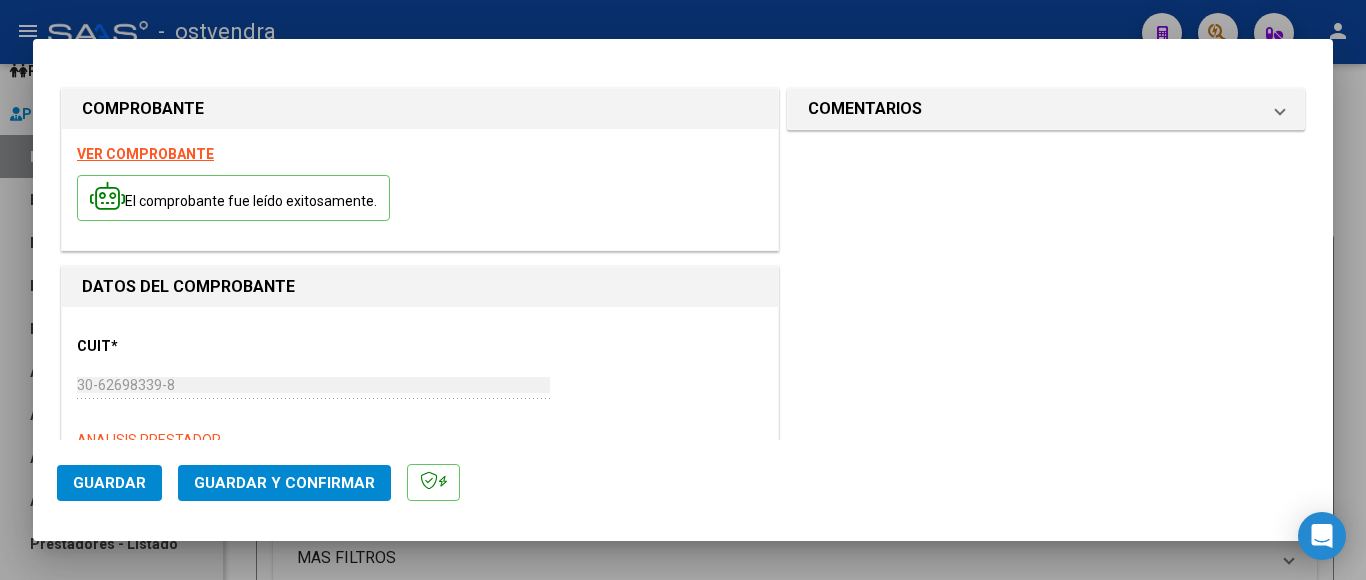 type on "[DATE]" 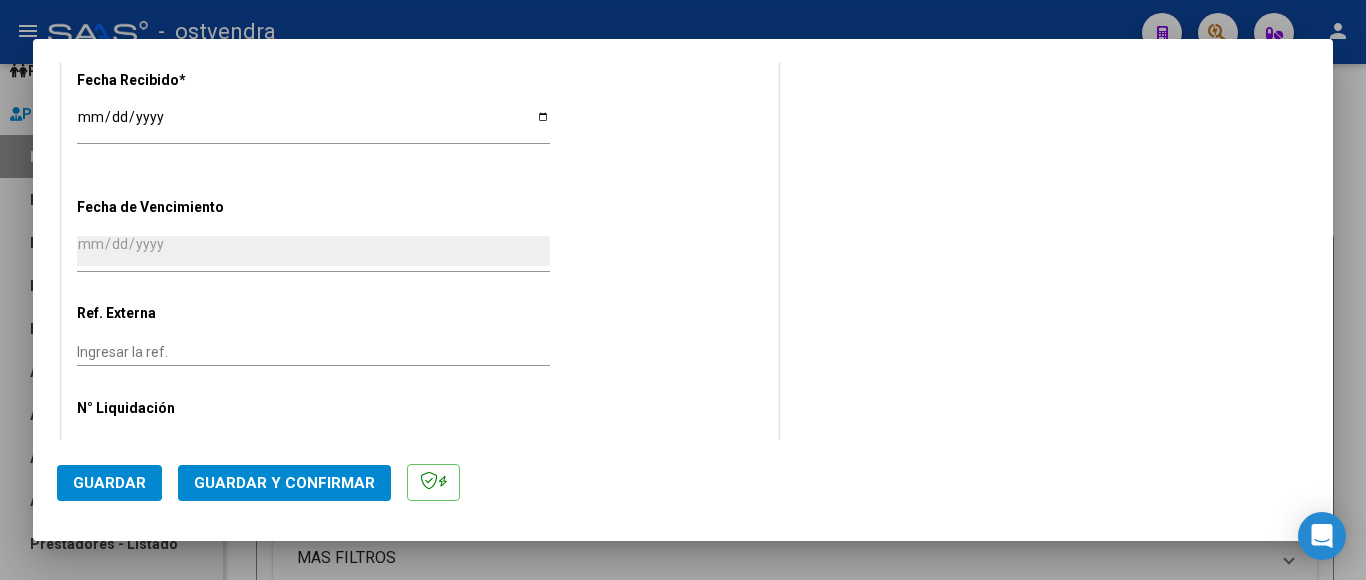 scroll, scrollTop: 1162, scrollLeft: 0, axis: vertical 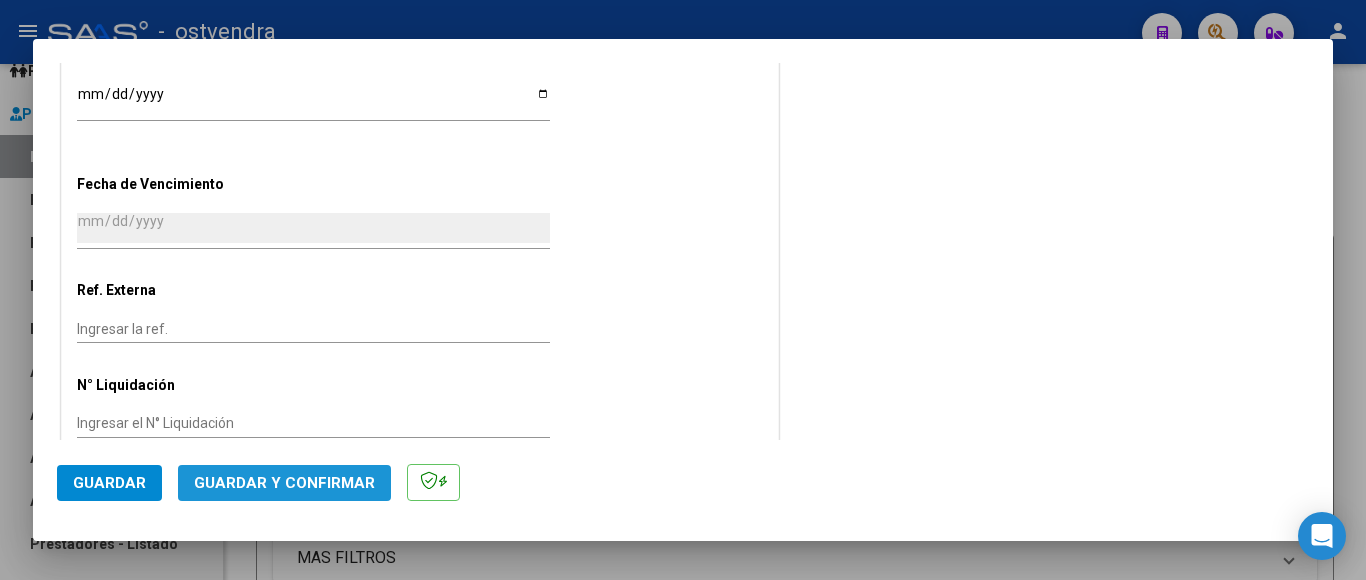 click on "Guardar y Confirmar" 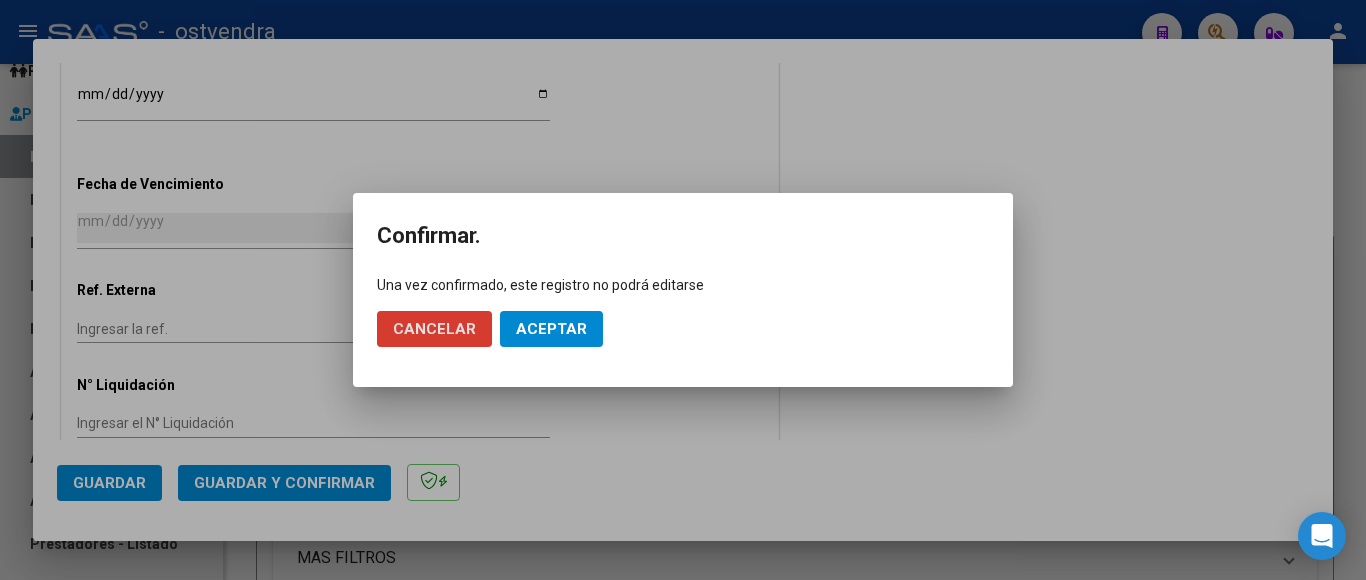 click on "Aceptar" 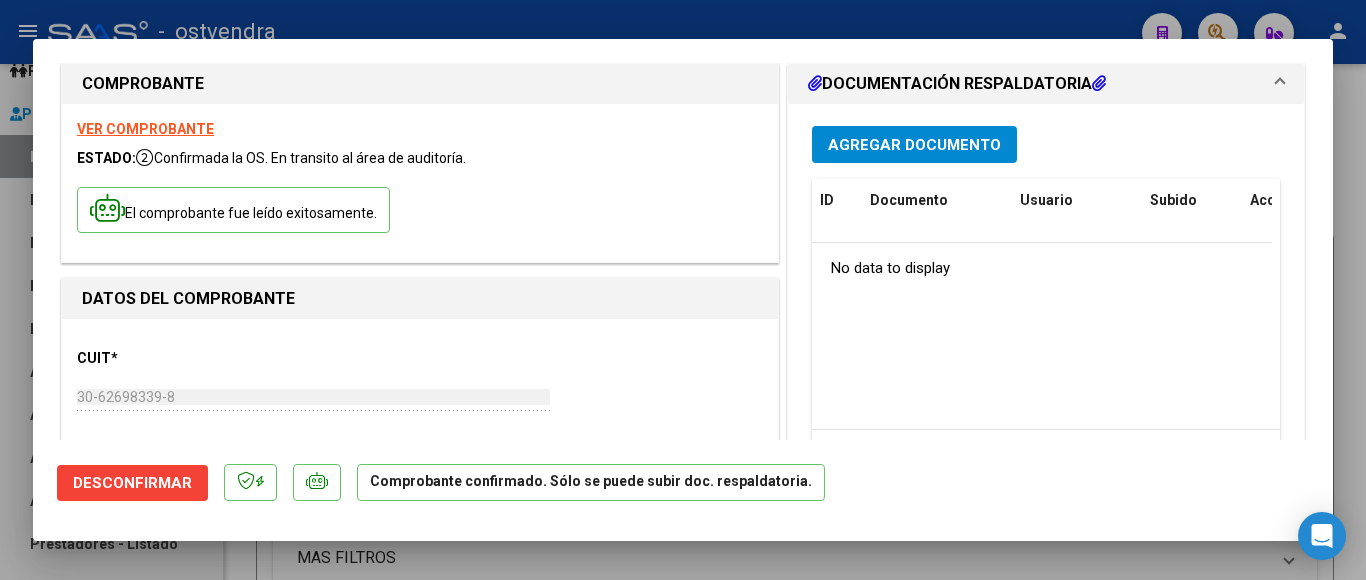 scroll, scrollTop: 0, scrollLeft: 0, axis: both 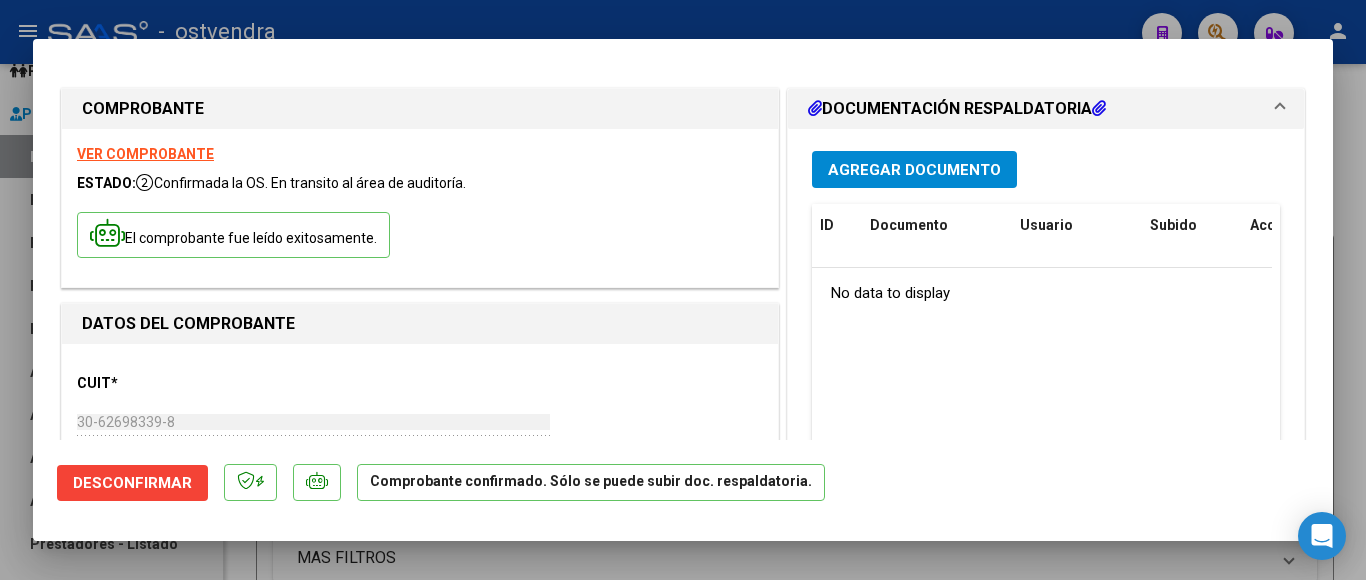 click at bounding box center [683, 290] 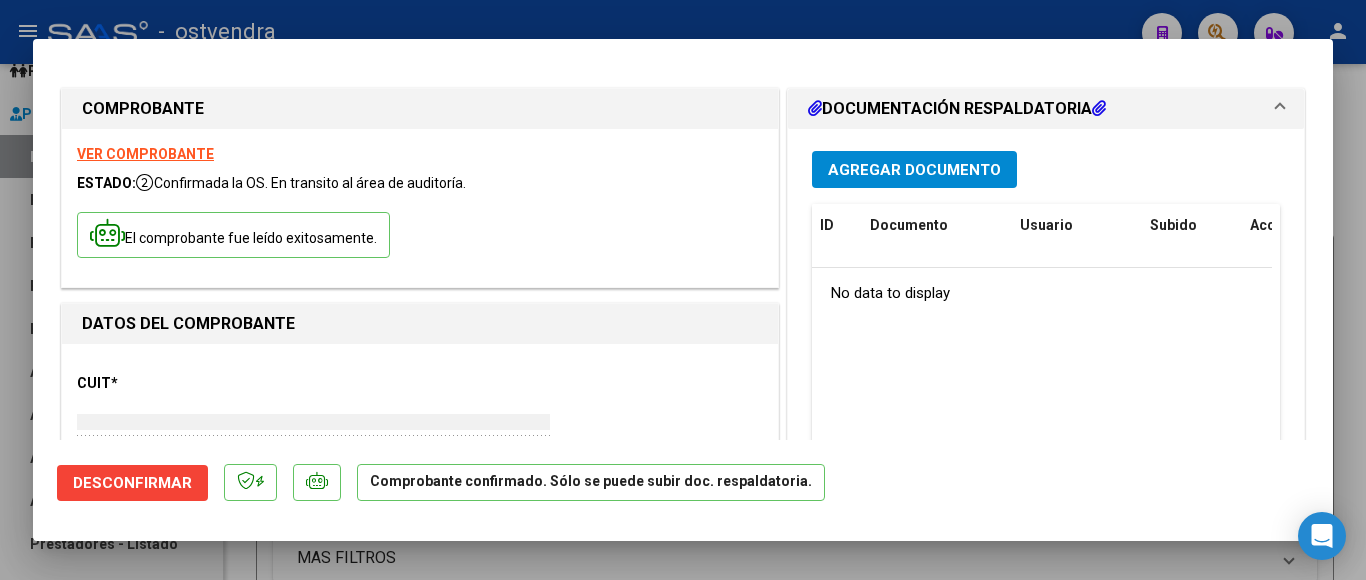 type 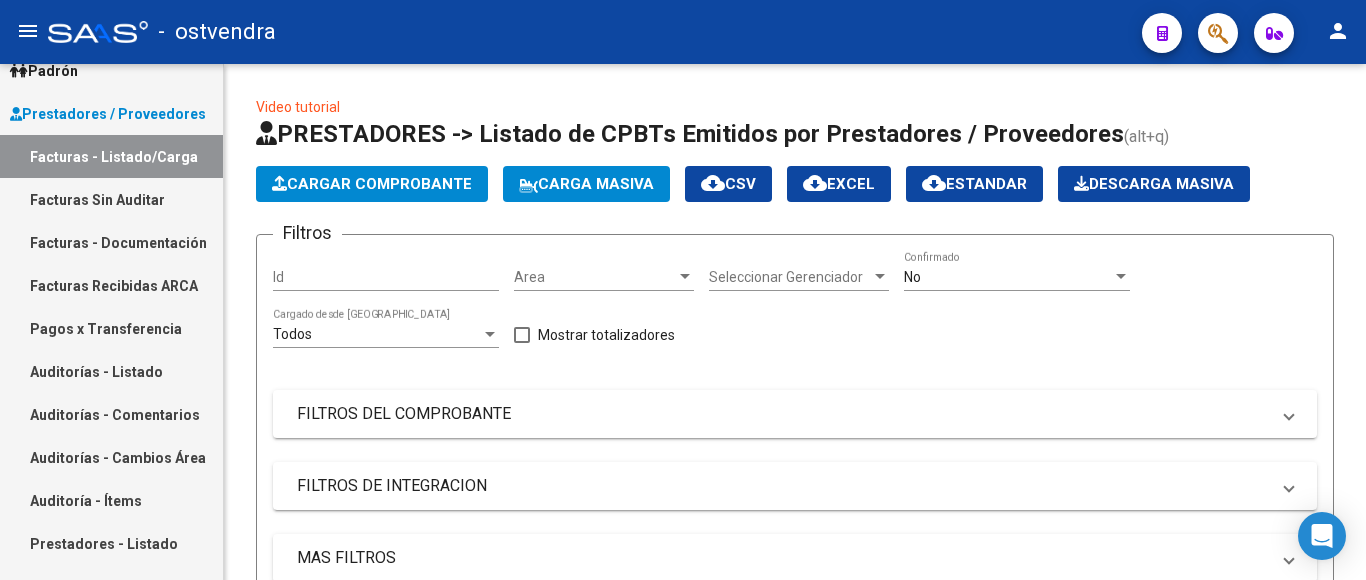 click on "Auditorías - Listado" at bounding box center [111, 371] 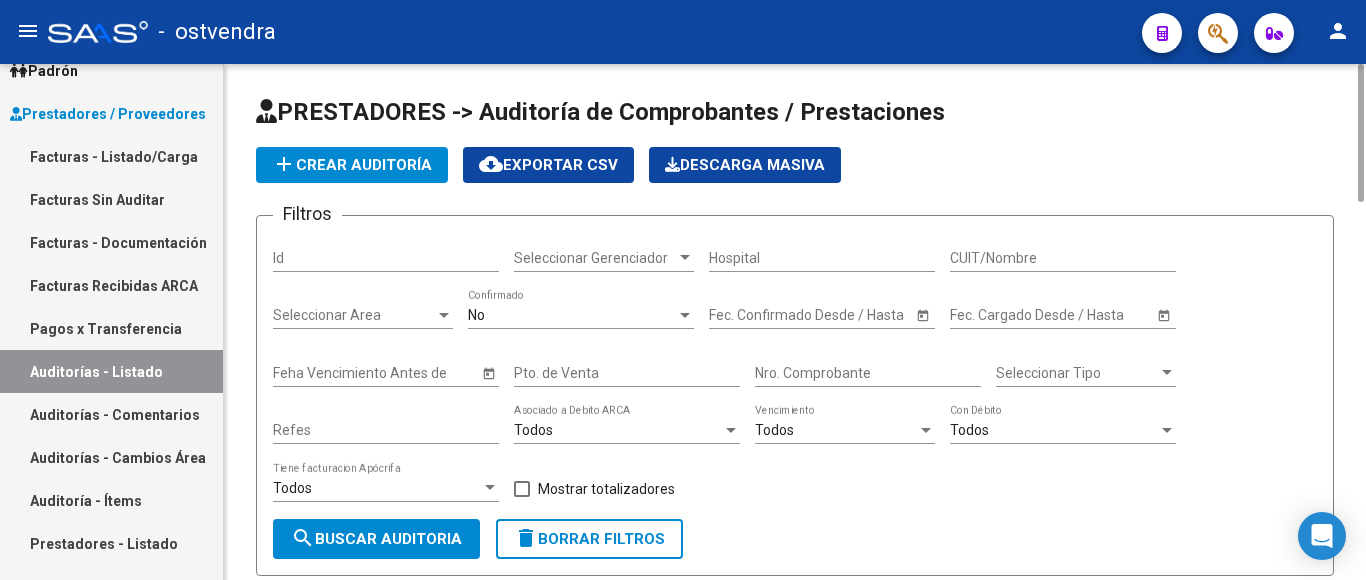 click on "add  Crear Auditoría" 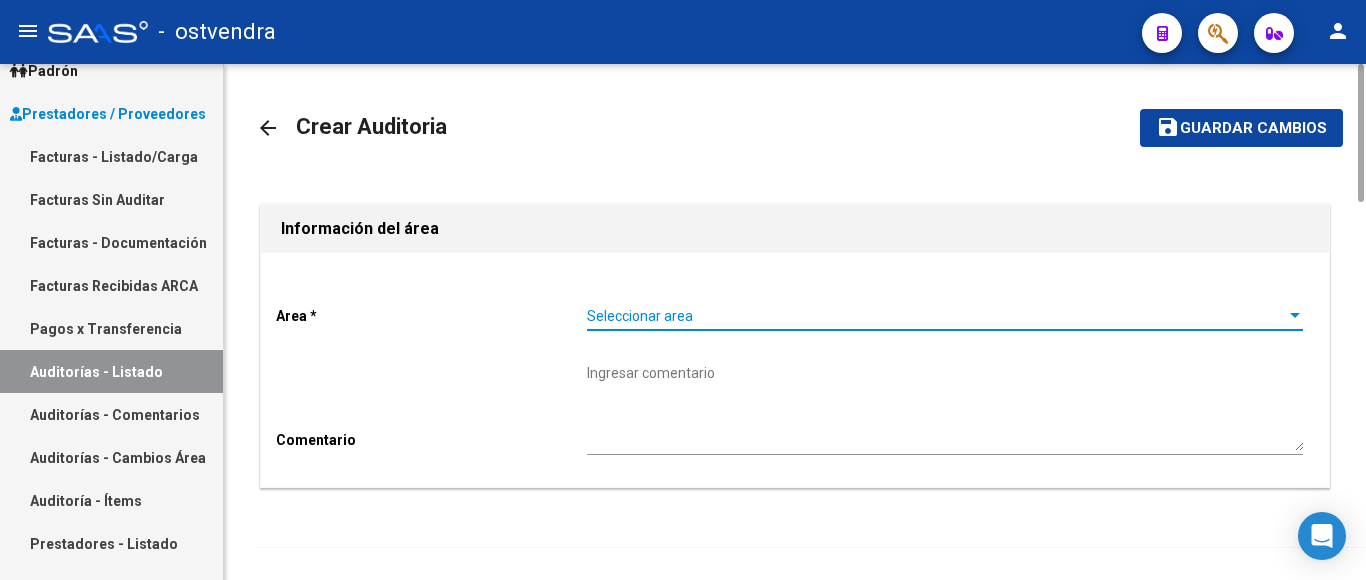 click on "Seleccionar area" at bounding box center [936, 316] 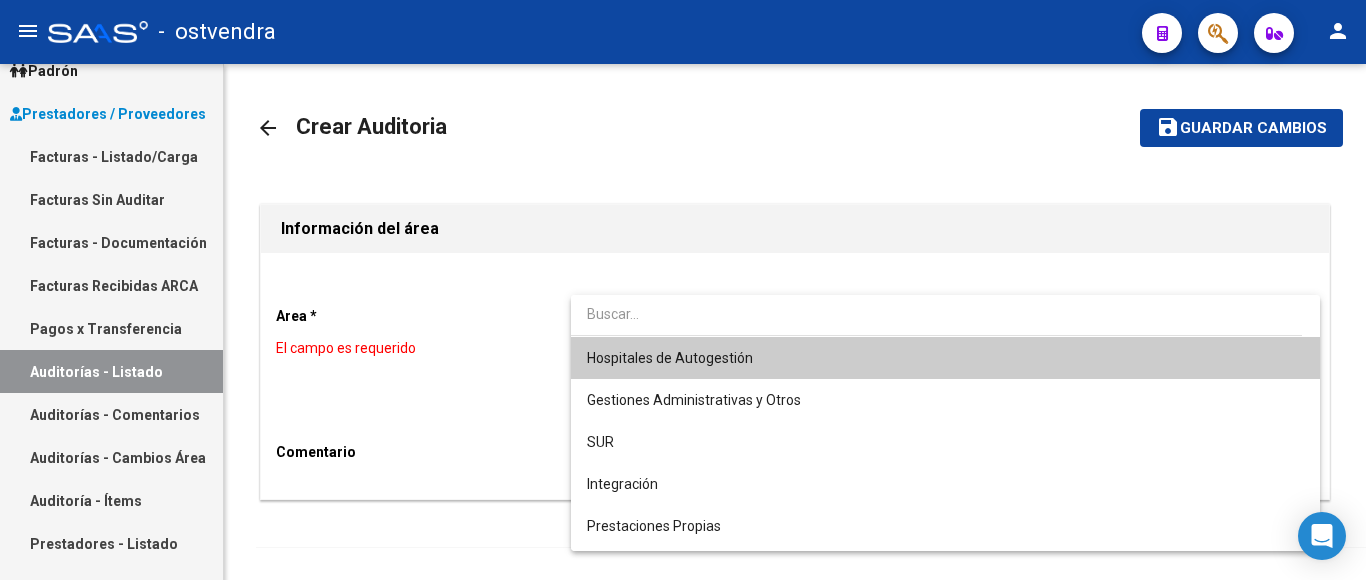 click on "Hospitales de Autogestión" at bounding box center [945, 358] 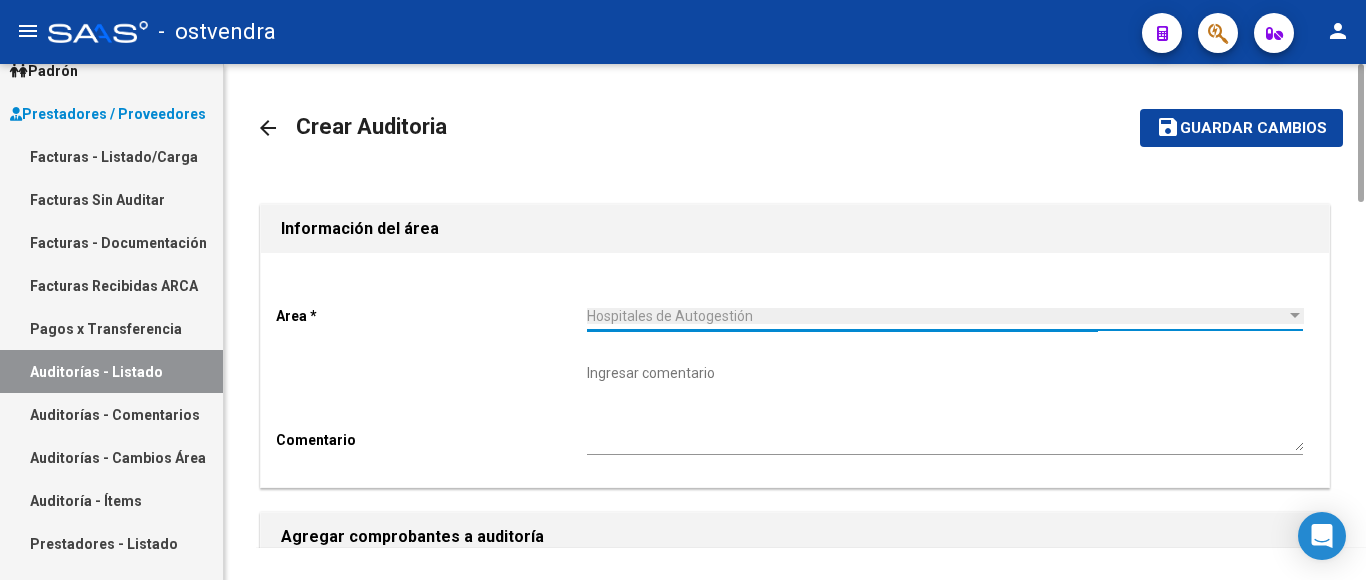 scroll, scrollTop: 200, scrollLeft: 0, axis: vertical 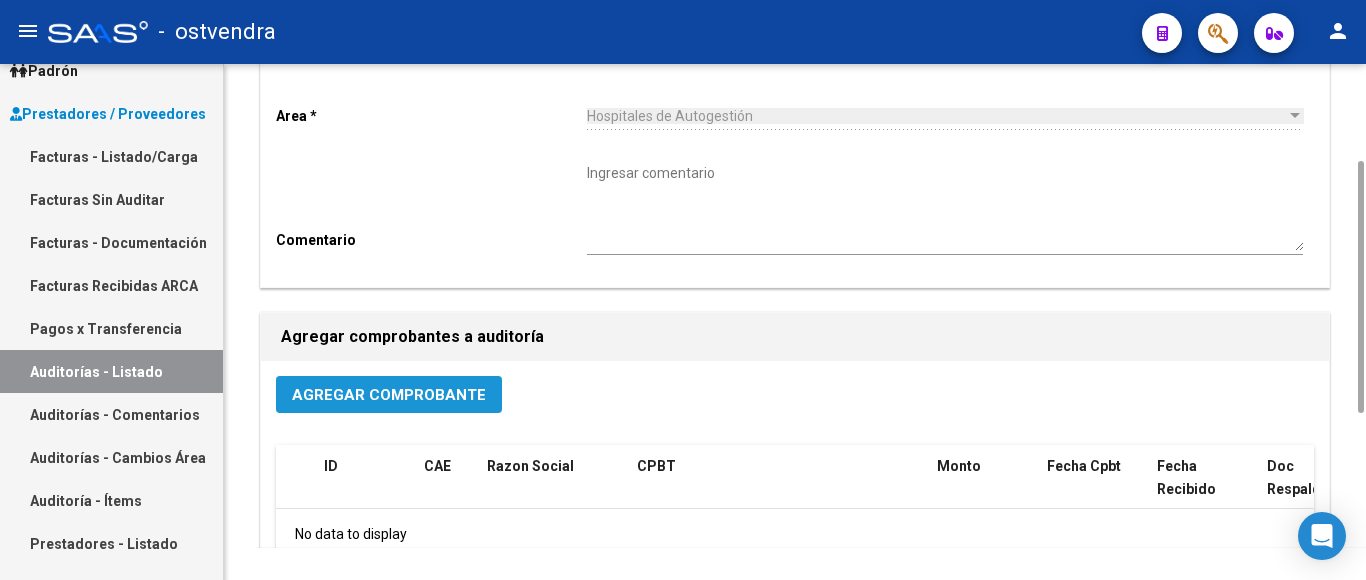 click on "Agregar Comprobante" 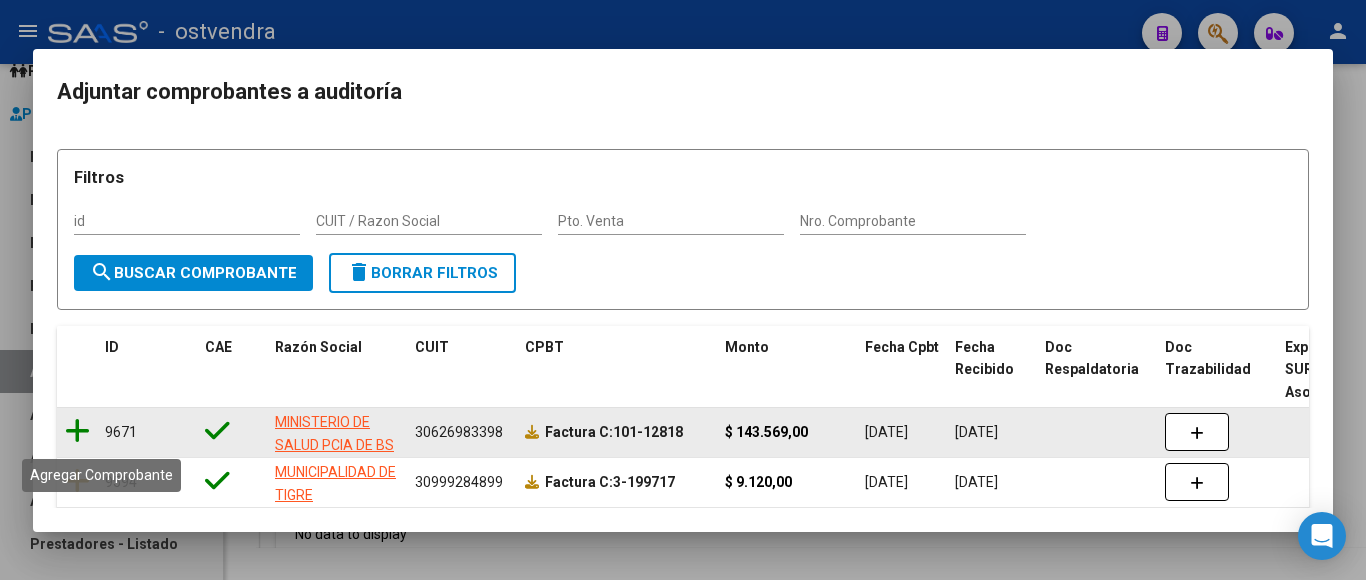 click 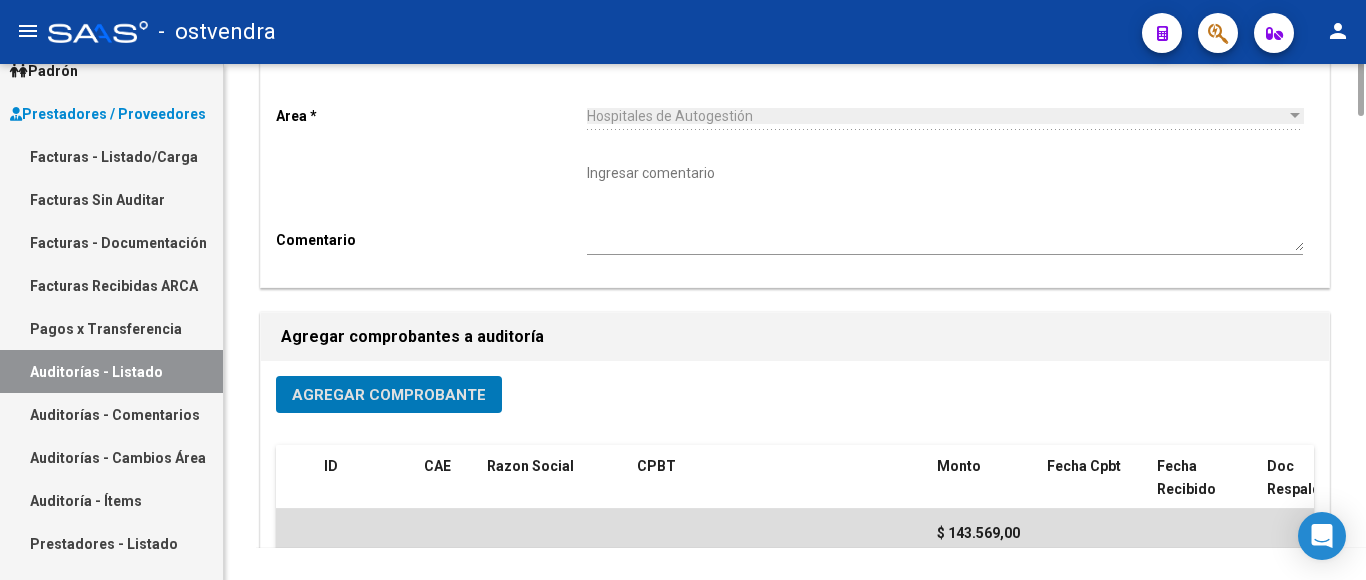 scroll, scrollTop: 0, scrollLeft: 0, axis: both 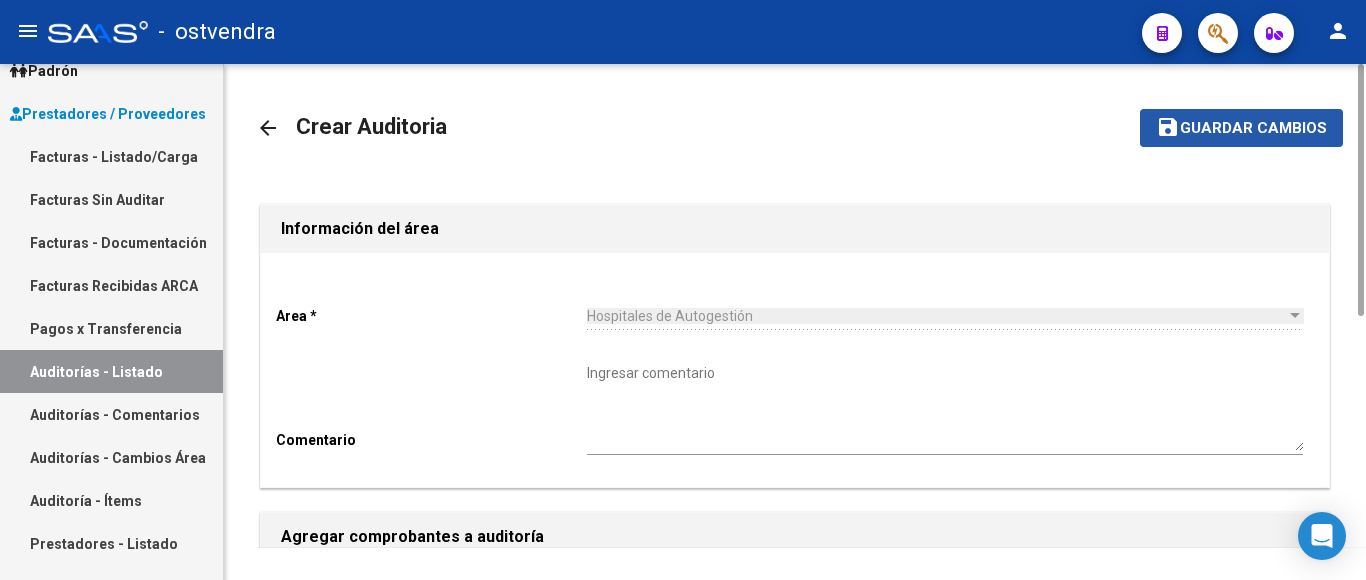 click on "Guardar cambios" 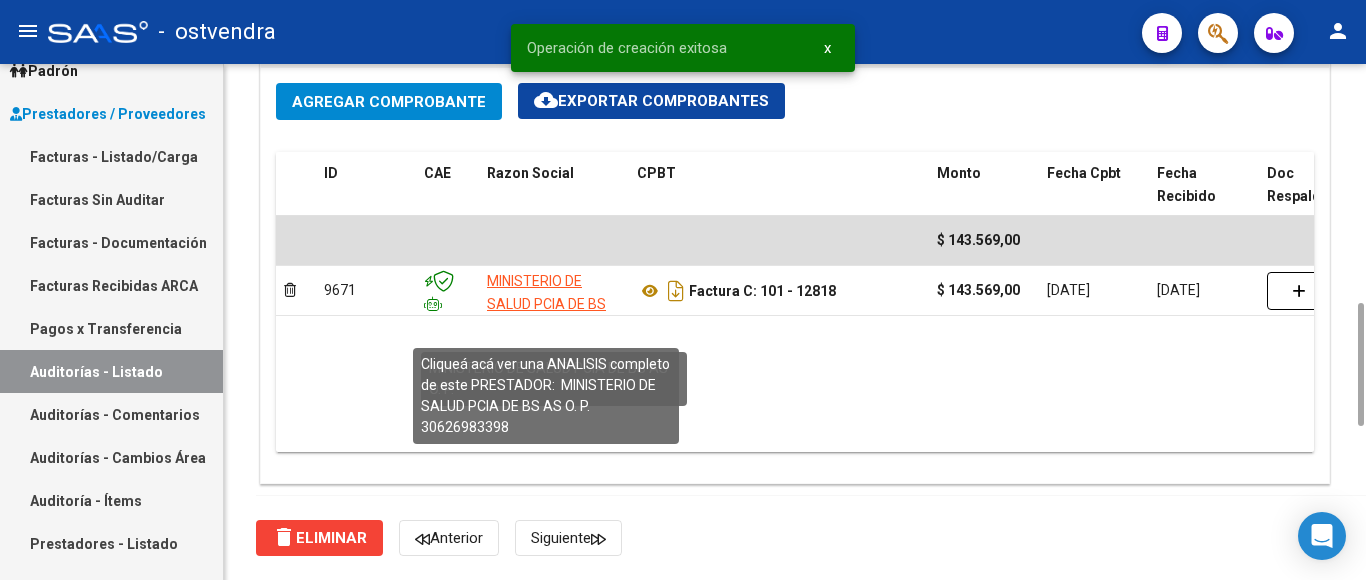 scroll, scrollTop: 1200, scrollLeft: 0, axis: vertical 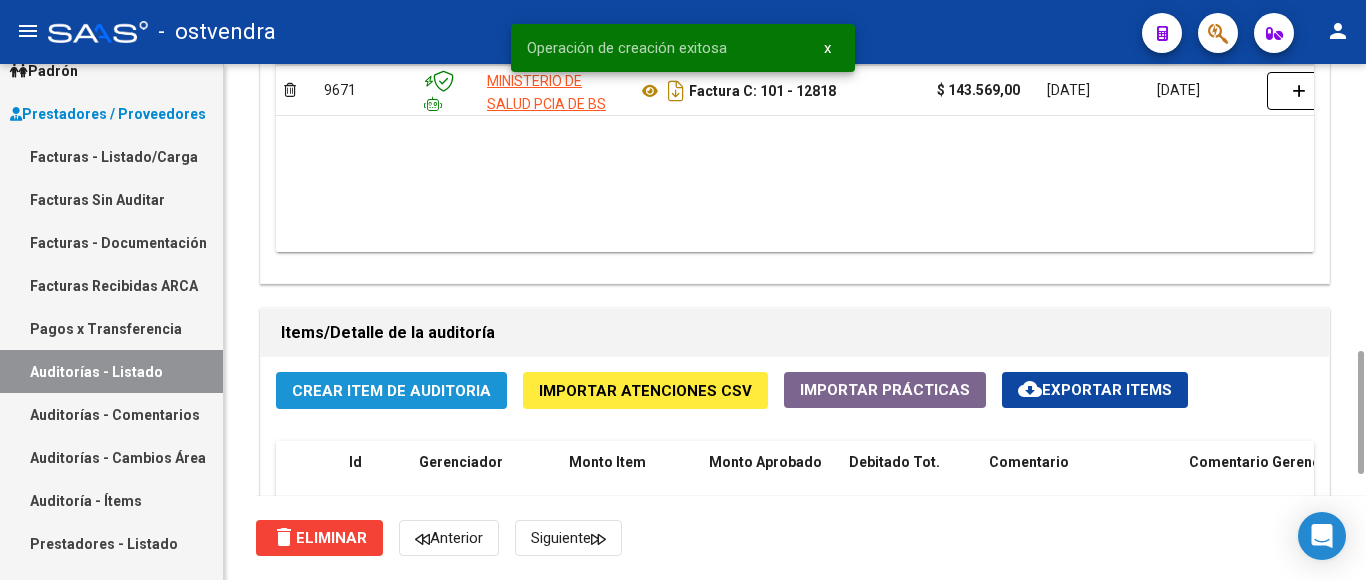 click on "Crear Item de Auditoria" 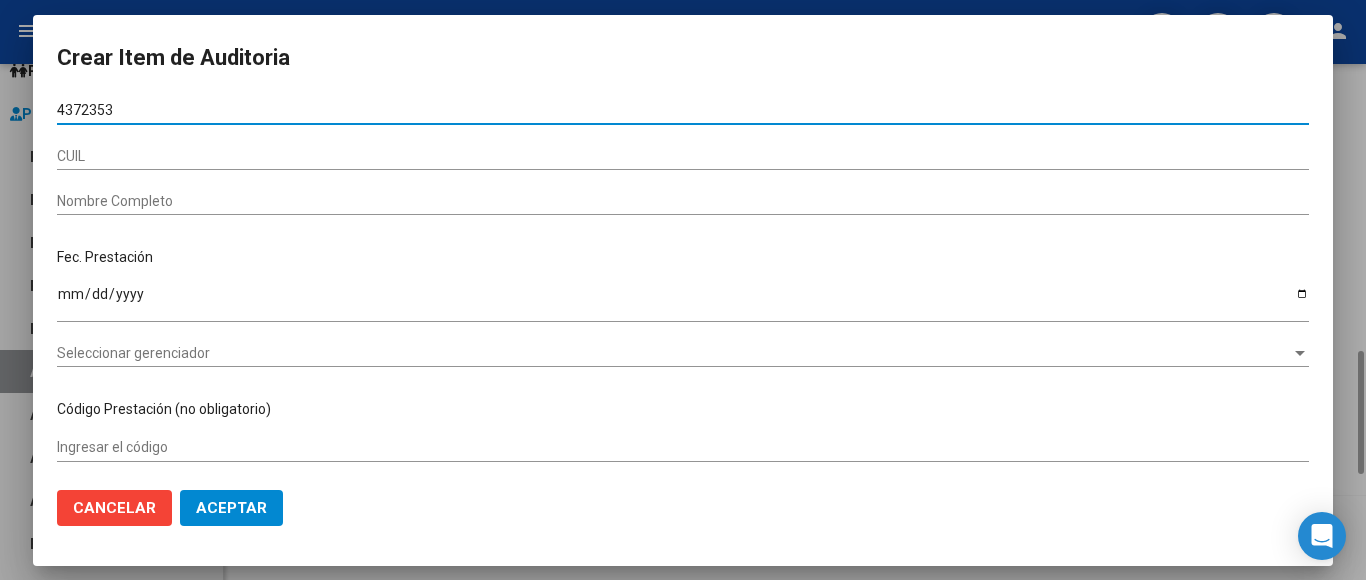 type on "43723535" 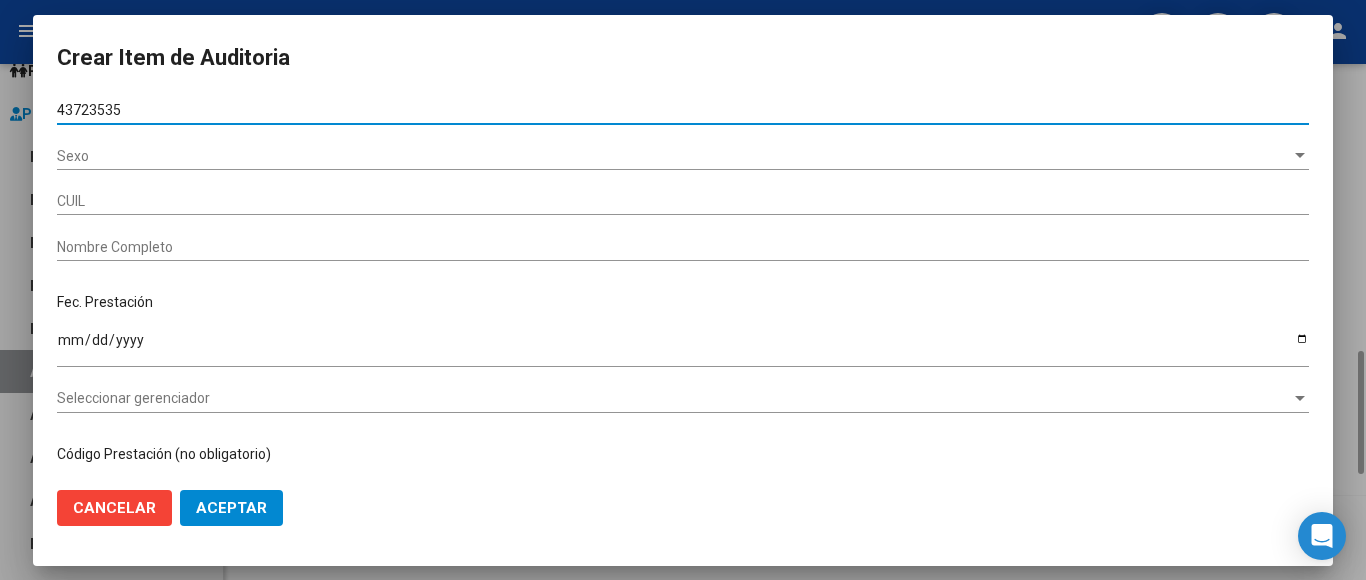 type on "20437235350" 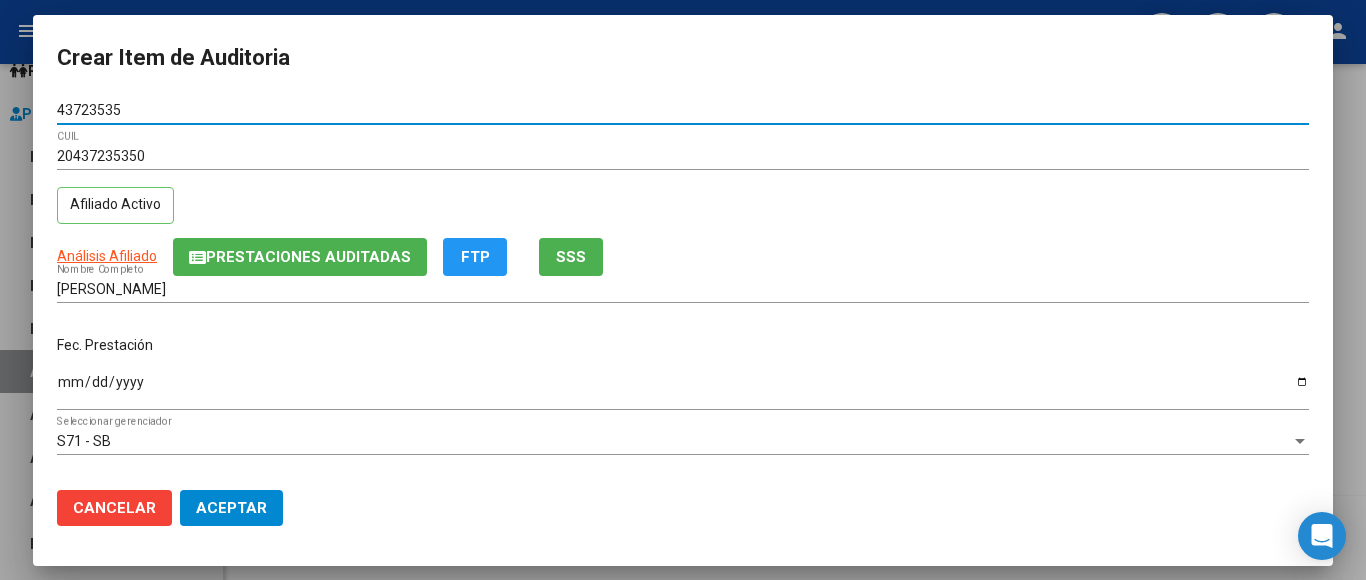 type on "43723535" 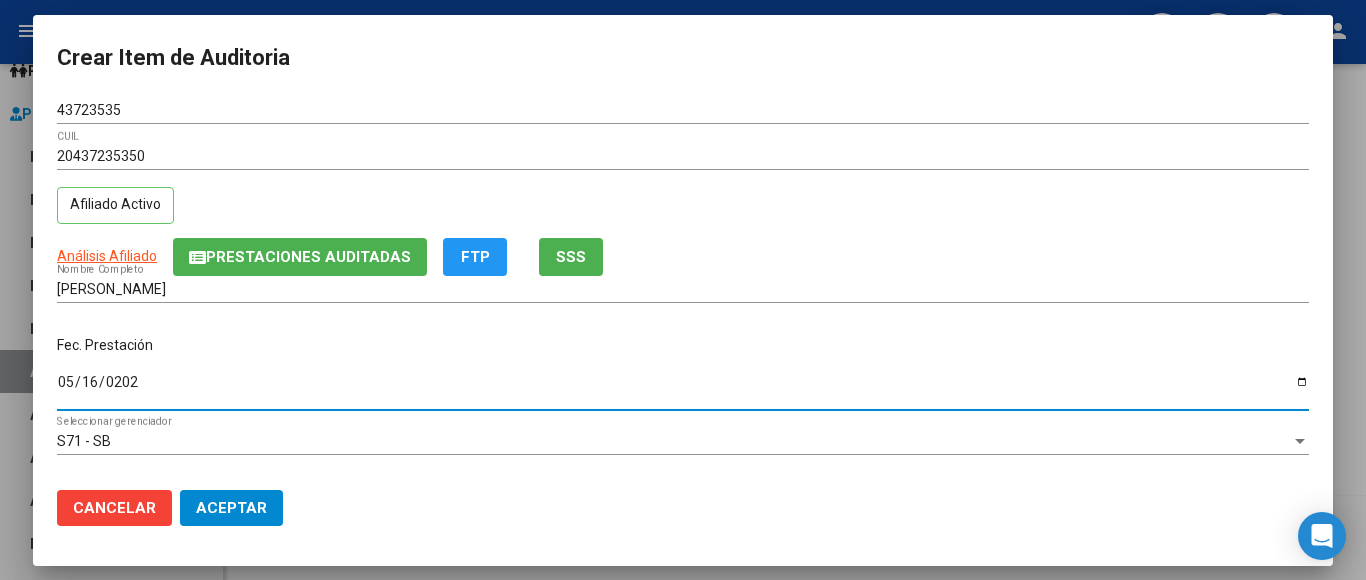 type on "[DATE]" 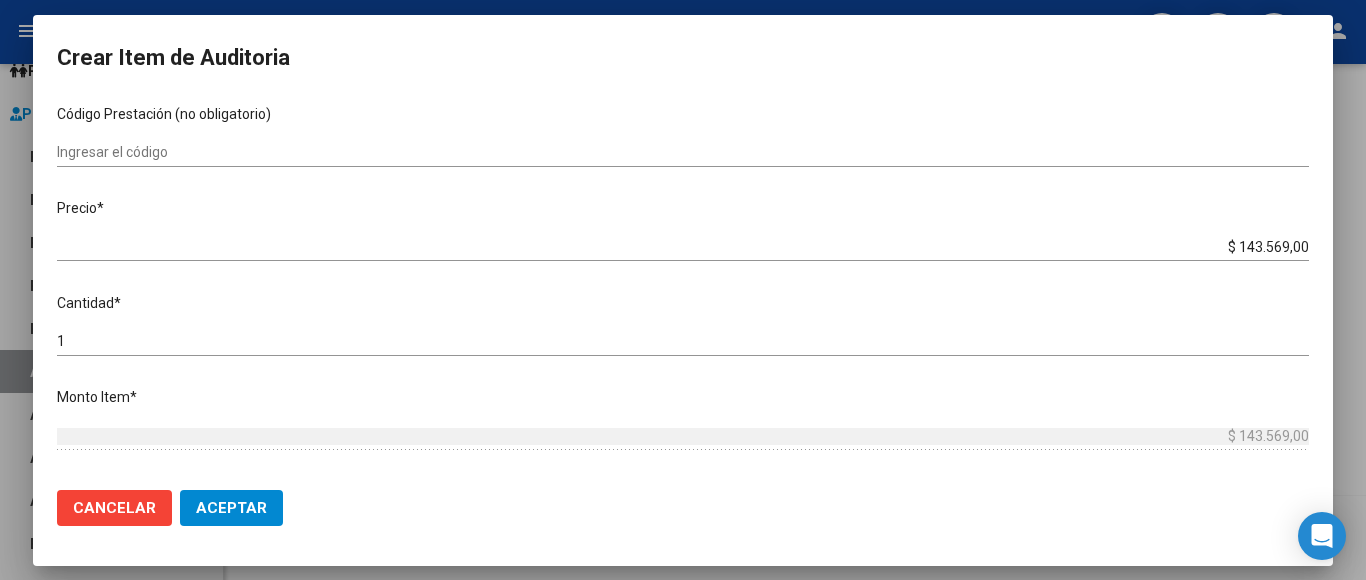 scroll, scrollTop: 400, scrollLeft: 0, axis: vertical 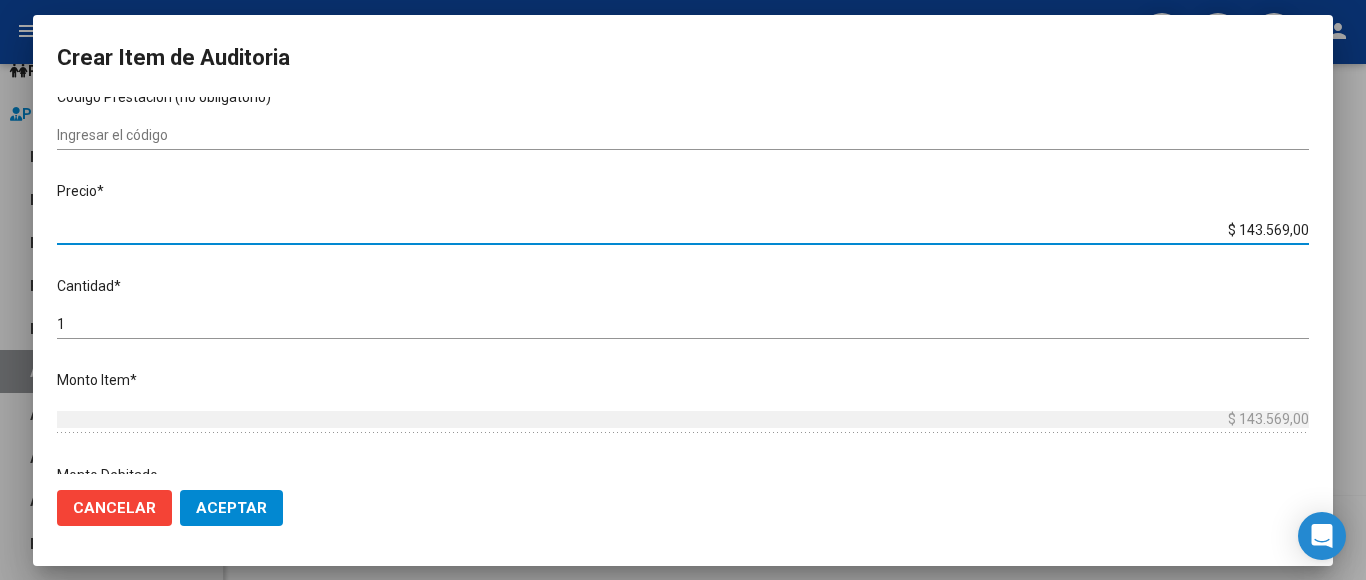 drag, startPoint x: 1208, startPoint y: 215, endPoint x: 1324, endPoint y: 221, distance: 116.15507 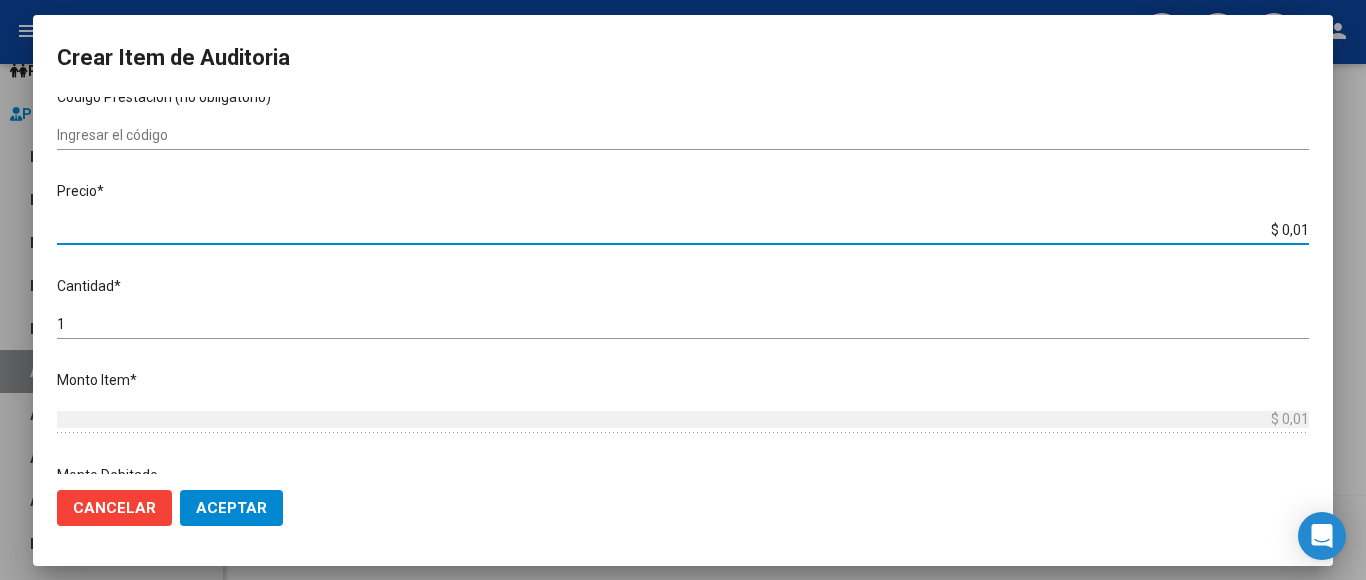 type on "$ 0,11" 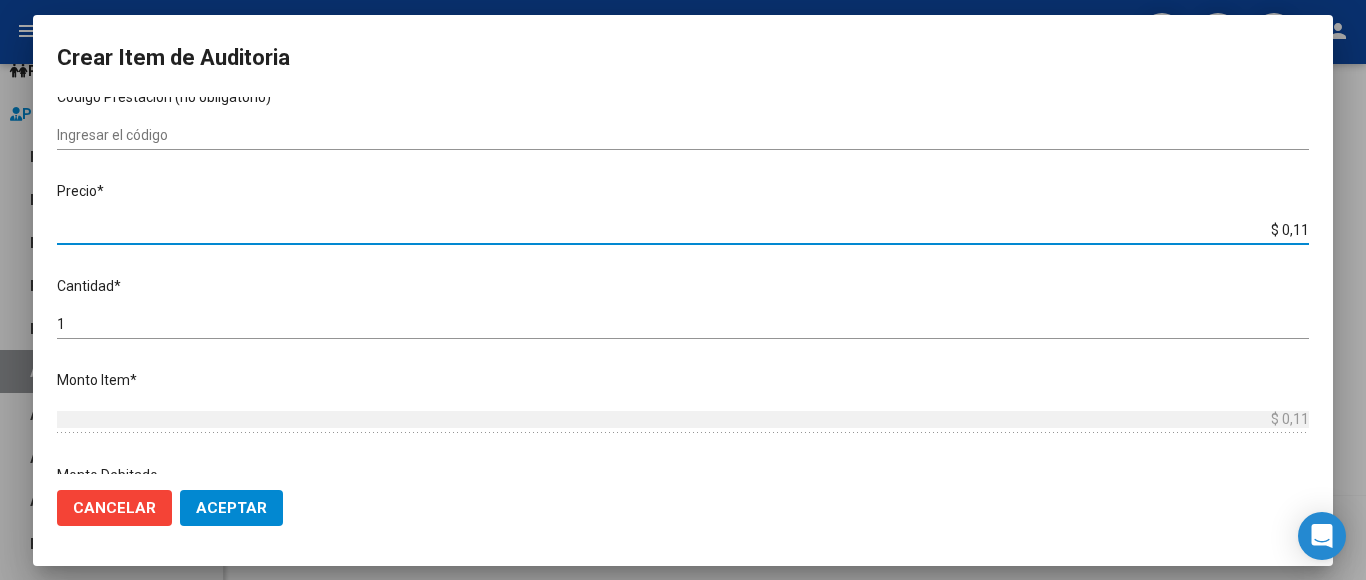 type on "$ 1,18" 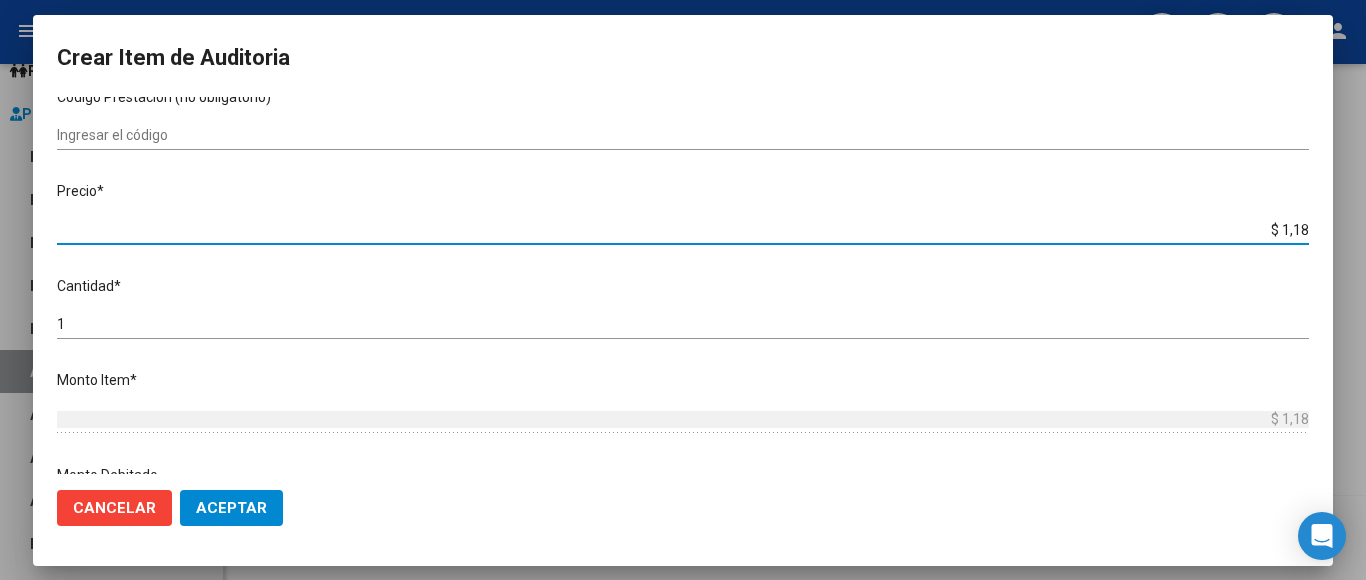 type on "$ 11,88" 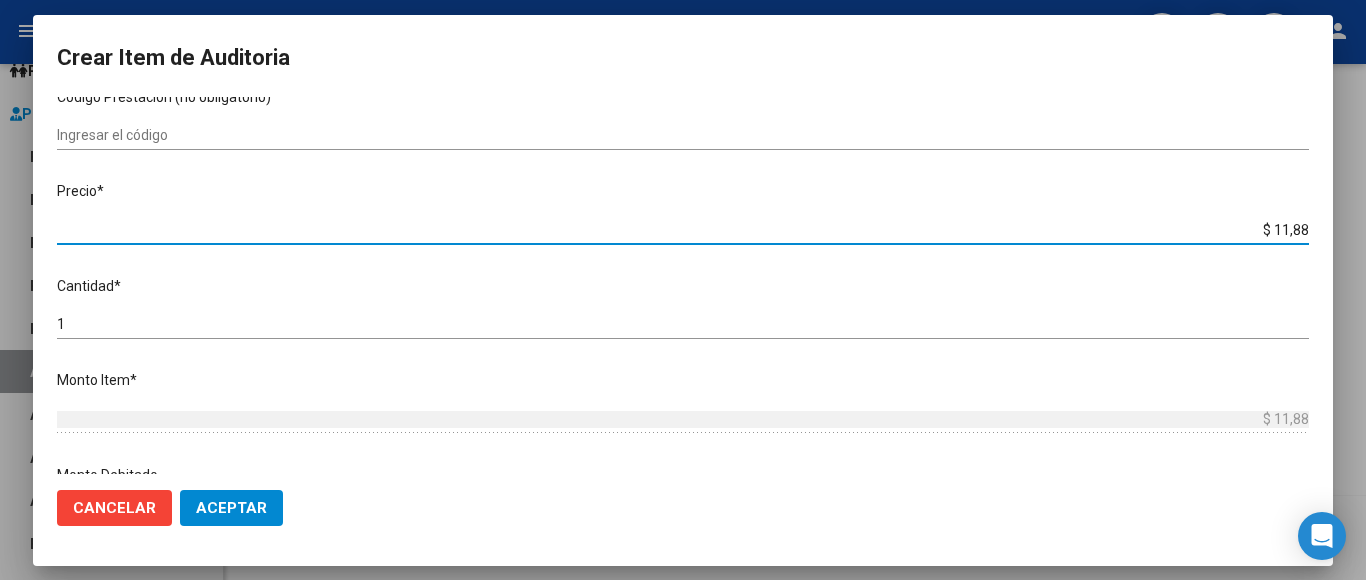 type on "$ 118,89" 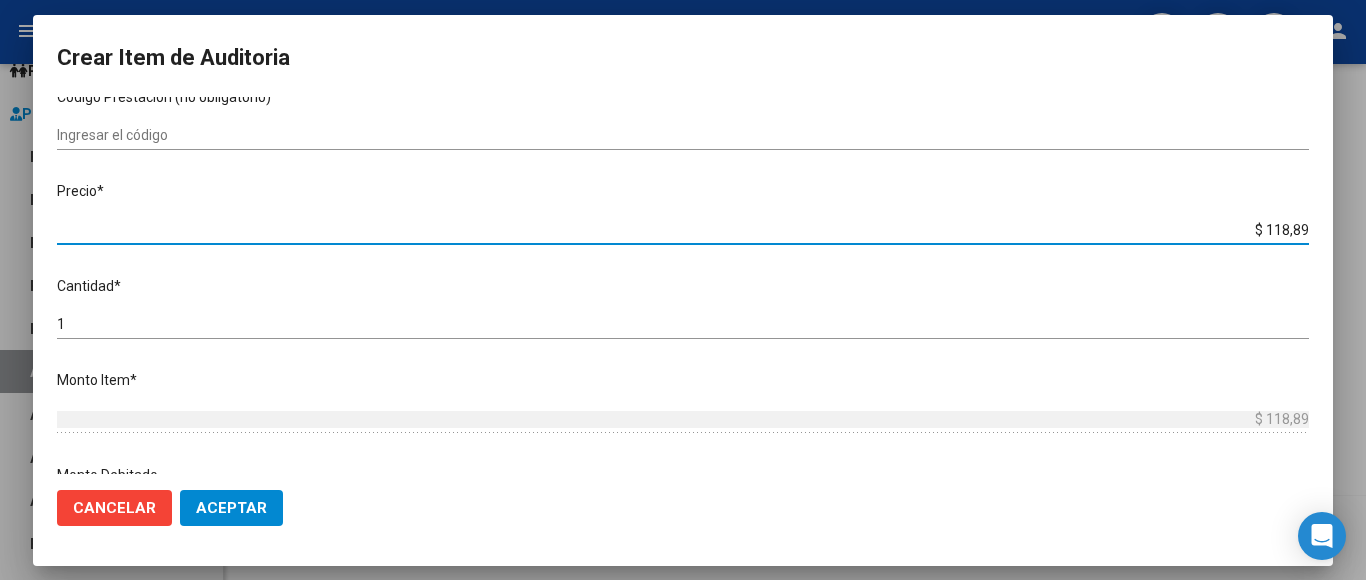 type on "$ 1.188,90" 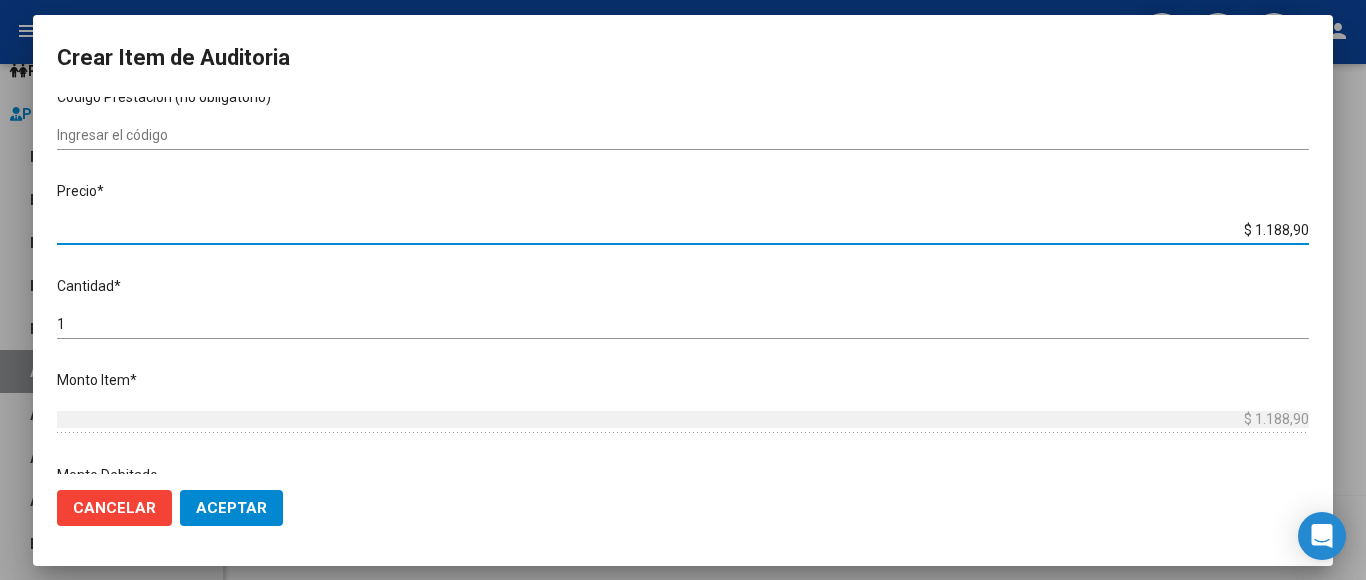 type on "$ 11.889,00" 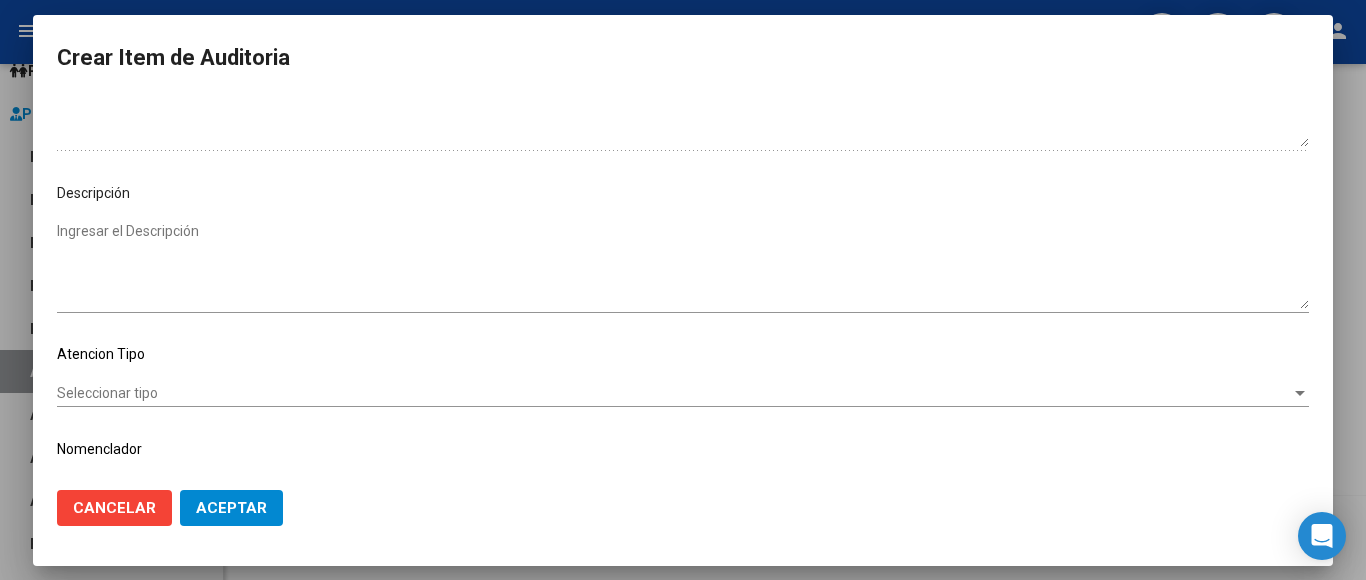 scroll, scrollTop: 1133, scrollLeft: 0, axis: vertical 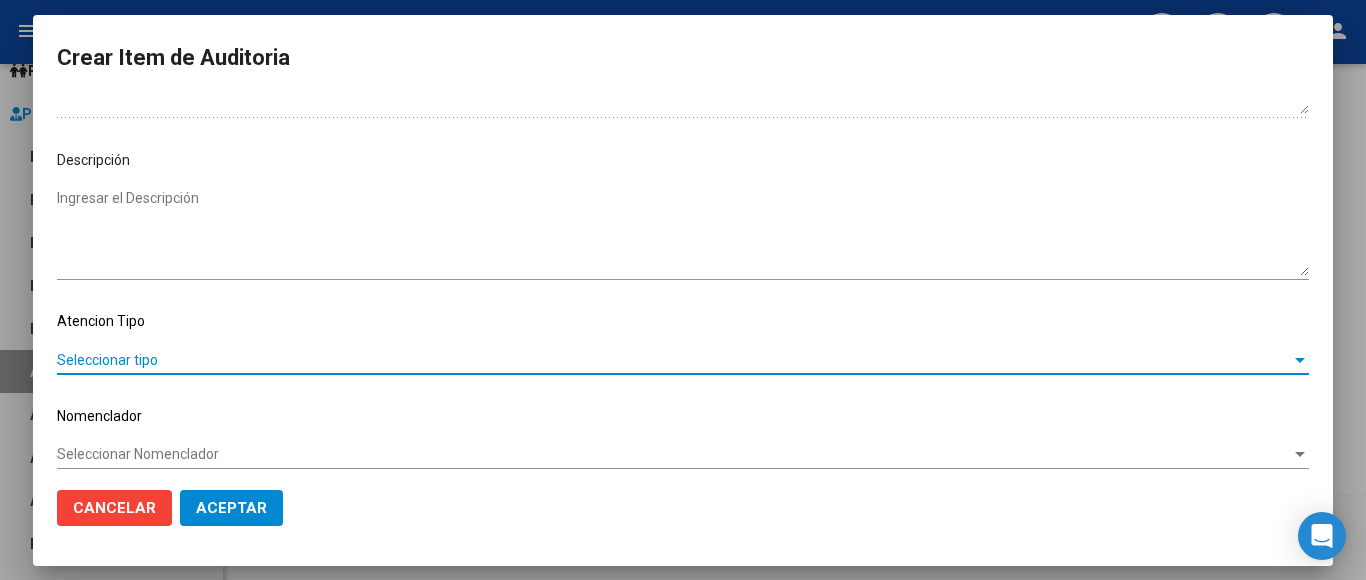click on "Seleccionar tipo" at bounding box center (674, 360) 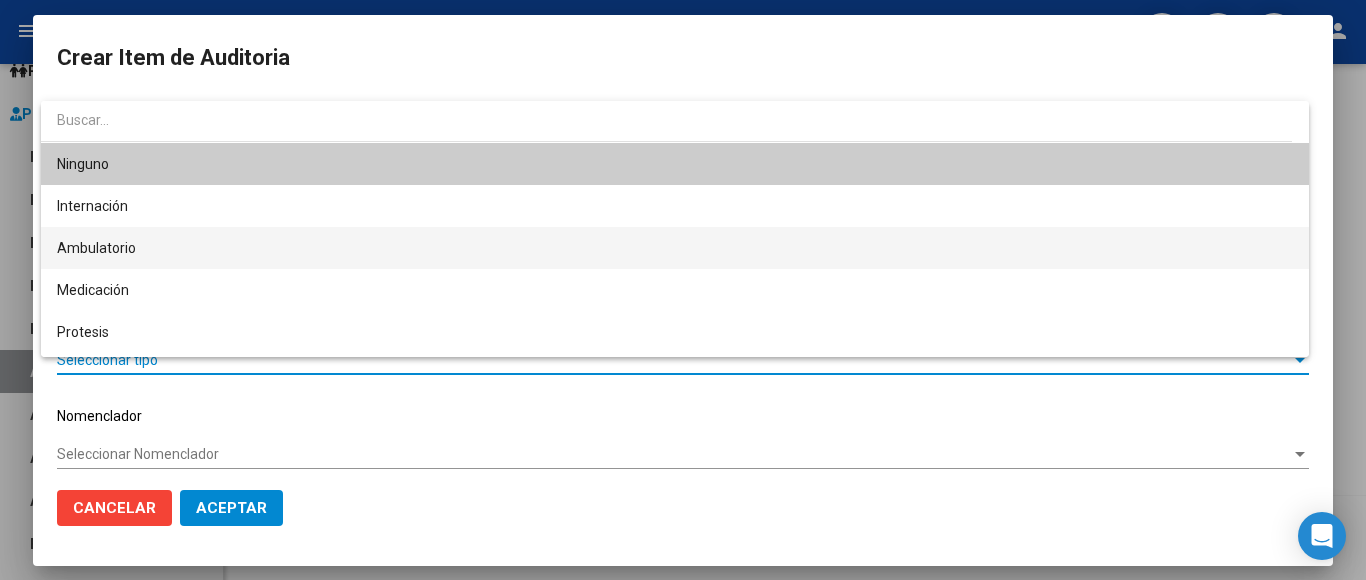 click on "Ambulatorio" at bounding box center [675, 248] 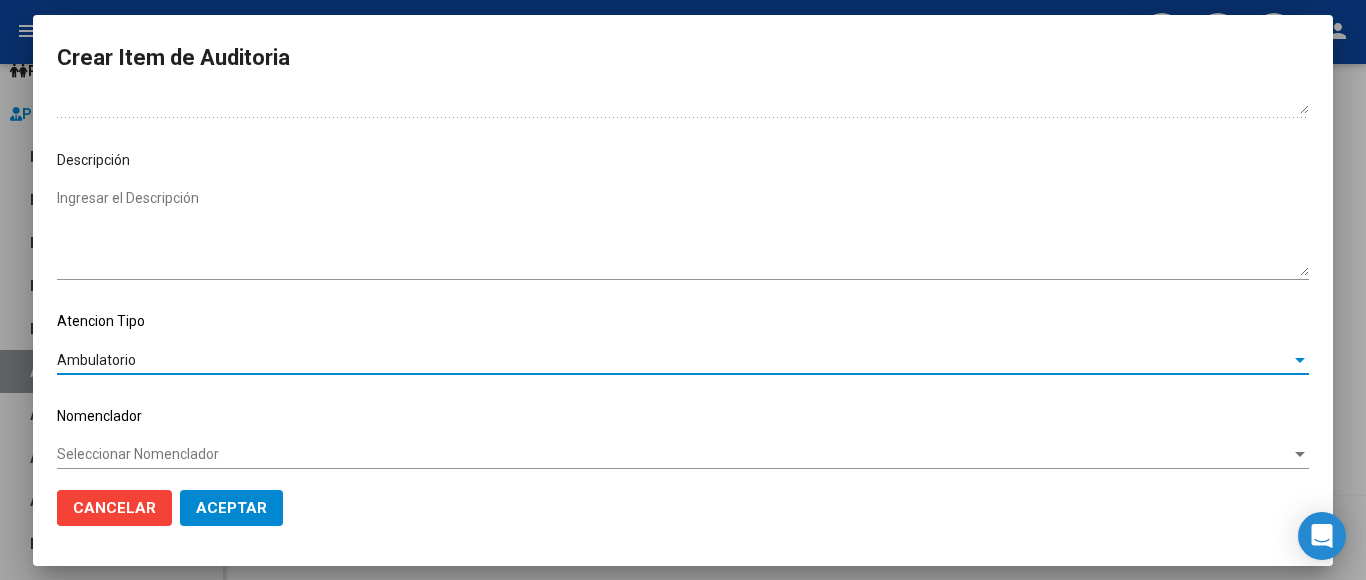 click on "Seleccionar Nomenclador" at bounding box center [674, 454] 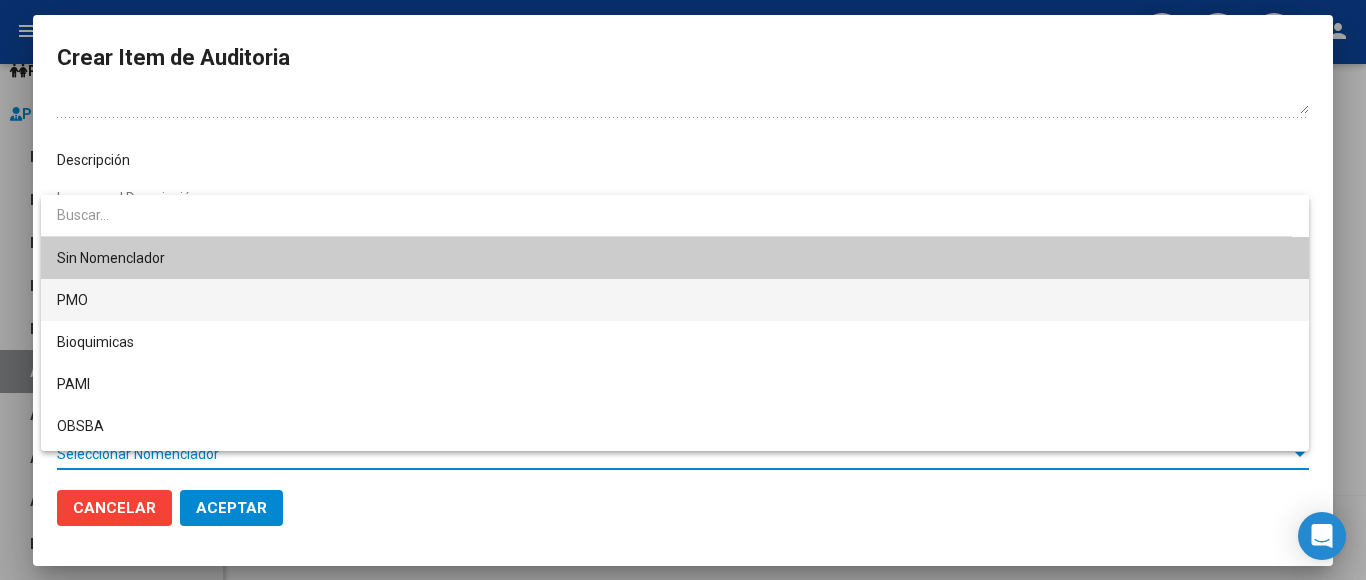 click on "PMO" at bounding box center (675, 300) 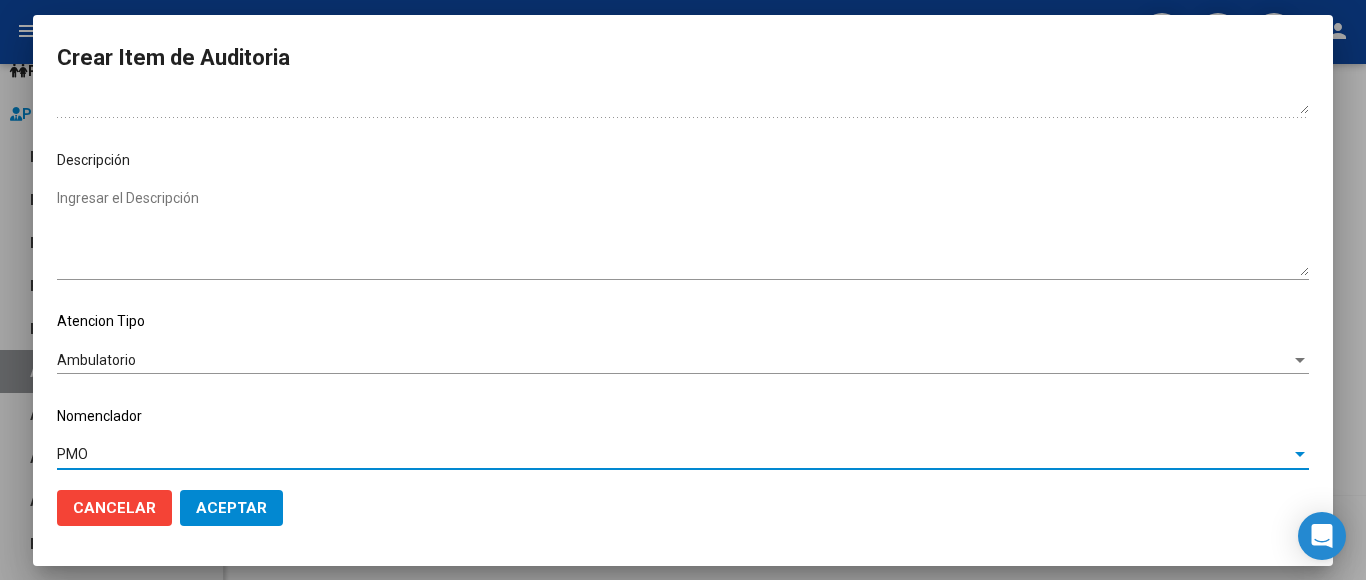 click on "Aceptar" 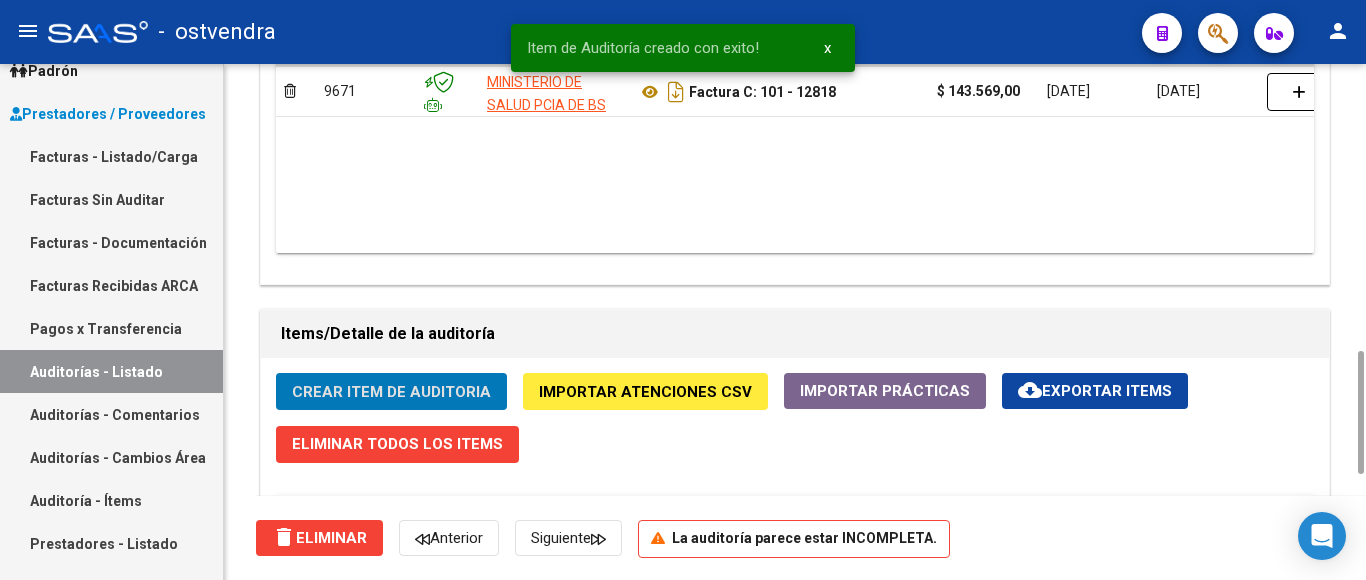 click on "Crear Item de Auditoria" 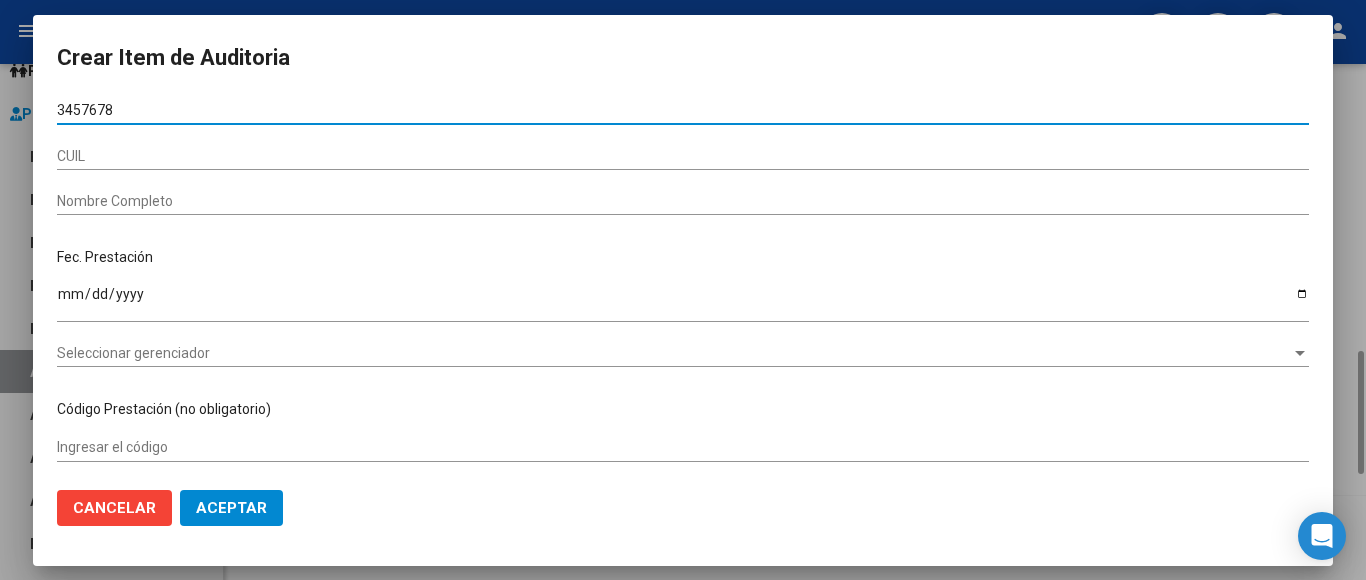 type on "34576780" 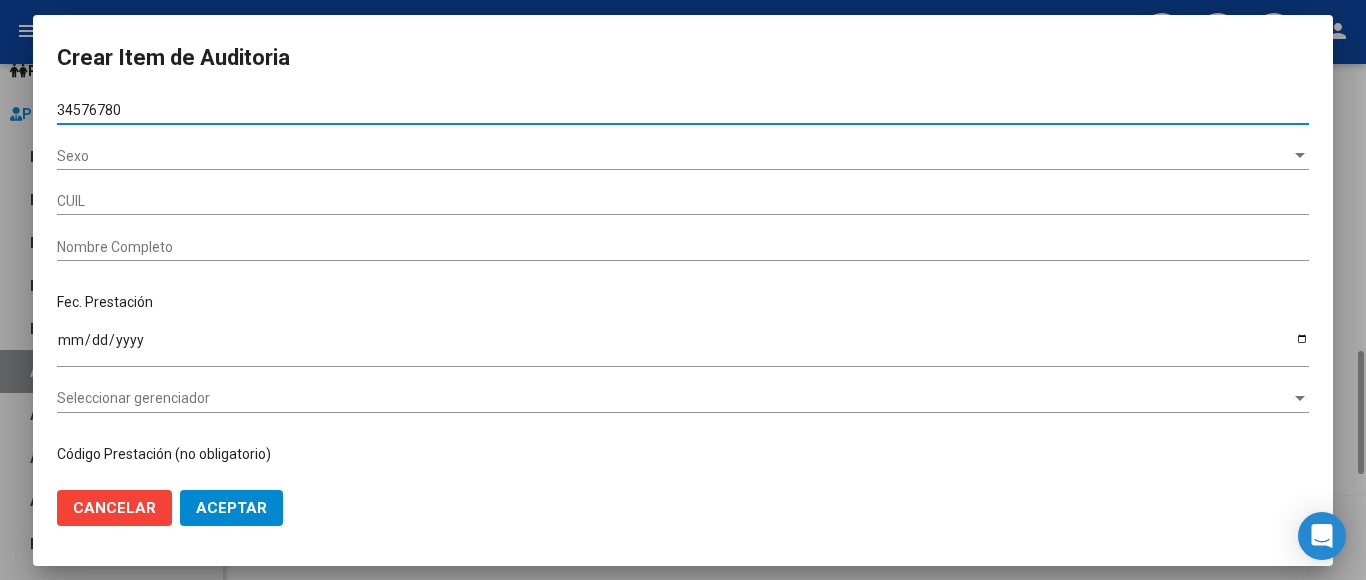 type on "20345767801" 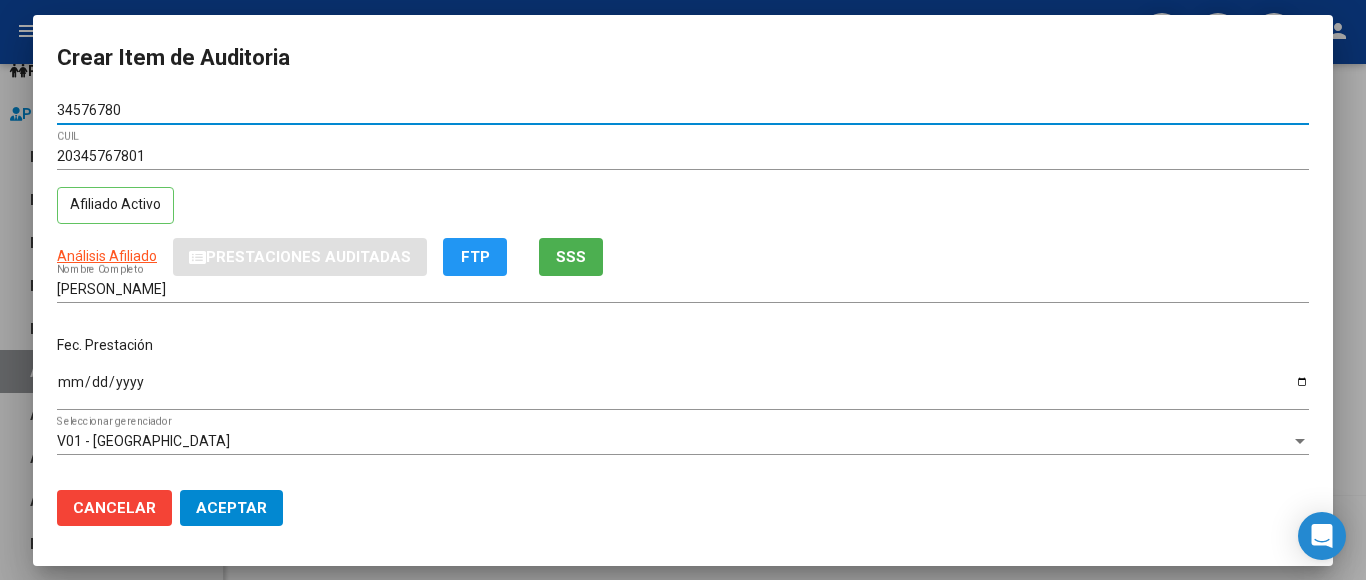 type on "34576780" 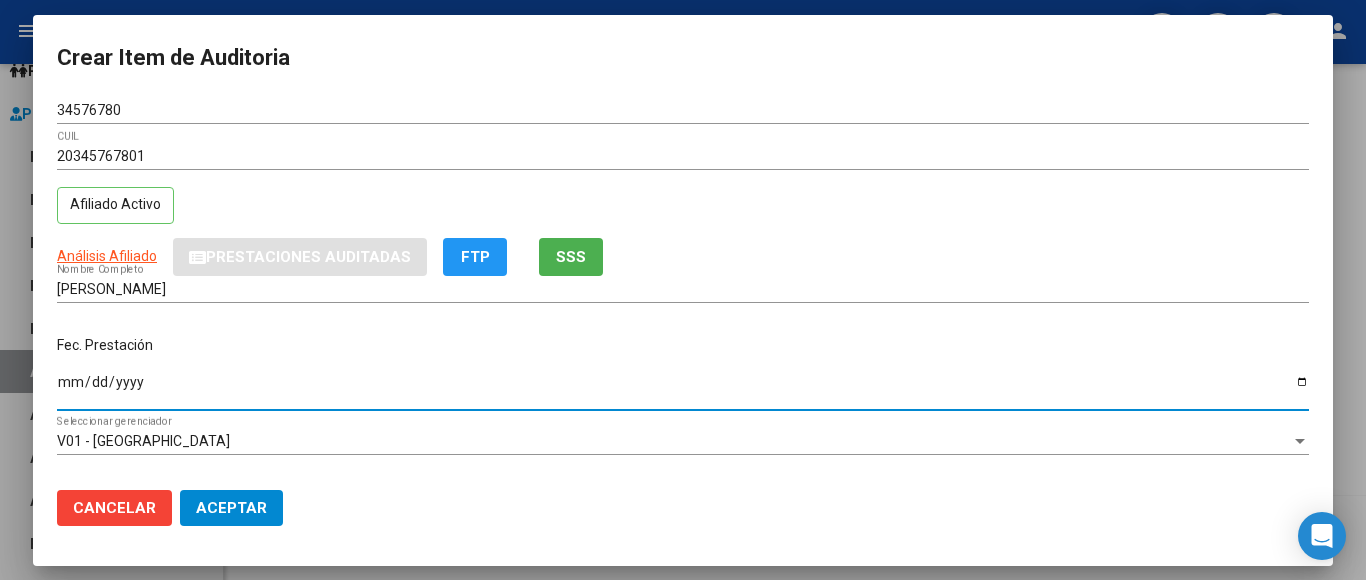 click on "Ingresar la fecha" at bounding box center (683, 389) 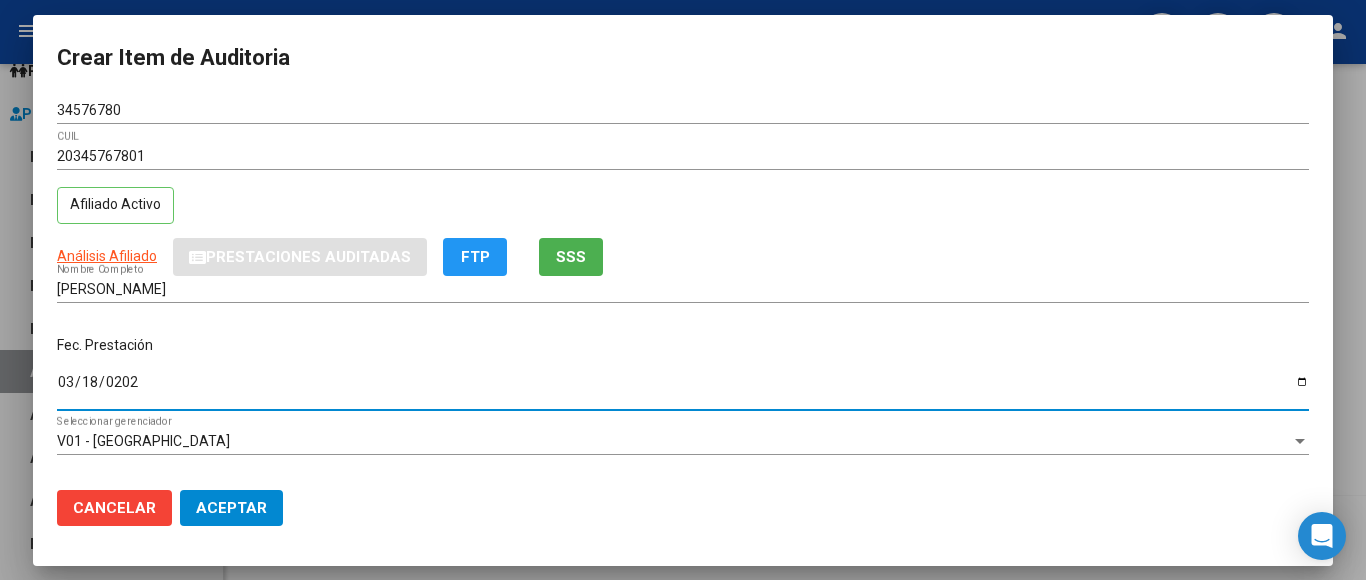 type on "[DATE]" 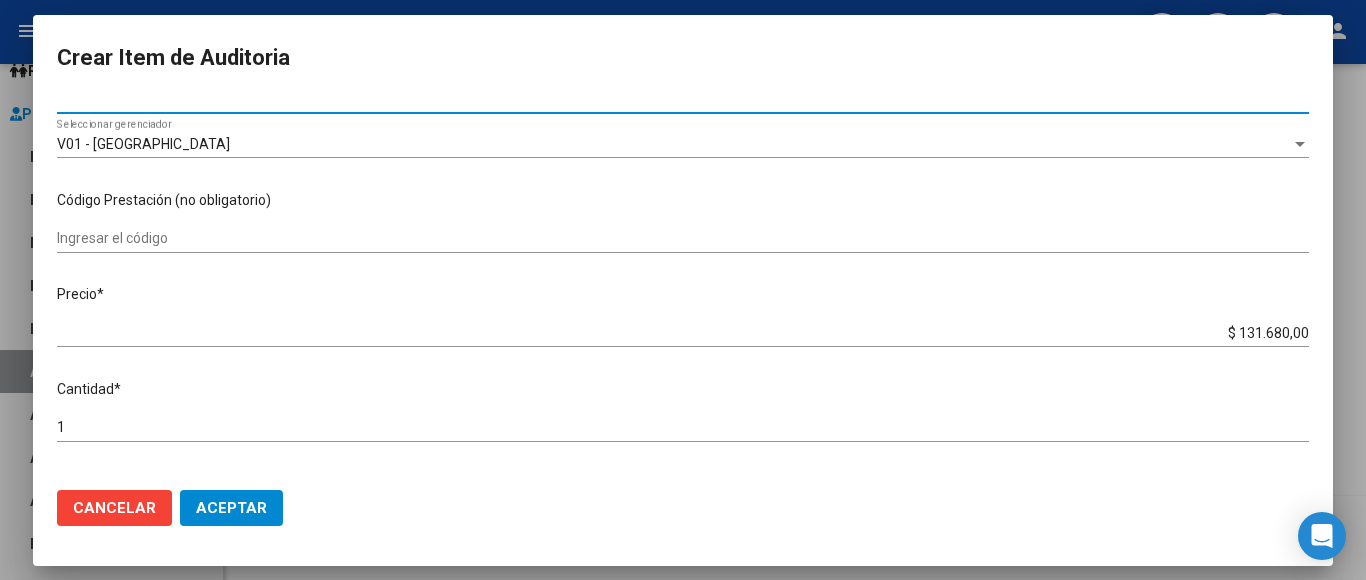 scroll, scrollTop: 300, scrollLeft: 0, axis: vertical 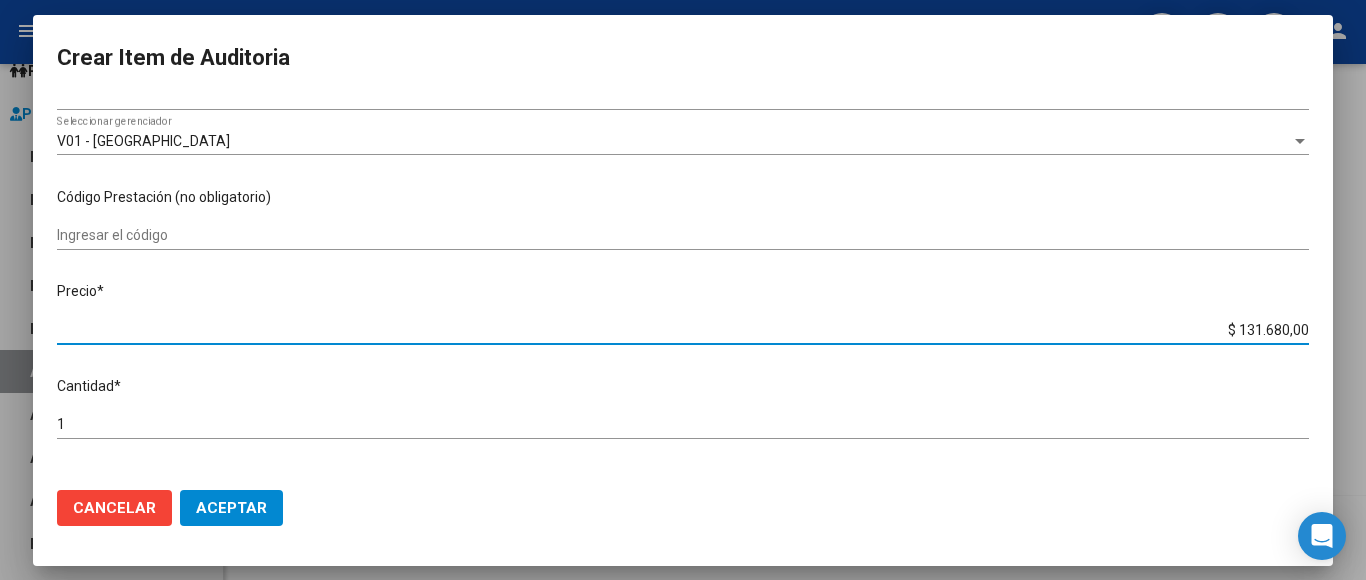 drag, startPoint x: 1200, startPoint y: 314, endPoint x: 1309, endPoint y: 324, distance: 109.457756 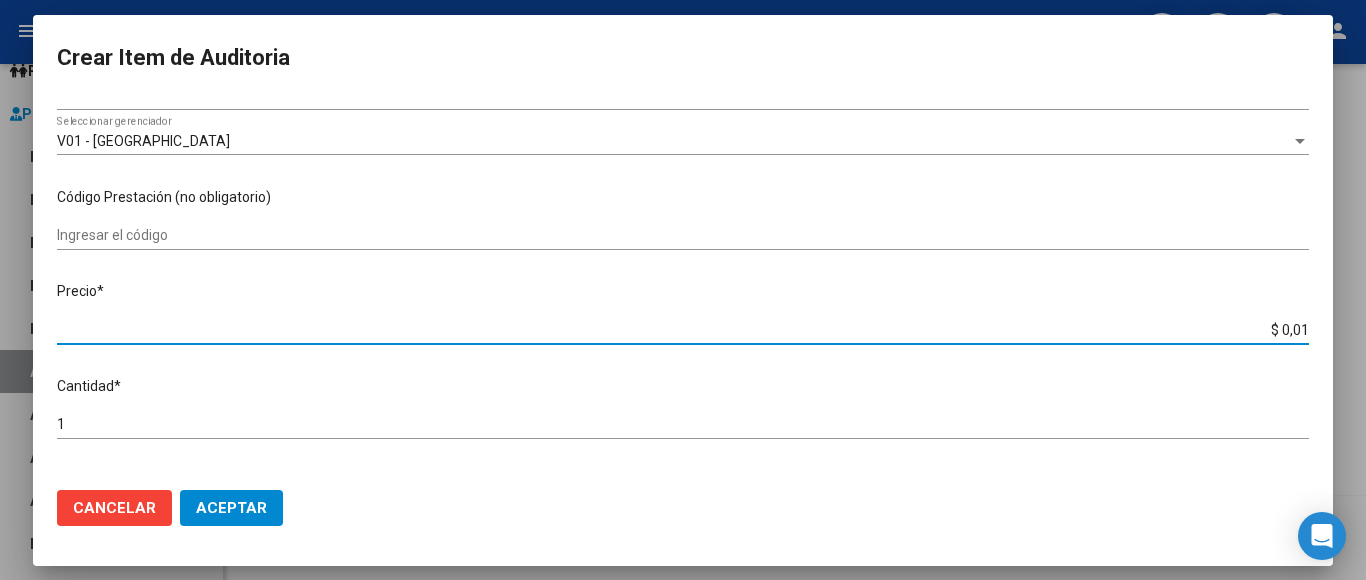 type on "$ 0,11" 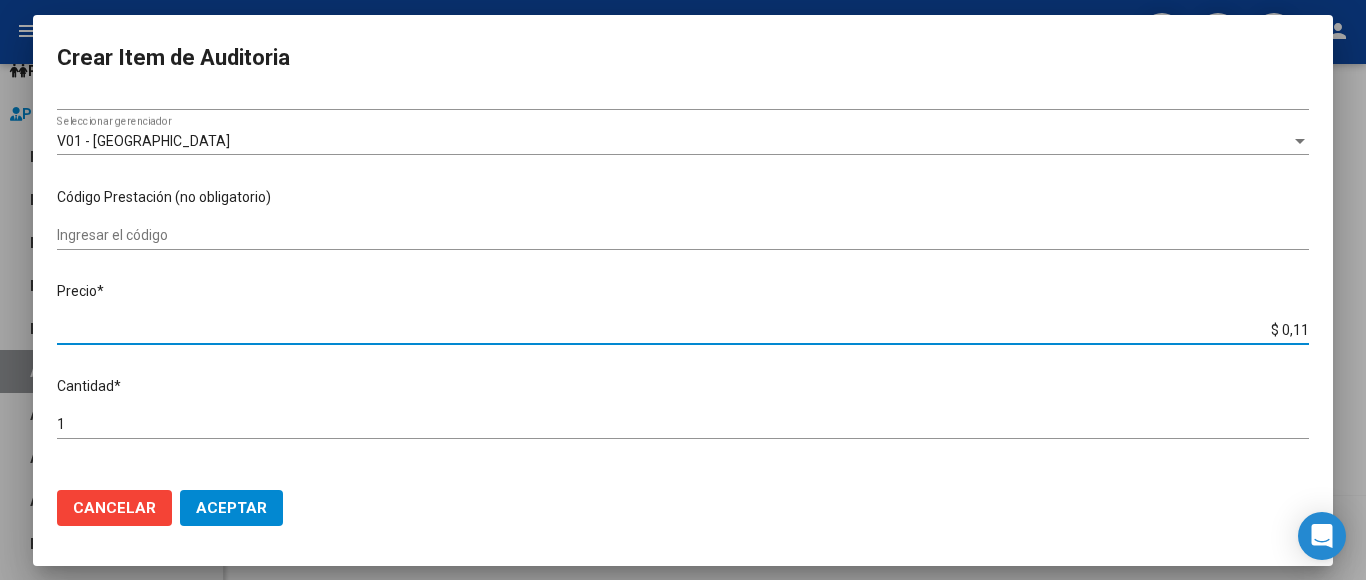 type on "$ 1,18" 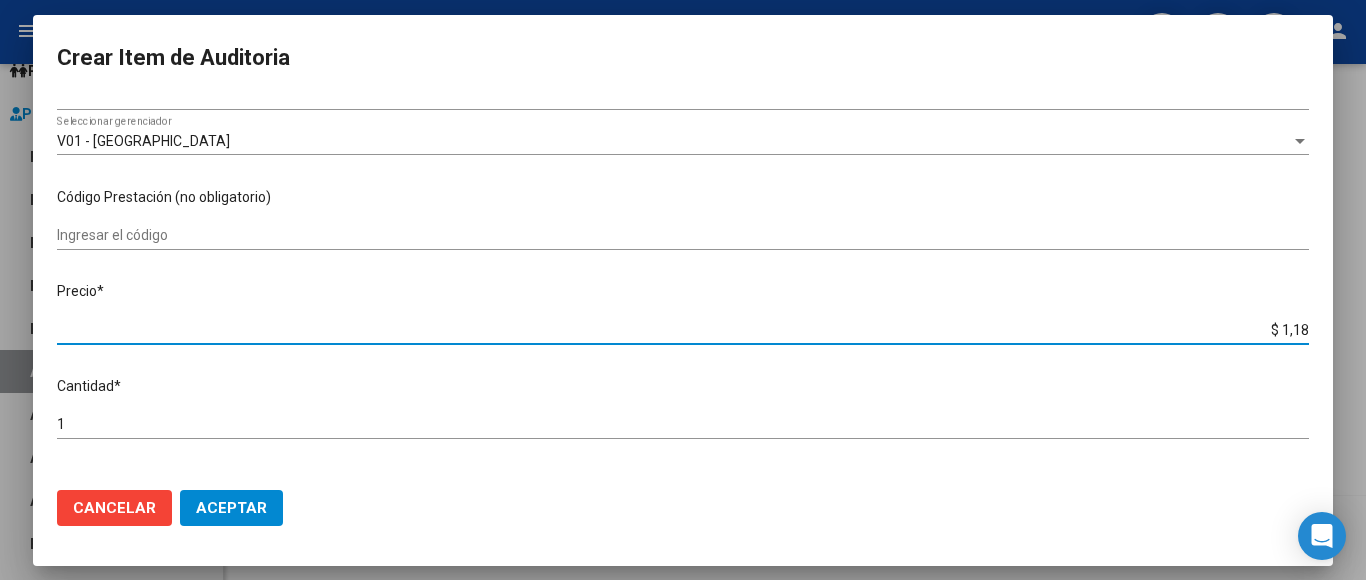 type on "$ 11,88" 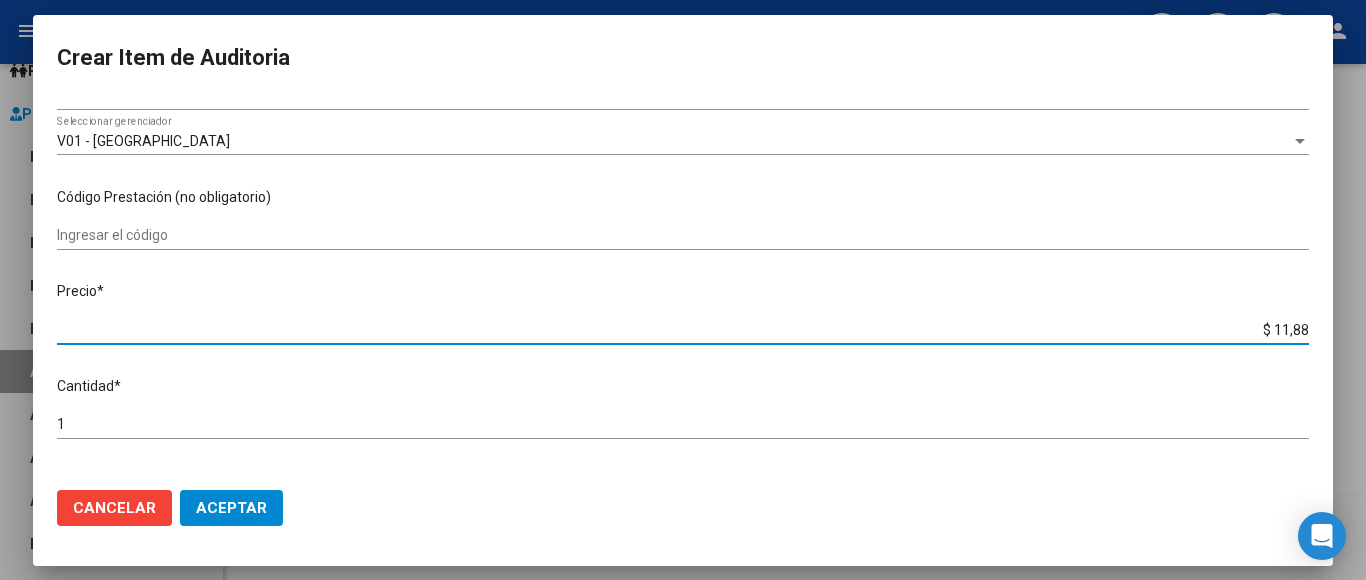 type on "$ 118,89" 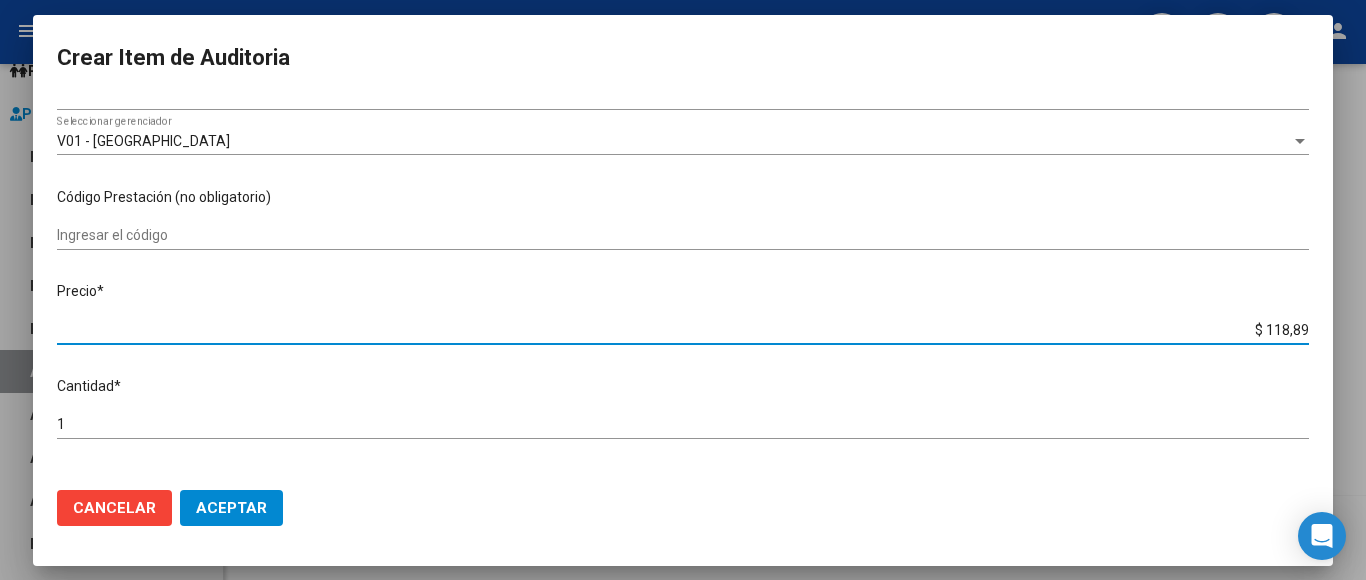type on "$ 1.188,90" 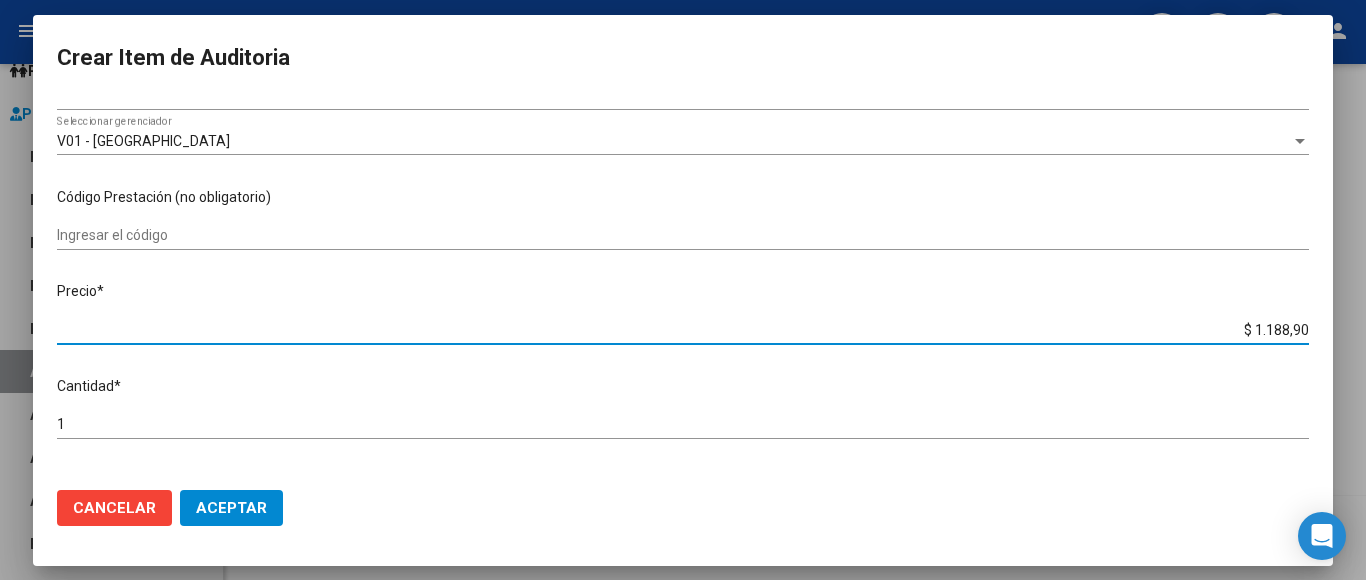 type on "$ 11.889,00" 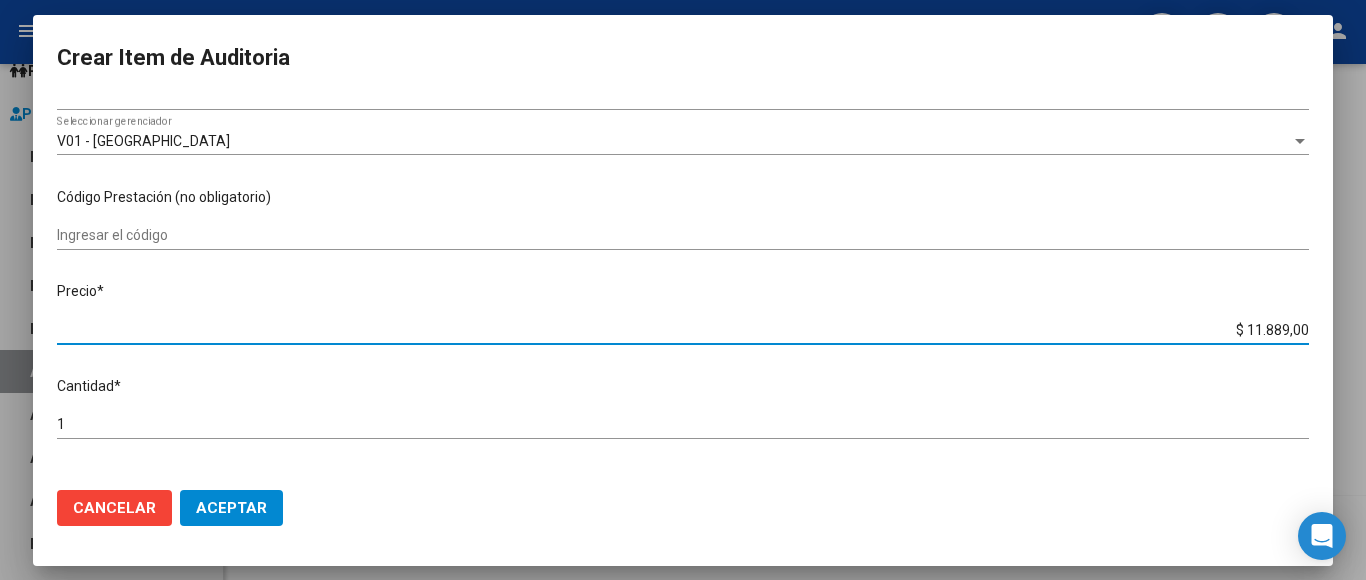 type on "$ 11.889,00" 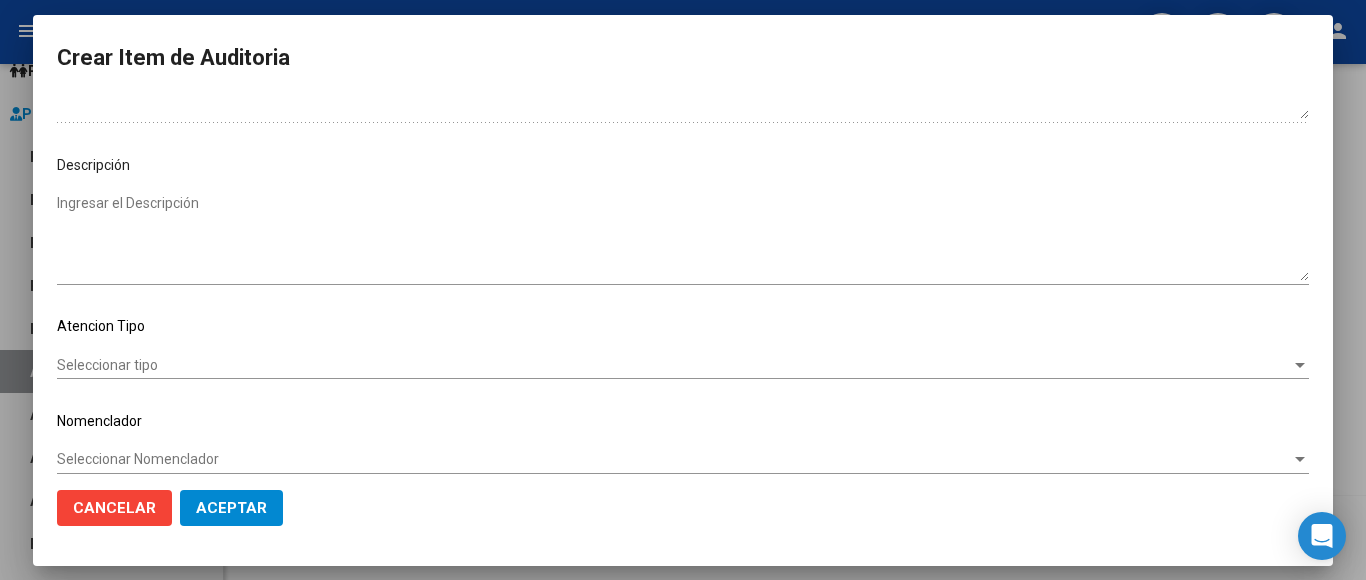 scroll, scrollTop: 1133, scrollLeft: 0, axis: vertical 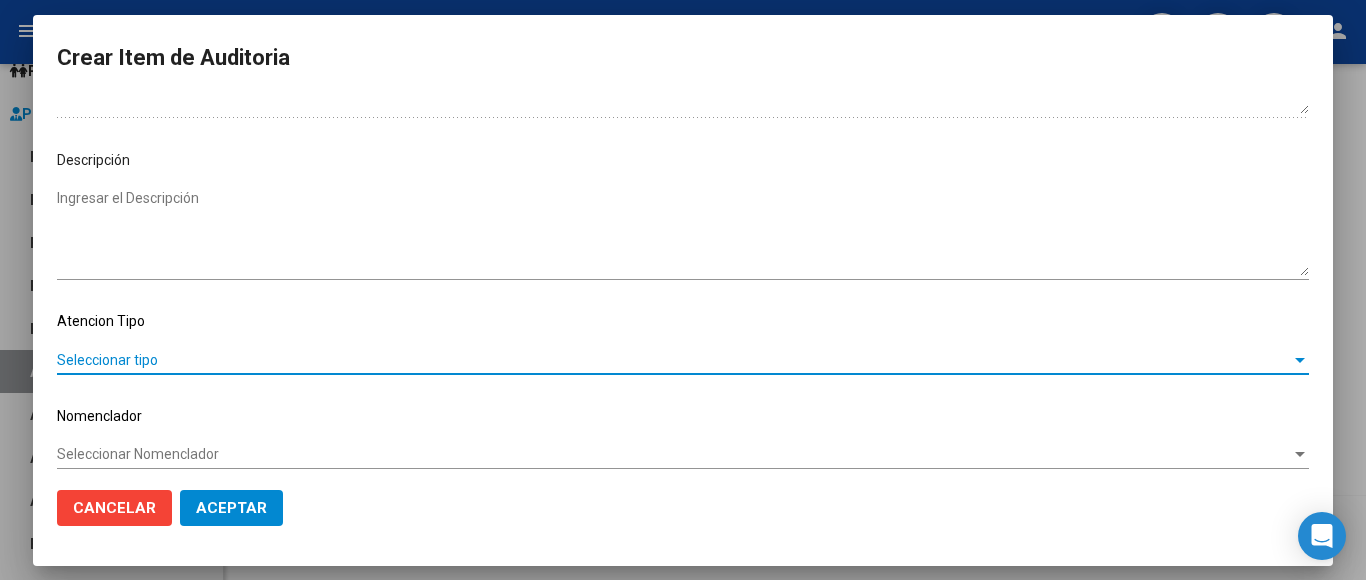 click on "Seleccionar tipo" at bounding box center [674, 360] 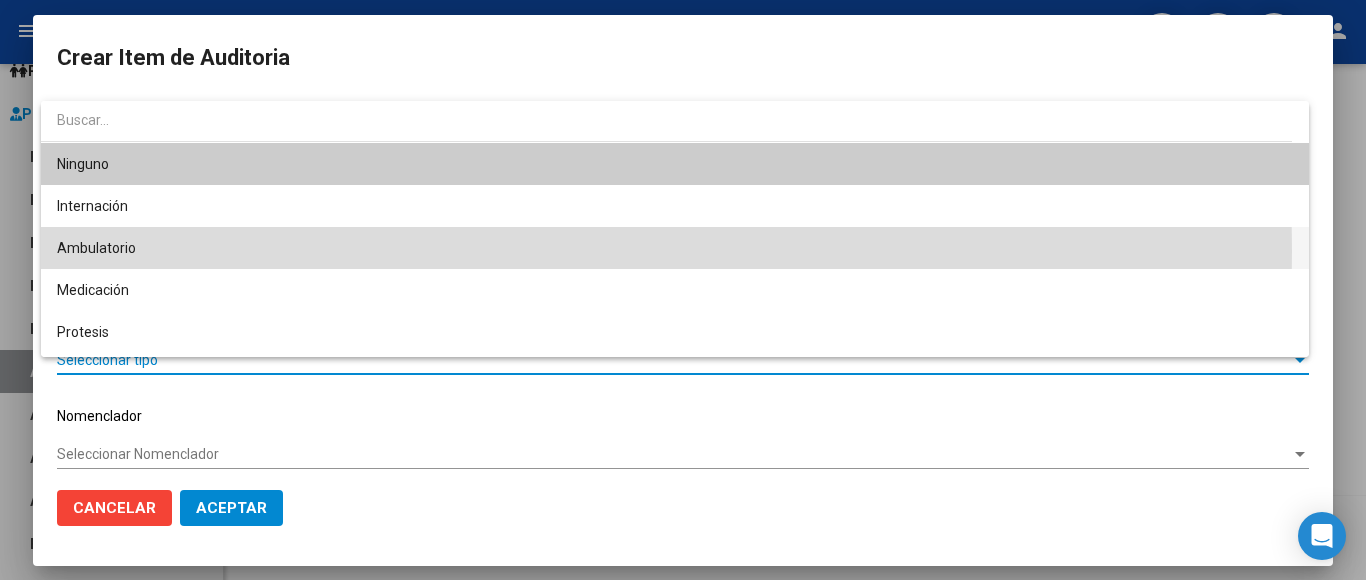 click on "Ambulatorio" at bounding box center (675, 248) 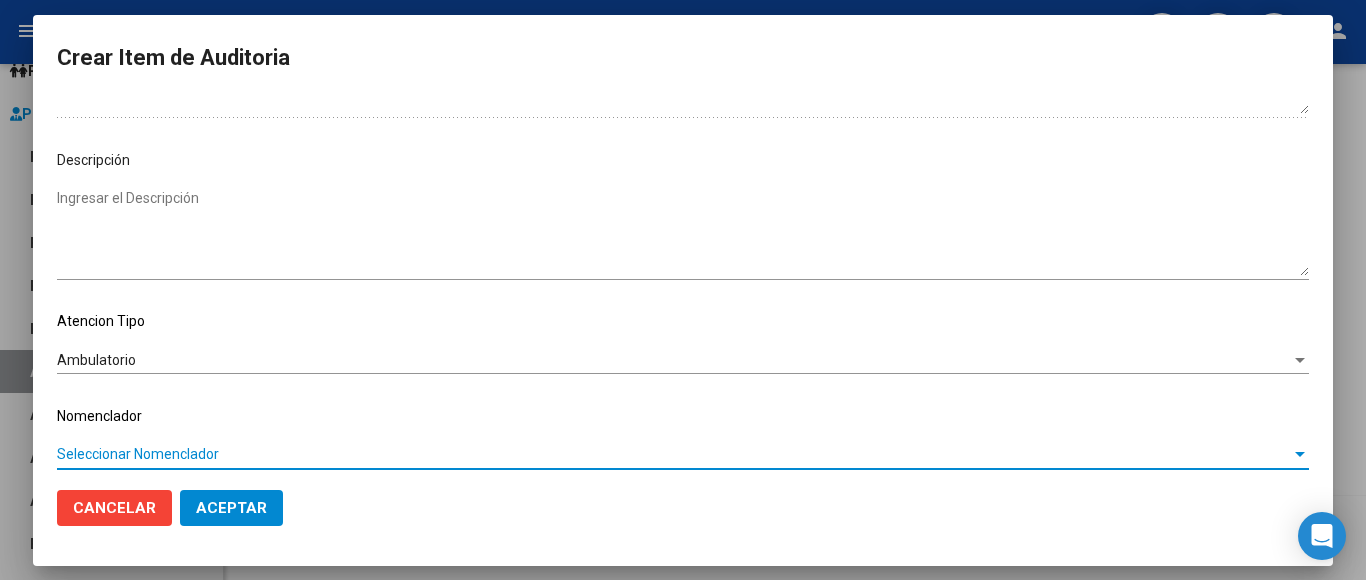 click on "Seleccionar Nomenclador" at bounding box center (674, 454) 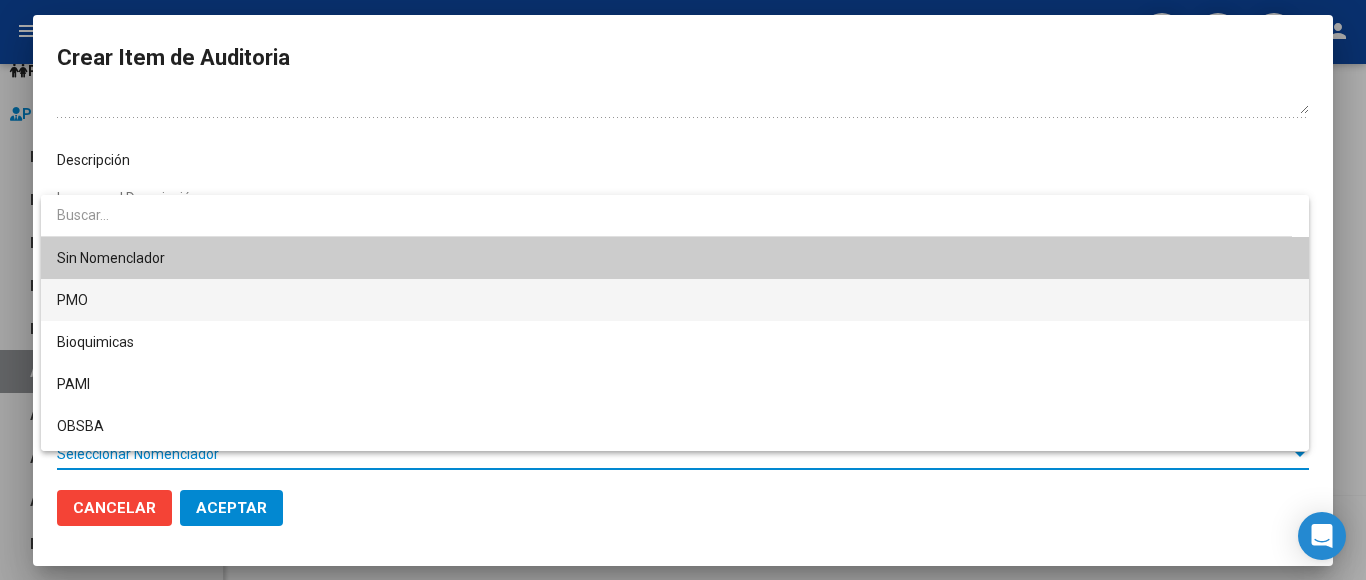 click on "PMO" at bounding box center [675, 300] 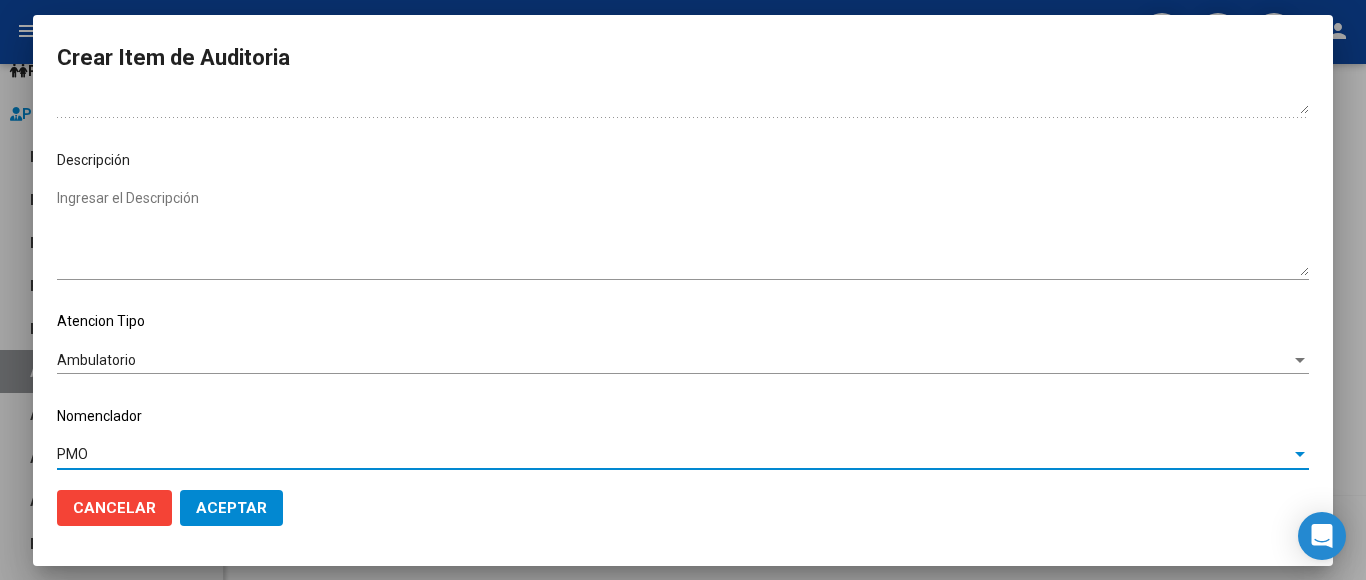 click on "Aceptar" 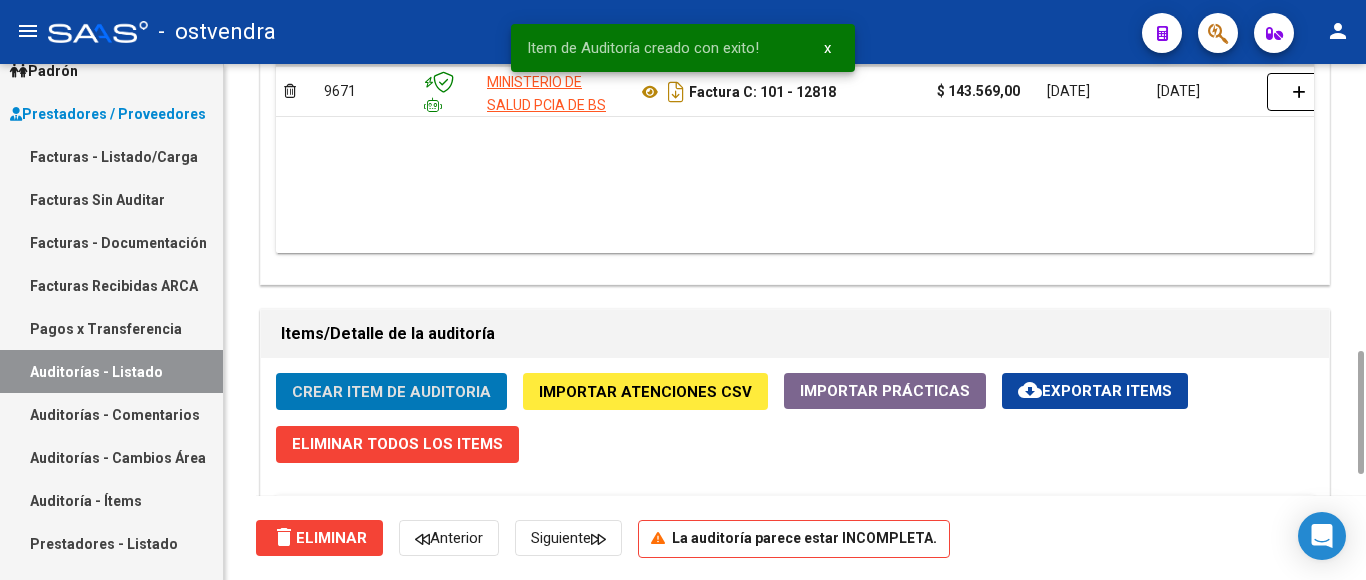 click on "Crear Item de Auditoria" 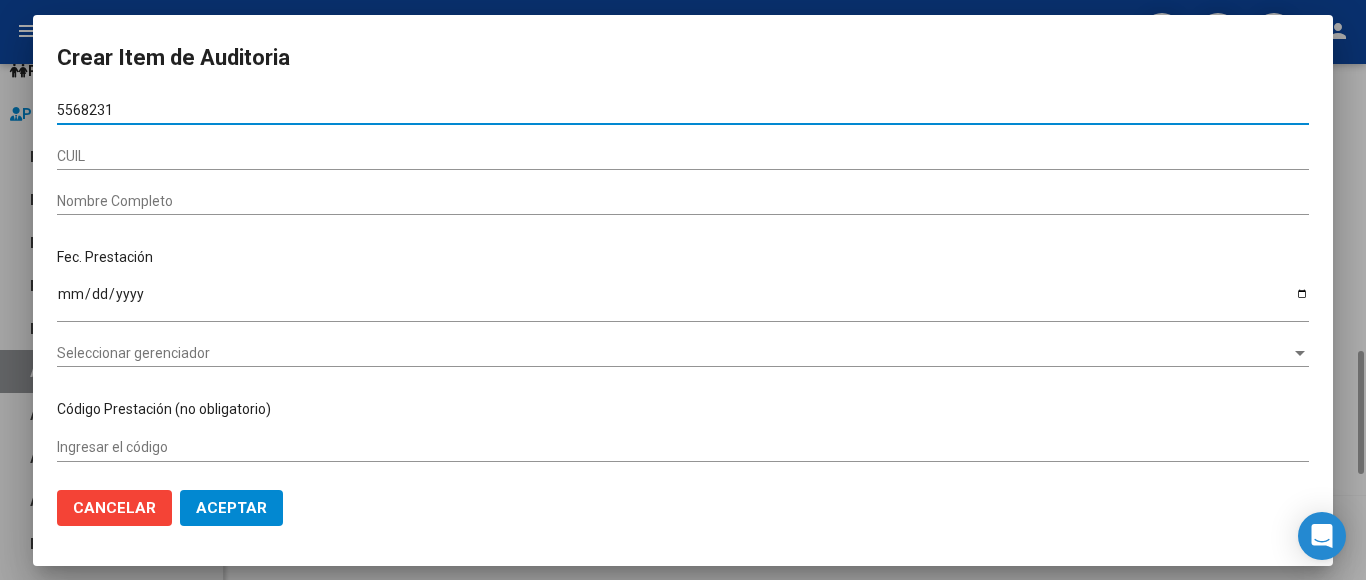 type on "55682310" 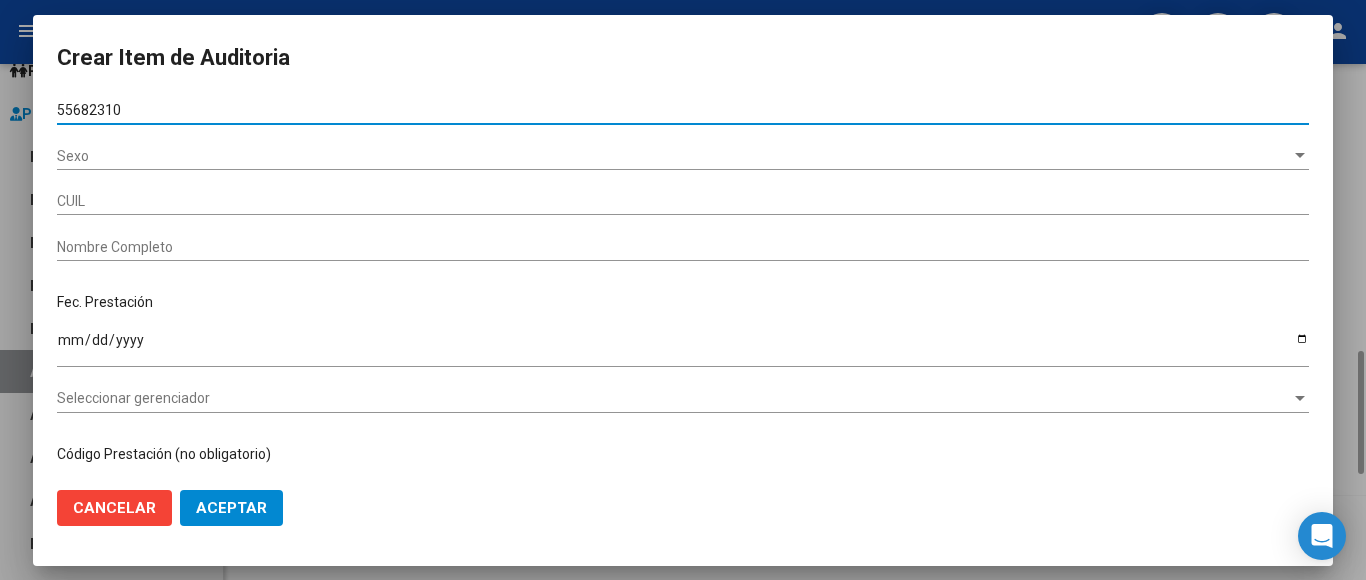 type on "20556823104" 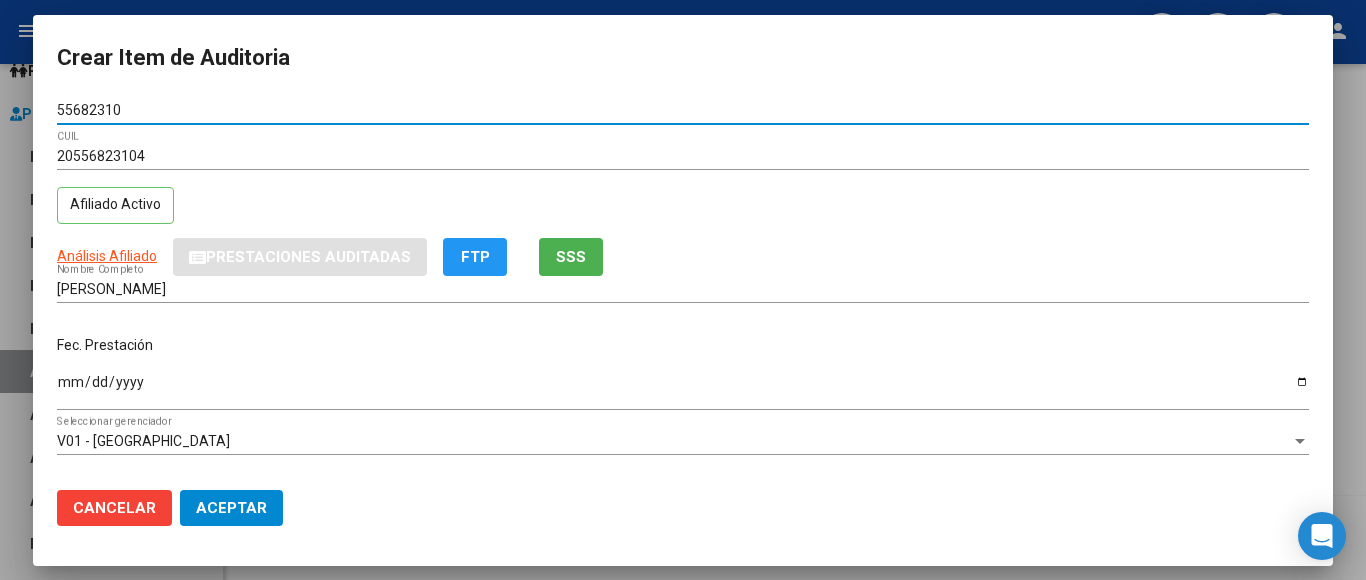 type on "55682310" 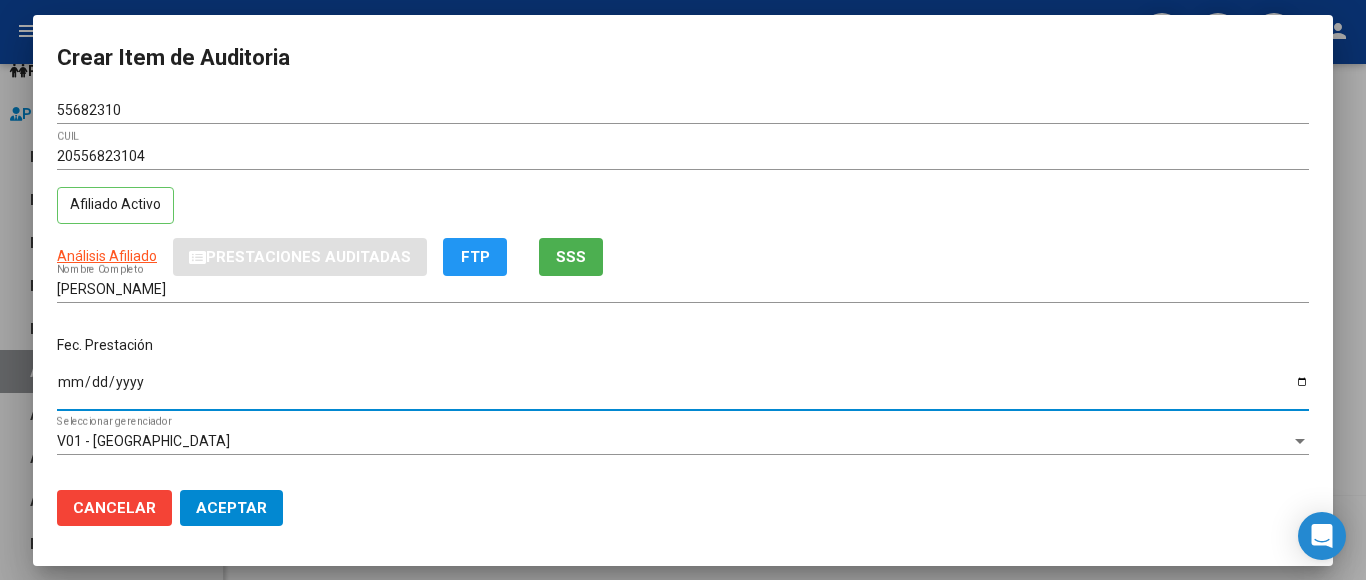 click on "Ingresar la fecha" at bounding box center (683, 389) 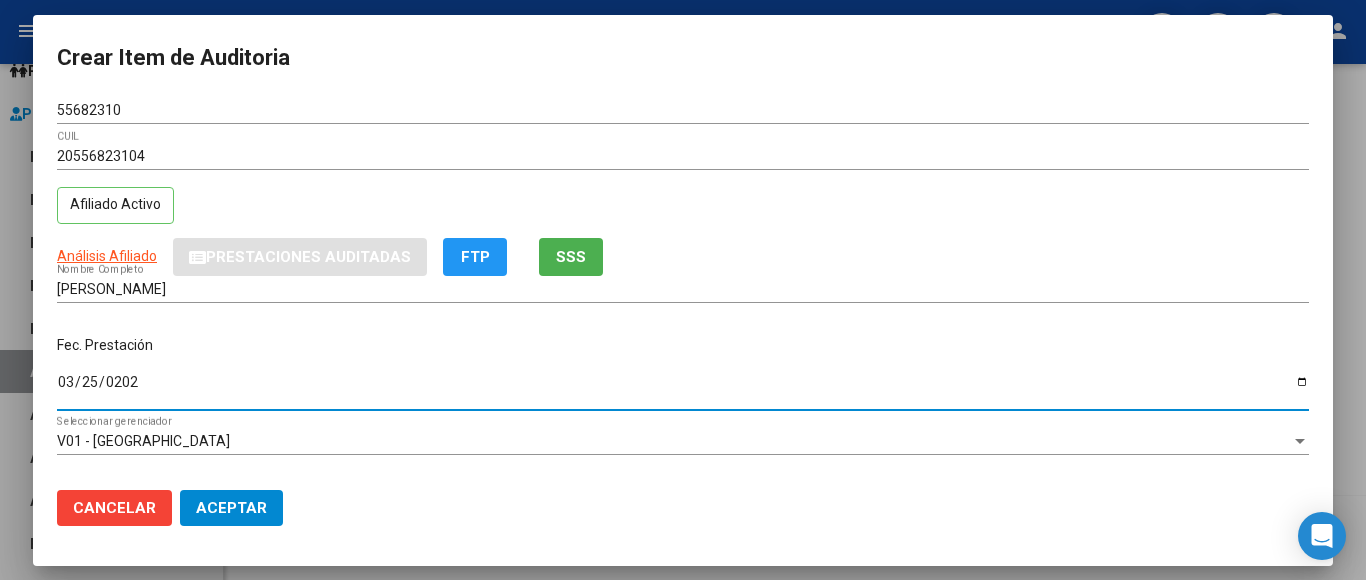 type on "[DATE]" 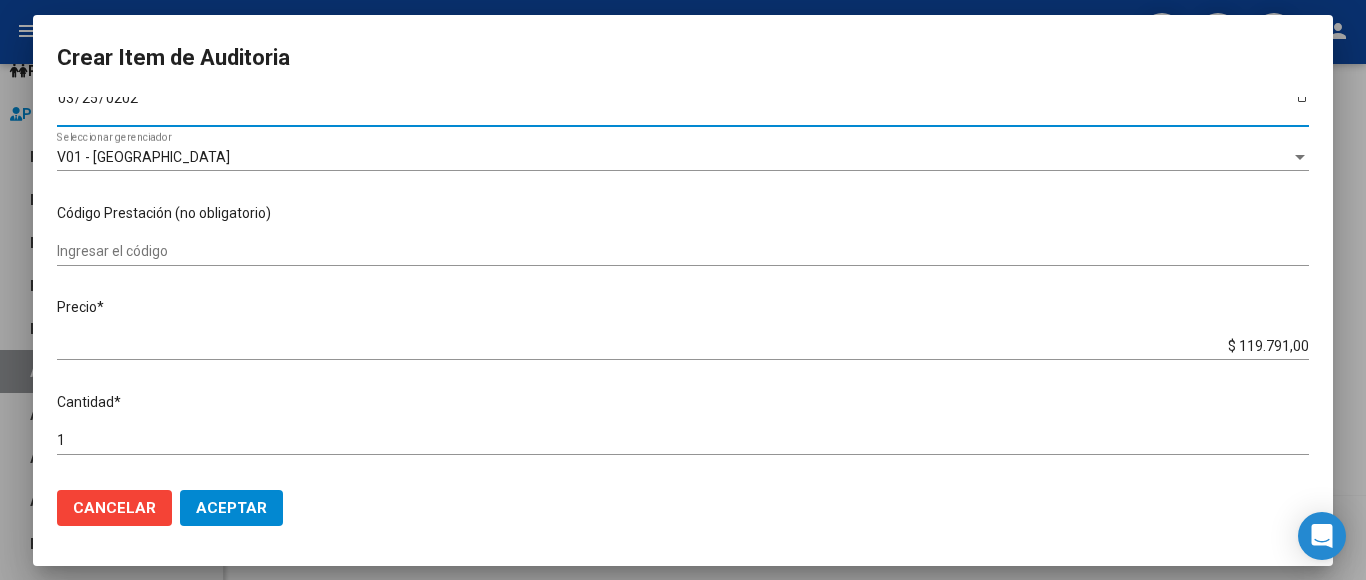 scroll, scrollTop: 300, scrollLeft: 0, axis: vertical 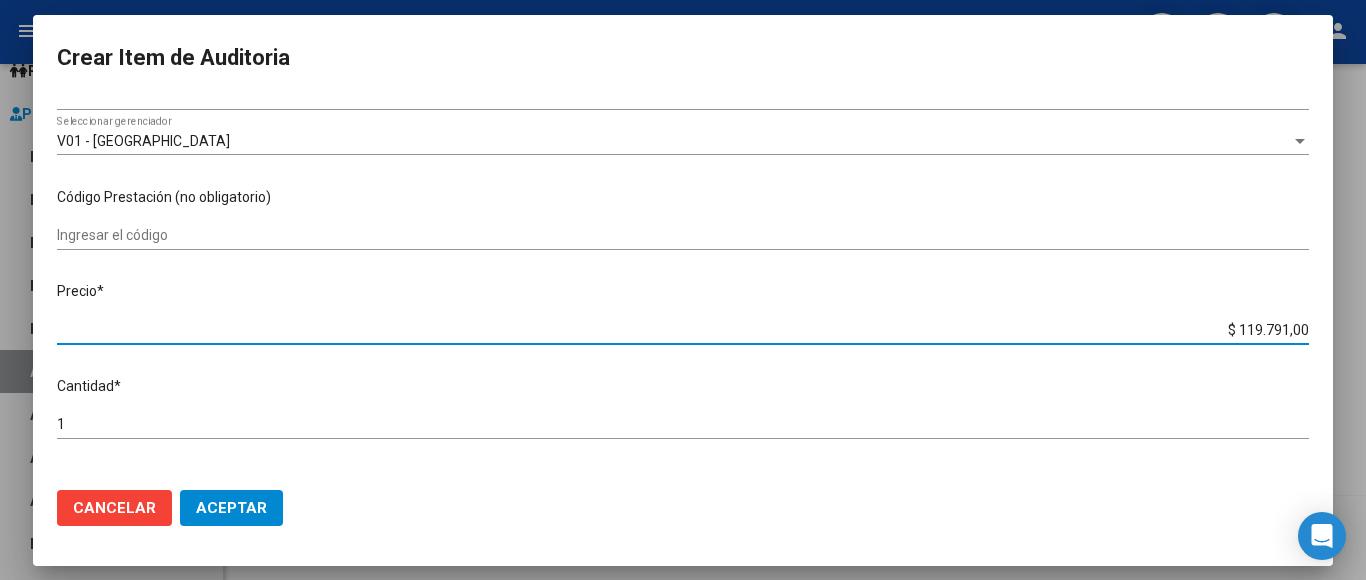 drag, startPoint x: 1192, startPoint y: 321, endPoint x: 1320, endPoint y: 304, distance: 129.12398 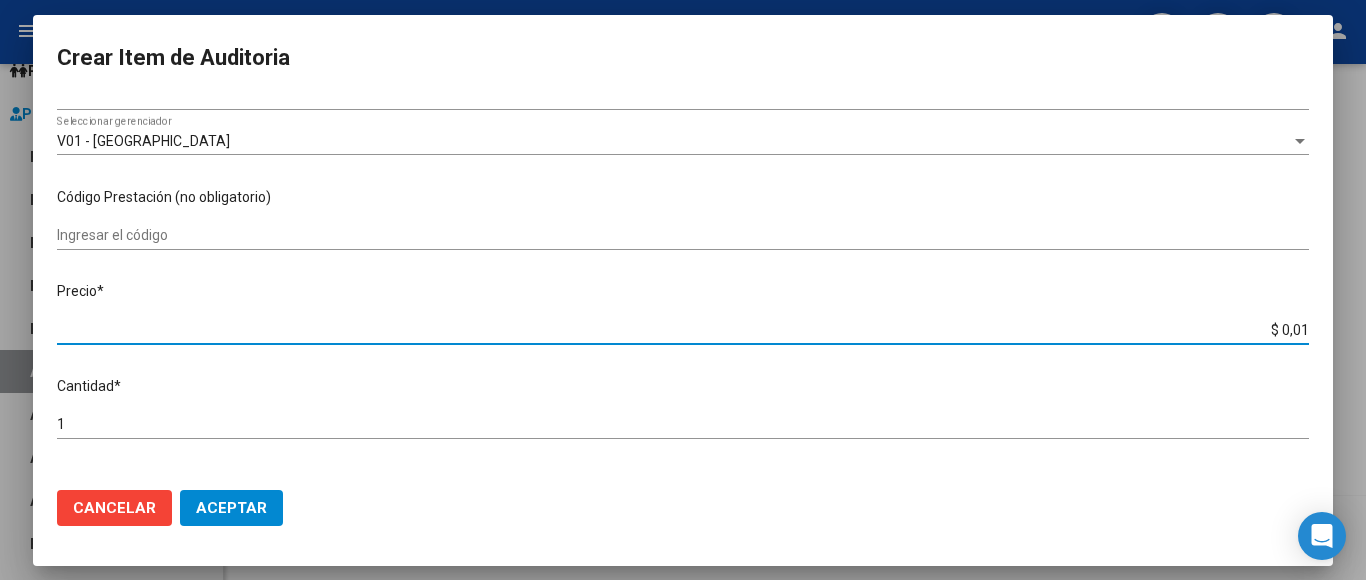 type on "$ 0,11" 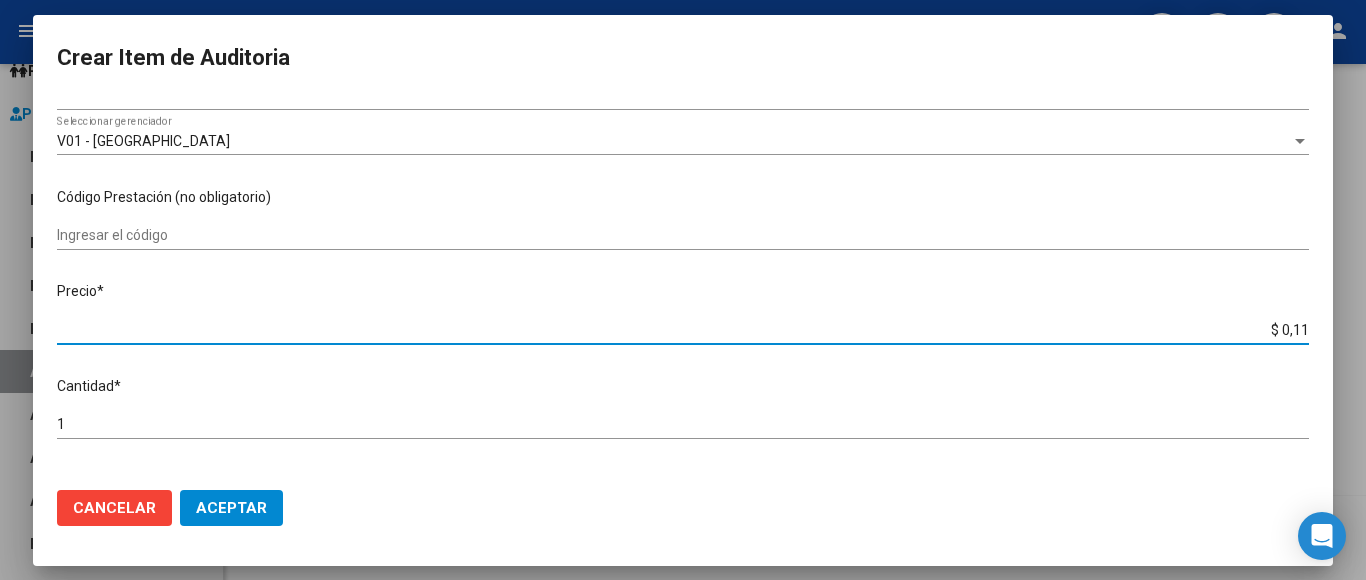 type on "$ 1,18" 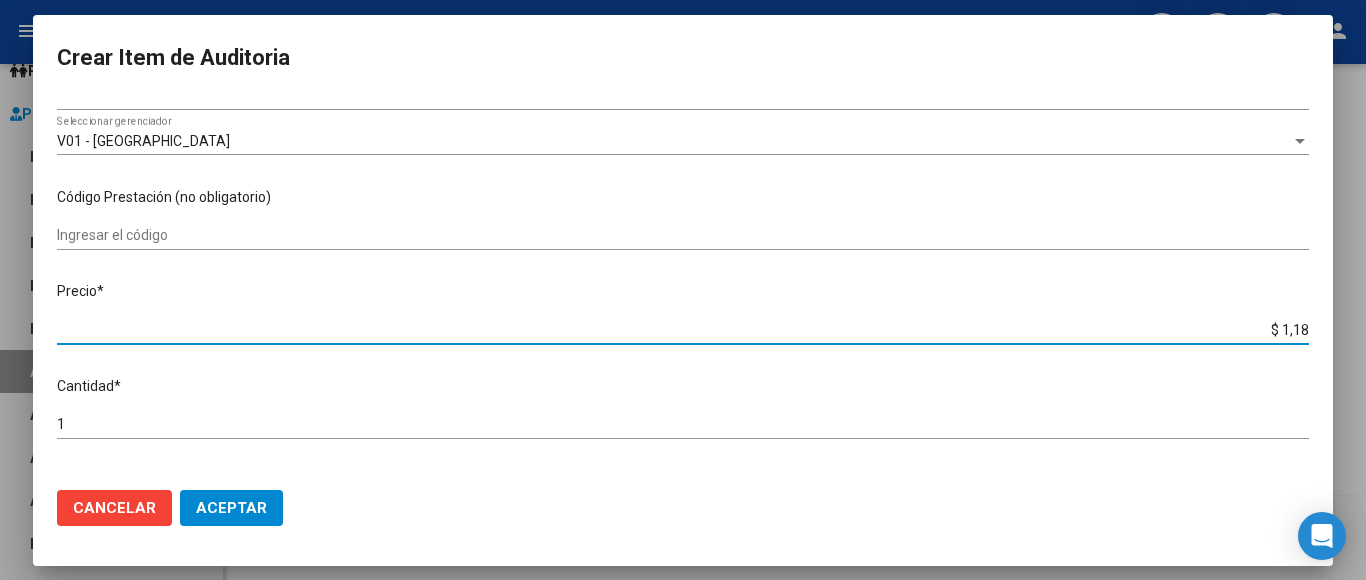 type on "$ 11,88" 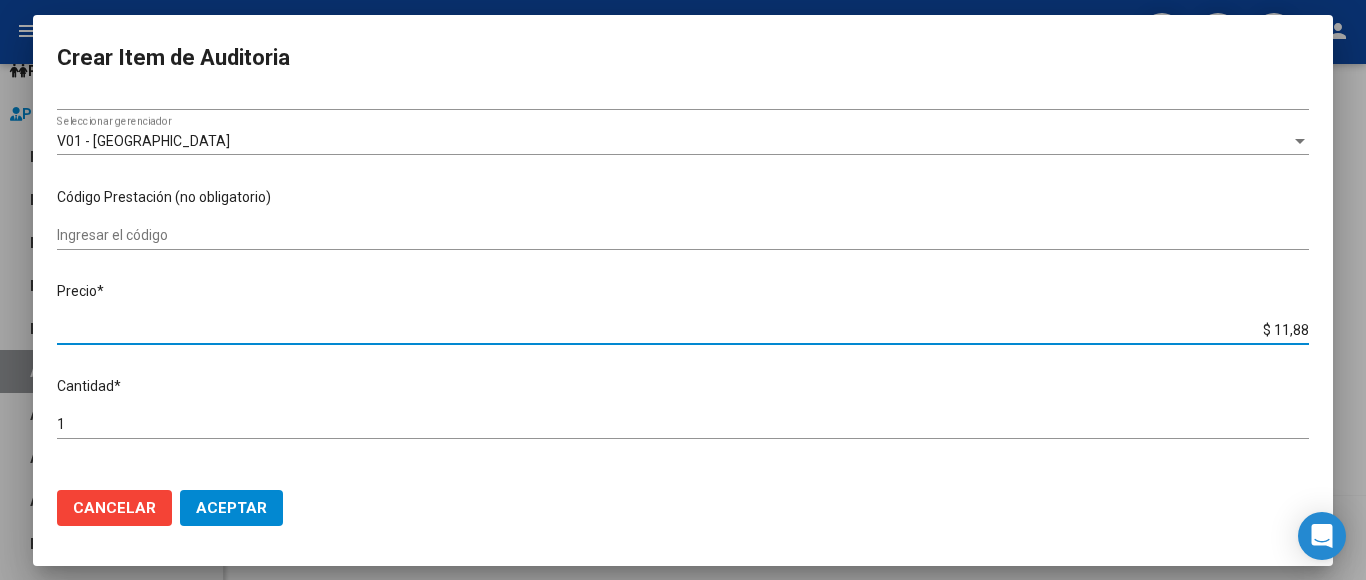type on "$ 118,89" 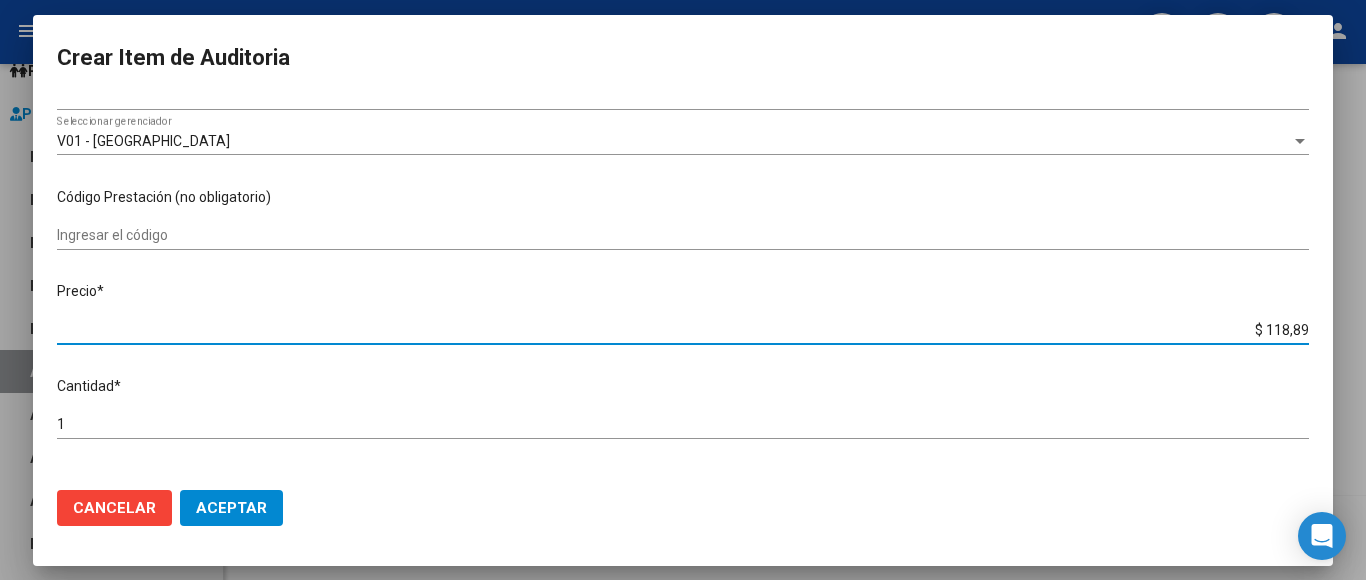 type on "$ 1.188,90" 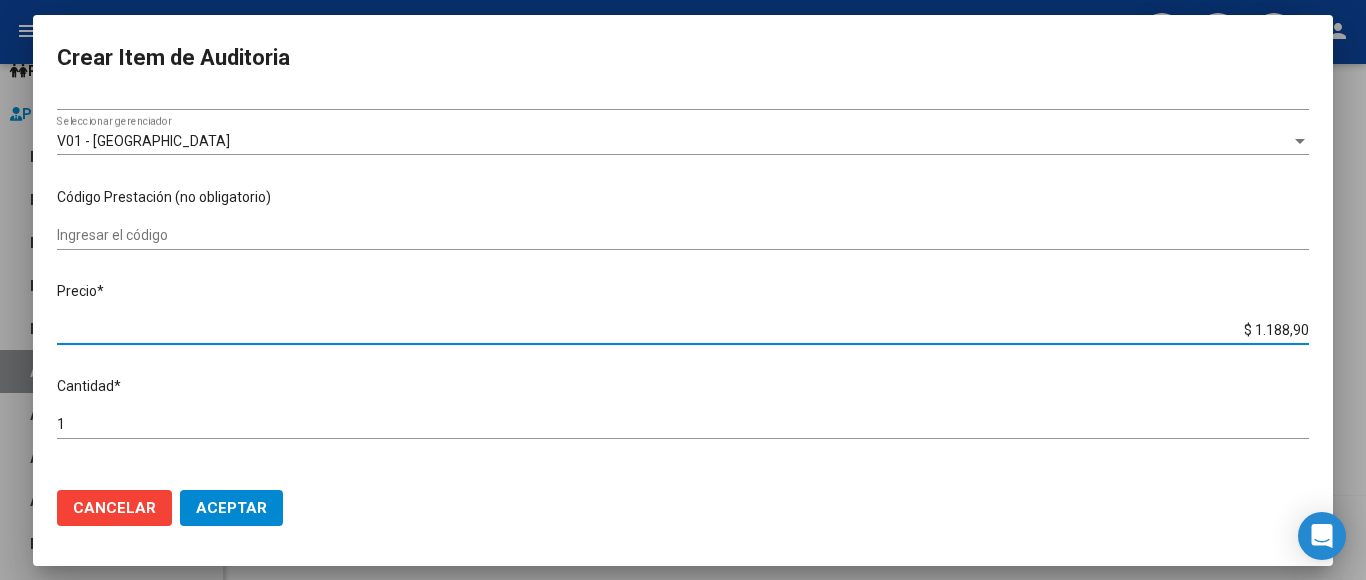 type on "$ 11.889,00" 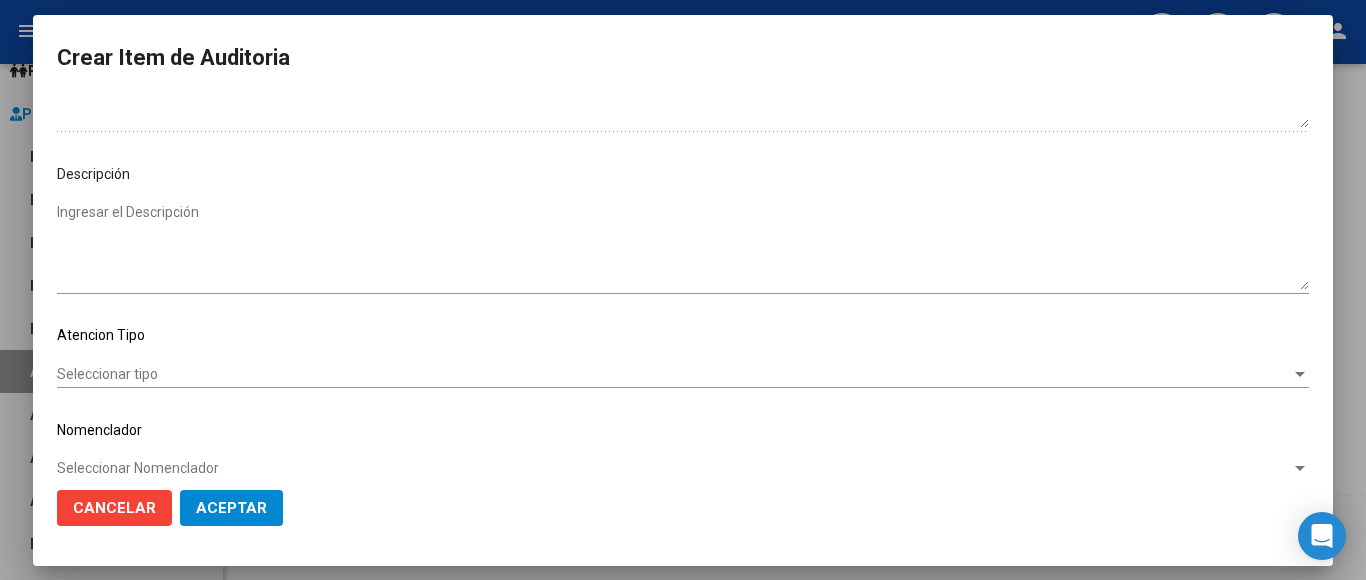 scroll, scrollTop: 1133, scrollLeft: 0, axis: vertical 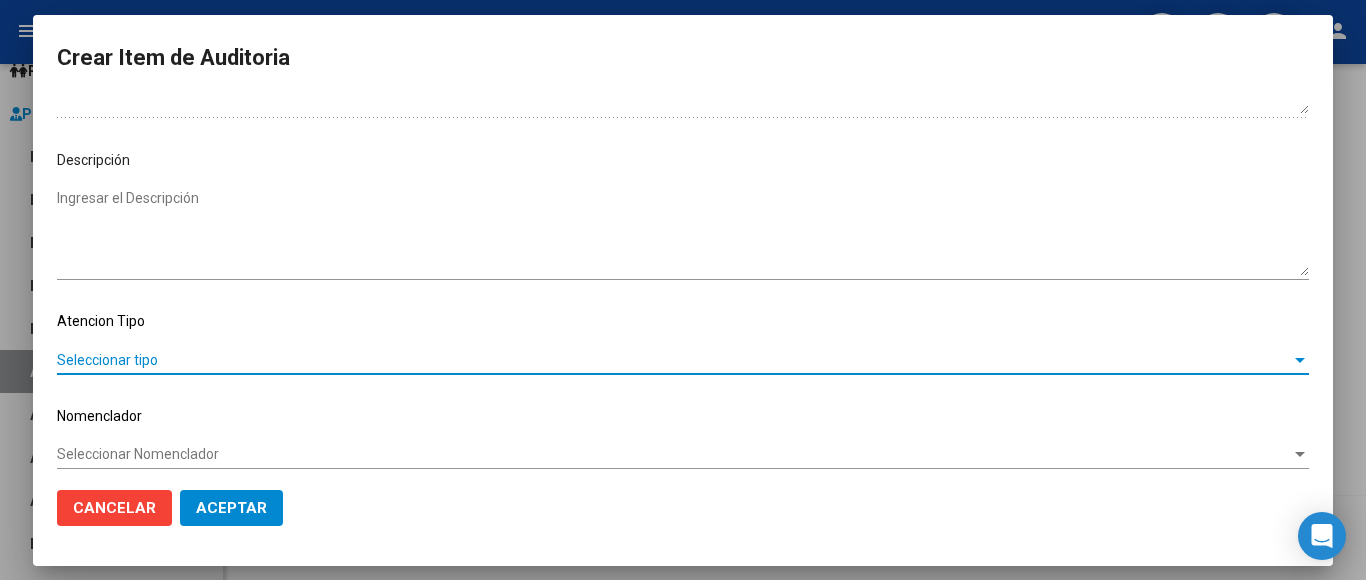 click on "Seleccionar tipo" at bounding box center (674, 360) 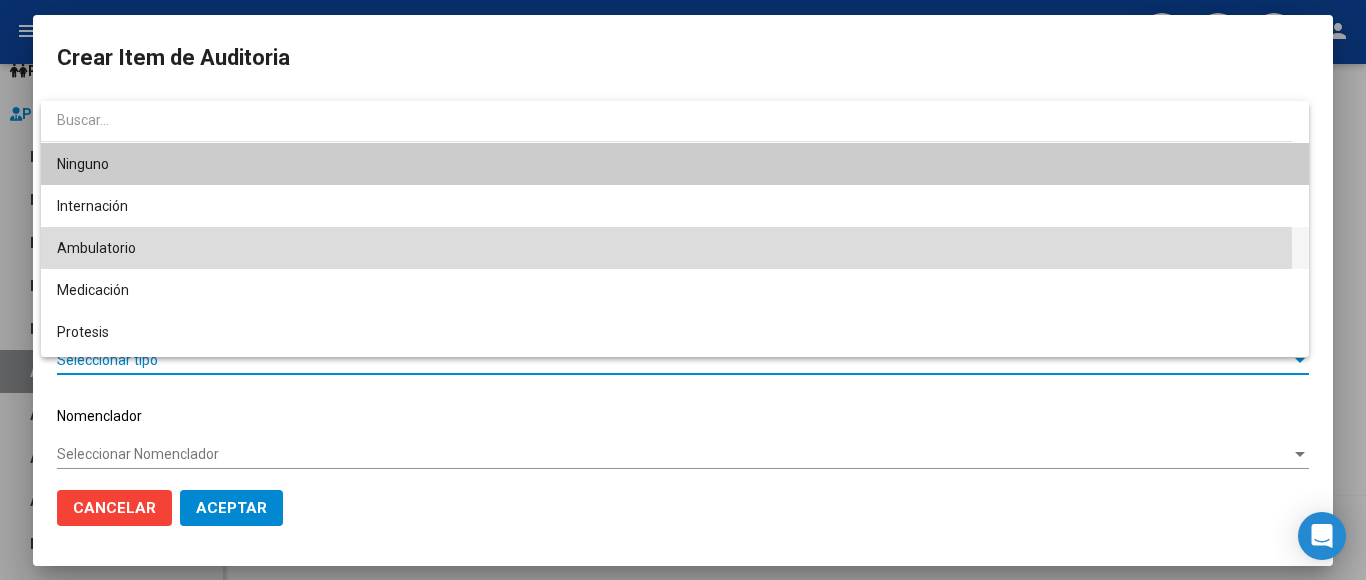 click on "Ambulatorio" at bounding box center (675, 248) 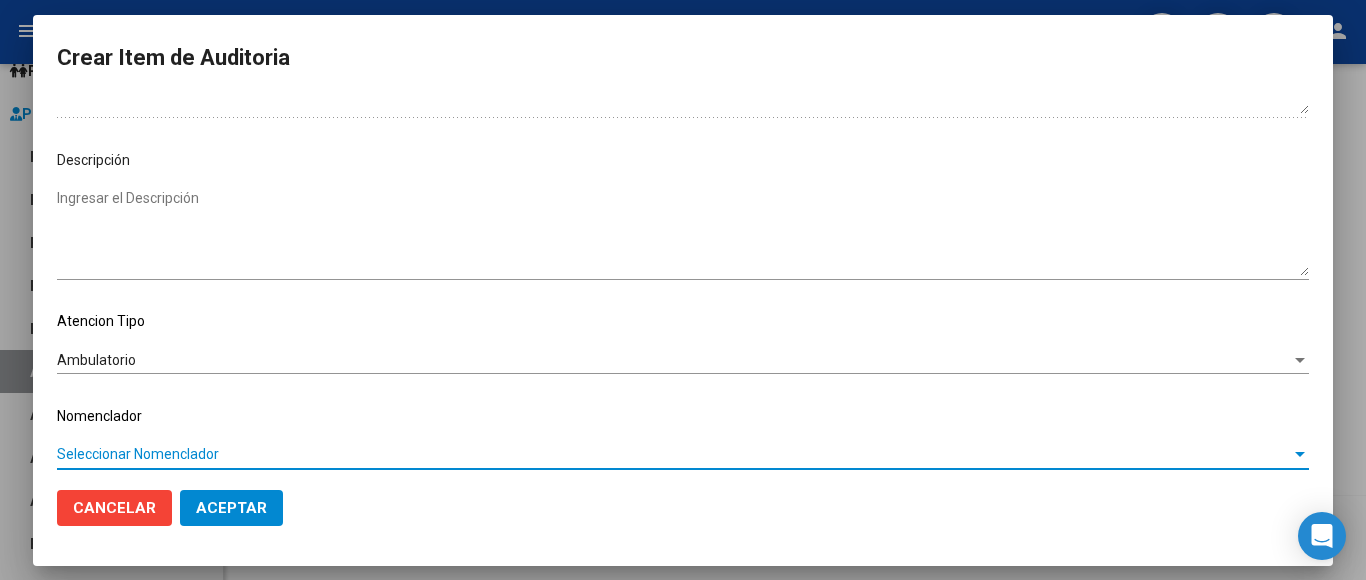 click on "Seleccionar Nomenclador" at bounding box center (674, 454) 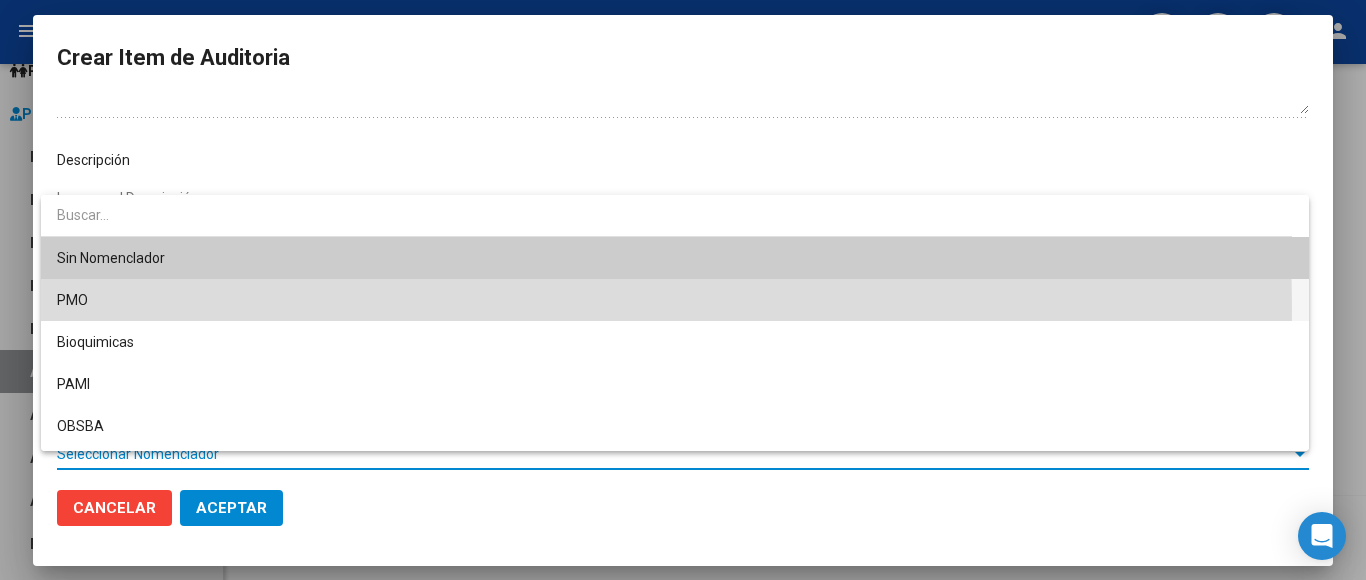 click on "PMO" at bounding box center [675, 300] 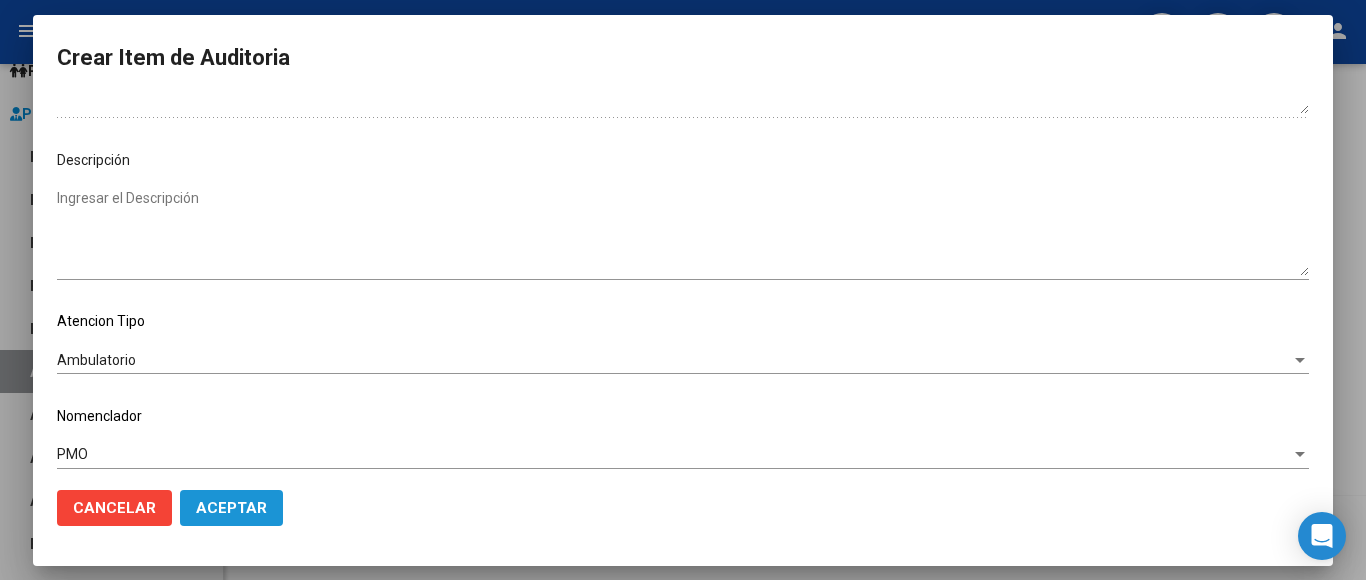click on "Aceptar" 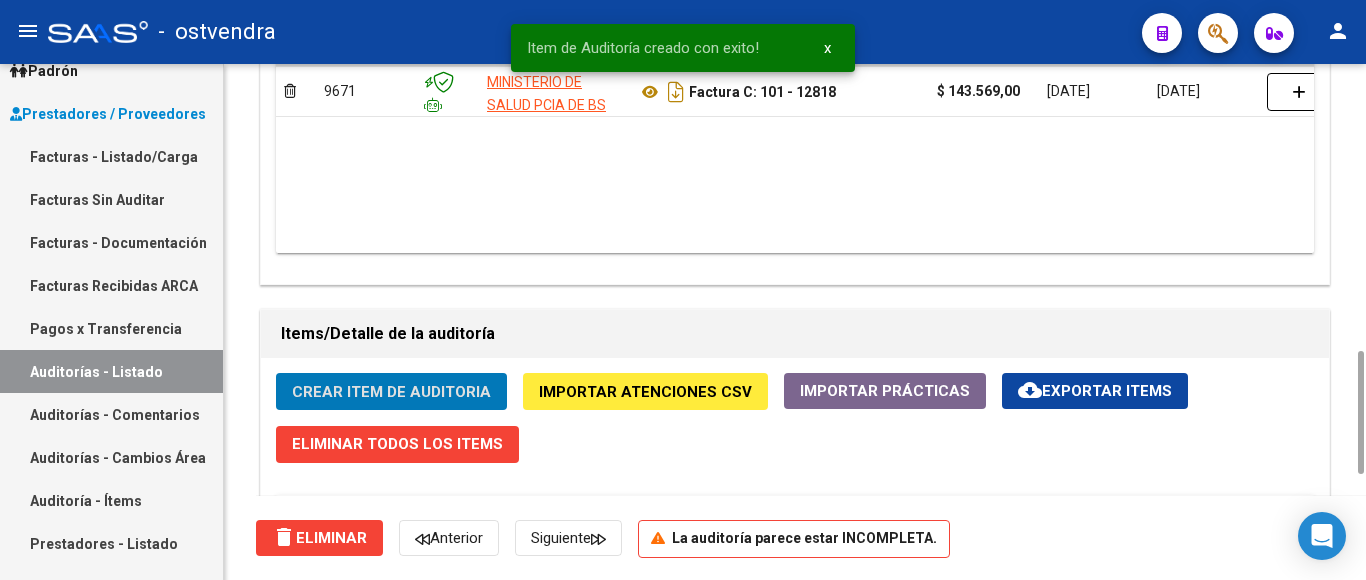 click on "Crear Item de Auditoria" 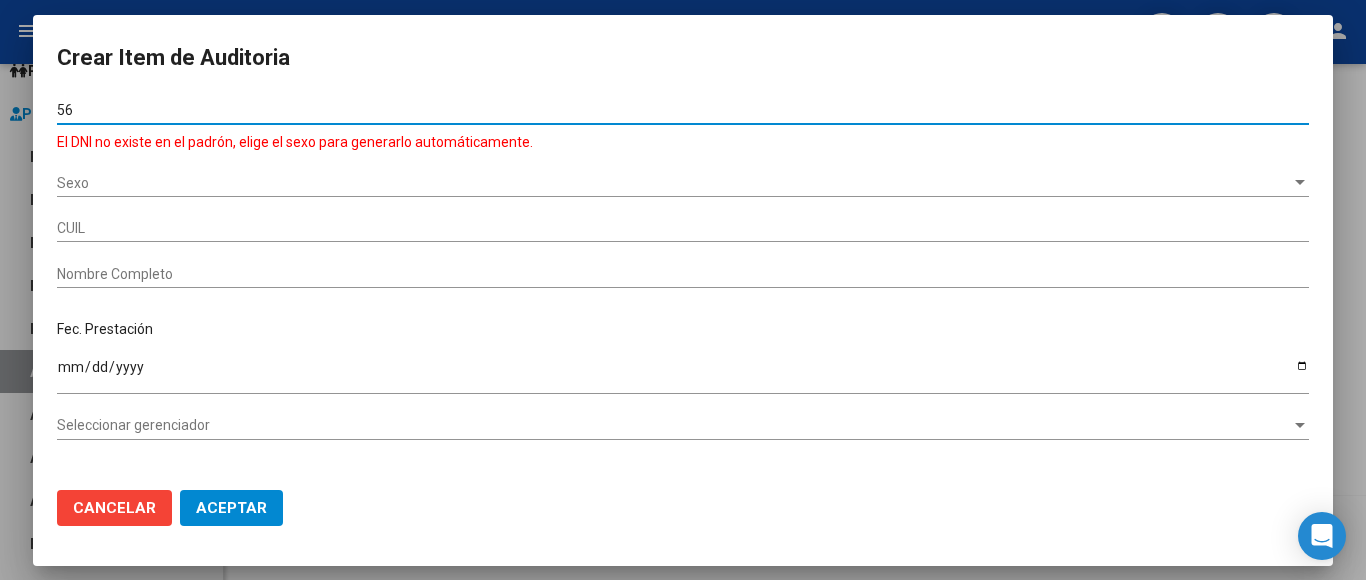 type on "5" 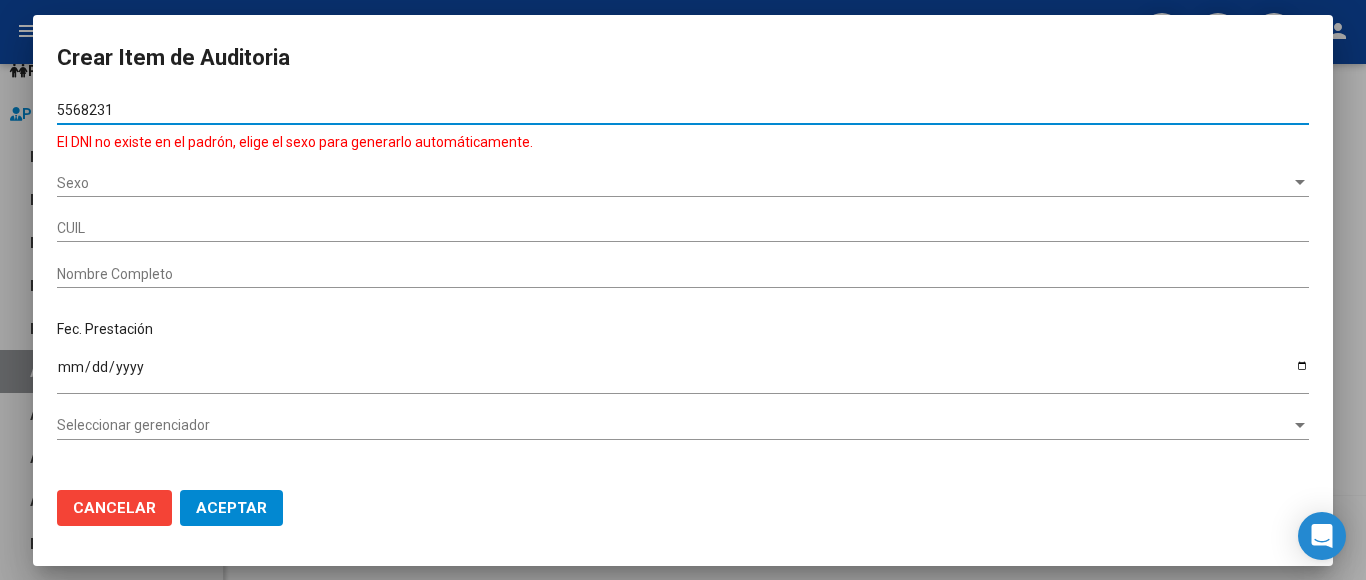 type on "55682310" 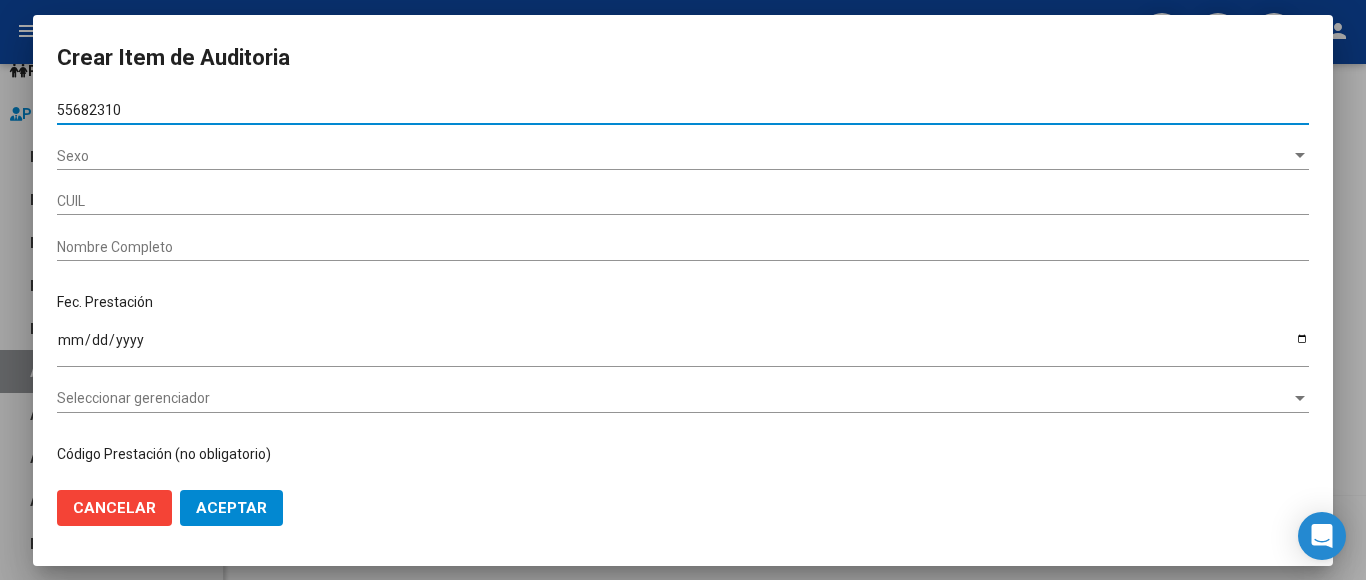 type on "20556823104" 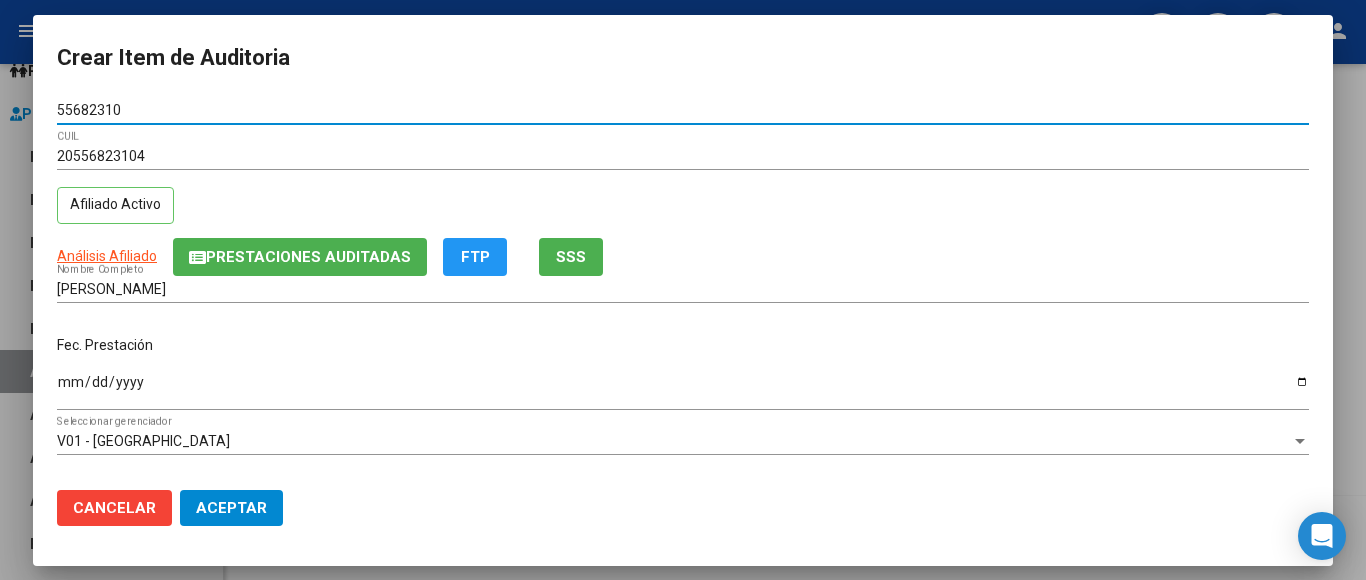 type on "55682310" 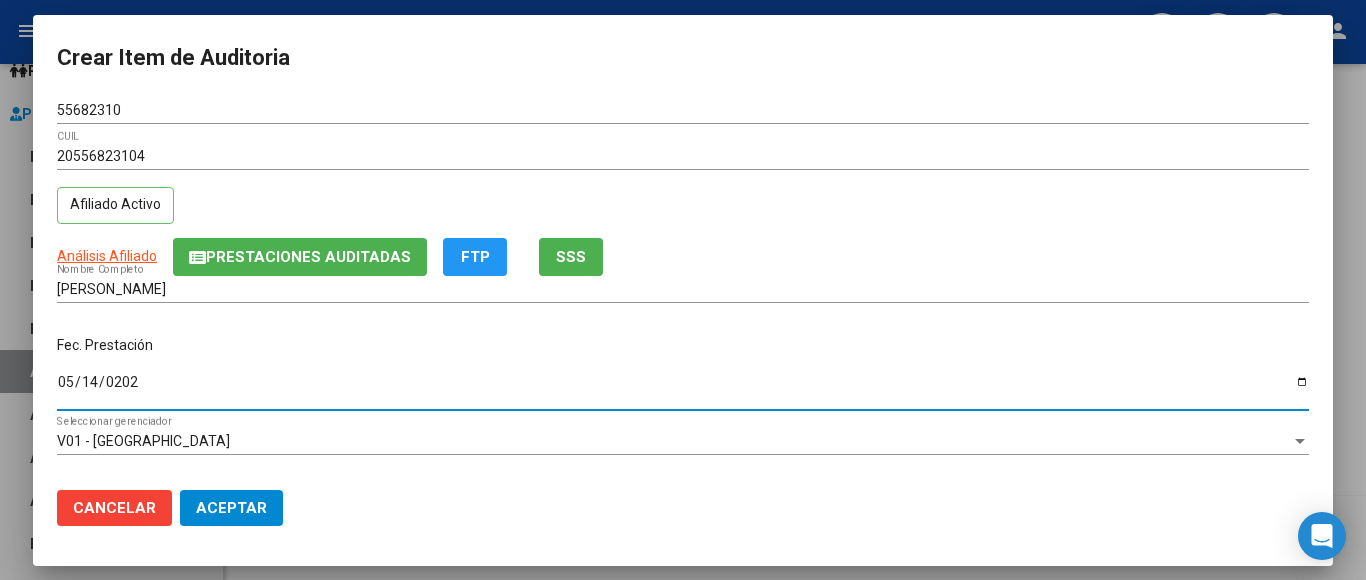 type on "[DATE]" 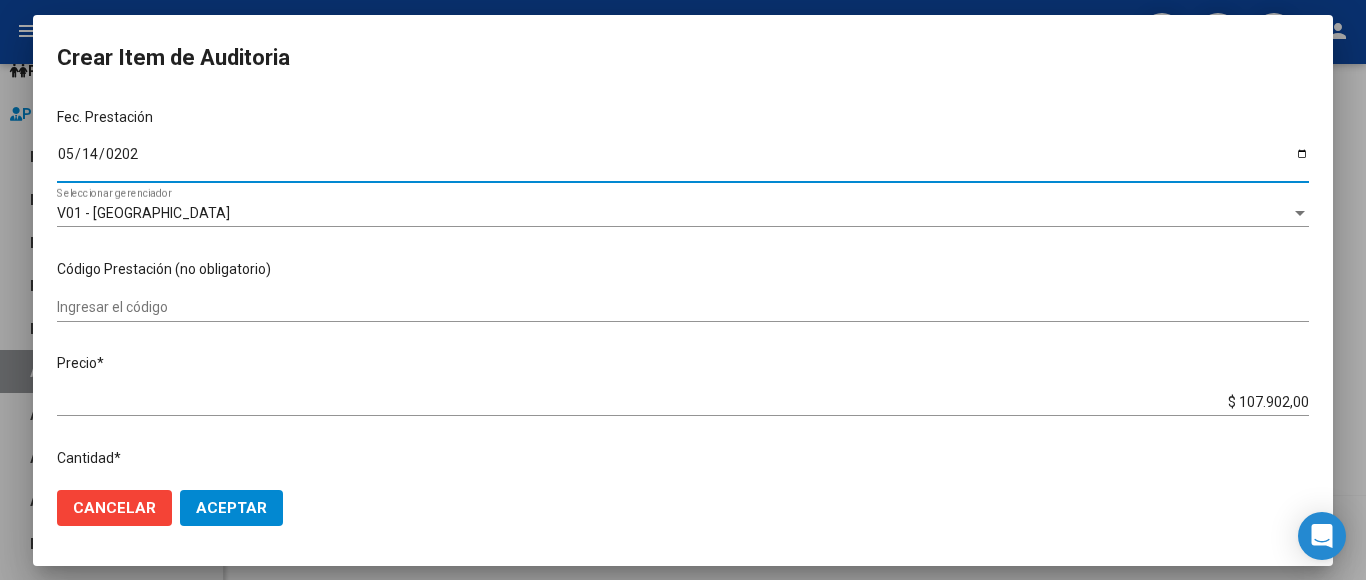scroll, scrollTop: 300, scrollLeft: 0, axis: vertical 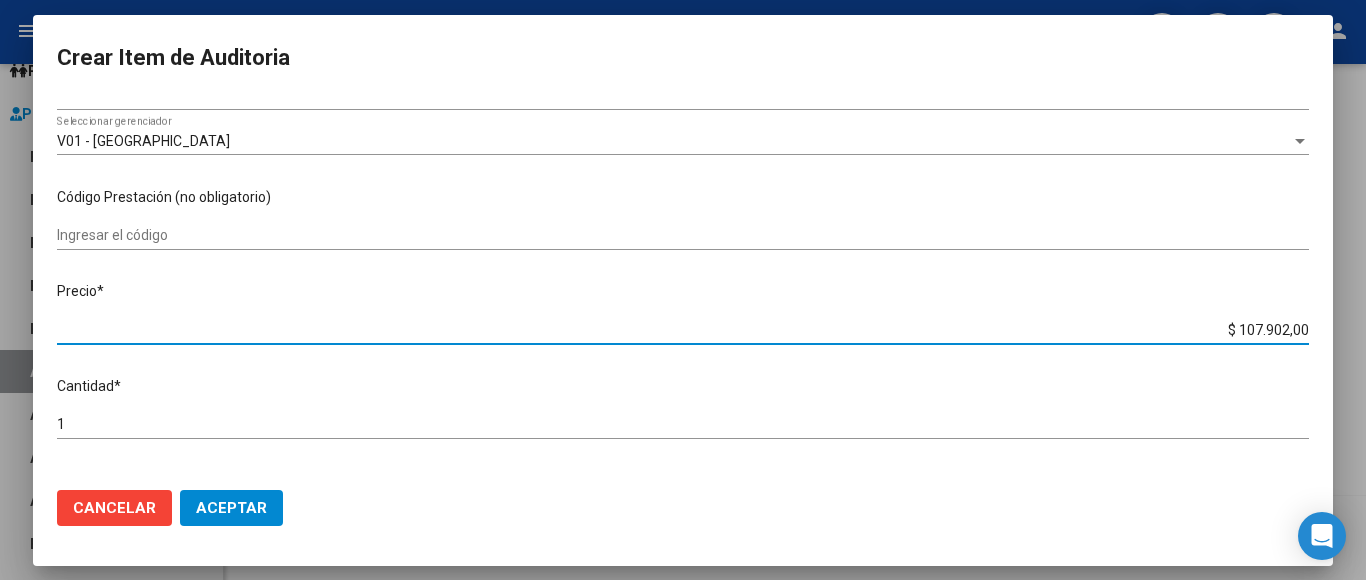 drag, startPoint x: 1200, startPoint y: 318, endPoint x: 1354, endPoint y: 325, distance: 154.15901 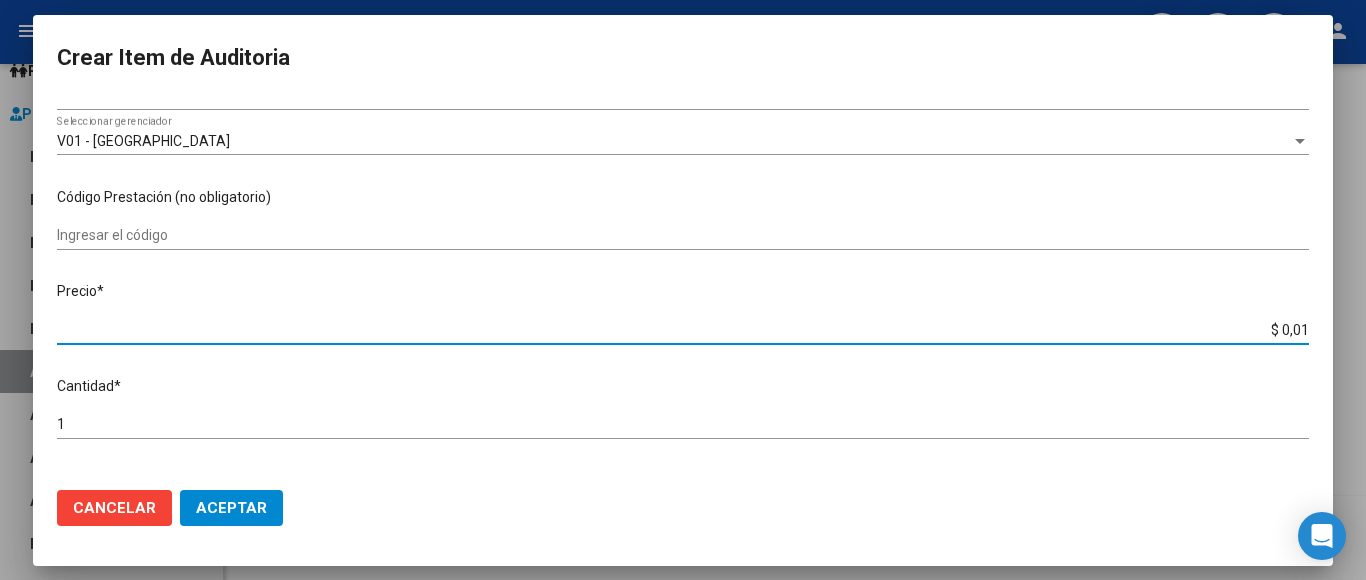 type on "$ 0,11" 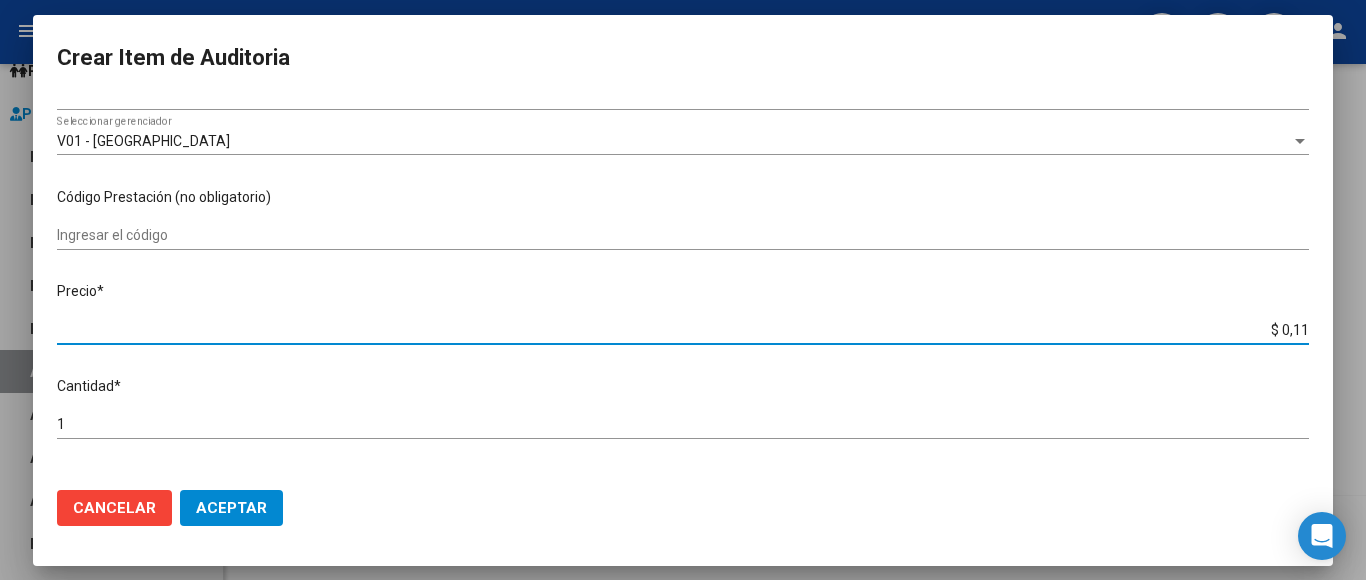 type on "$ 1,18" 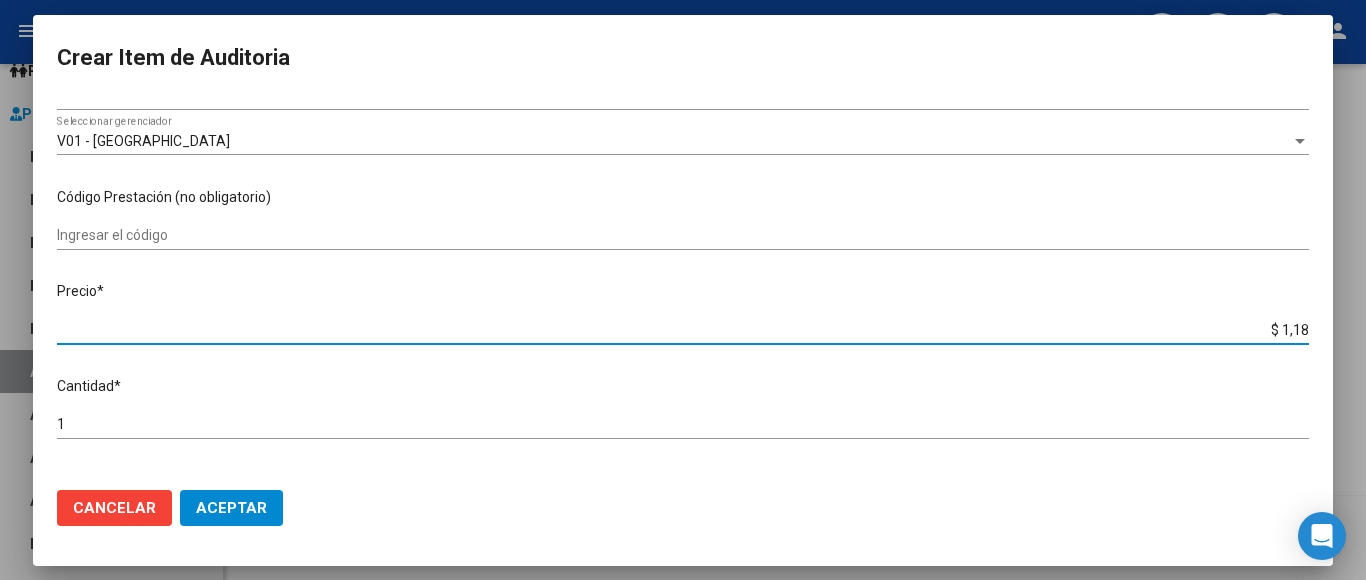 type on "$ 11,88" 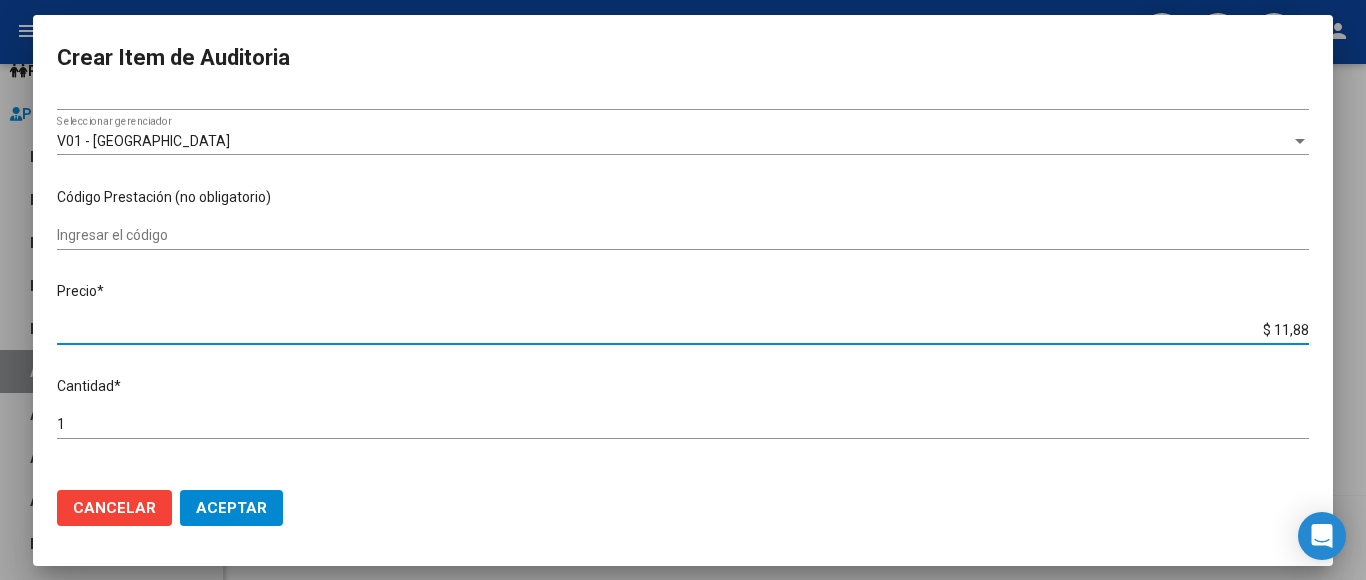 type on "$ 118,89" 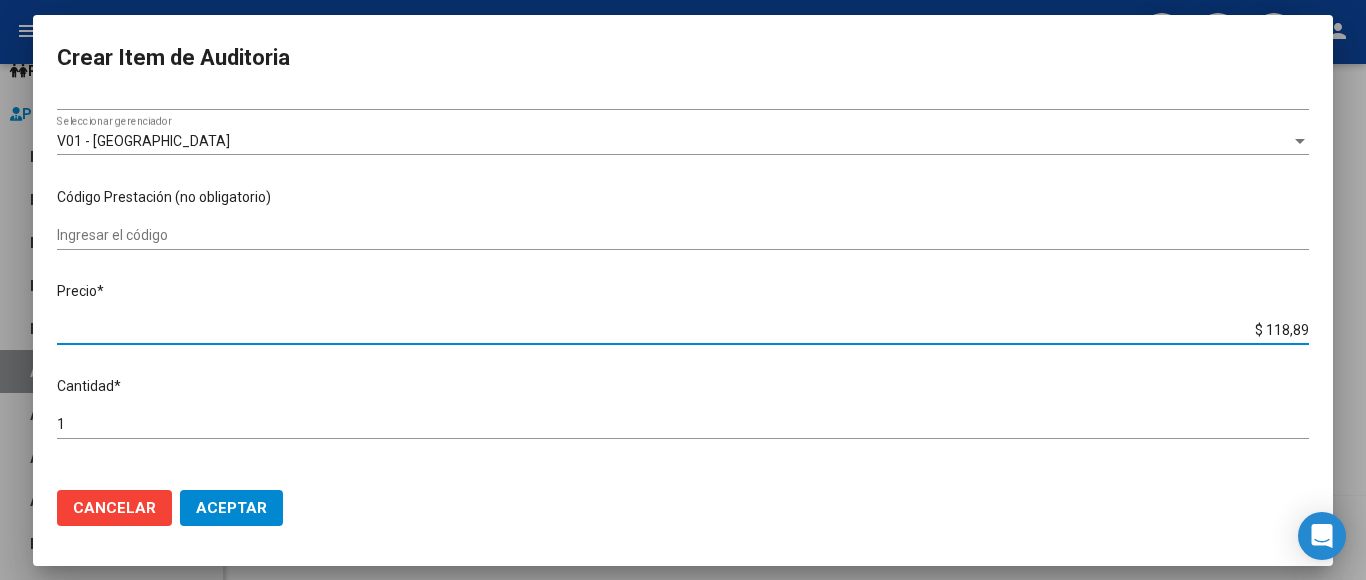 type on "$ 1.188,90" 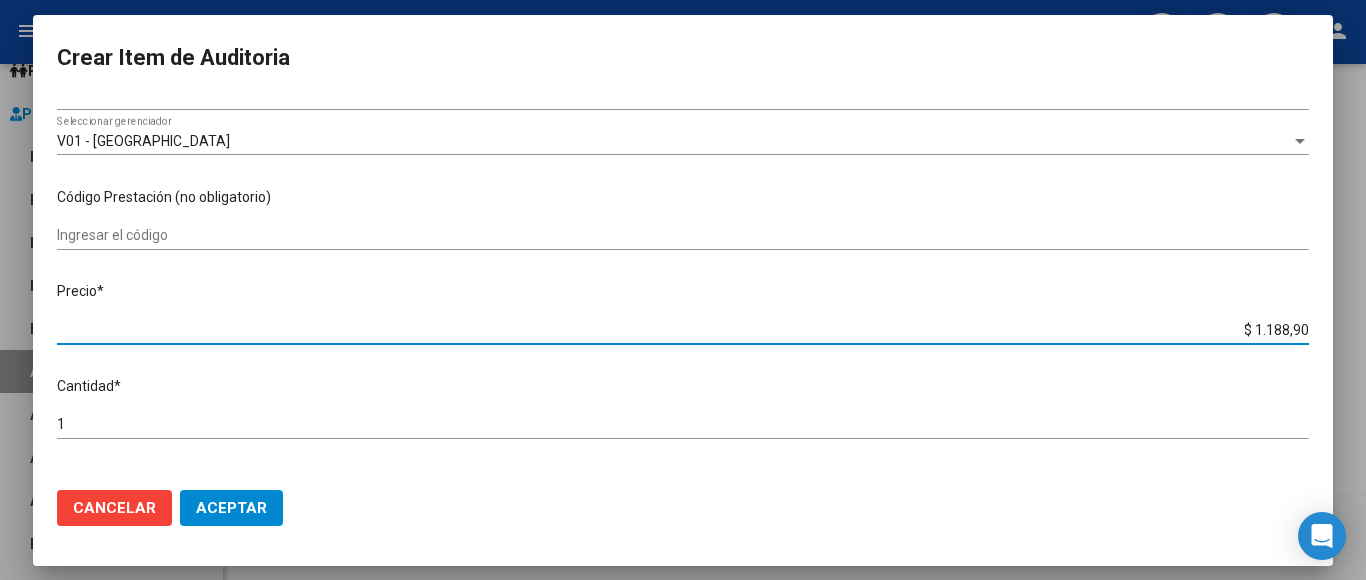 type on "$ 11.889,00" 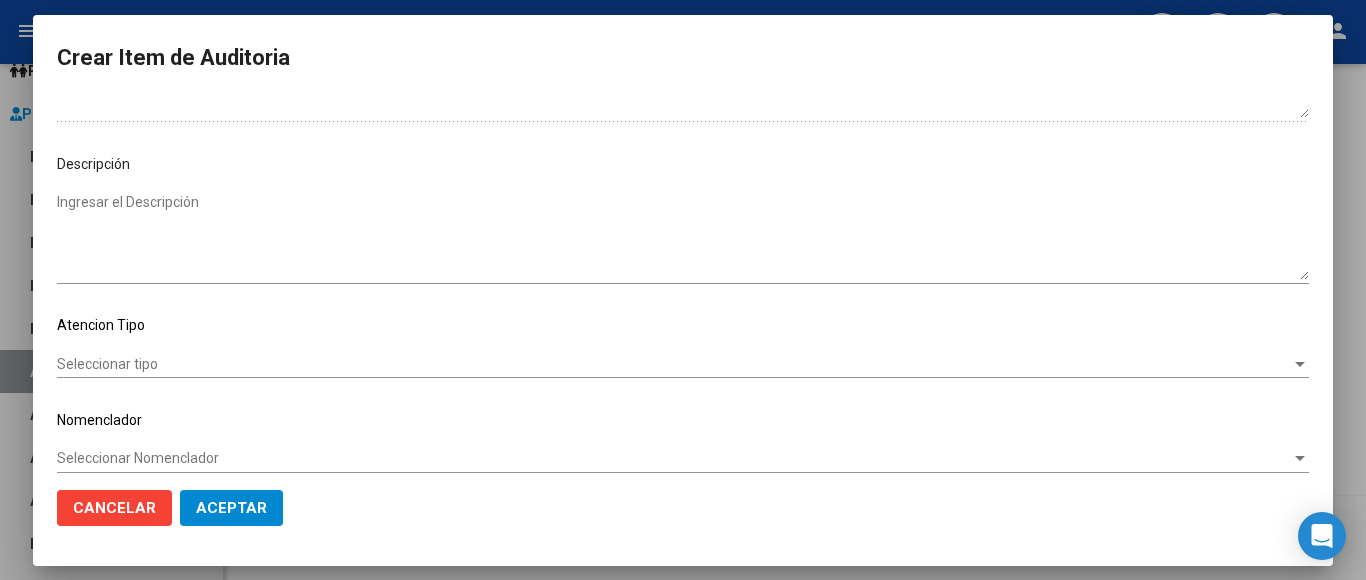 scroll, scrollTop: 1133, scrollLeft: 0, axis: vertical 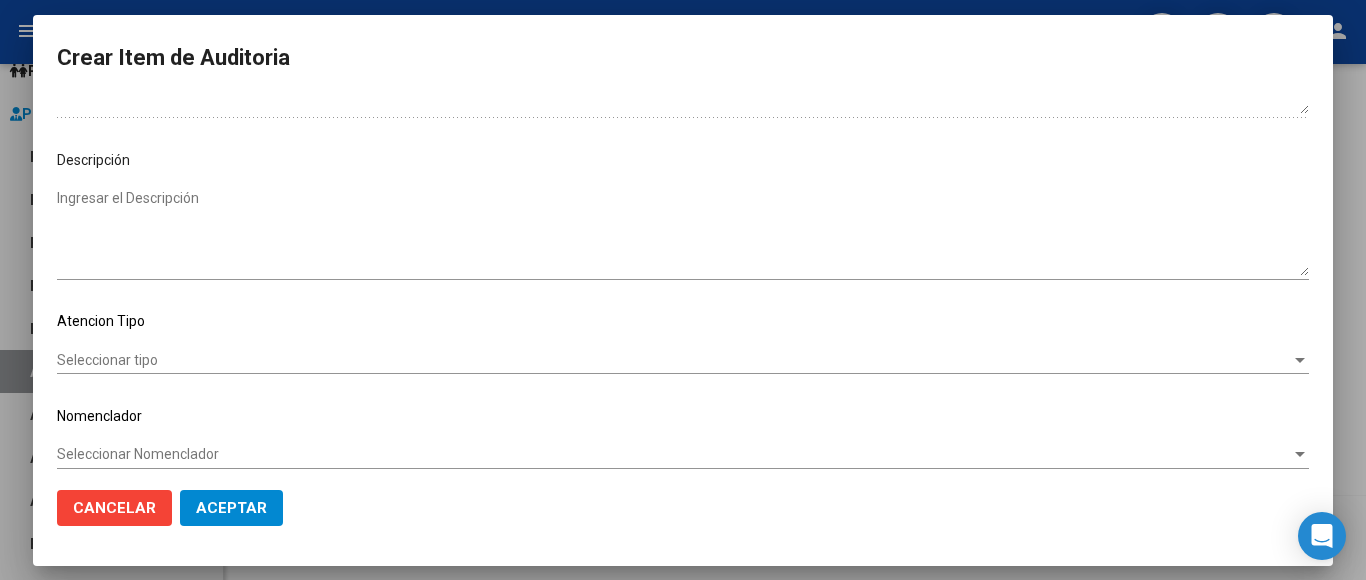 click on "Seleccionar tipo" at bounding box center [674, 360] 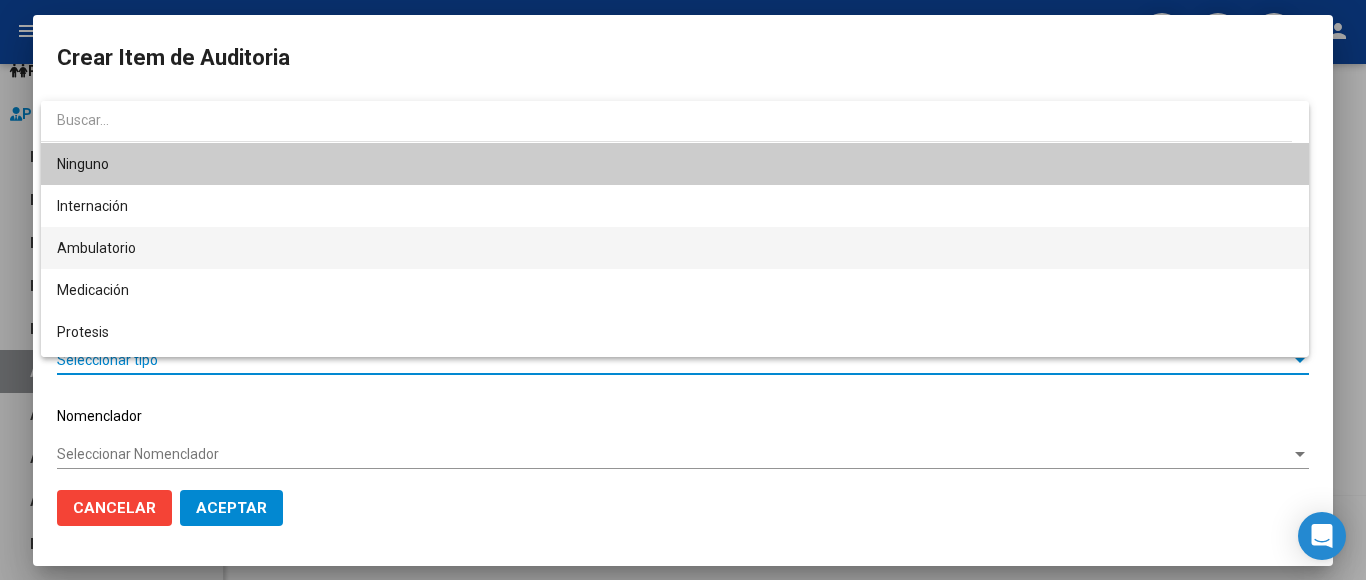 click on "Ambulatorio" at bounding box center [675, 248] 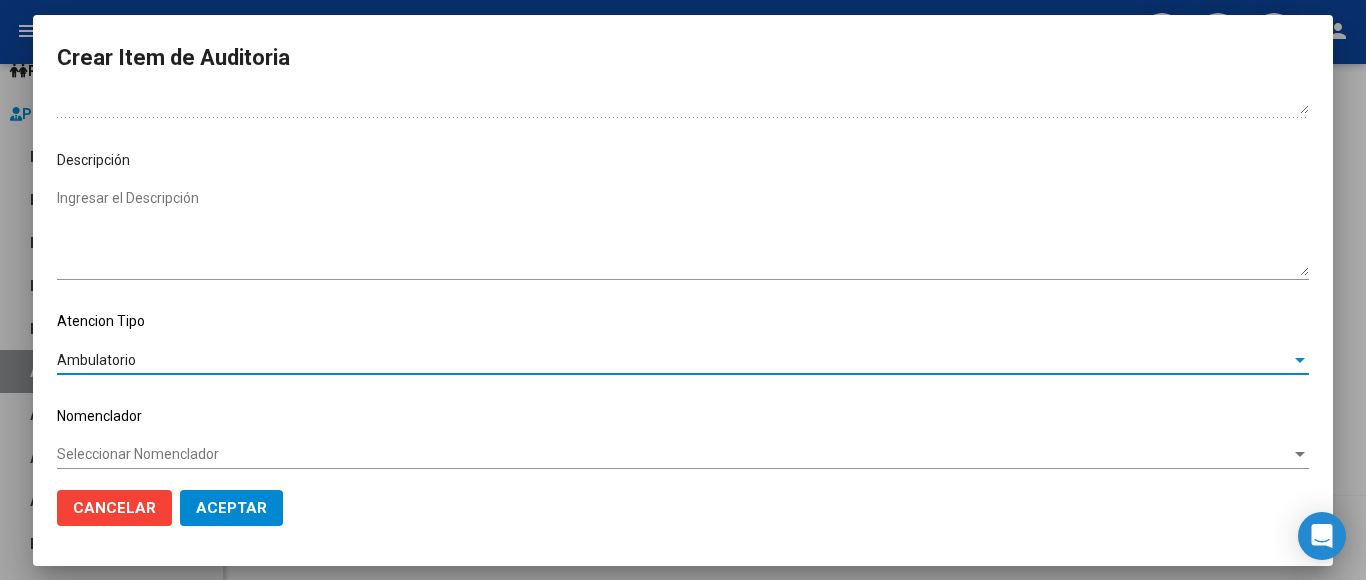 click on "Seleccionar Nomenclador" at bounding box center [674, 454] 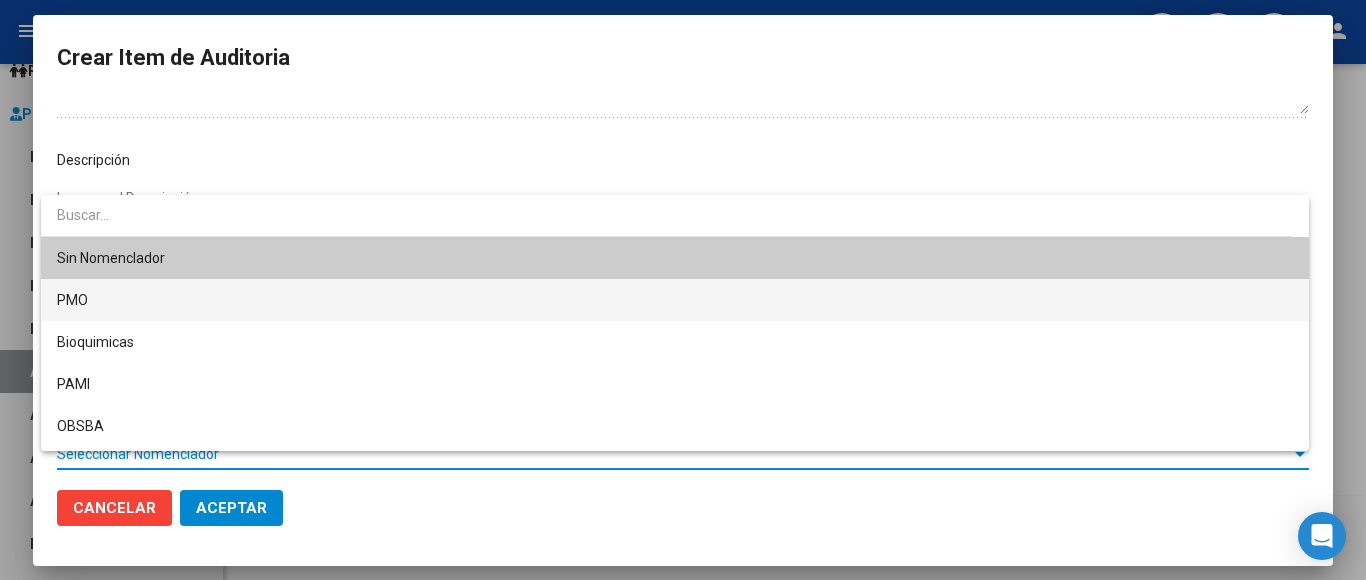 click on "PMO" at bounding box center [675, 300] 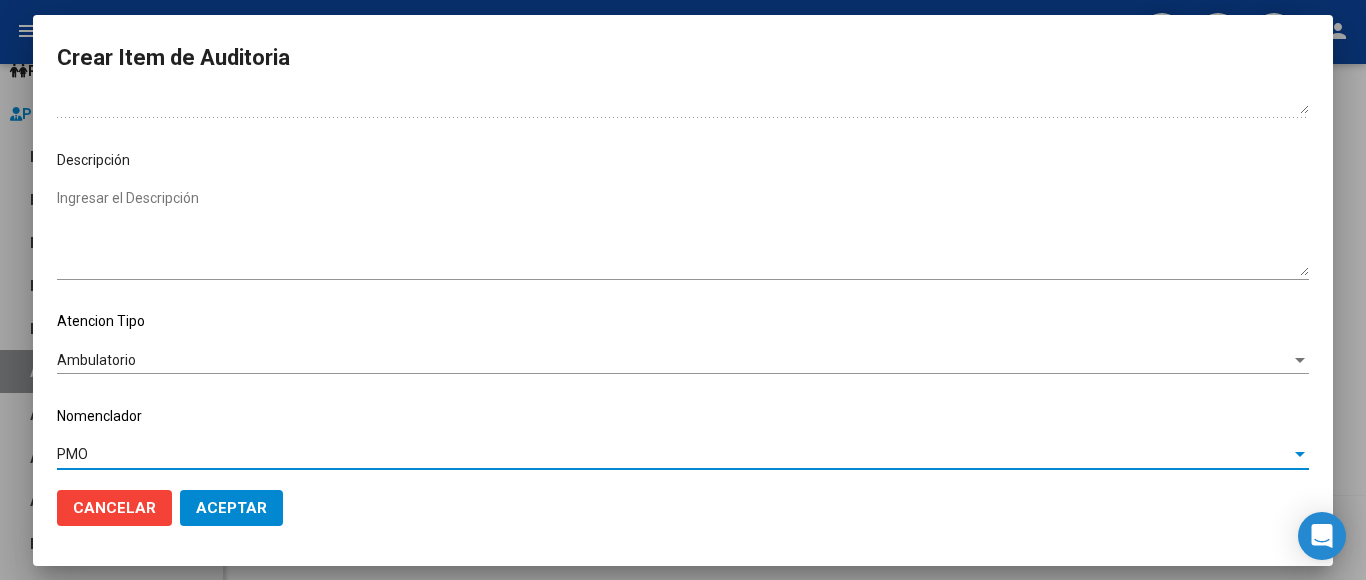 click on "Aceptar" 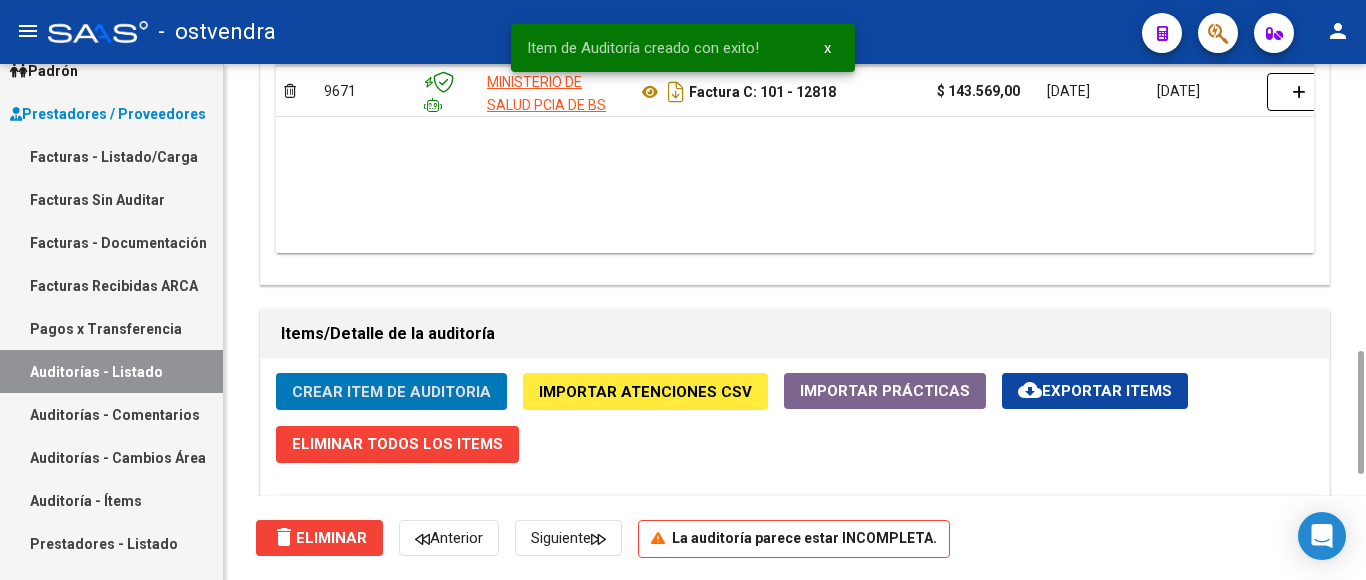 click on "Crear Item de Auditoria" 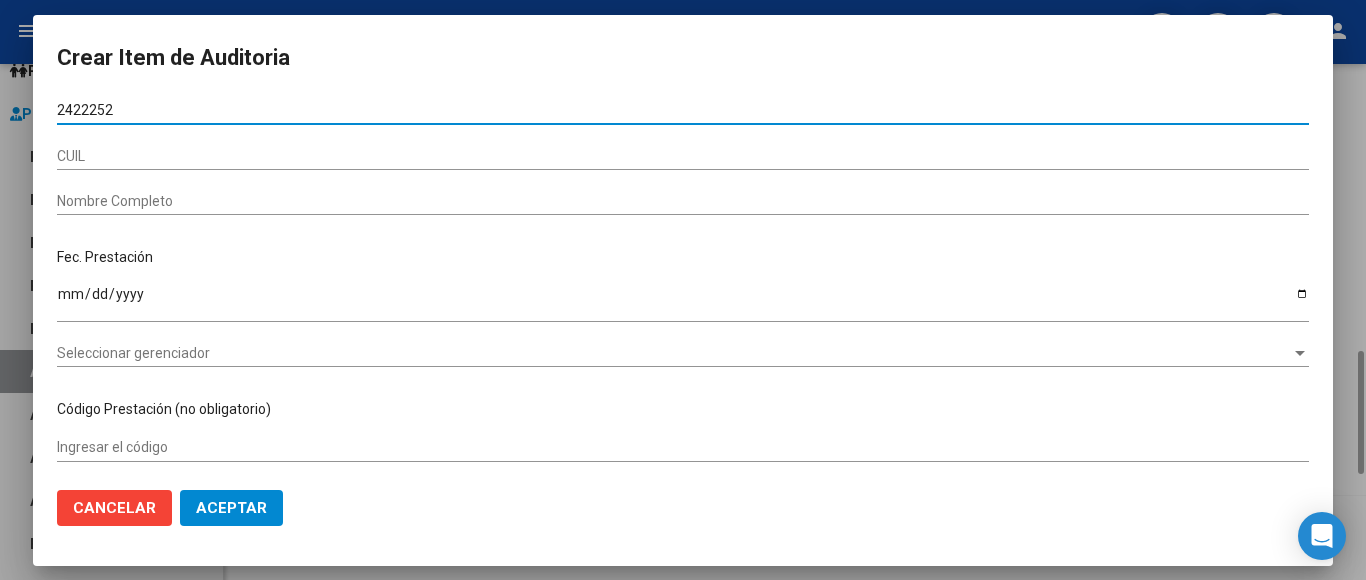 type on "24222525" 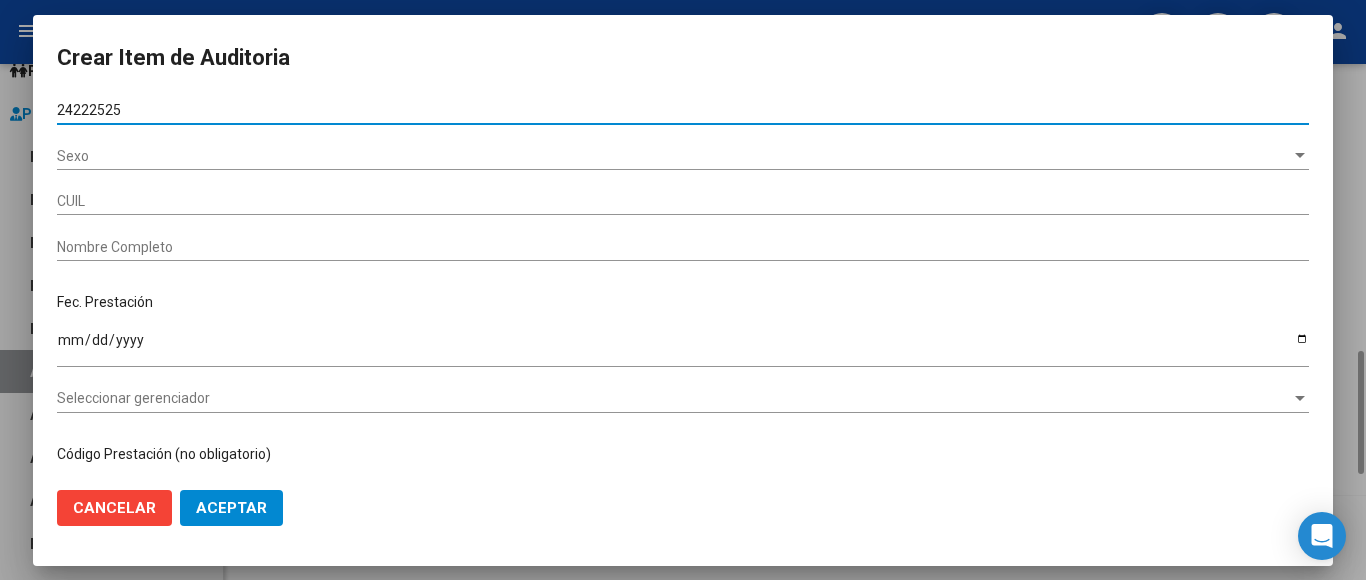 type on "20242225253" 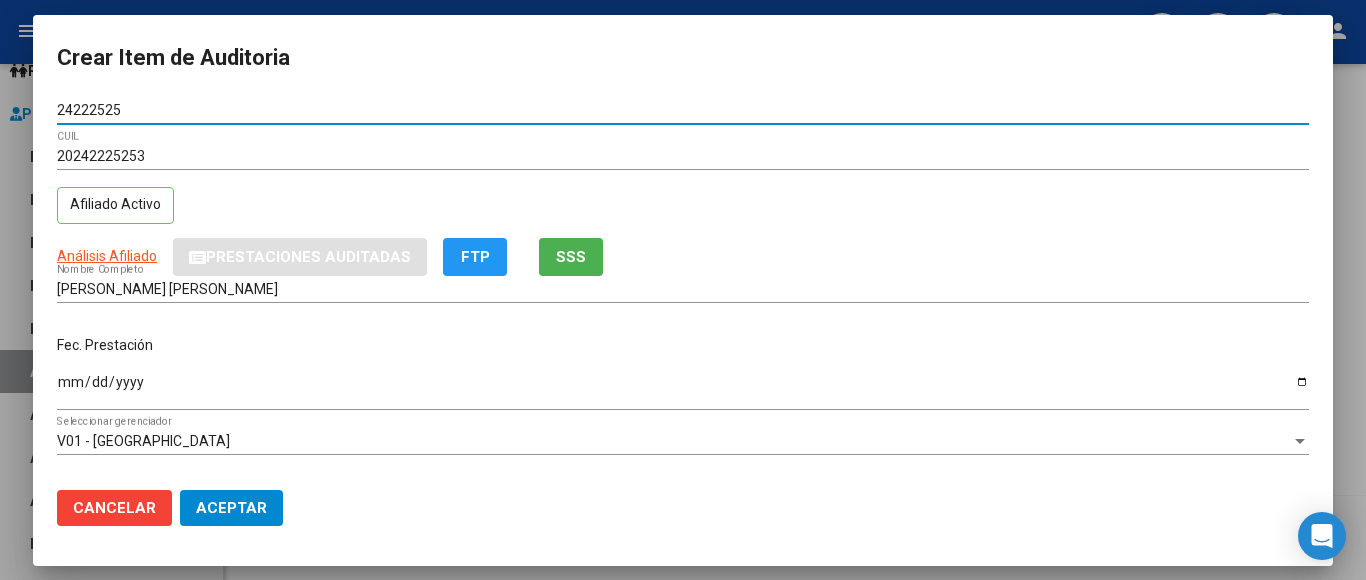 type on "24222525" 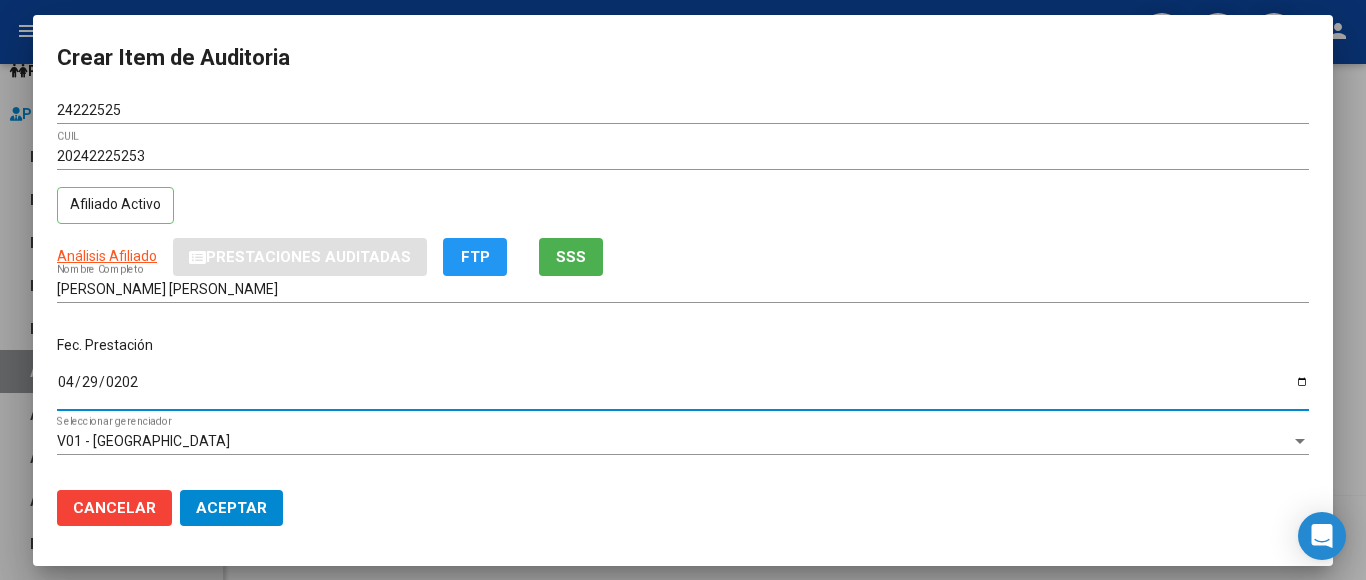 type on "[DATE]" 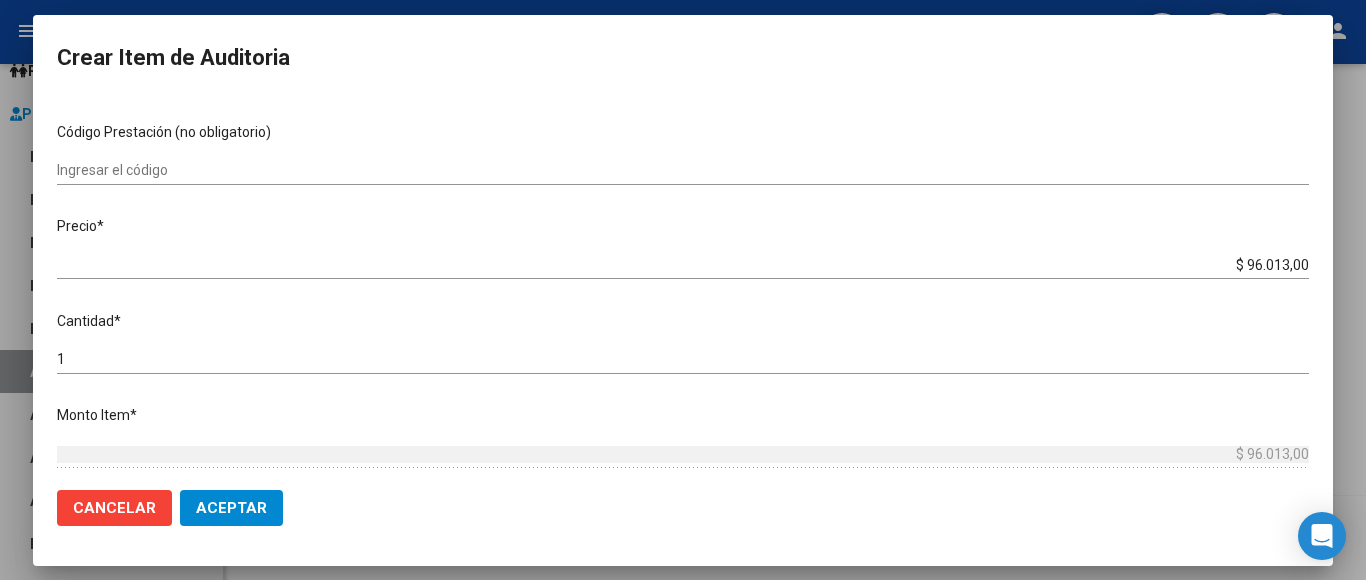 scroll, scrollTop: 400, scrollLeft: 0, axis: vertical 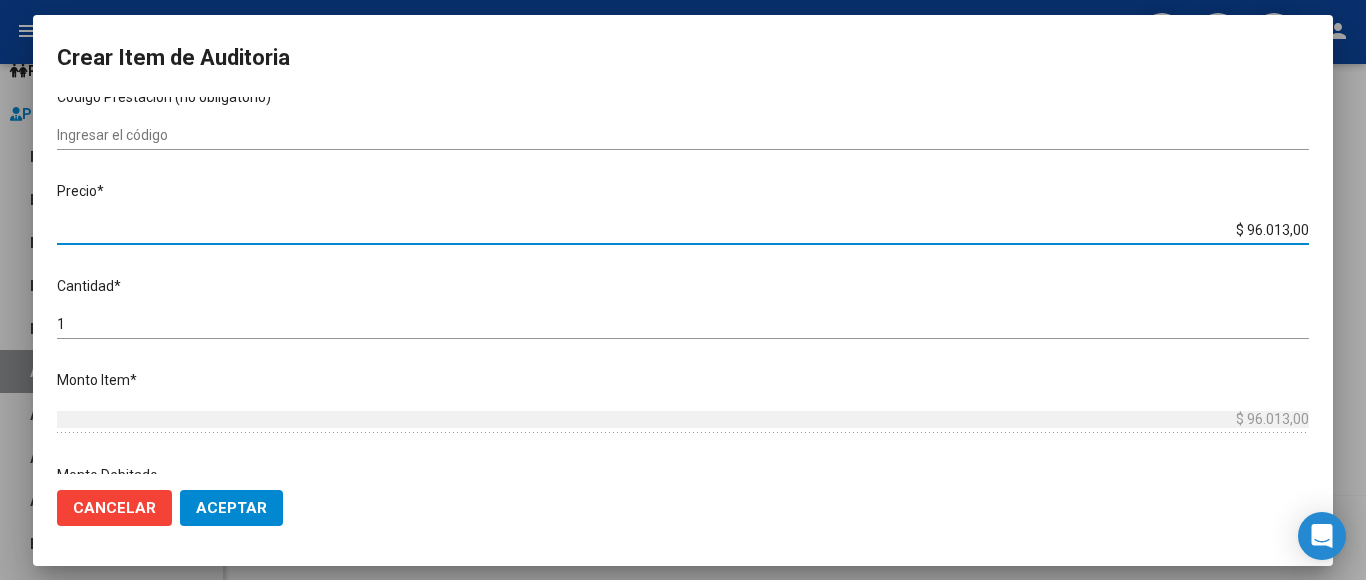 drag, startPoint x: 1204, startPoint y: 218, endPoint x: 1338, endPoint y: 217, distance: 134.00374 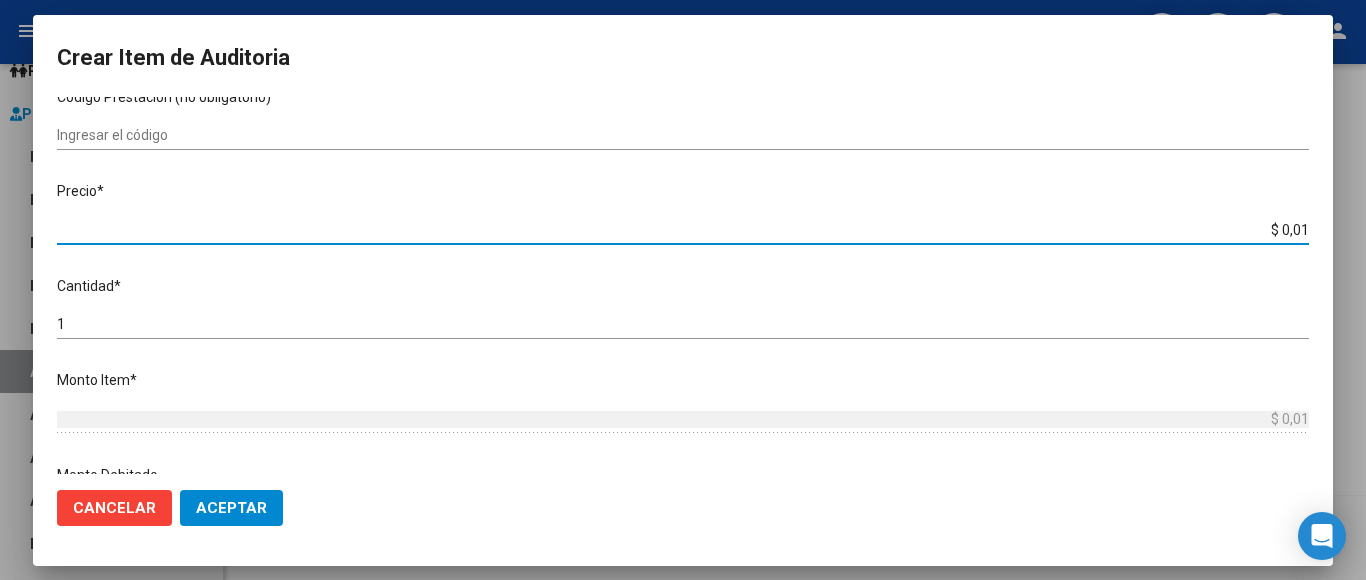 type on "$ 0,11" 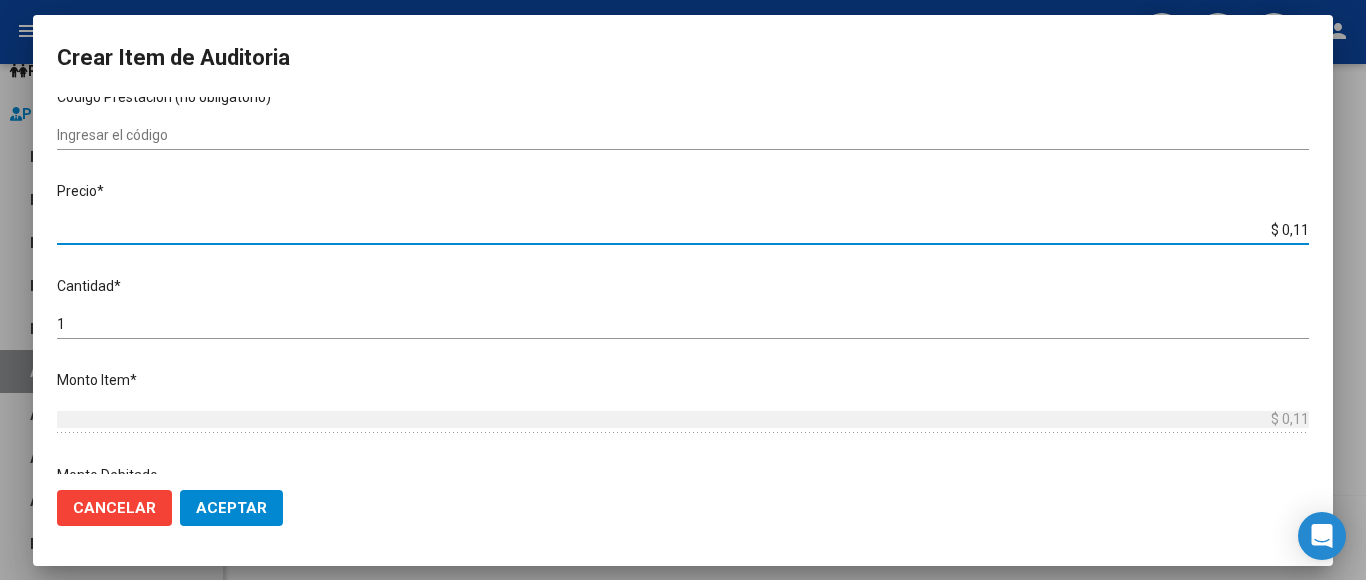 type on "$ 1,18" 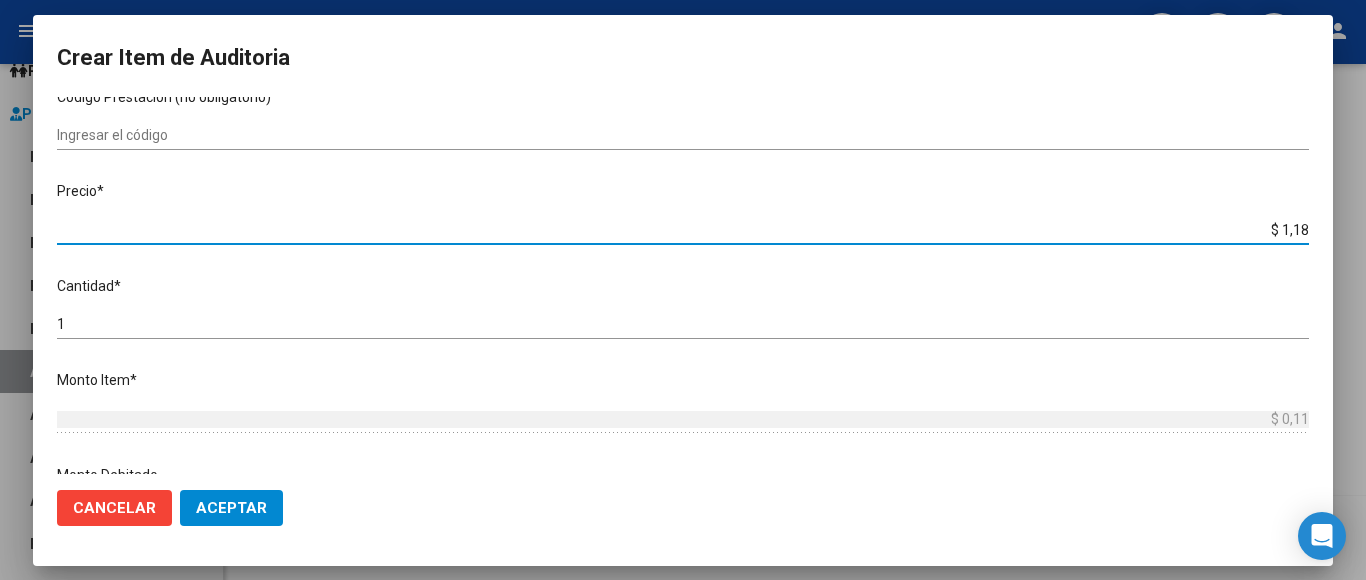 type on "$ 1,18" 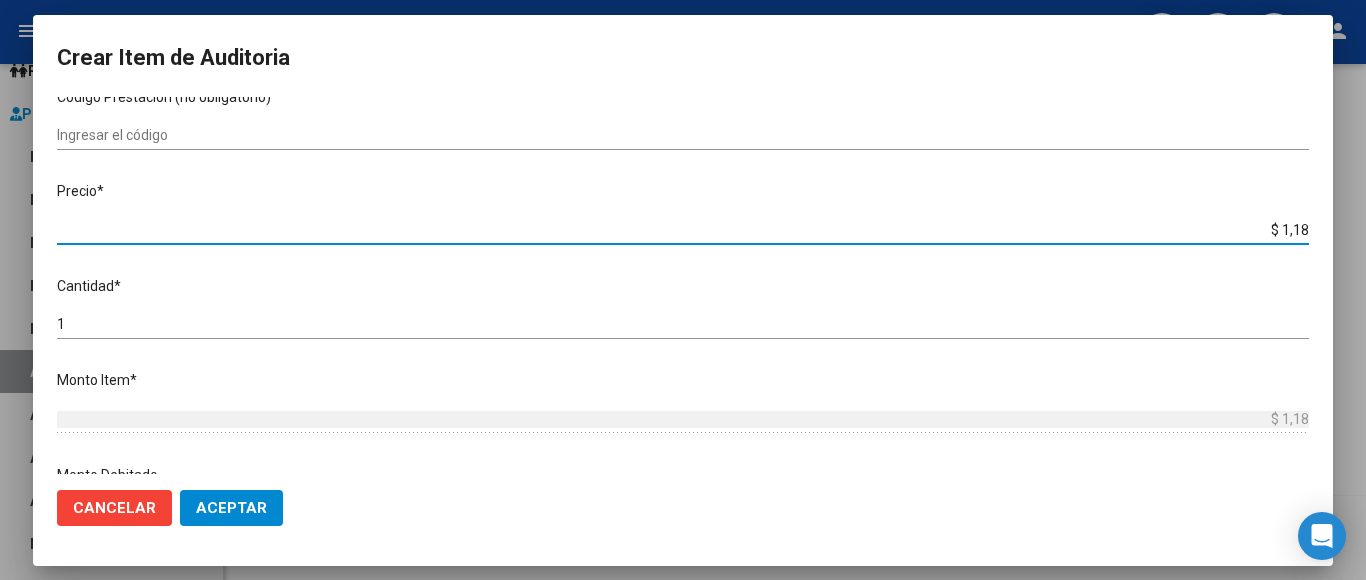 type on "$ 11,88" 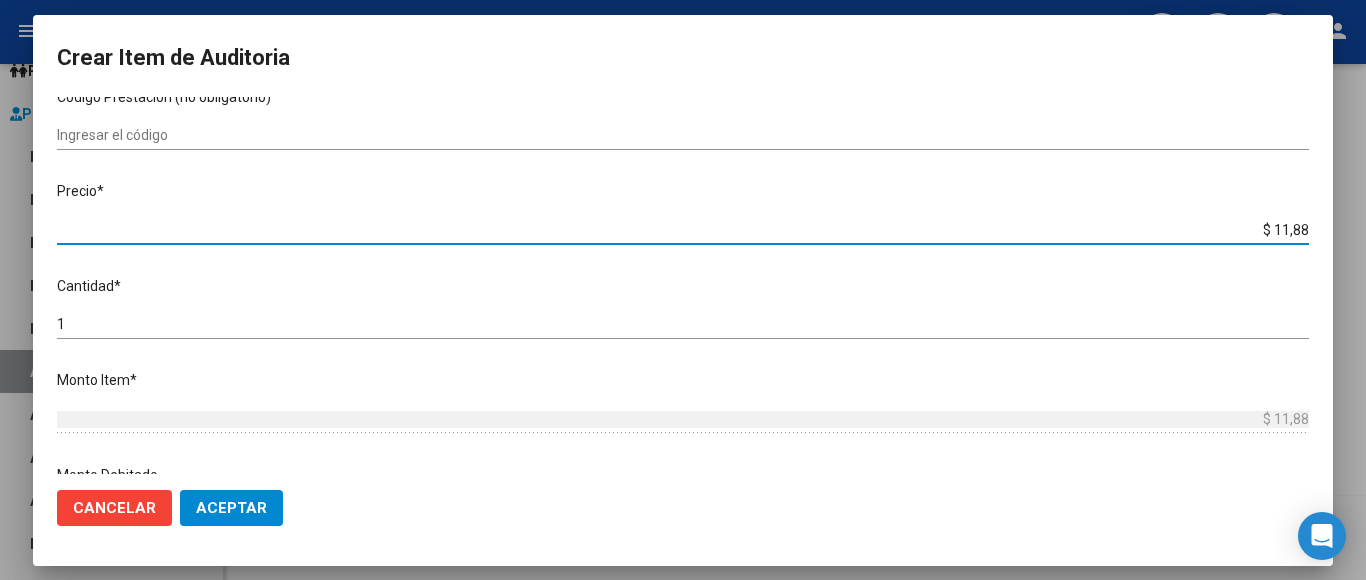 type on "$ 118,89" 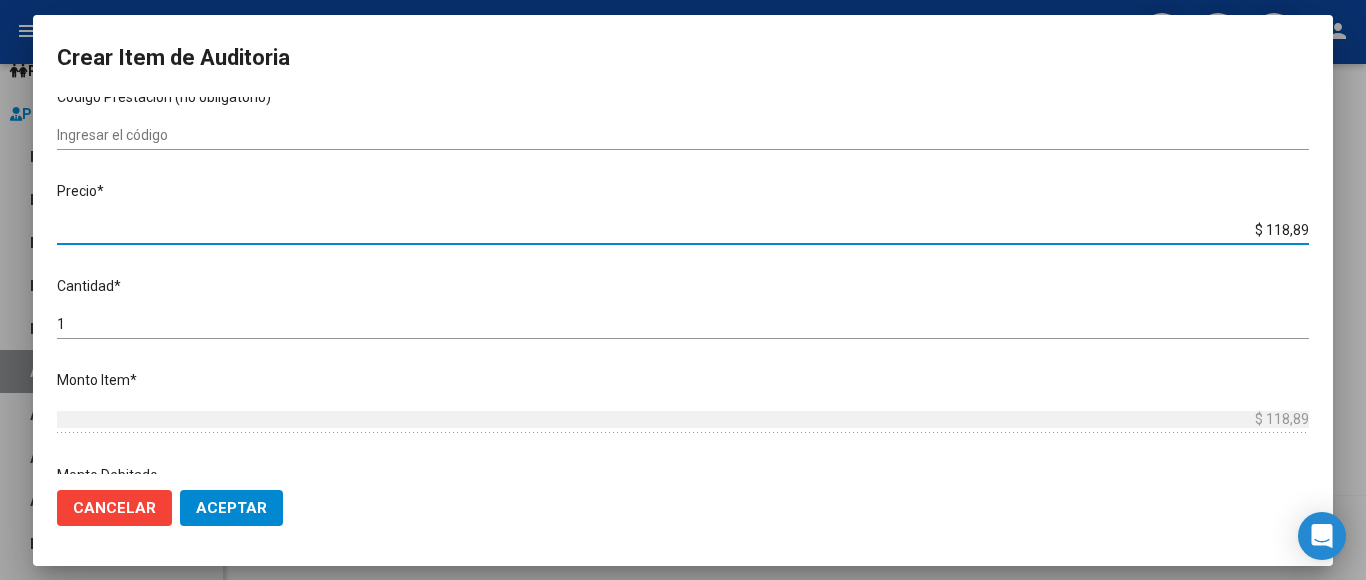 type on "$ 1.188,90" 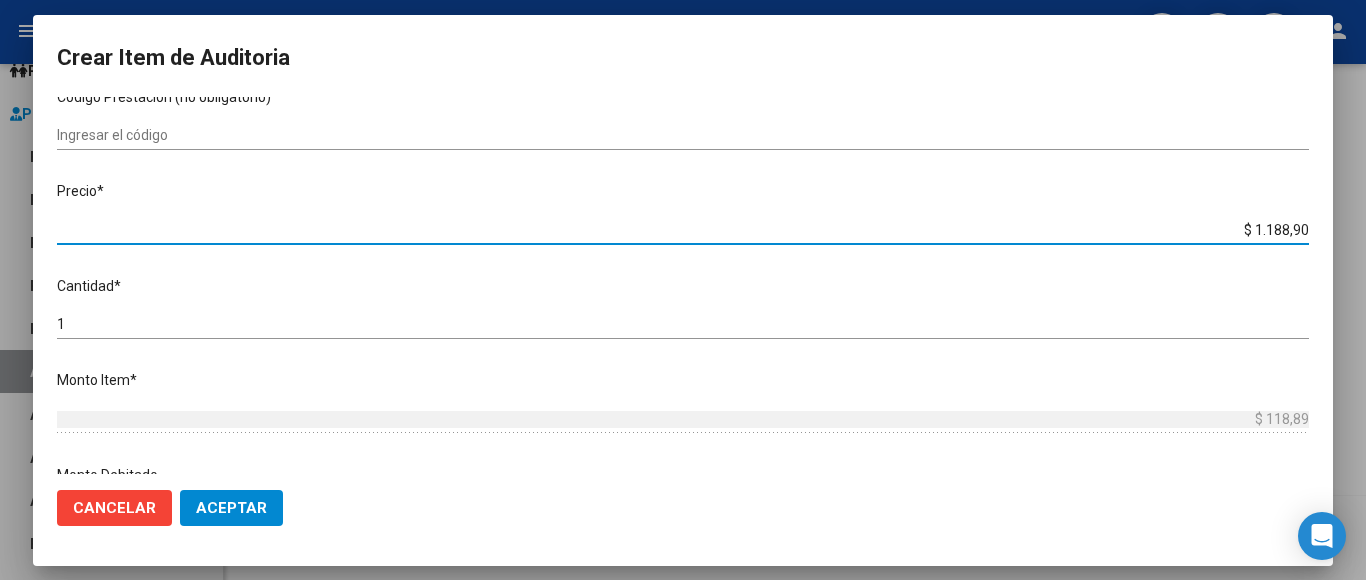 type on "$ 1.188,90" 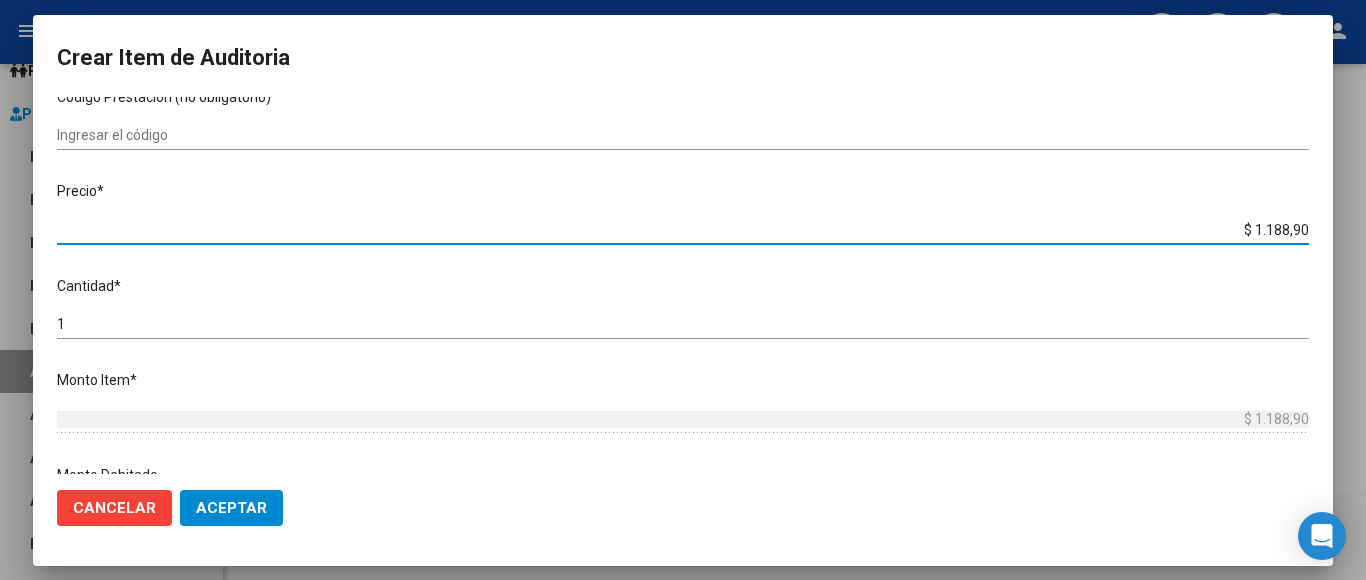 type on "$ 11.889,00" 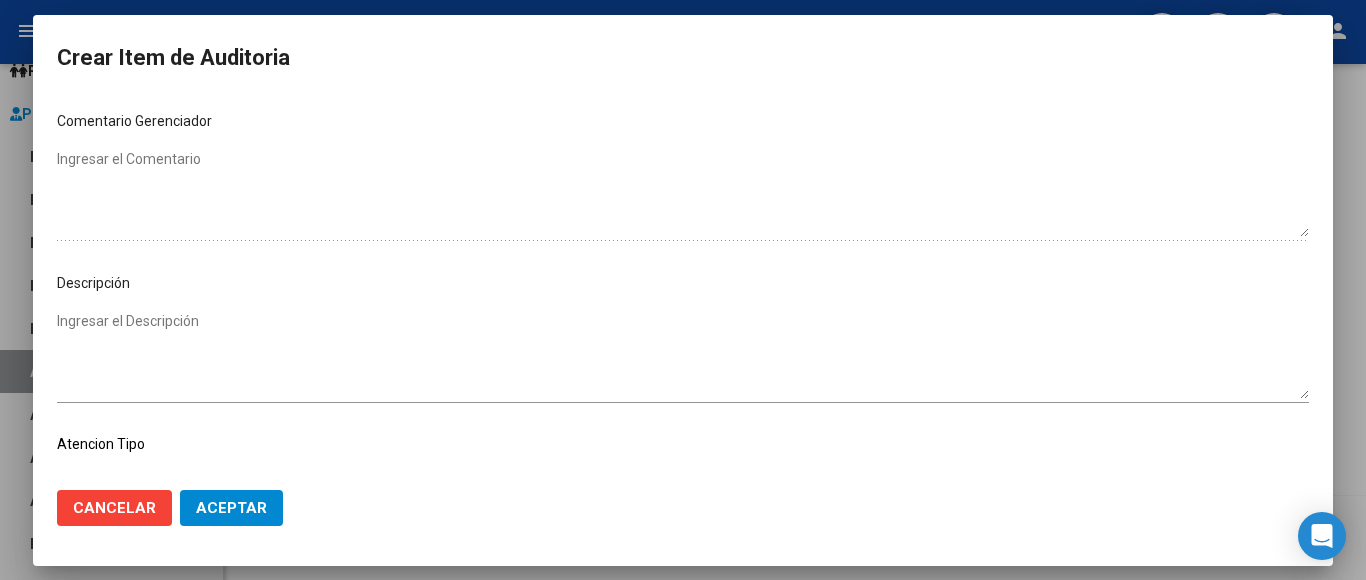scroll, scrollTop: 1133, scrollLeft: 0, axis: vertical 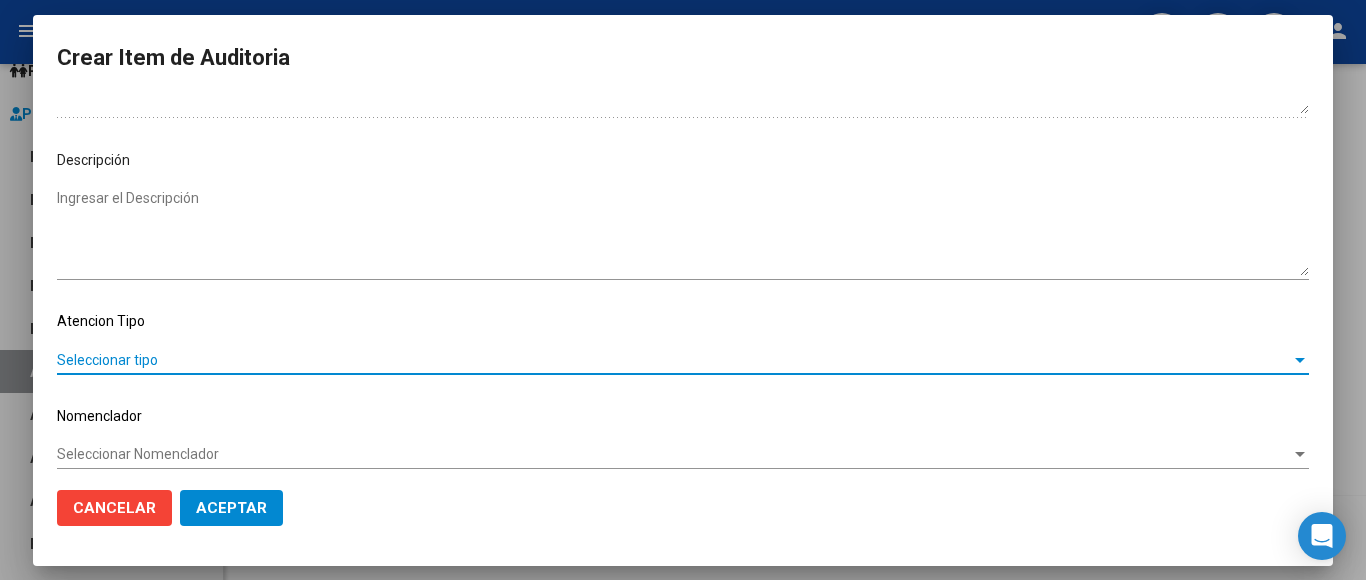 click on "Seleccionar tipo" at bounding box center [674, 360] 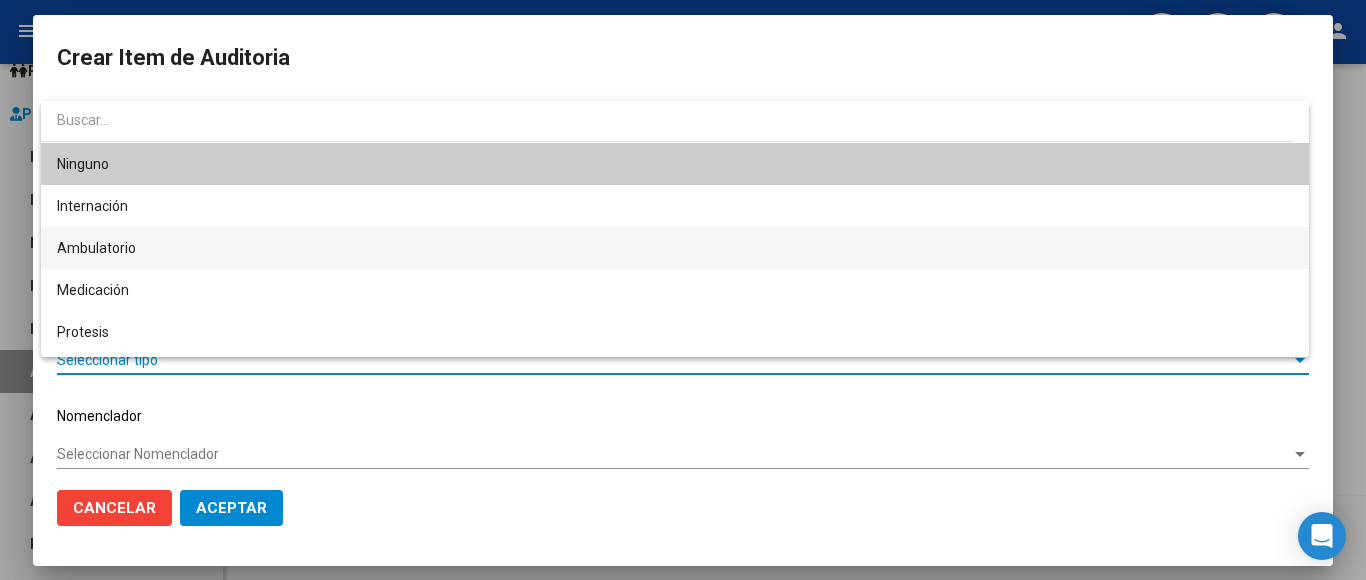 click on "Ambulatorio" at bounding box center [675, 248] 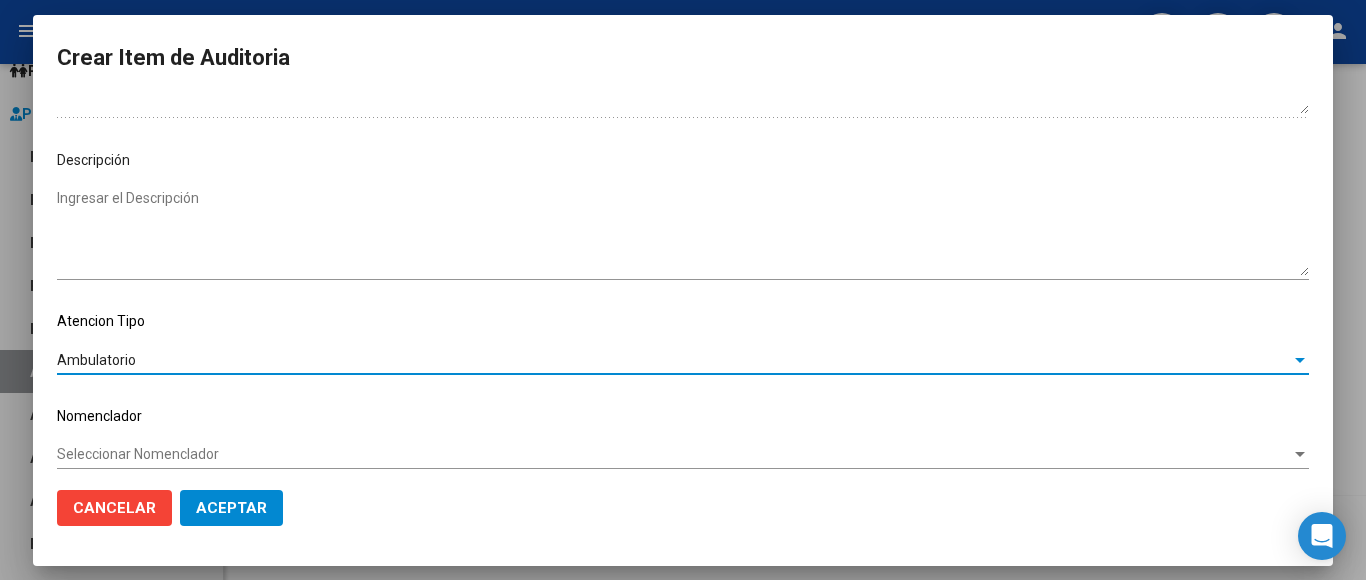 click on "Seleccionar Nomenclador" at bounding box center [674, 454] 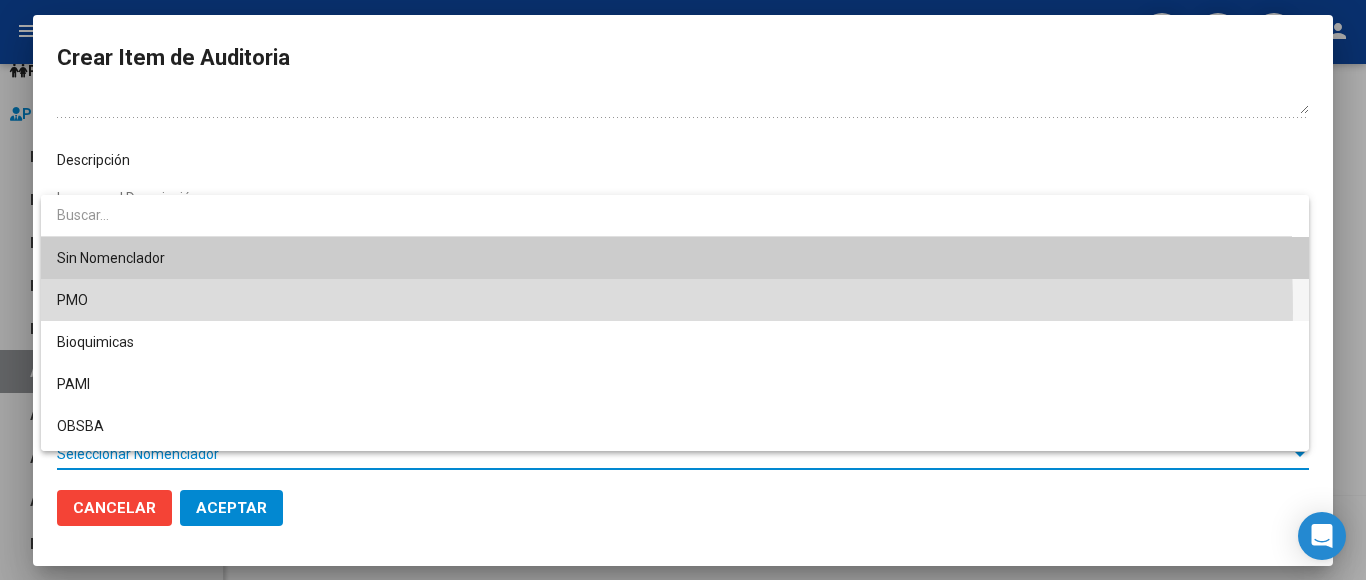 click on "PMO" at bounding box center [675, 300] 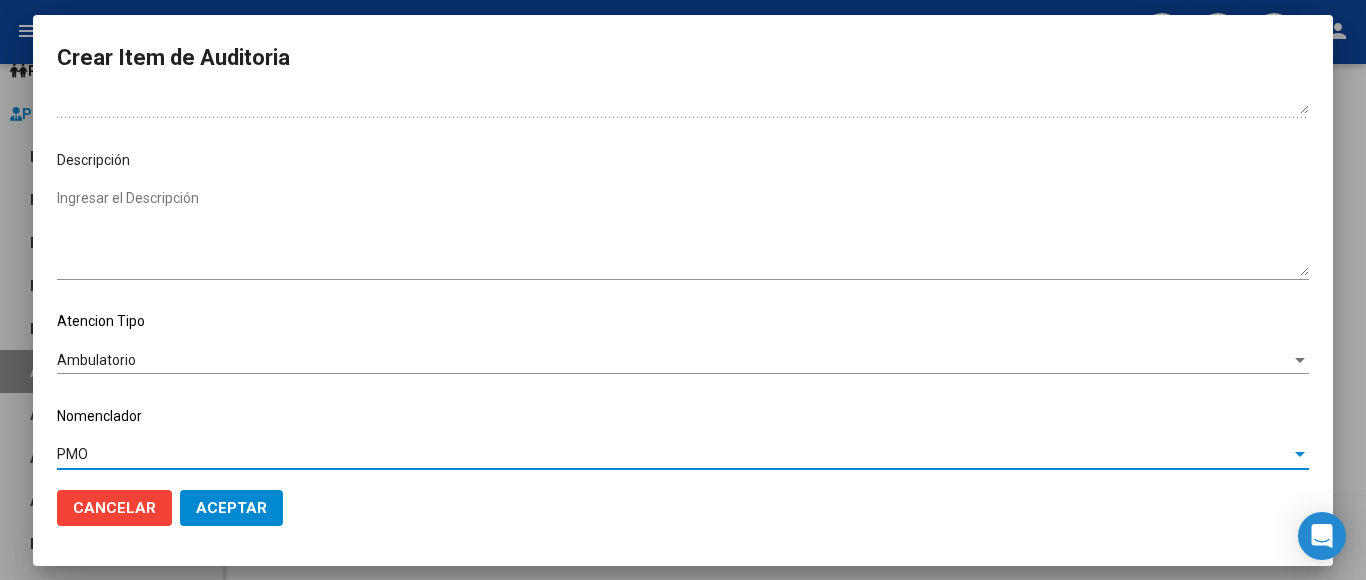 click on "Aceptar" 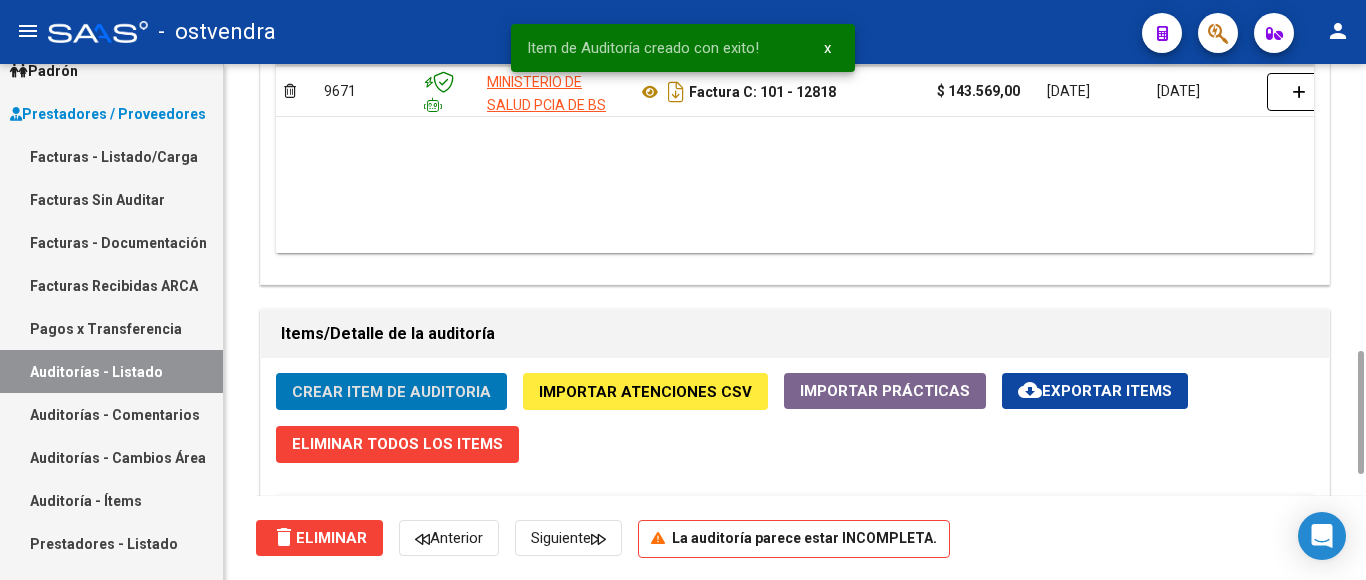 click on "Crear Item de Auditoria" 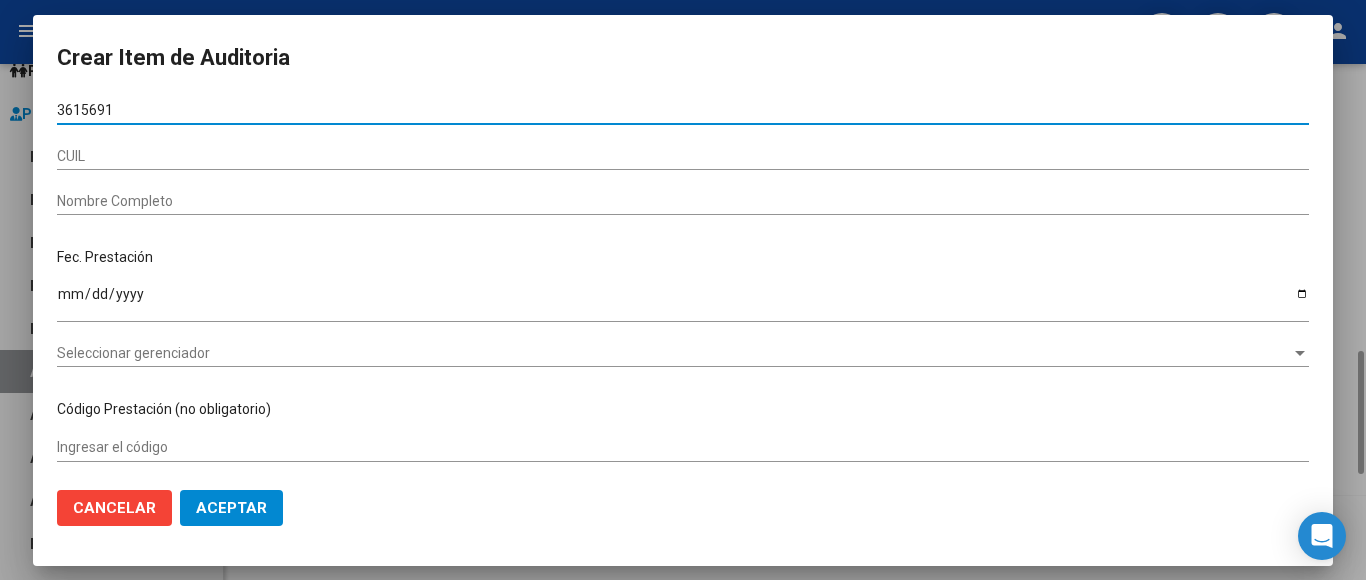 type on "36156917" 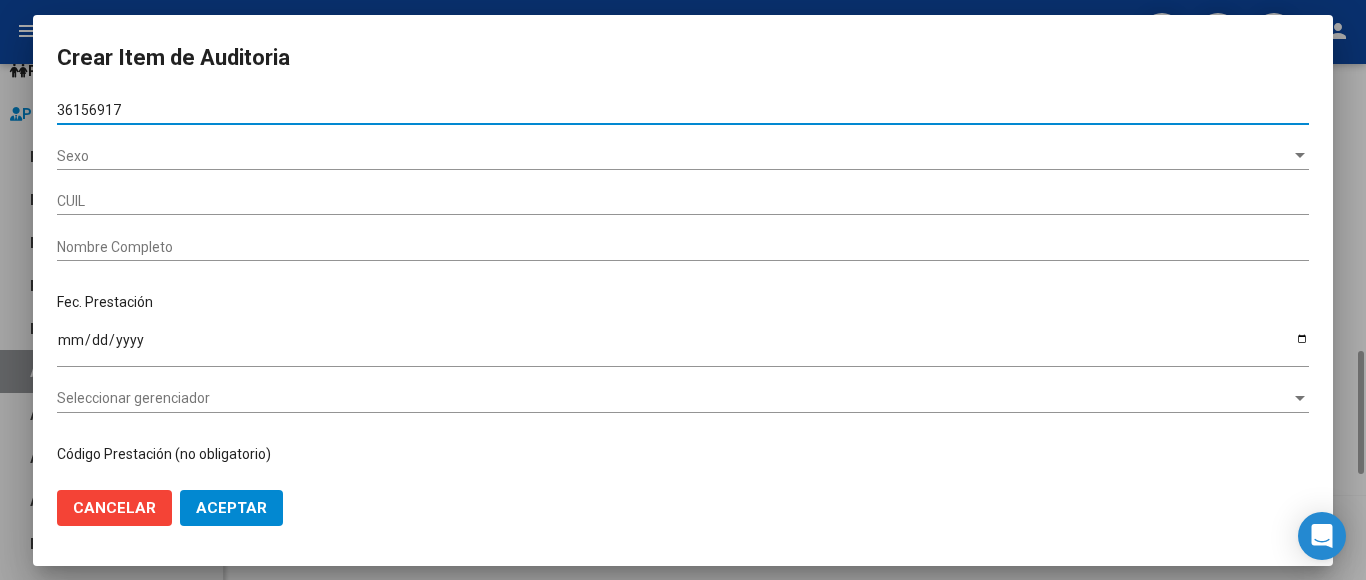 type on "27361569178" 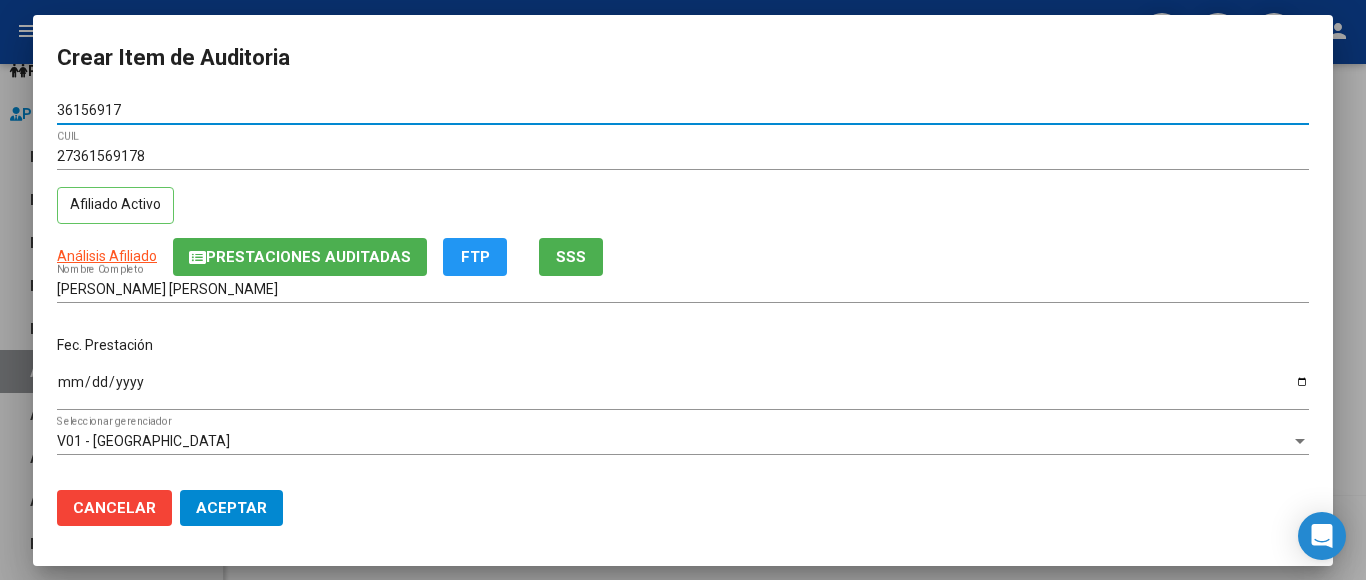 type on "36156917" 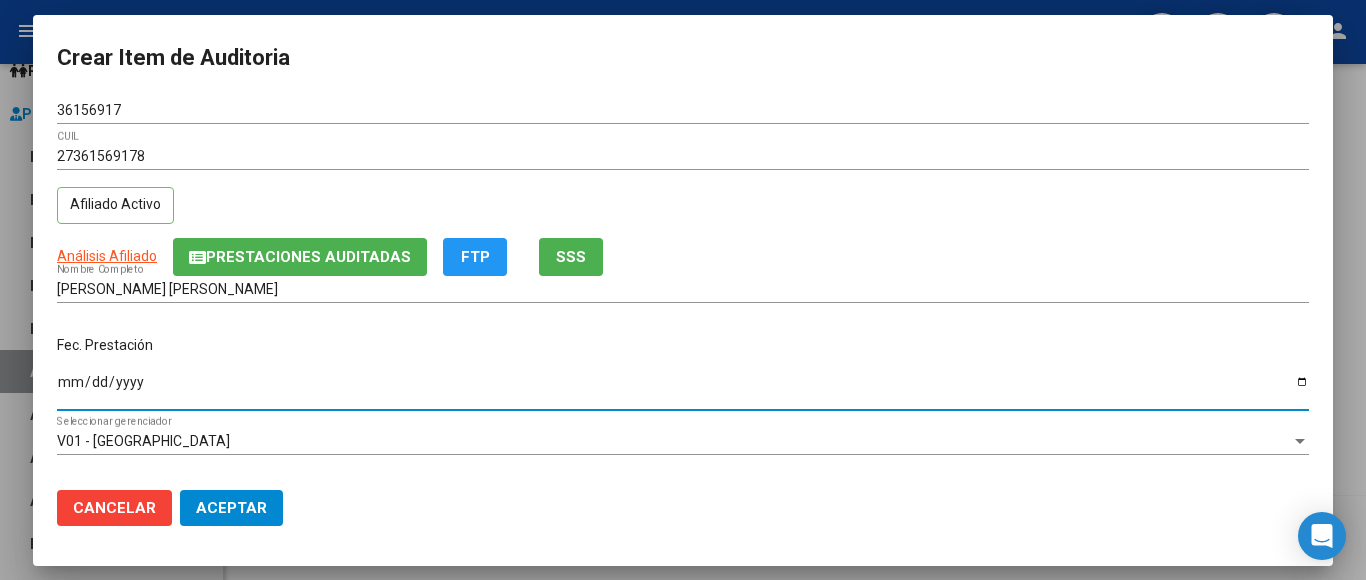 click on "Ingresar la fecha" at bounding box center [683, 389] 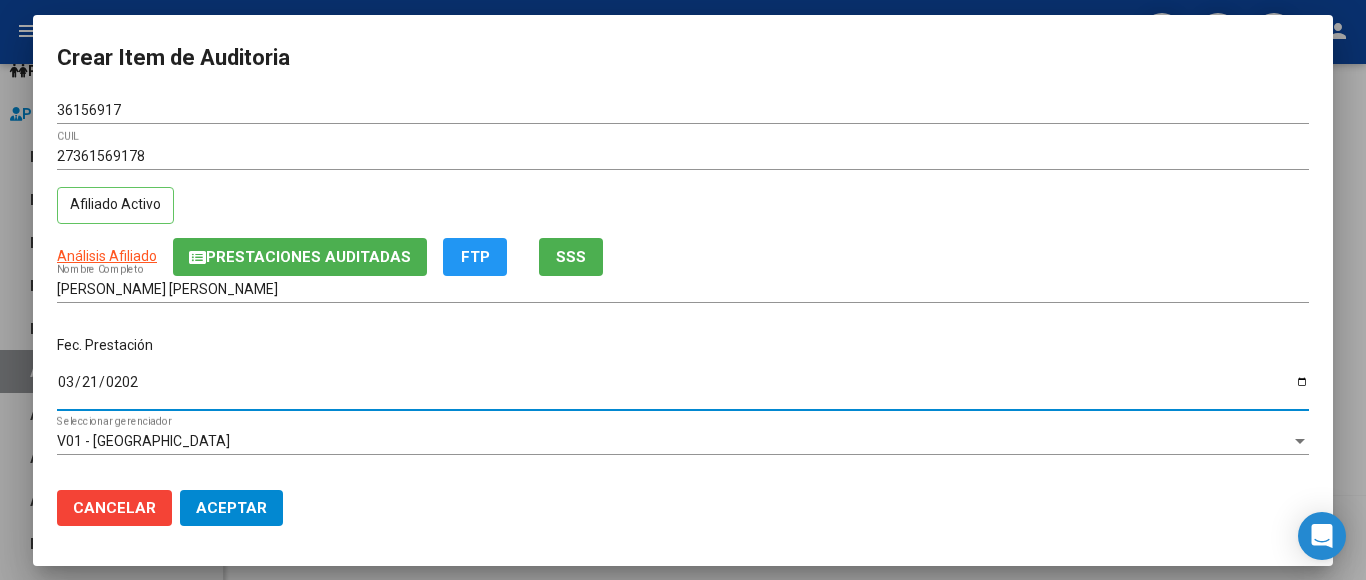 type on "[DATE]" 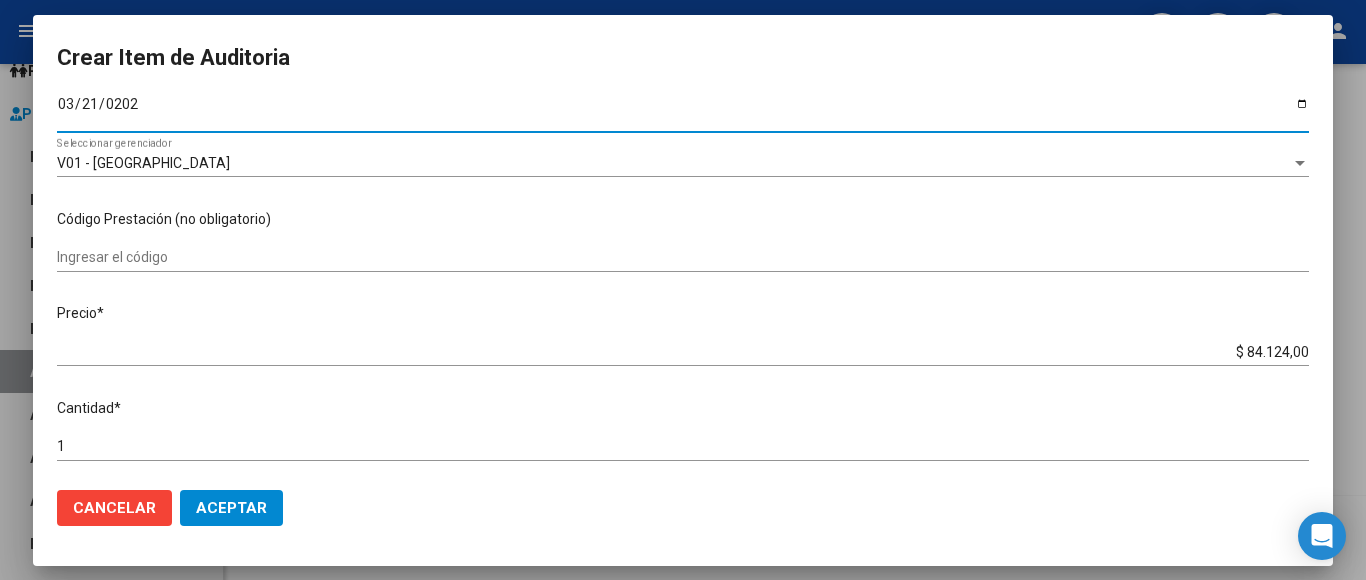 scroll, scrollTop: 300, scrollLeft: 0, axis: vertical 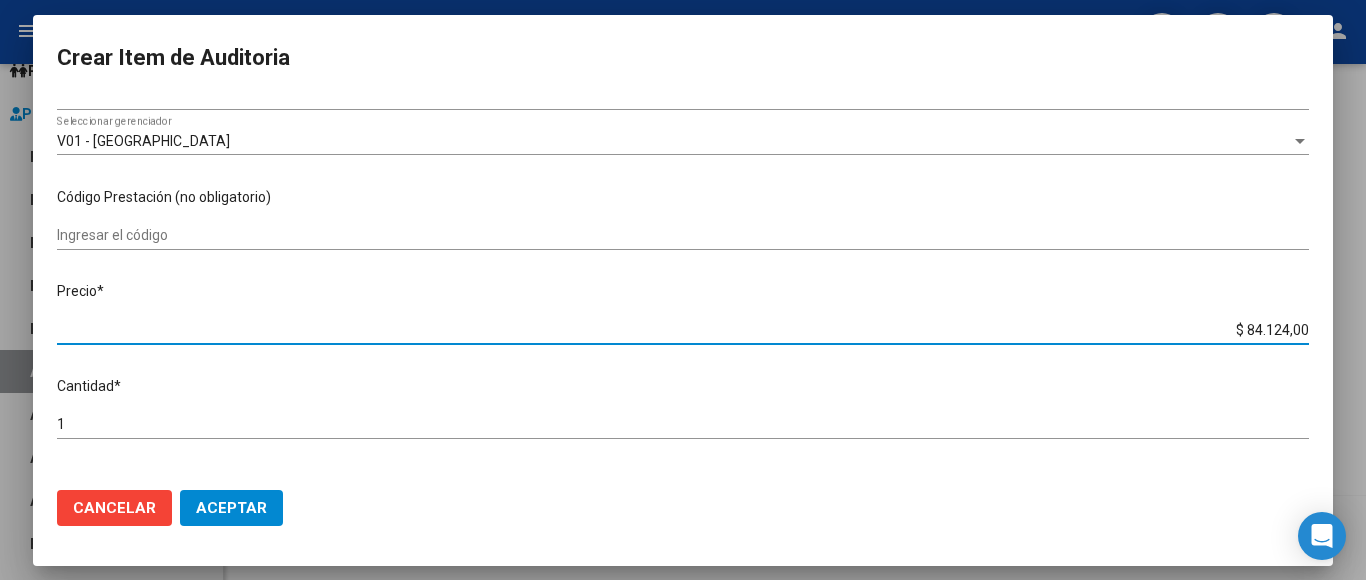 drag, startPoint x: 1215, startPoint y: 317, endPoint x: 1336, endPoint y: 329, distance: 121.59358 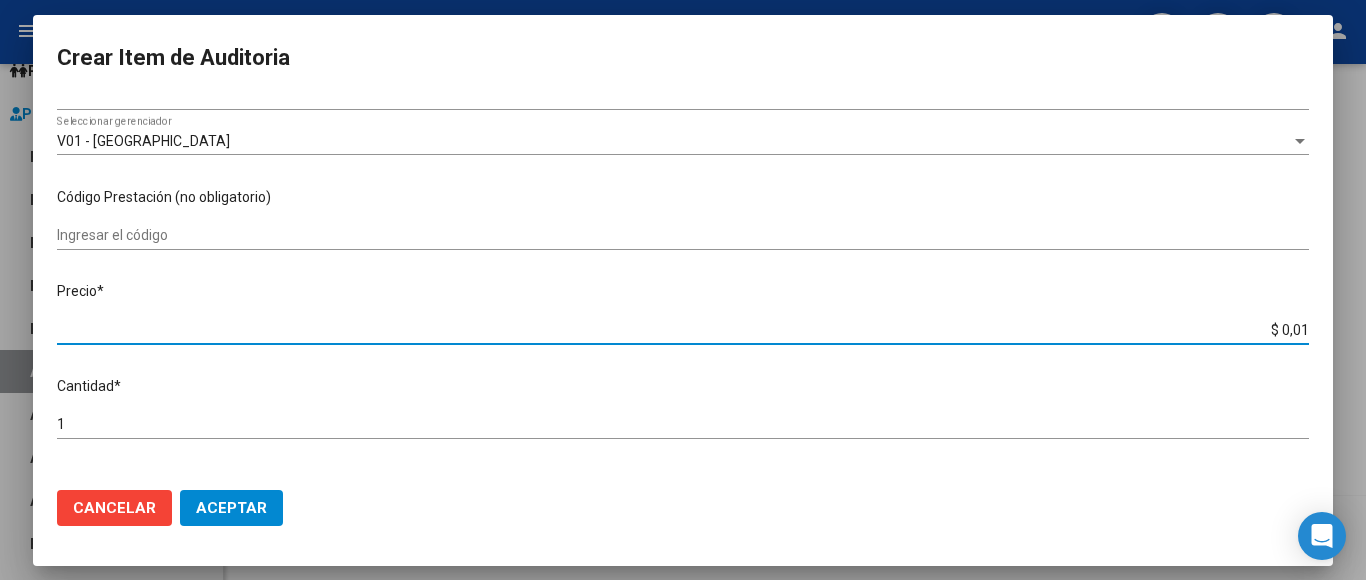 type on "$ 0,17" 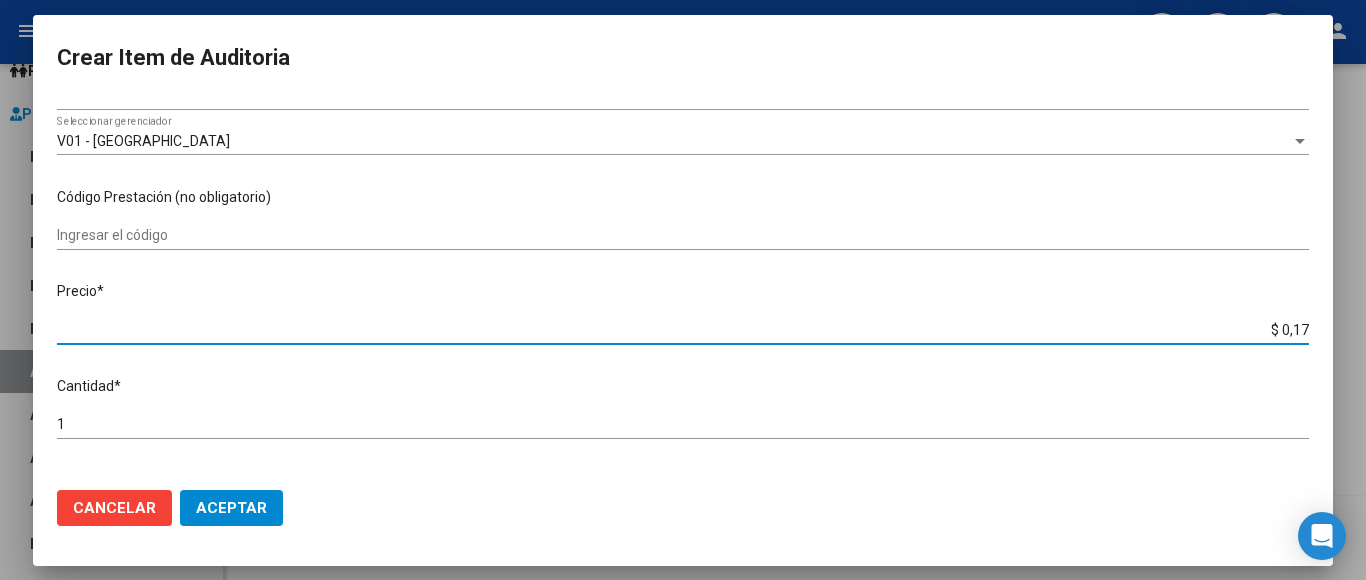 type on "$ 1,71" 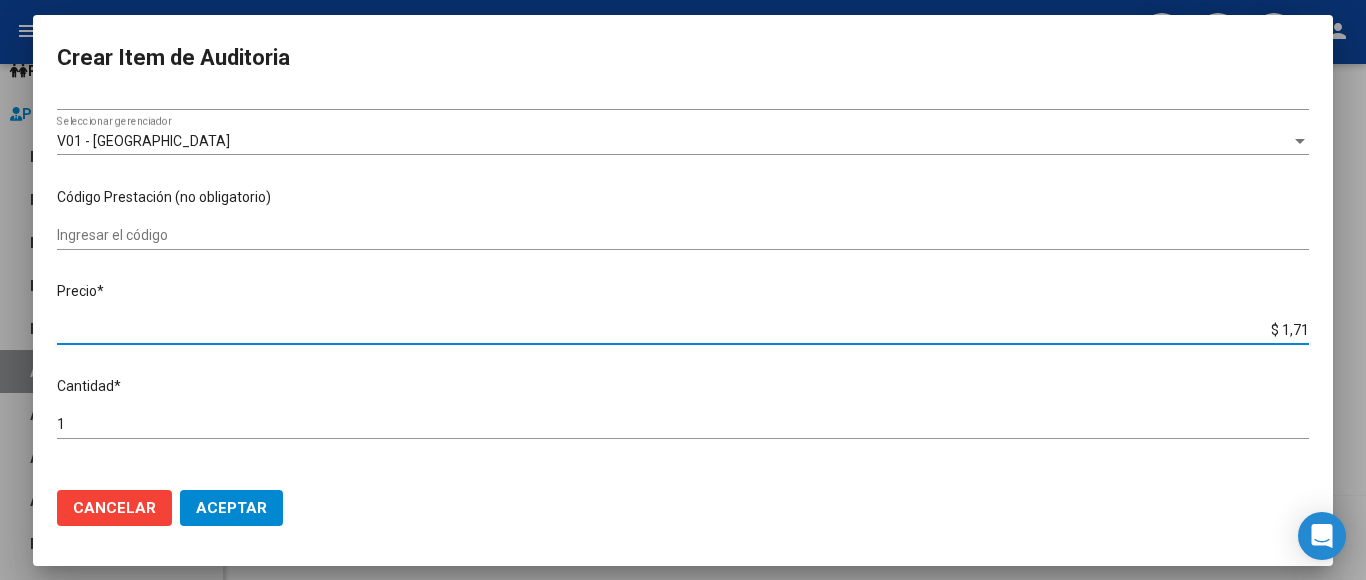 type on "$ 0,17" 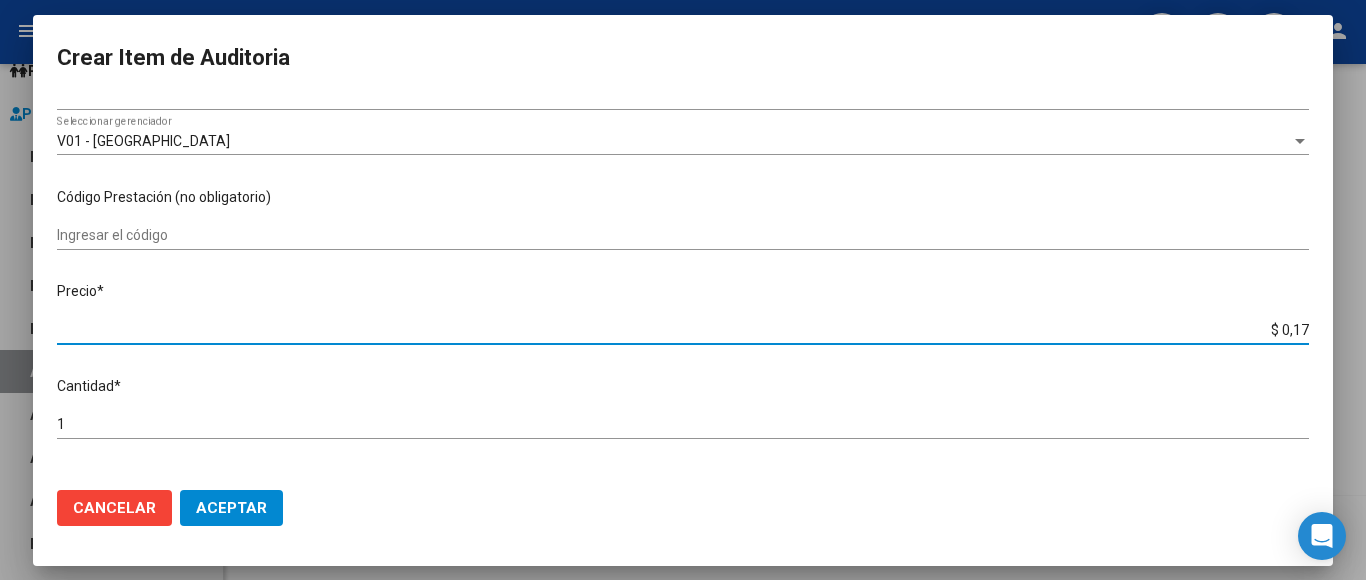 type on "$ 1,77" 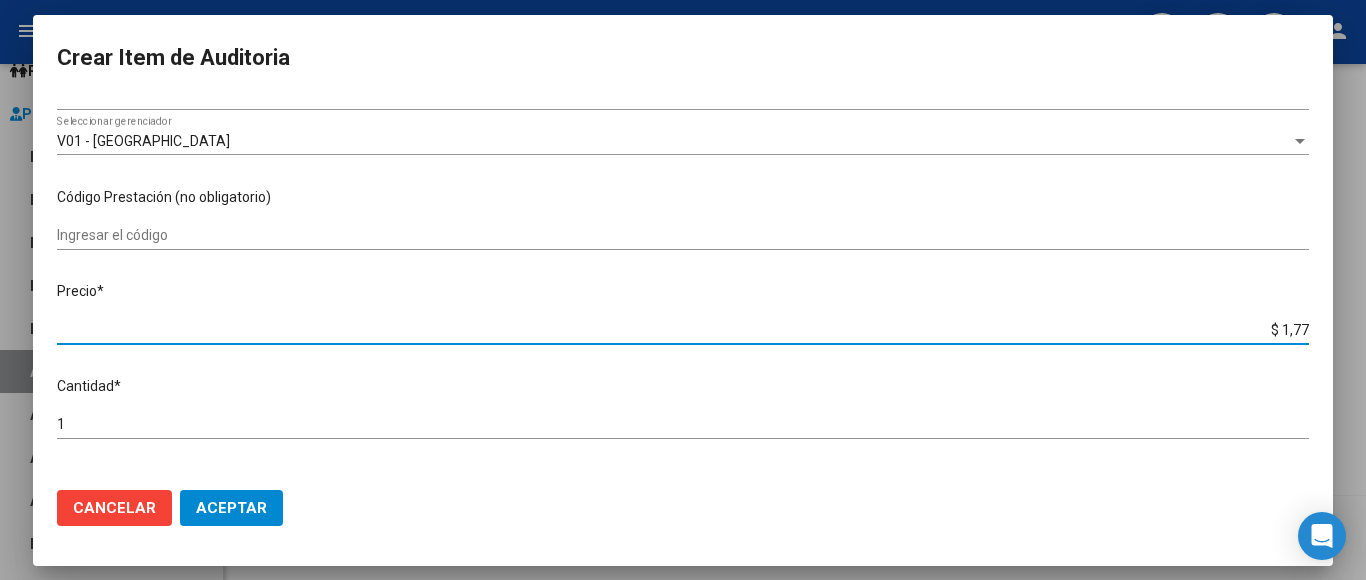 type on "$ 17,75" 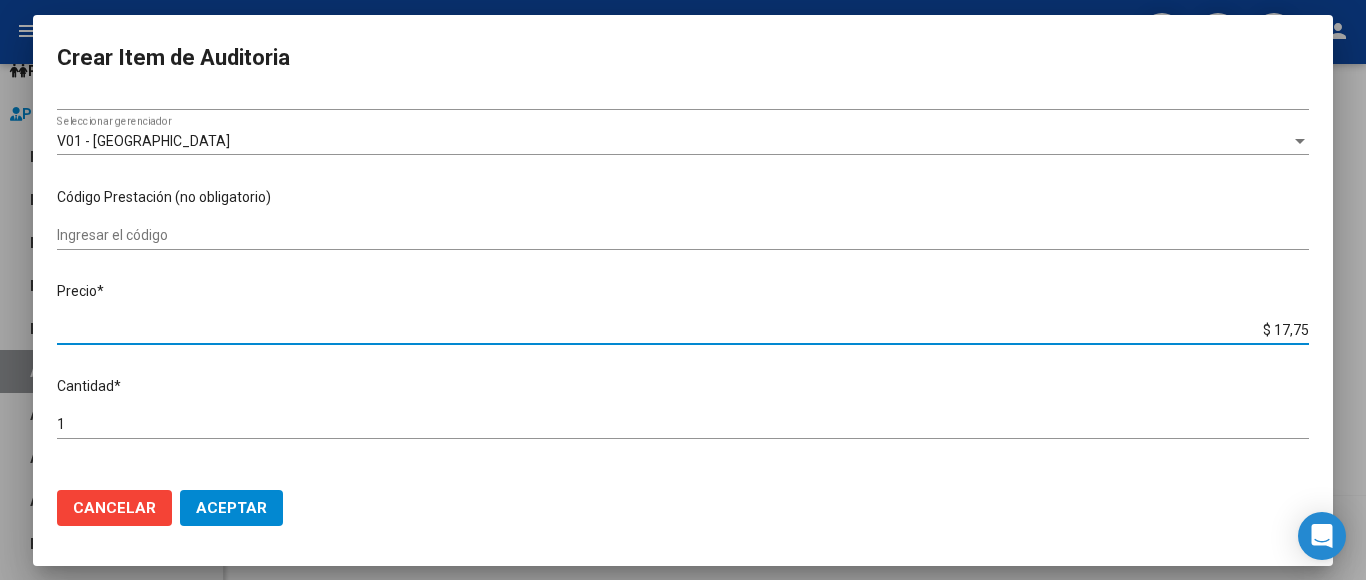 type on "$ 177,55" 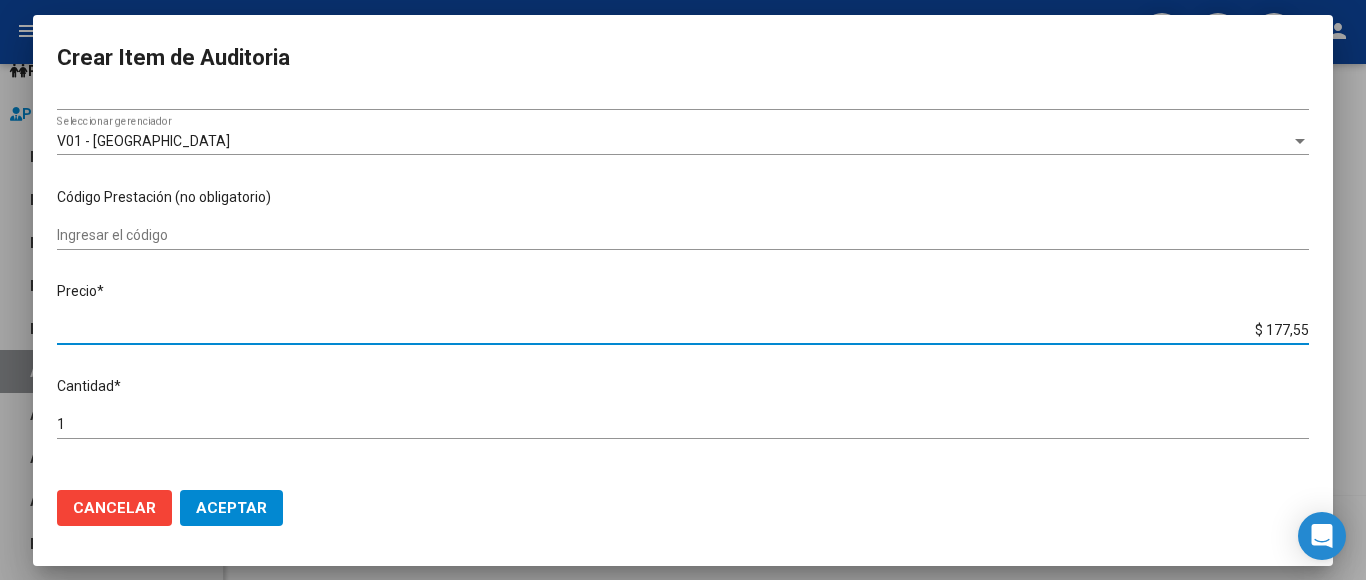 type on "$ 1.775,50" 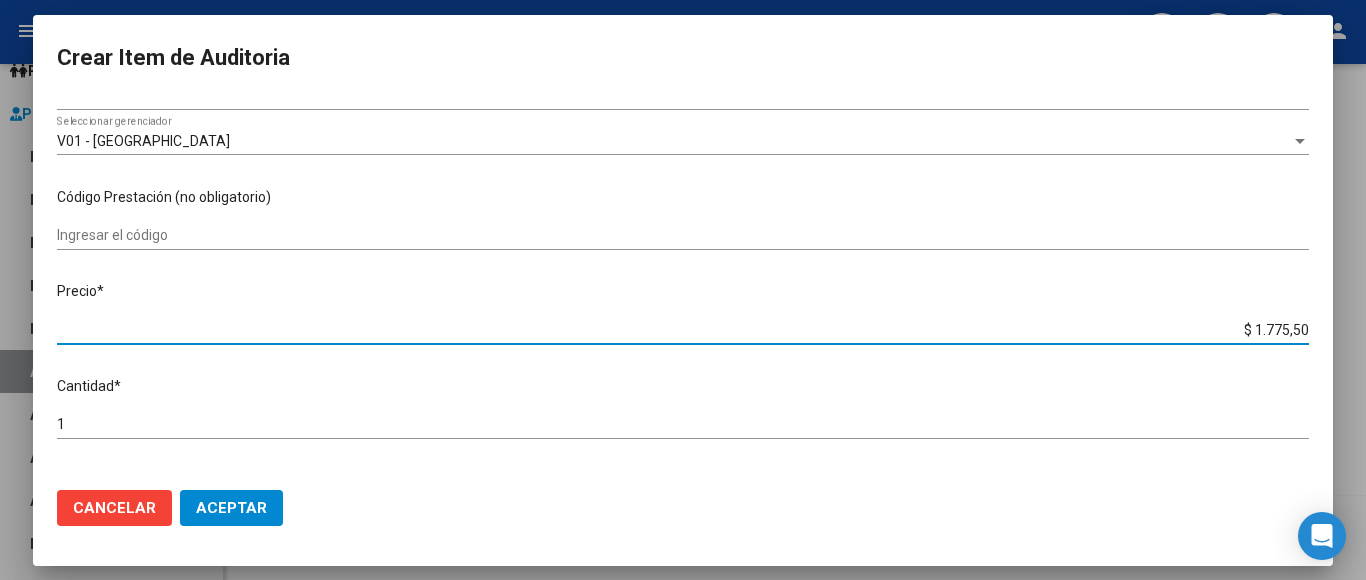 type on "$ 17.755,00" 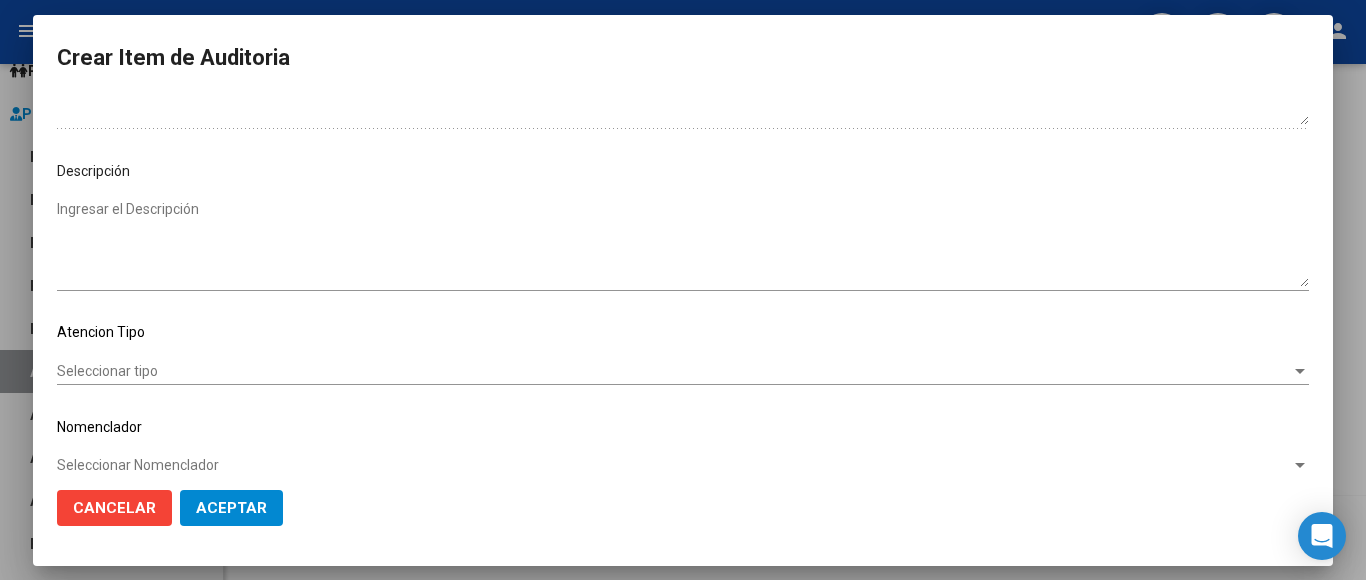 scroll, scrollTop: 1133, scrollLeft: 0, axis: vertical 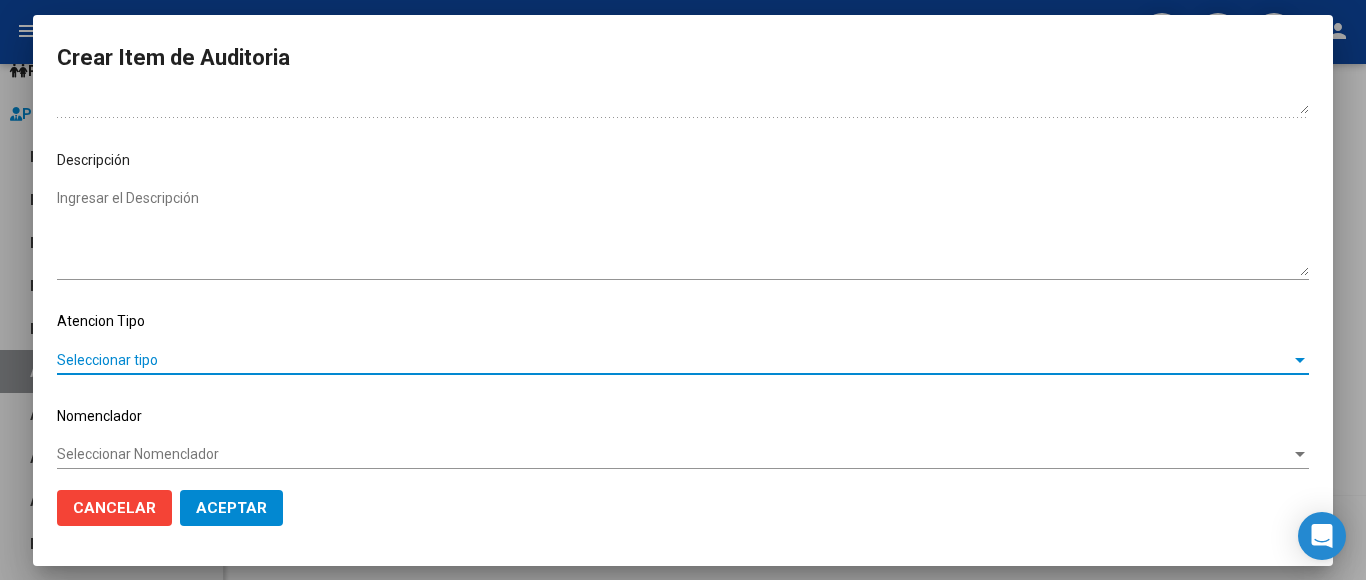 click on "Seleccionar tipo" at bounding box center [674, 360] 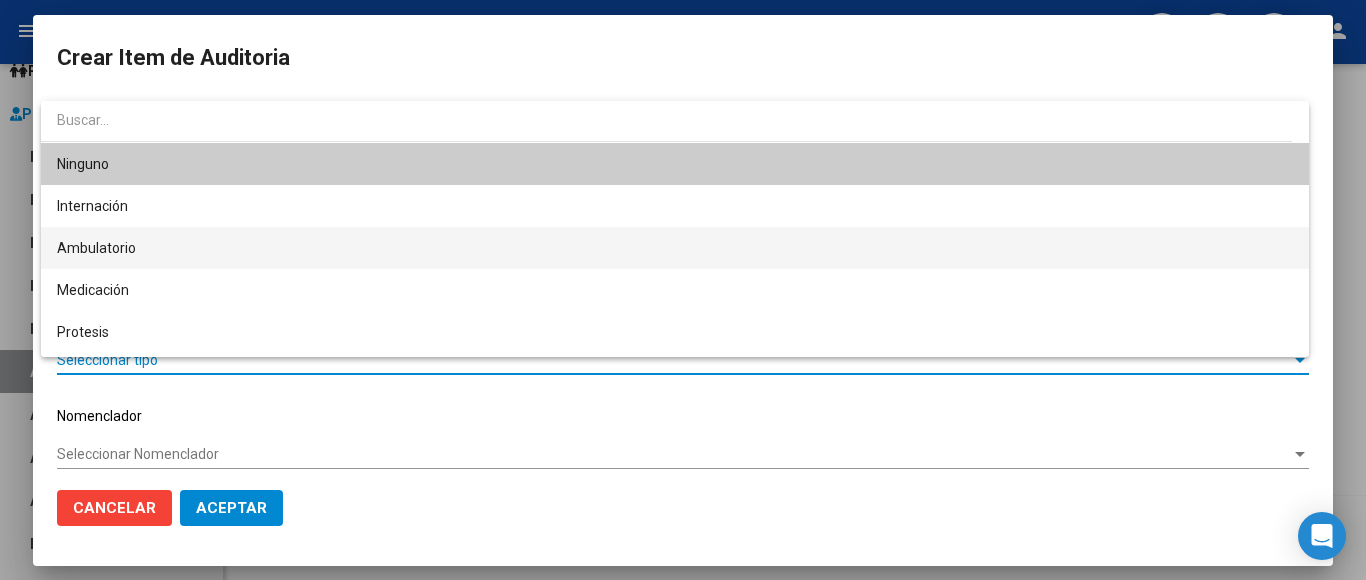 click on "Ambulatorio" at bounding box center (675, 248) 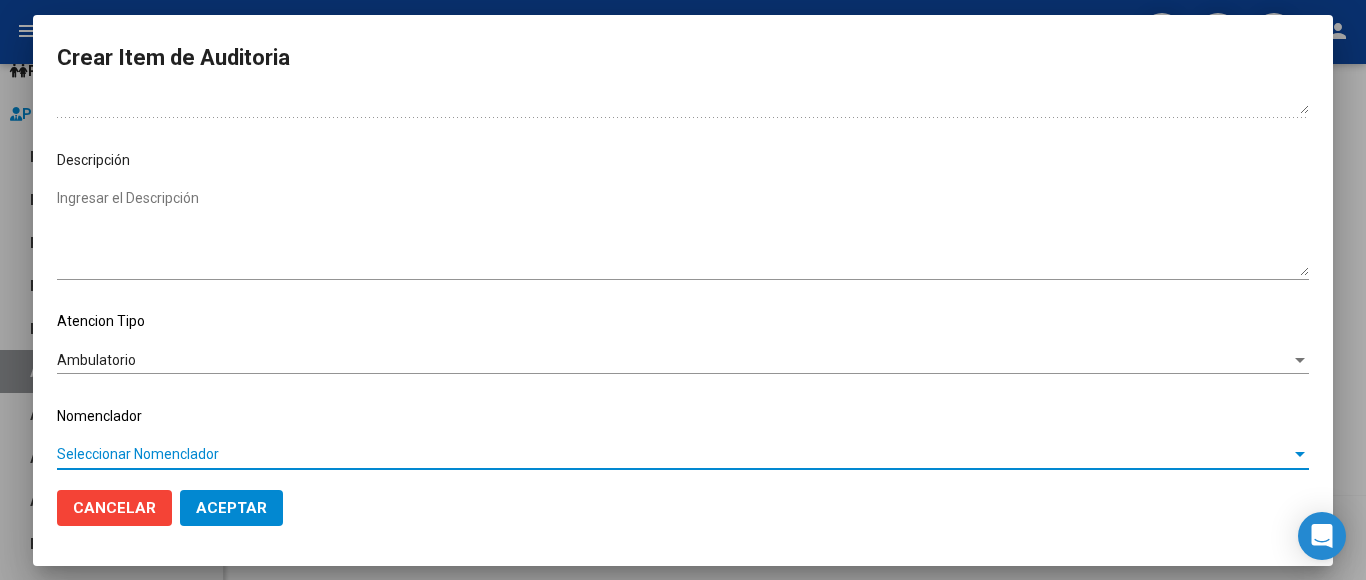 click on "Seleccionar Nomenclador" at bounding box center (674, 454) 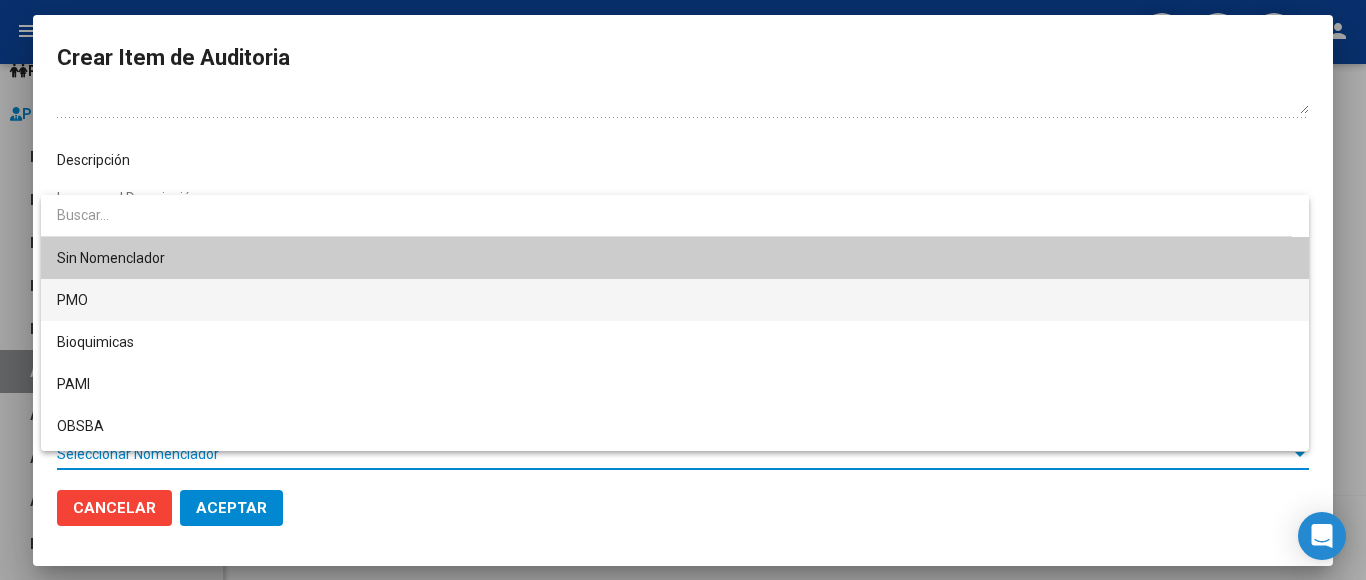 click on "PMO" at bounding box center (675, 300) 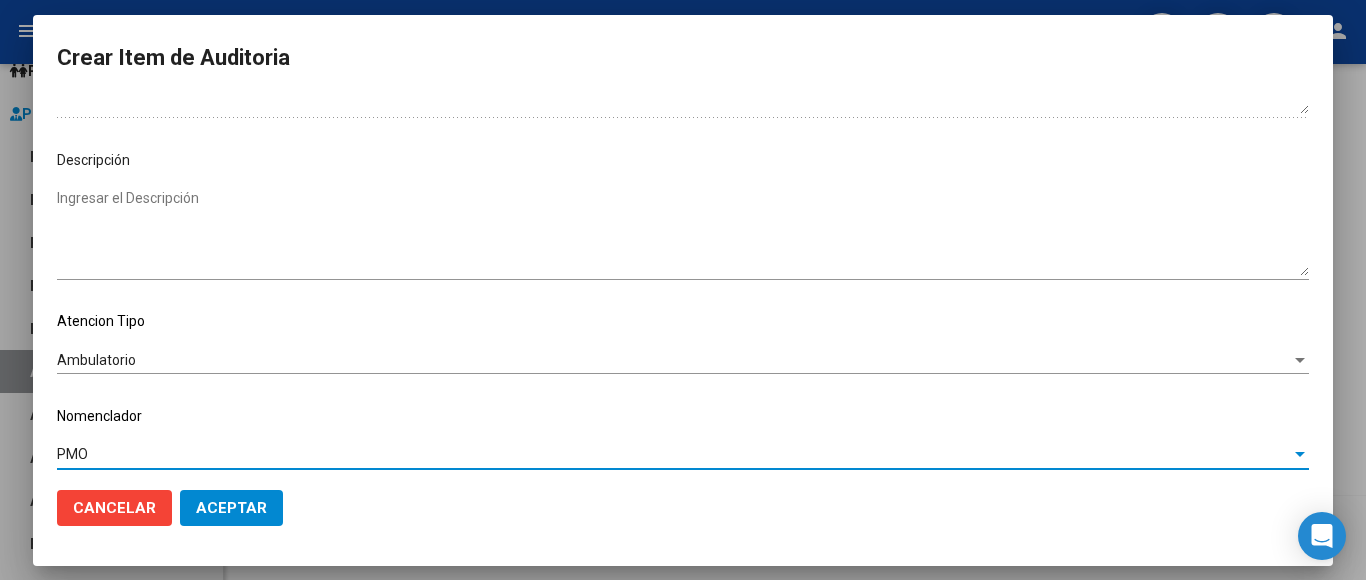 click on "Aceptar" 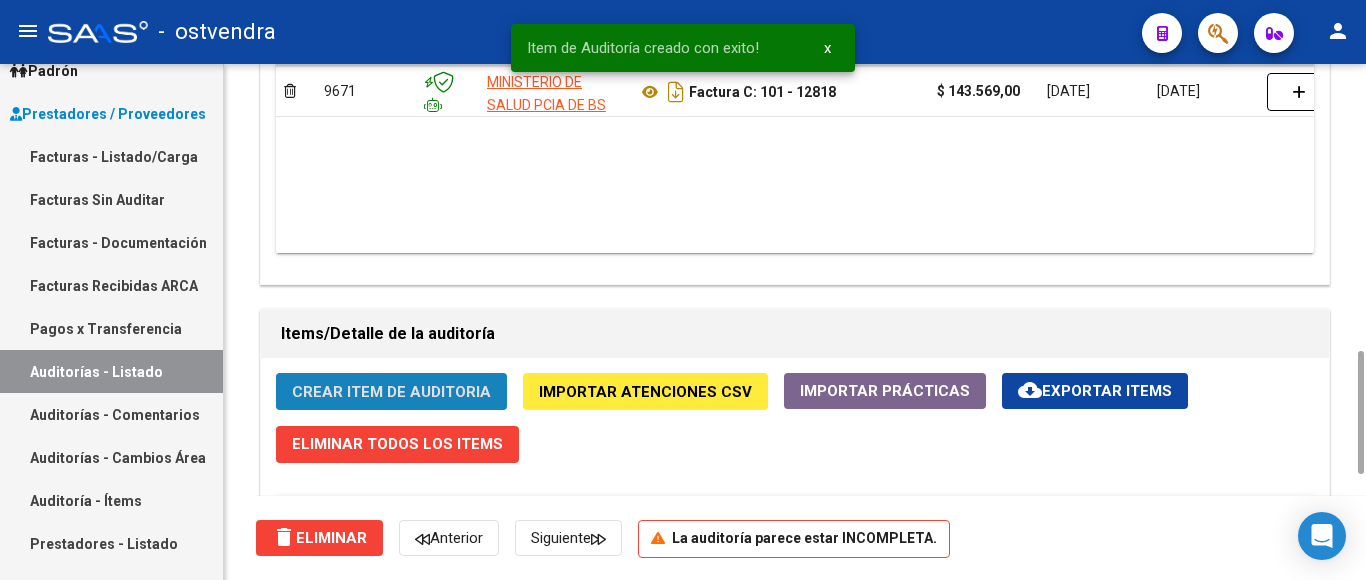 click on "Crear Item de Auditoria" 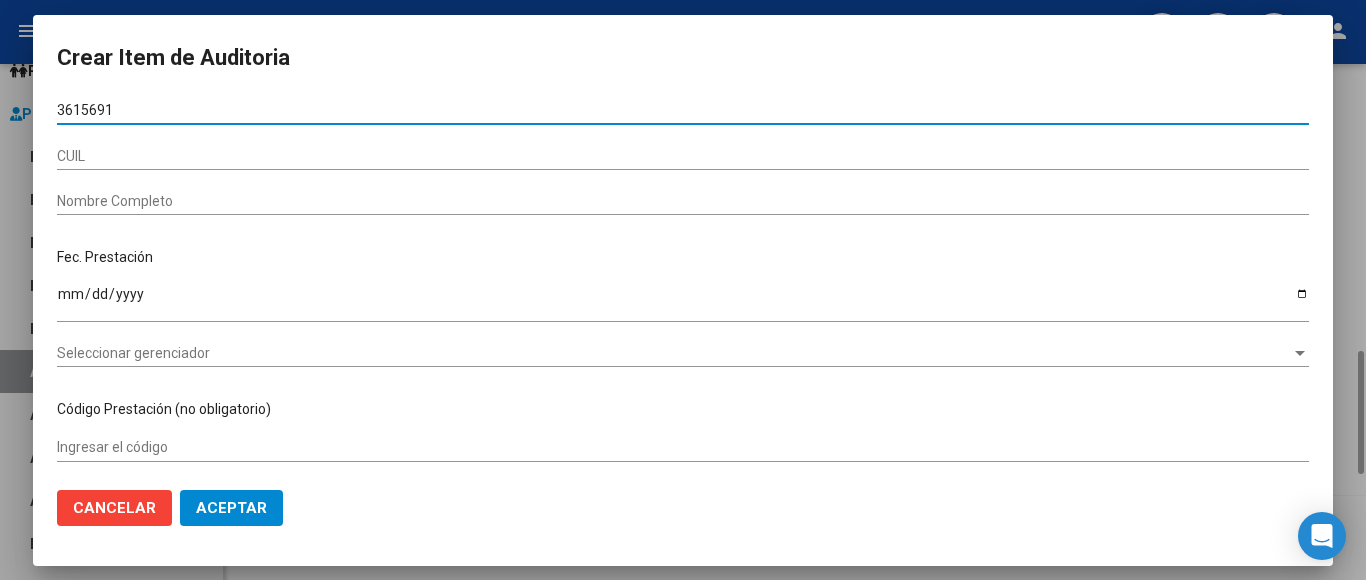 type on "36156917" 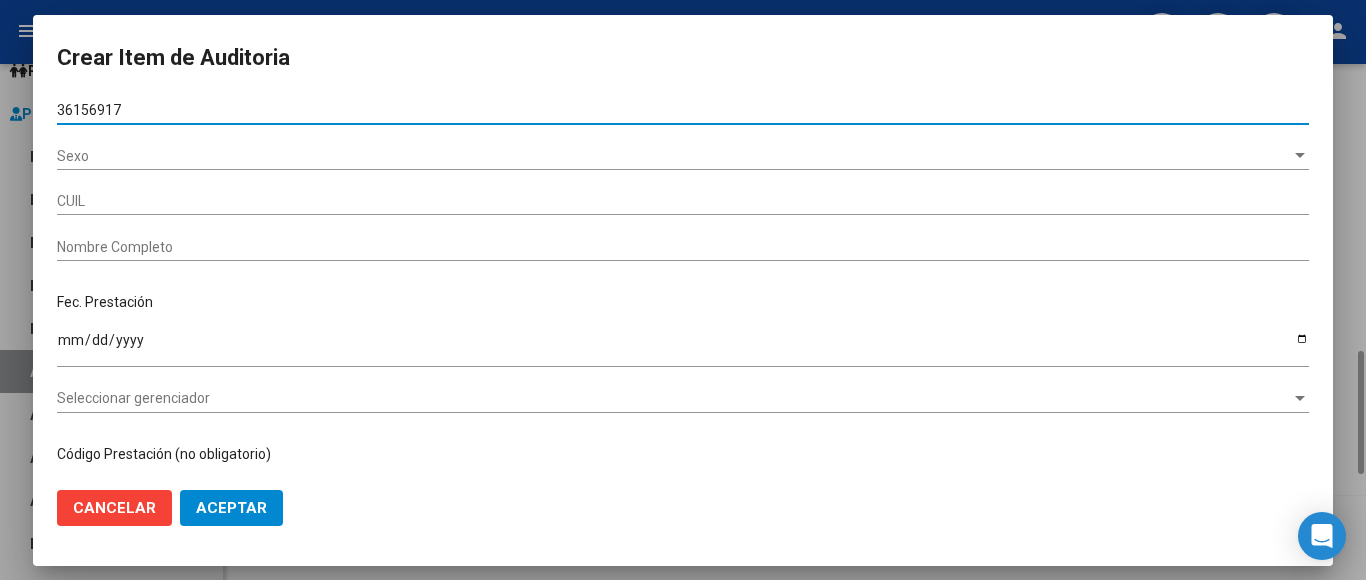 type on "27361569178" 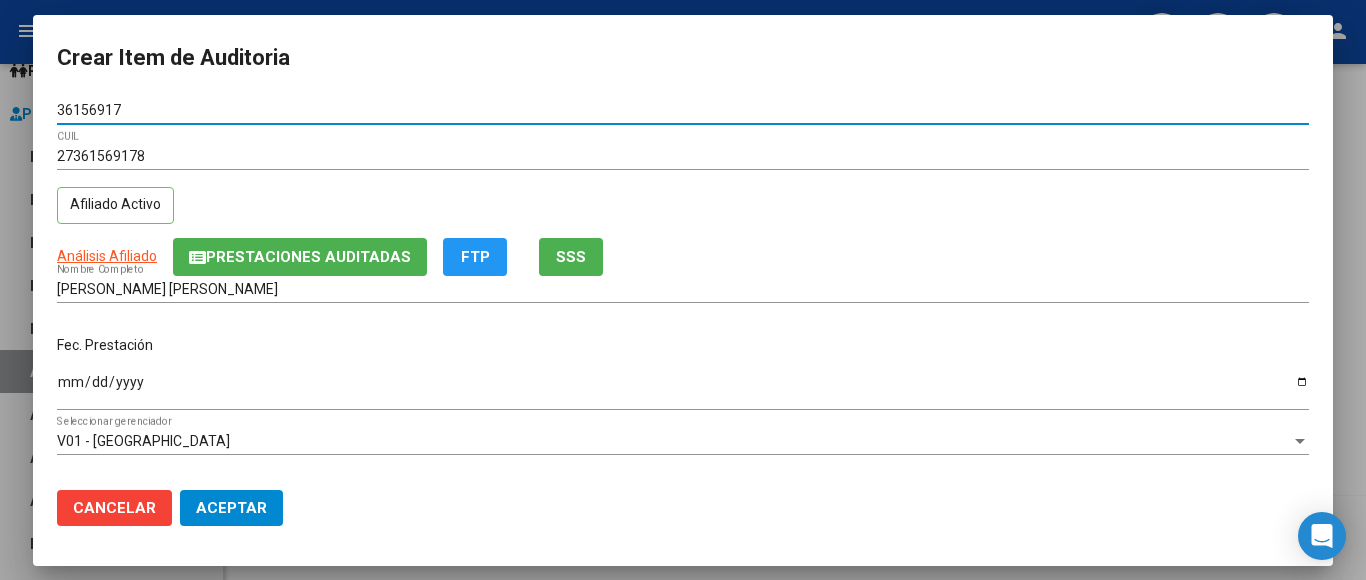type on "36156917" 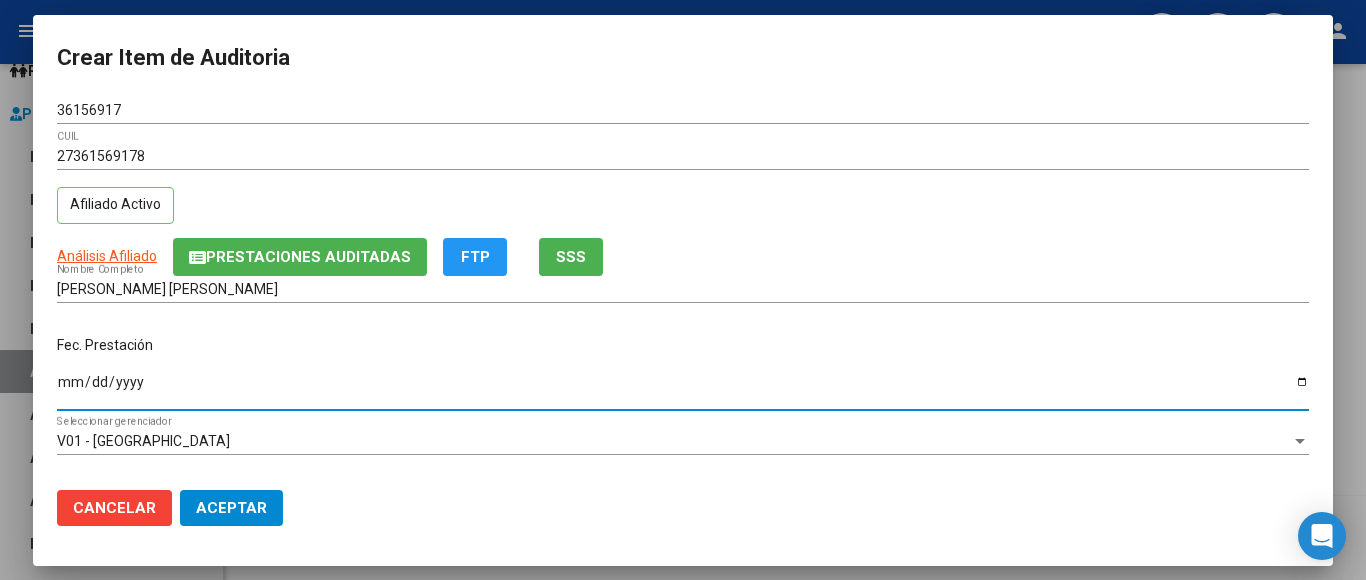 click on "Ingresar la fecha" at bounding box center (683, 389) 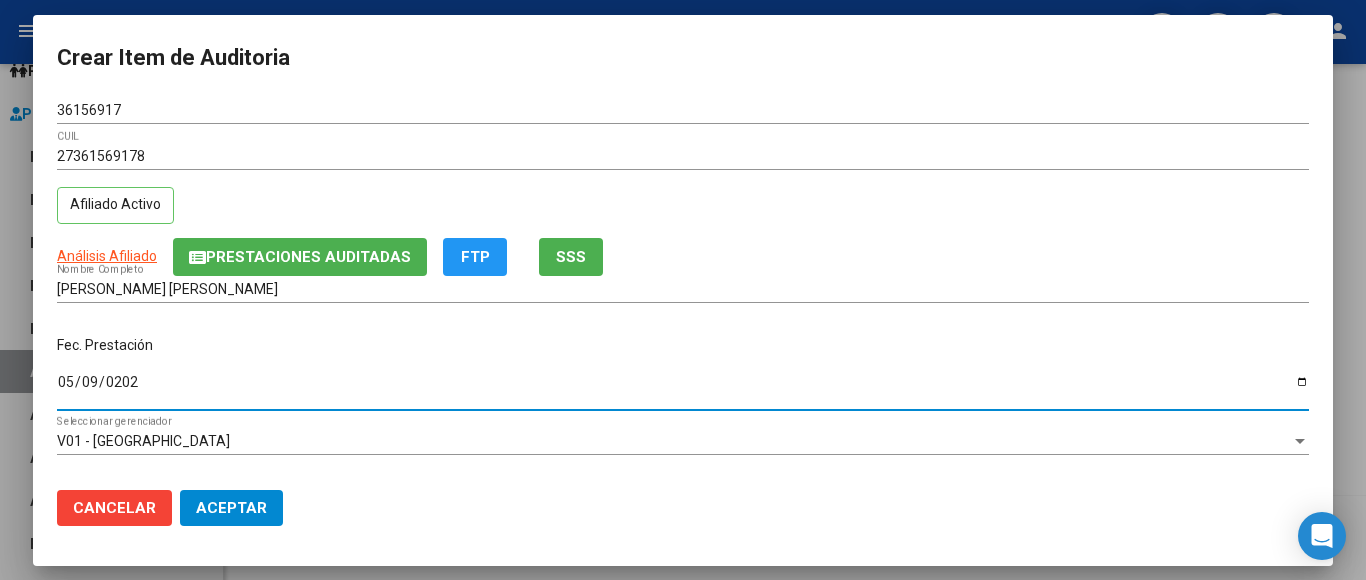 type on "[DATE]" 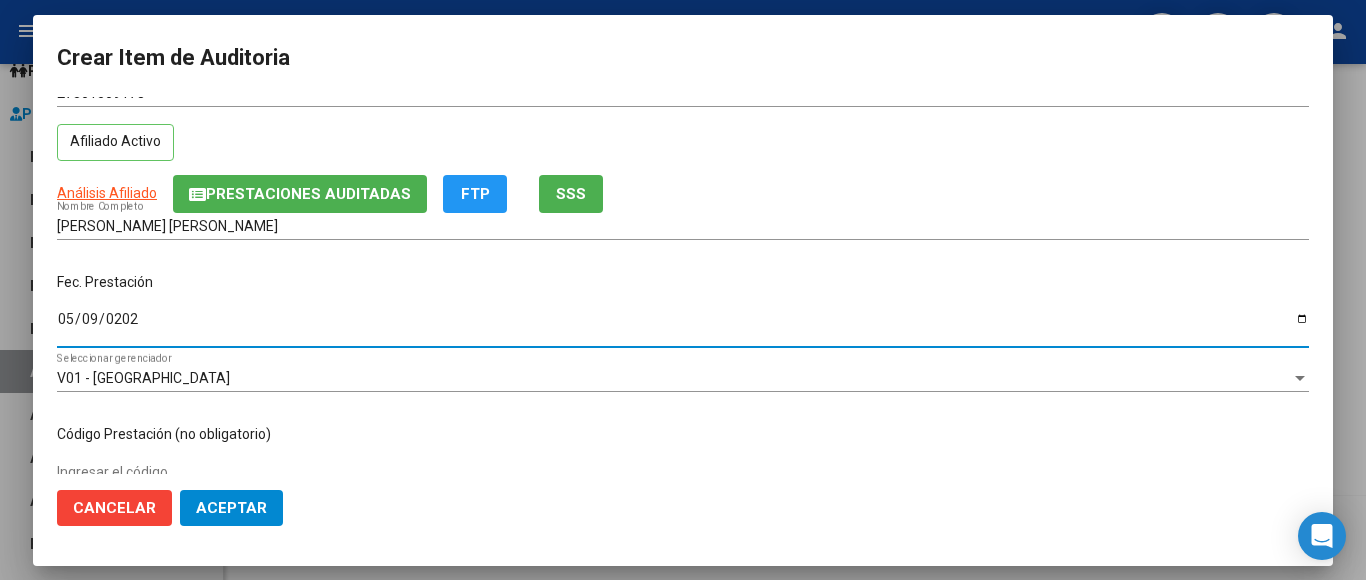scroll, scrollTop: 300, scrollLeft: 0, axis: vertical 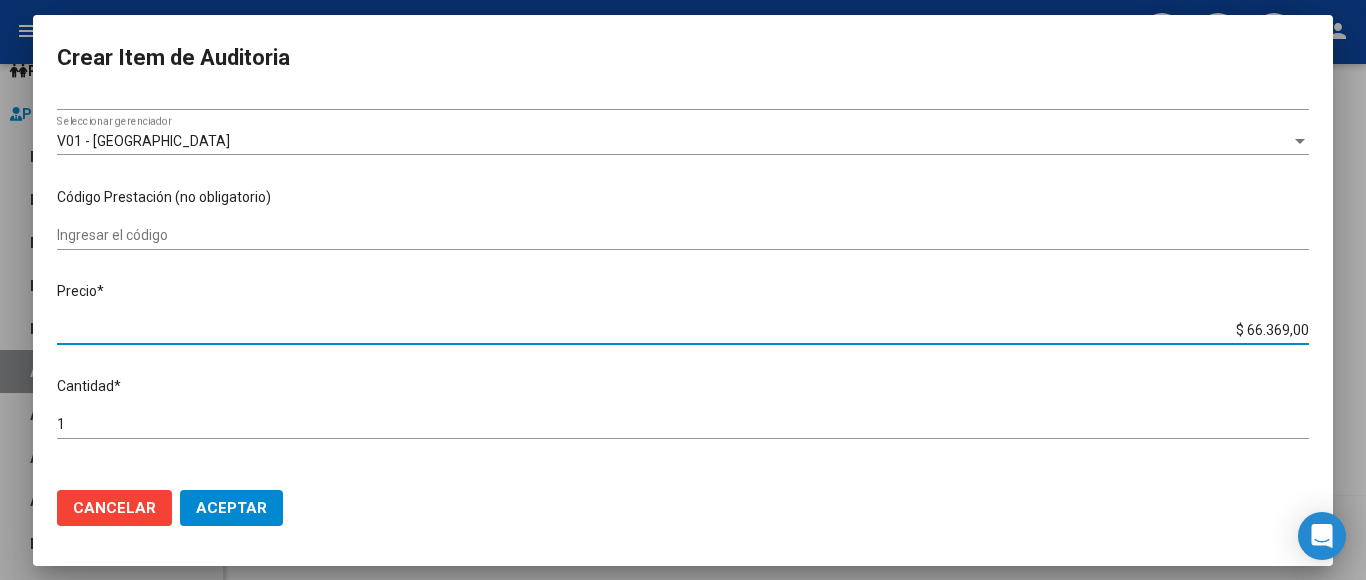 drag, startPoint x: 1208, startPoint y: 323, endPoint x: 1303, endPoint y: 322, distance: 95.005264 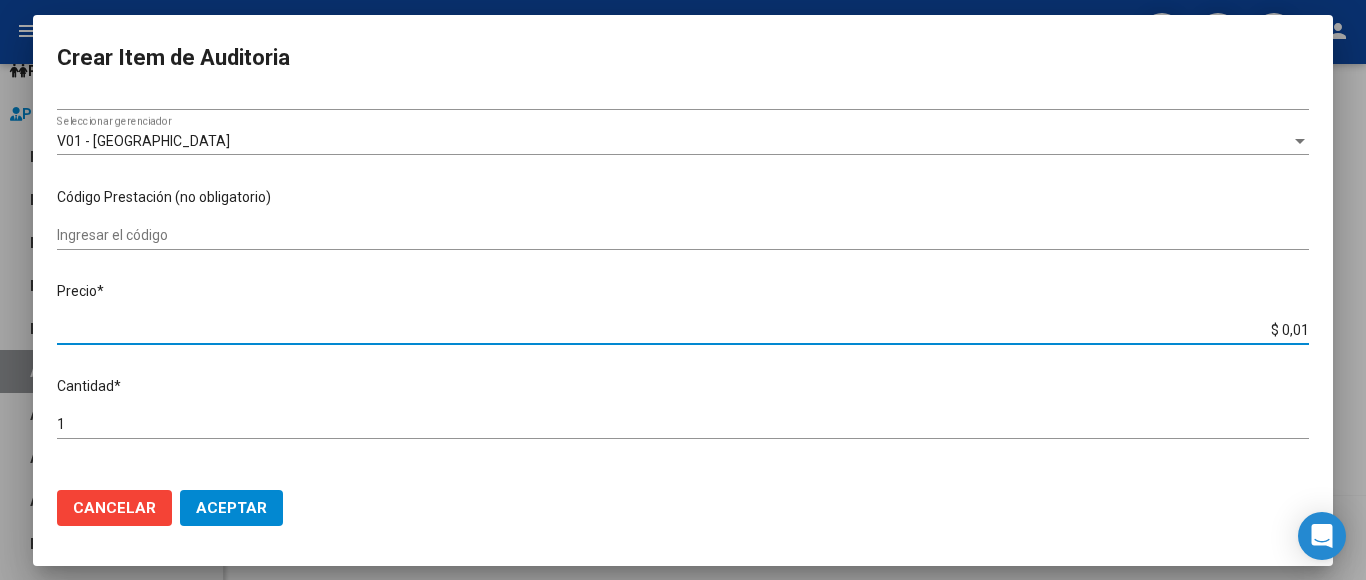 type on "$ 0,11" 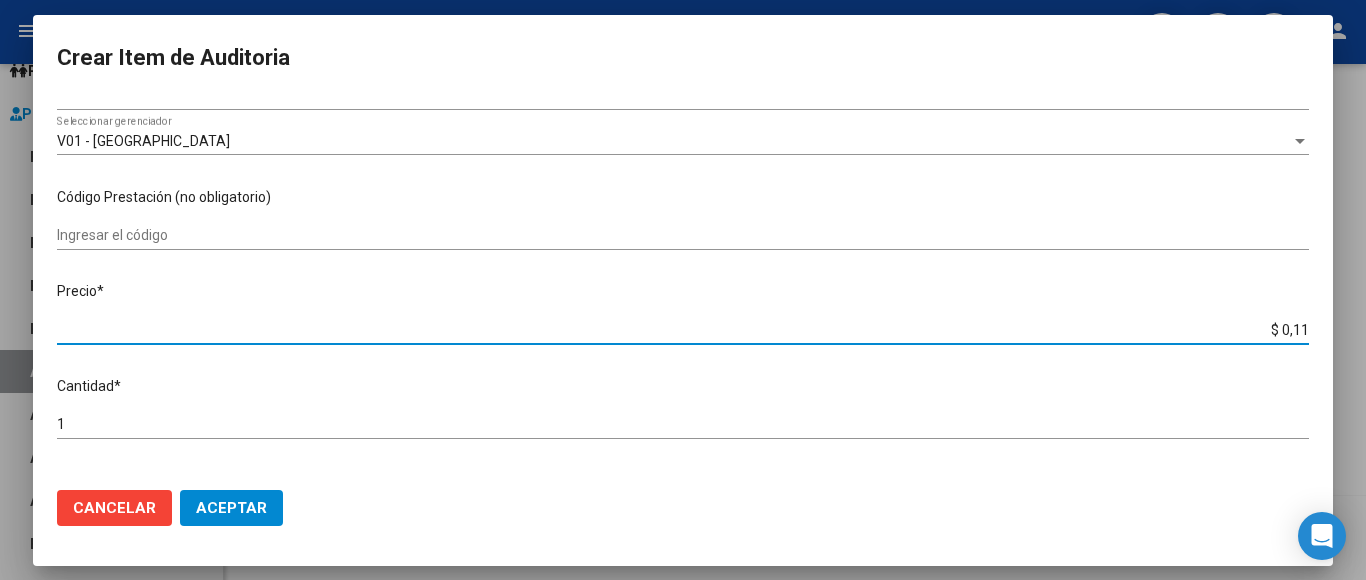type on "$ 1,18" 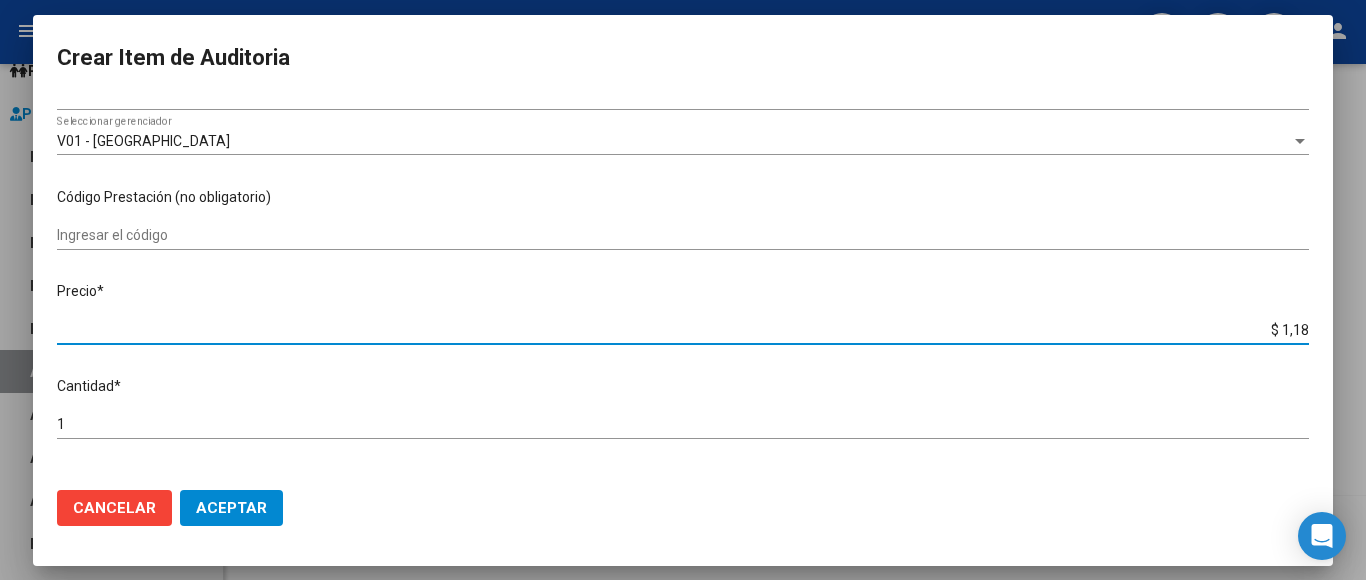 type on "$ 11,88" 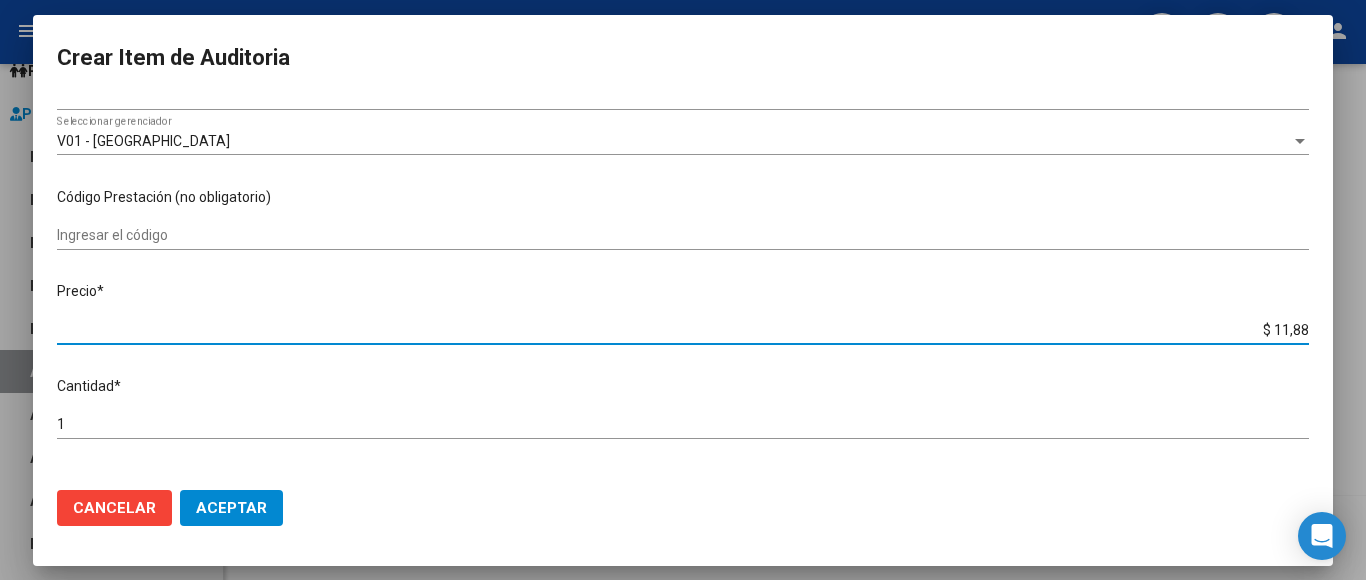 type on "$ 118,89" 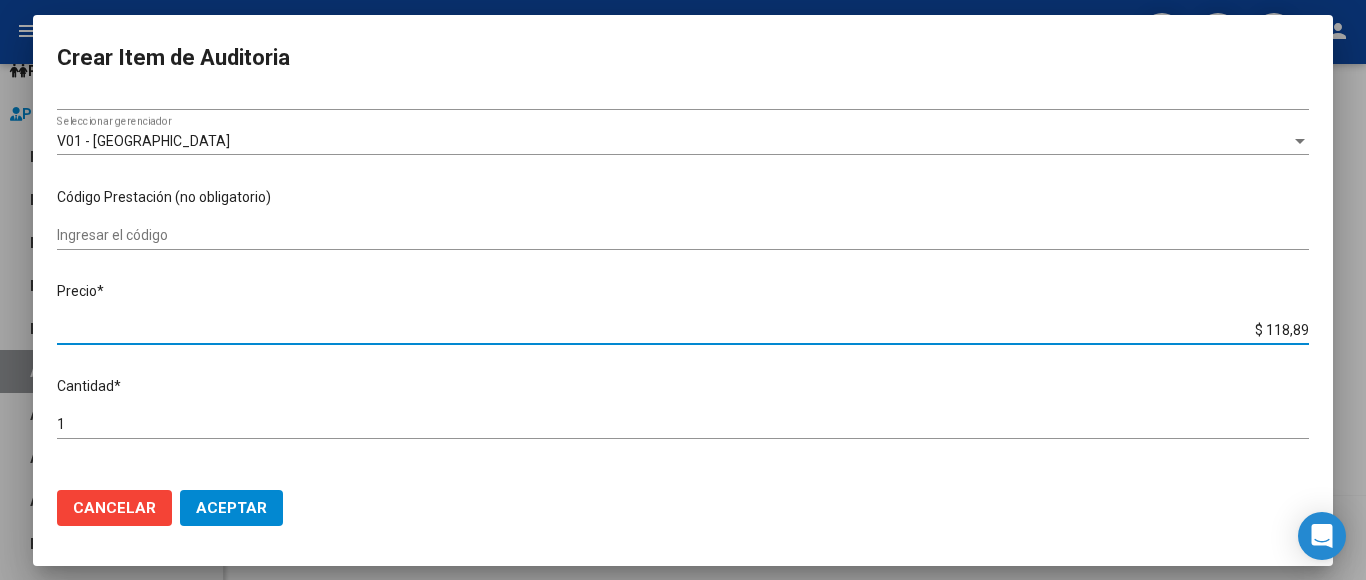 type on "$ 1.188,90" 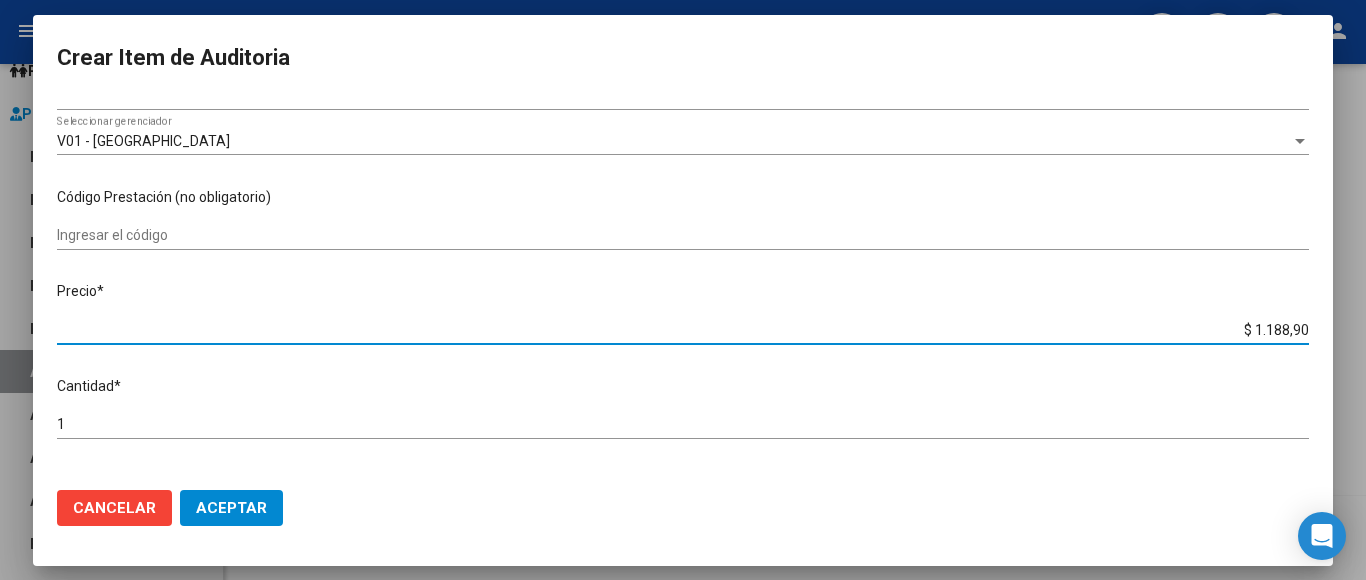 type on "$ 11.889,00" 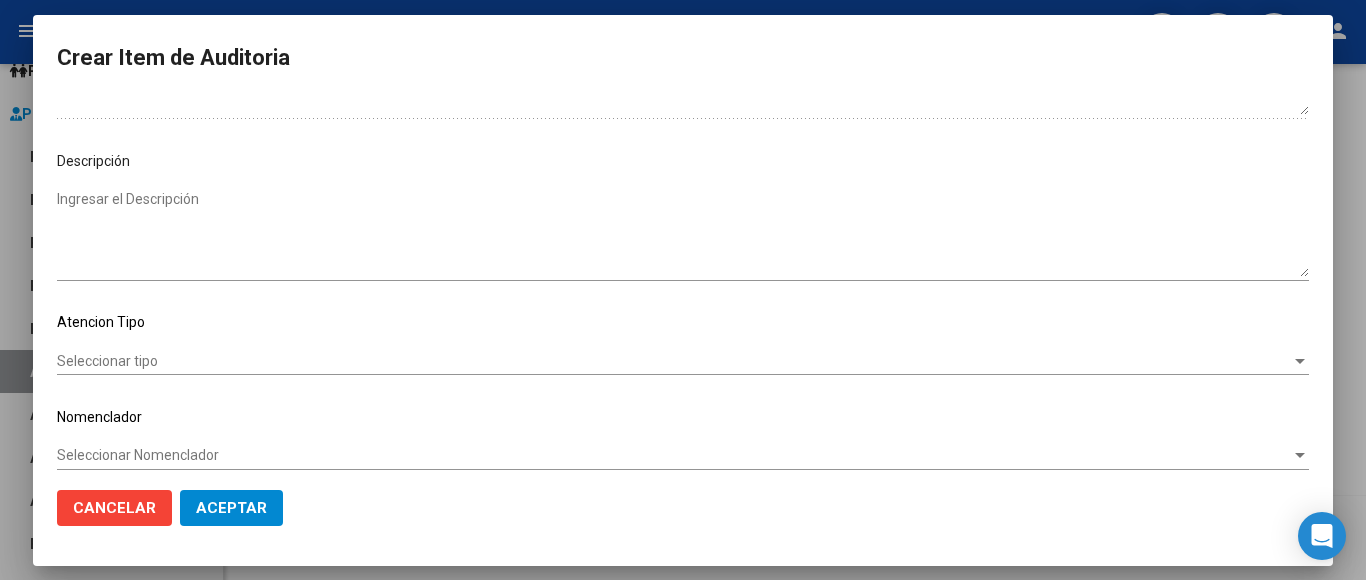 scroll, scrollTop: 1133, scrollLeft: 0, axis: vertical 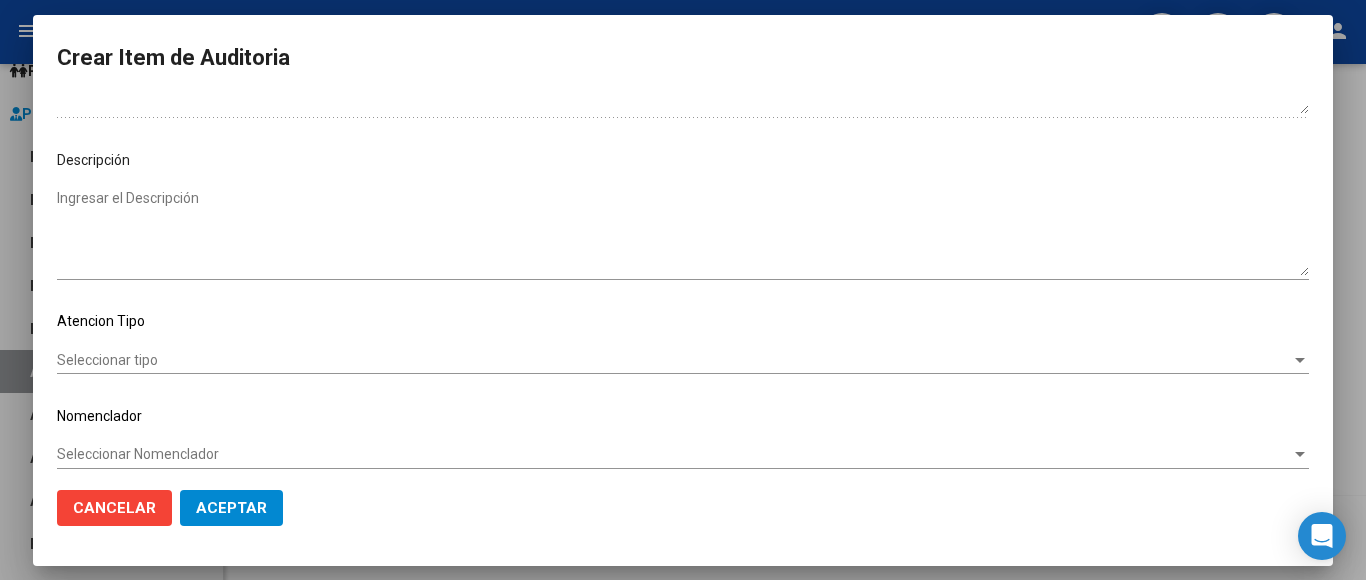 click on "Seleccionar tipo" at bounding box center (674, 360) 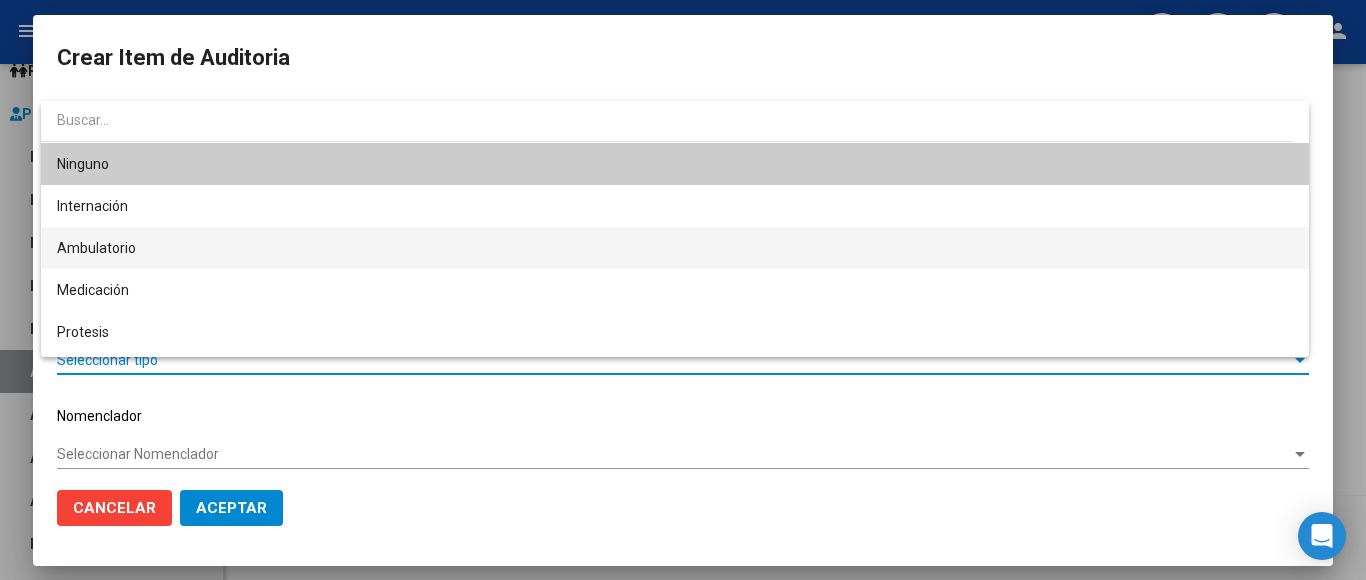 click on "Ambulatorio" at bounding box center (675, 248) 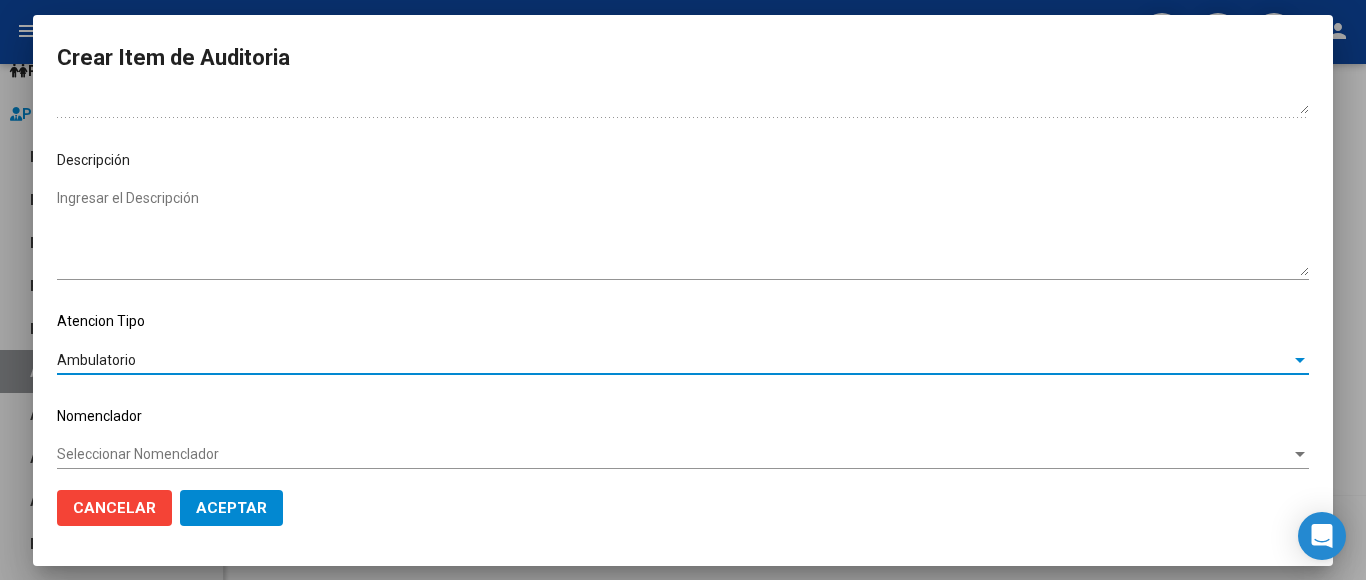 click on "Seleccionar Nomenclador" at bounding box center [674, 454] 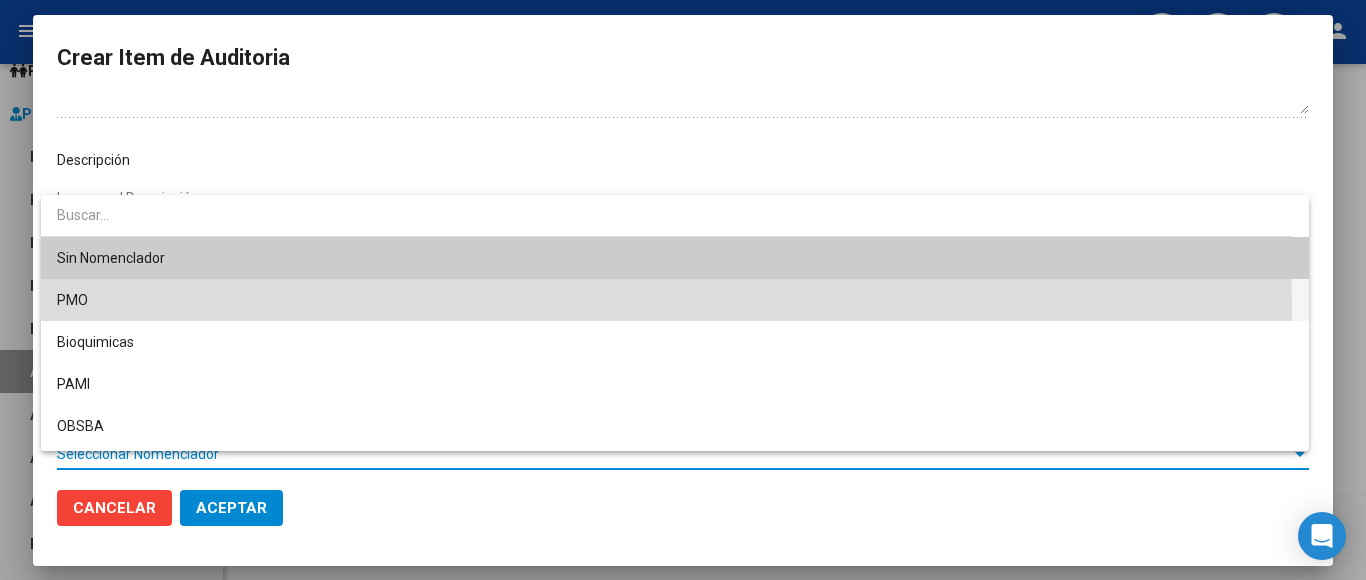 click on "PMO" at bounding box center [675, 300] 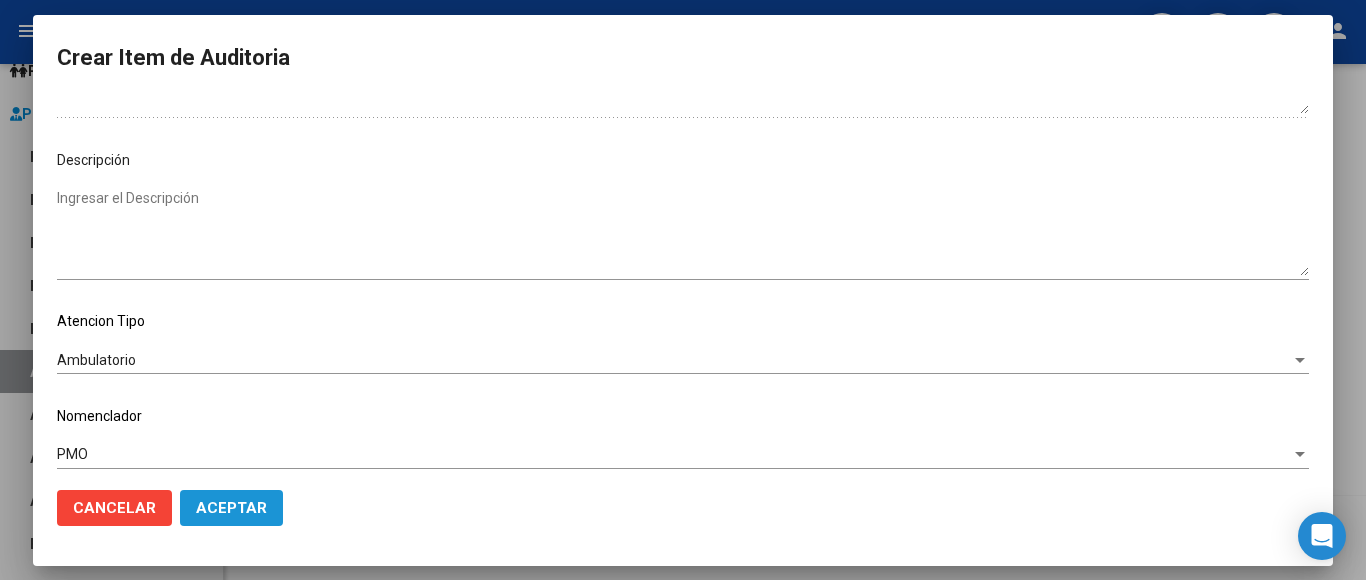 click on "Aceptar" 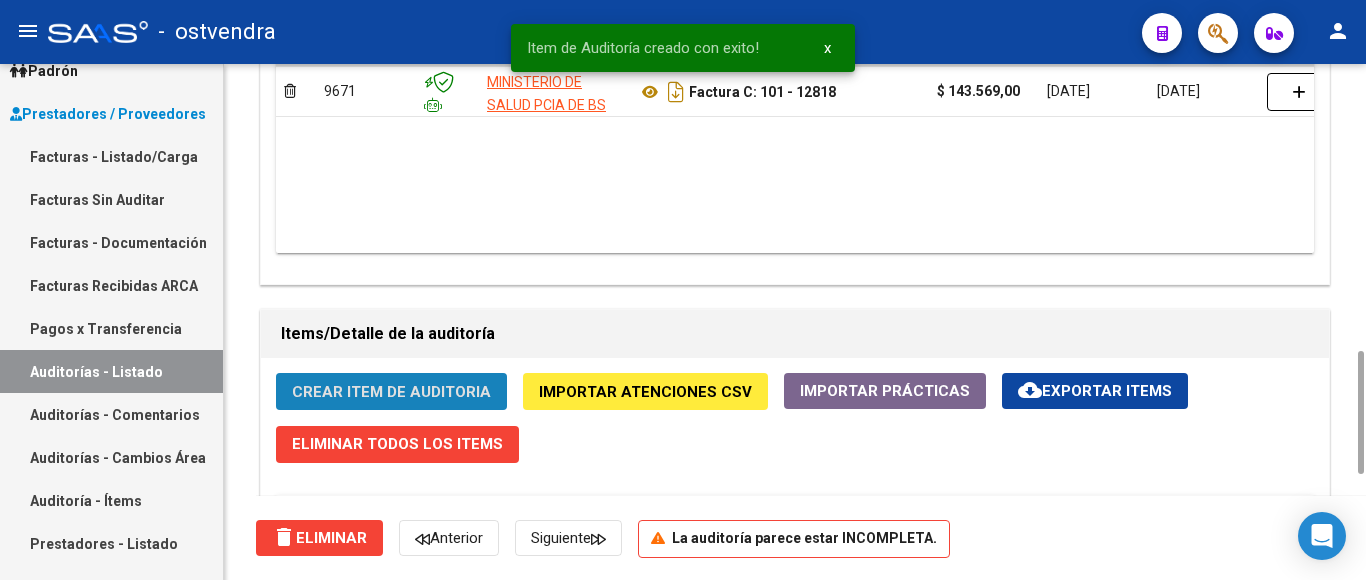 click on "Crear Item de Auditoria" 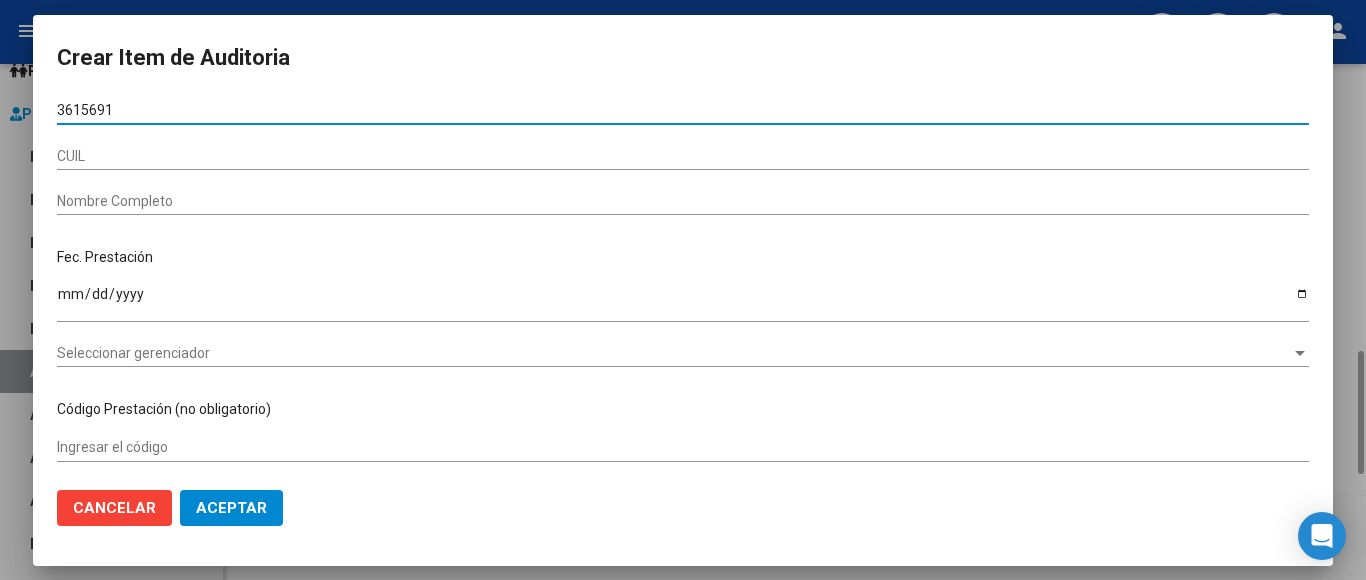 type on "36156917" 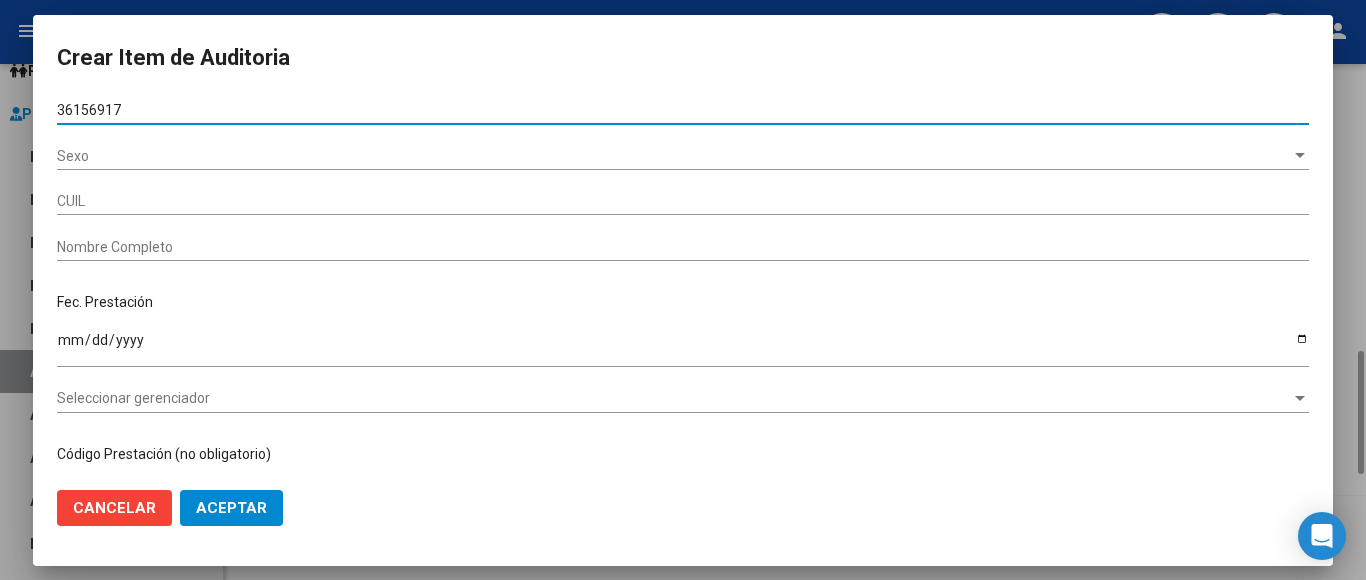 type on "27361569178" 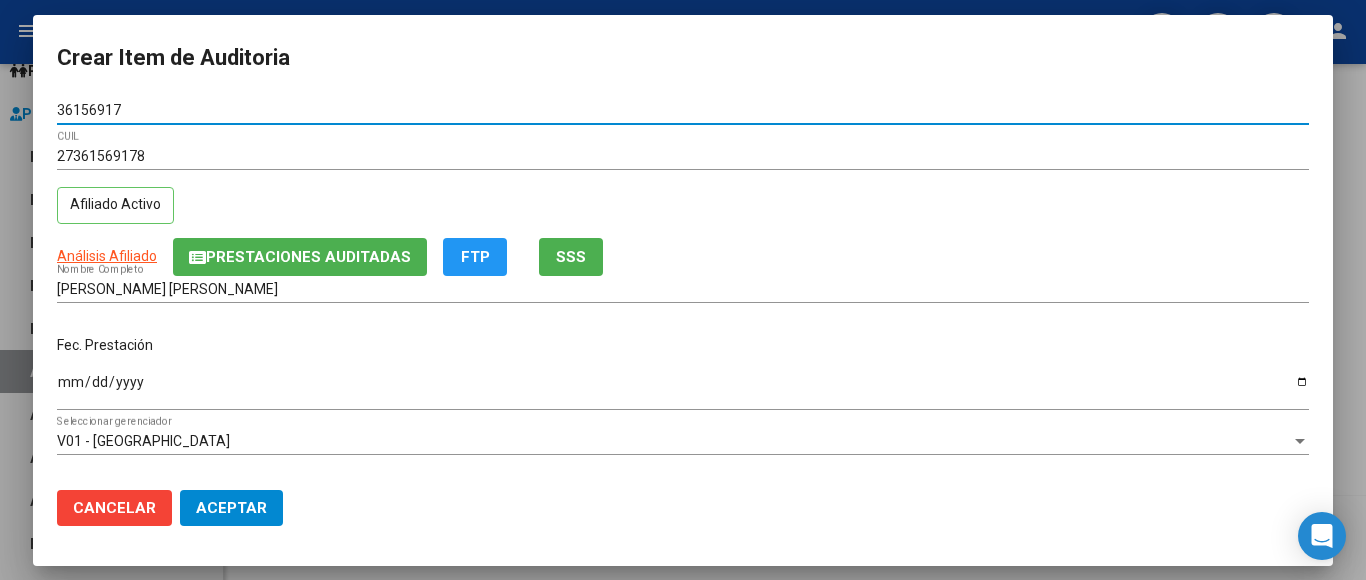 type on "36156917" 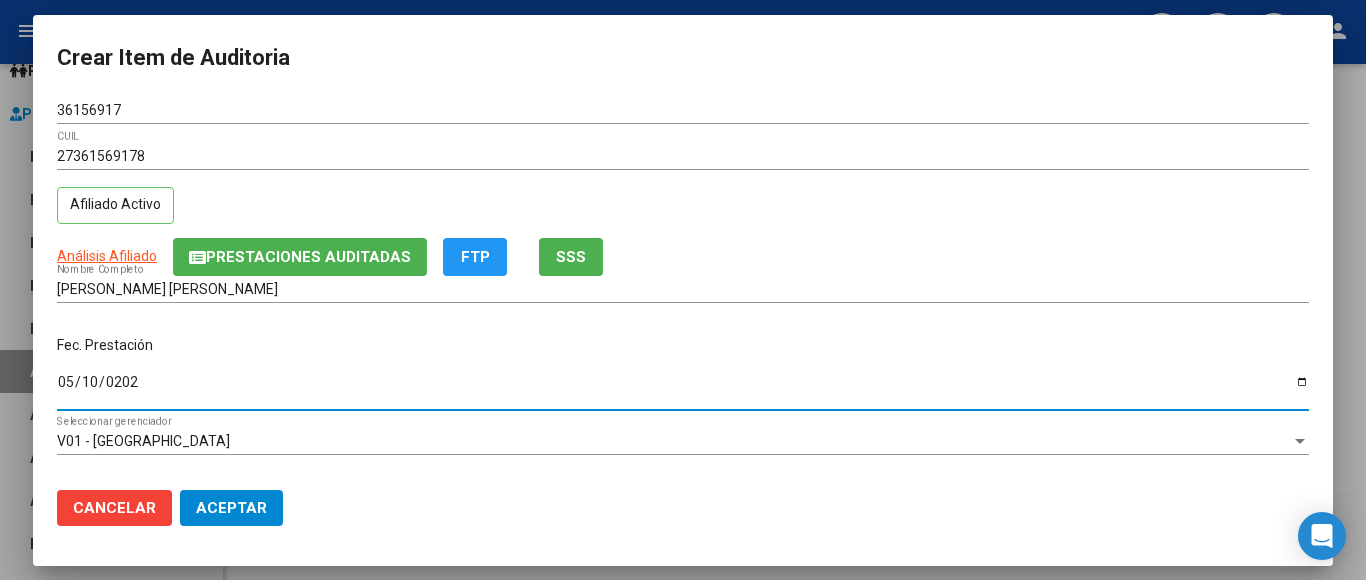 type on "[DATE]" 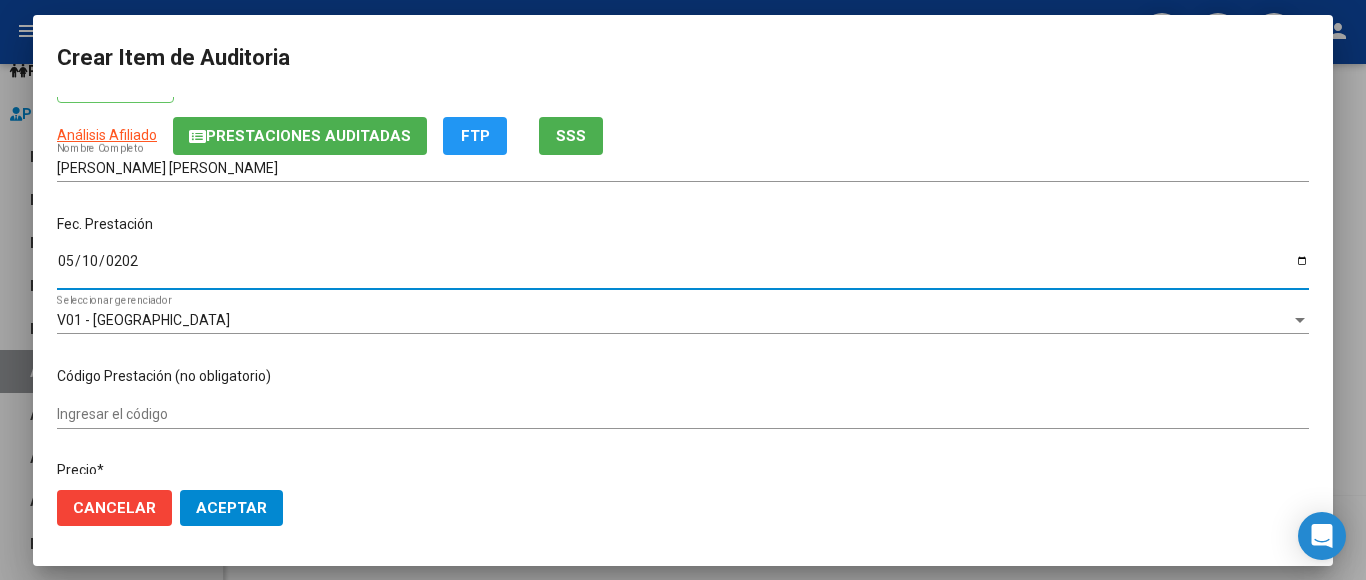 scroll, scrollTop: 400, scrollLeft: 0, axis: vertical 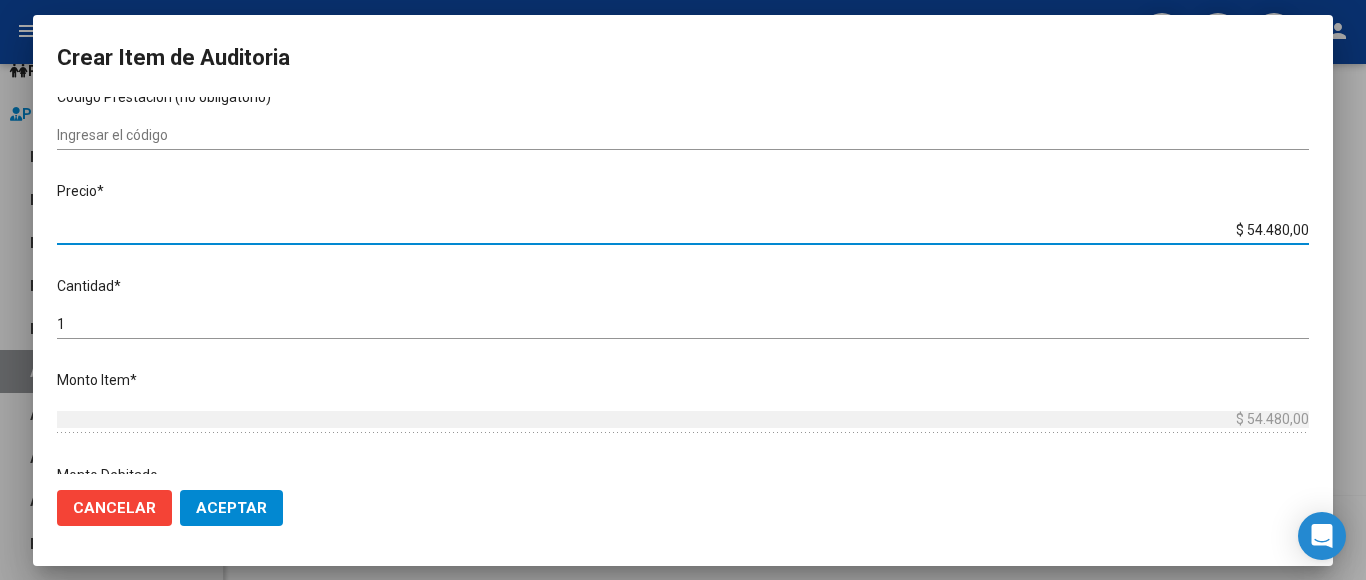 drag, startPoint x: 1206, startPoint y: 210, endPoint x: 1292, endPoint y: 217, distance: 86.28442 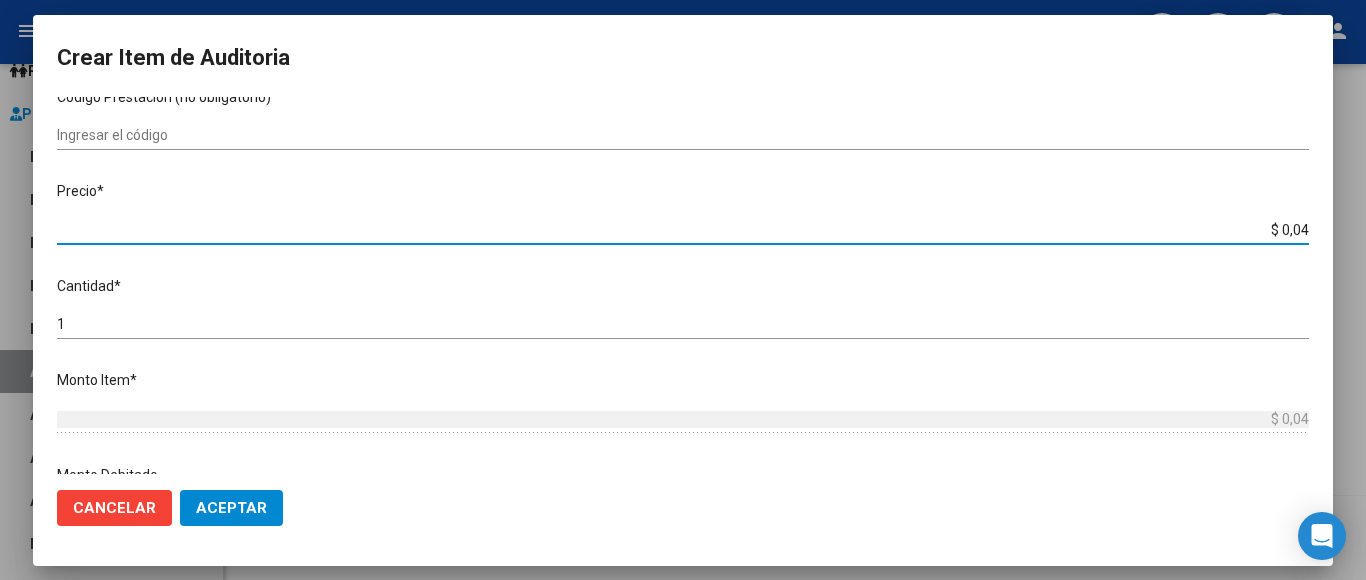 type on "$ 0,42" 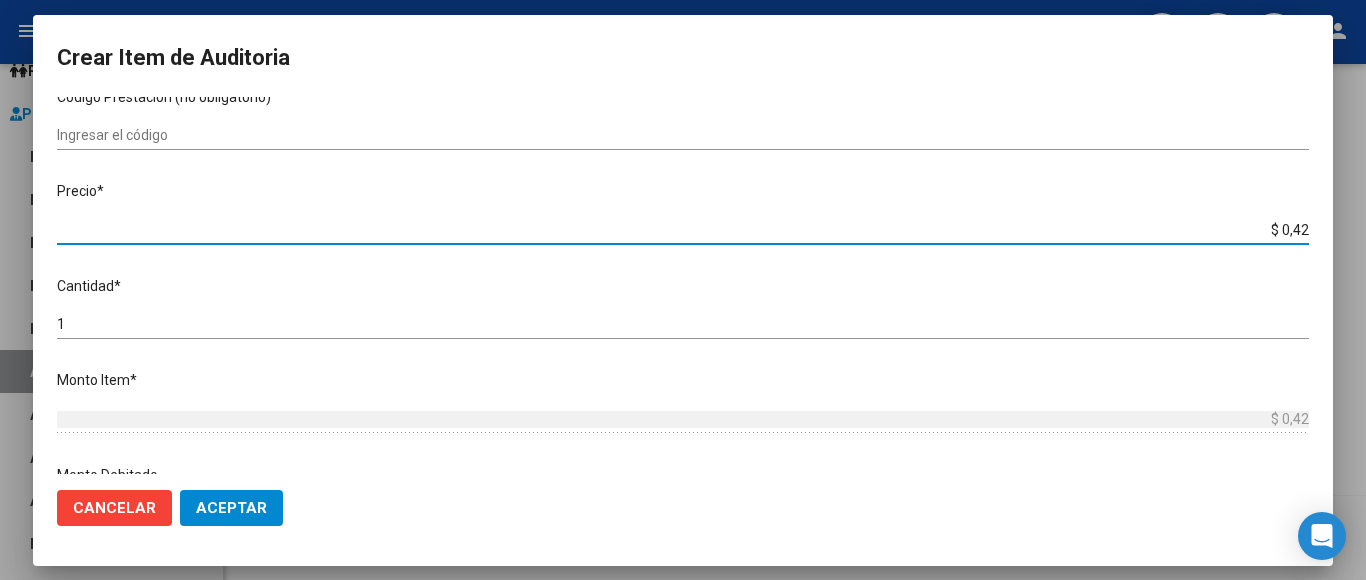 type on "$ 4,25" 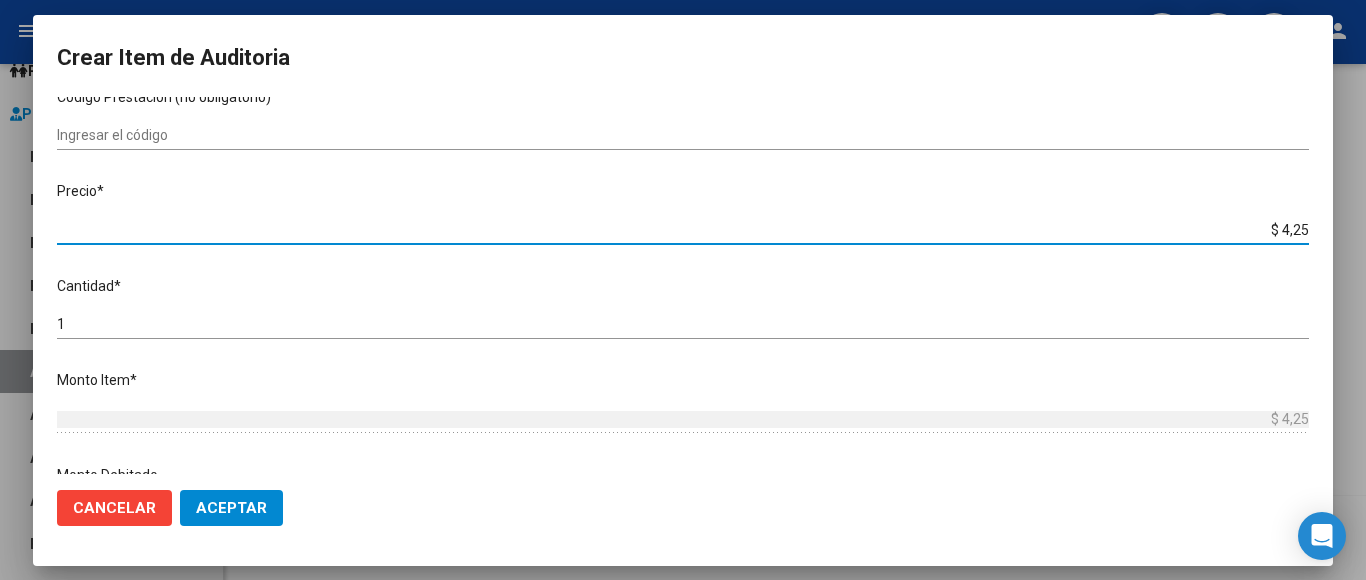 type on "$ 42,59" 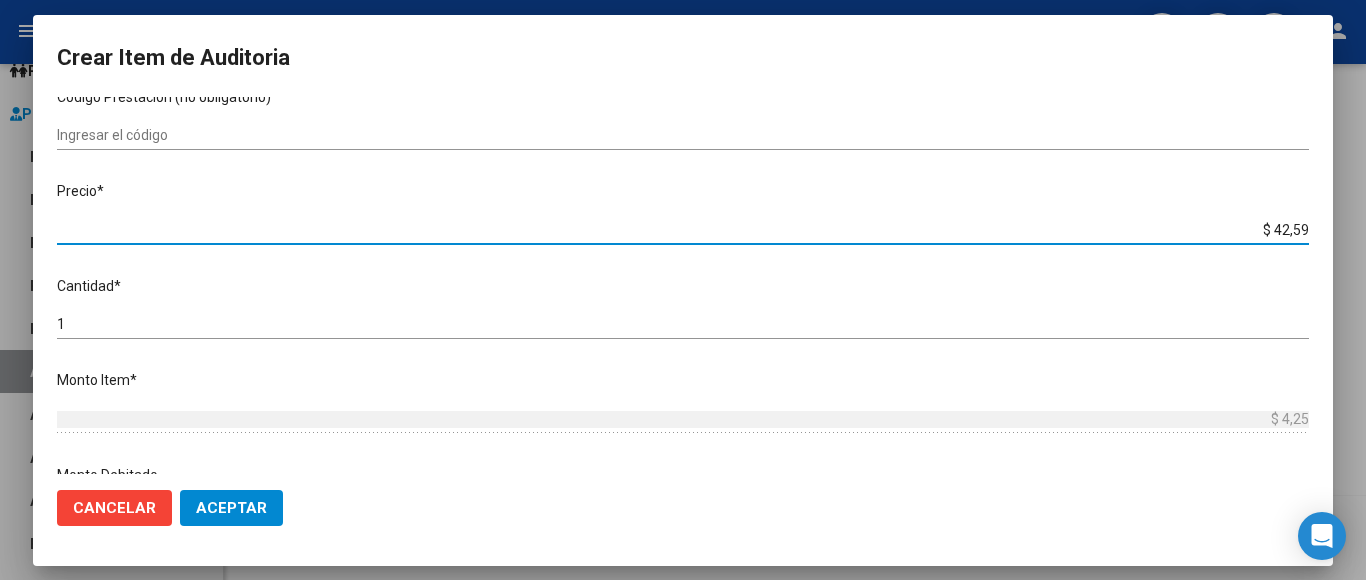 type on "$ 42,59" 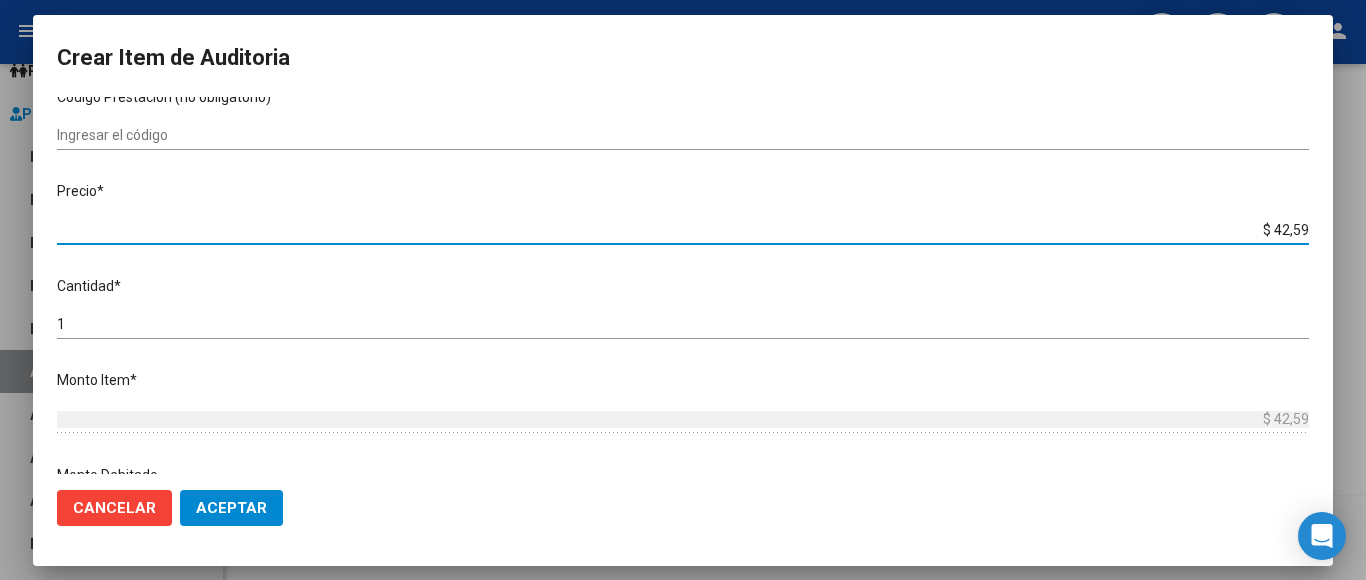 type on "$ 425,91" 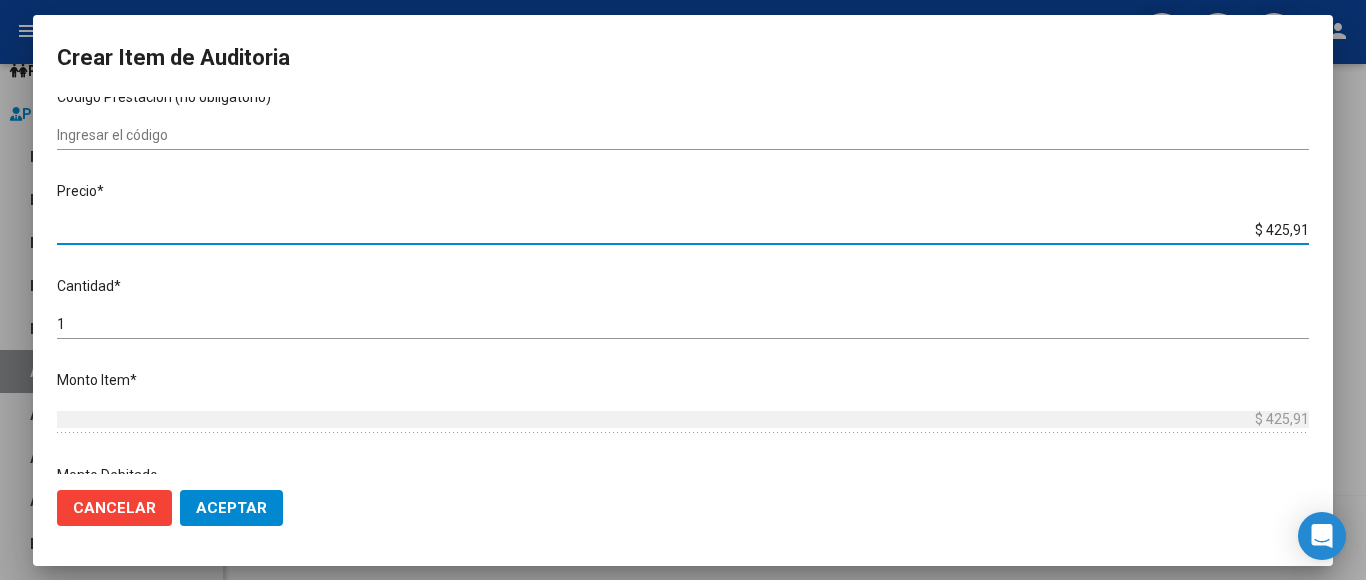 type on "$ 4.259,10" 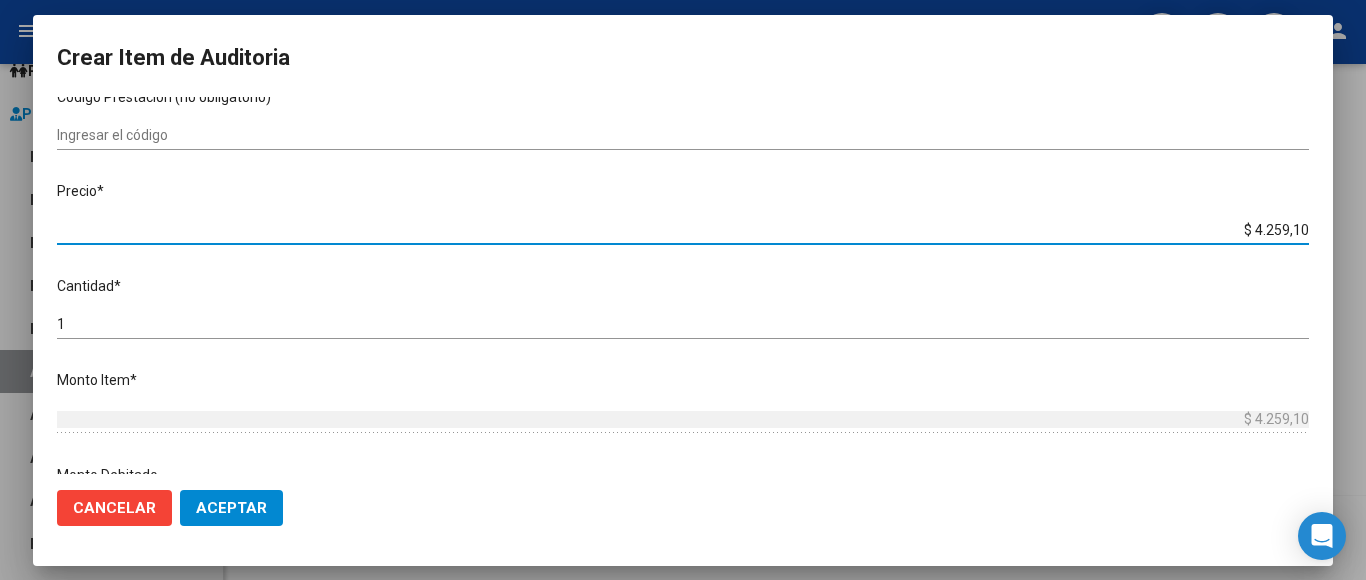 type on "$ 42.591,00" 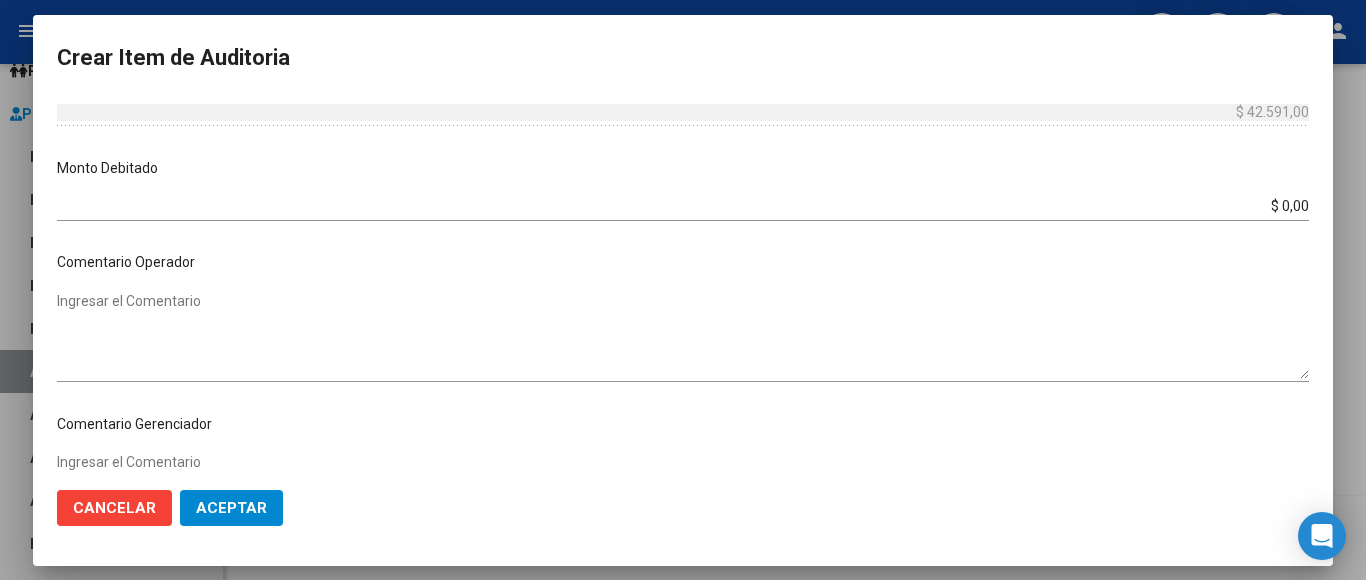 scroll, scrollTop: 1133, scrollLeft: 0, axis: vertical 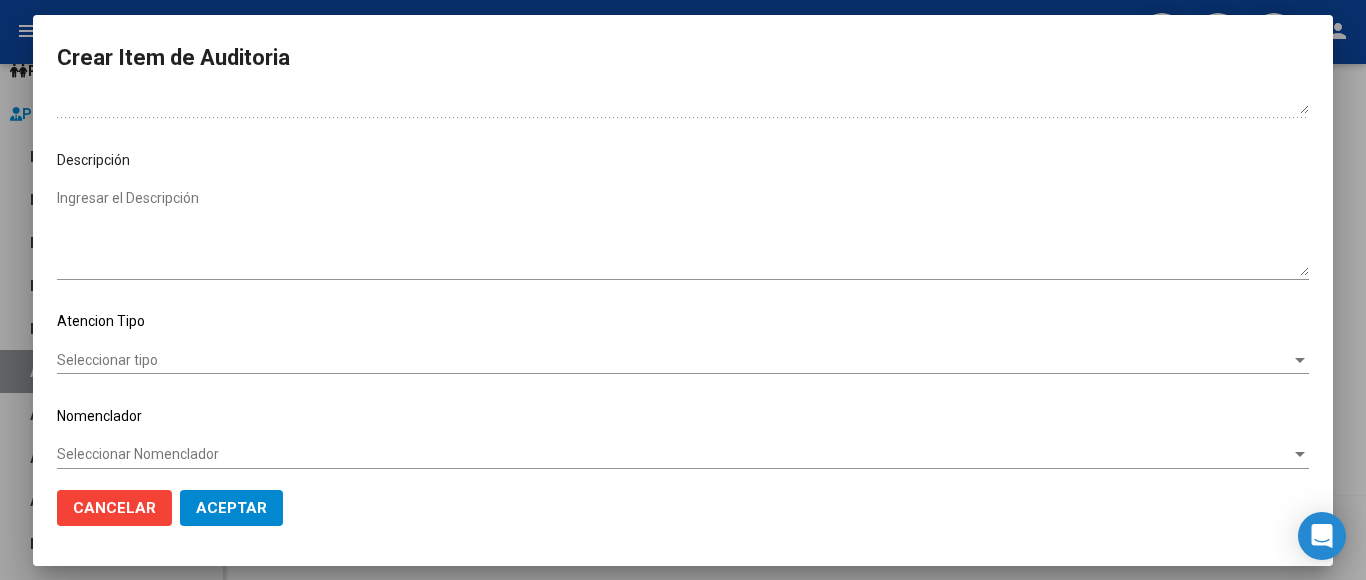 click on "Seleccionar tipo" at bounding box center [674, 360] 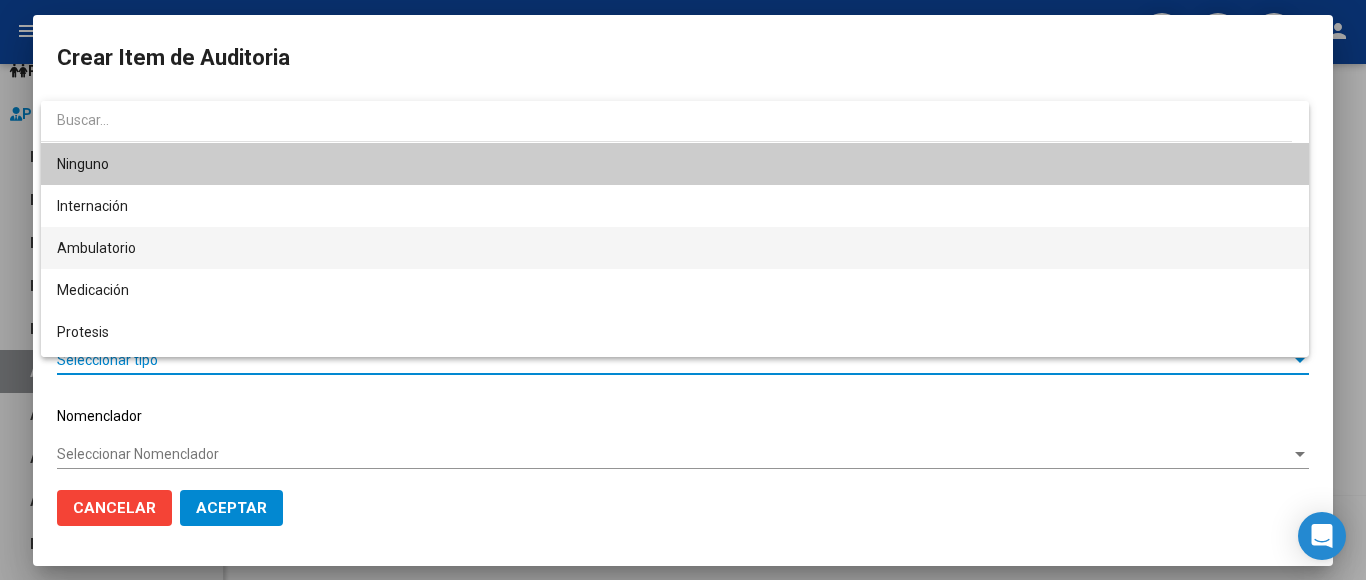 click on "Ambulatorio" at bounding box center [675, 248] 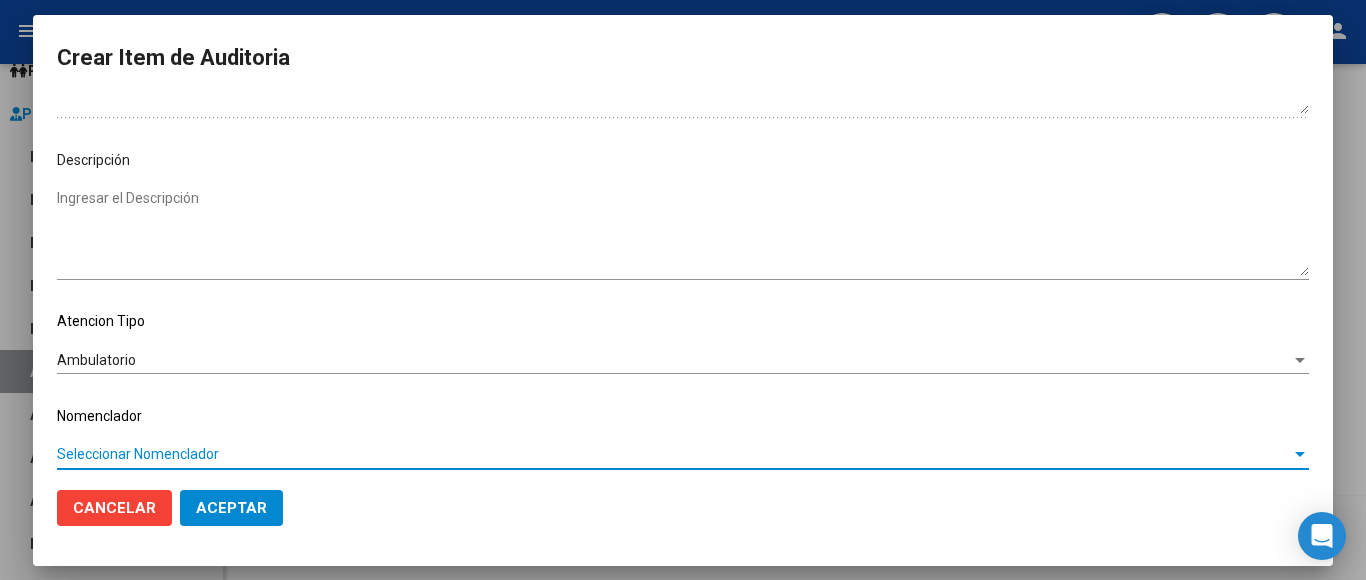 click on "Seleccionar Nomenclador" at bounding box center (674, 454) 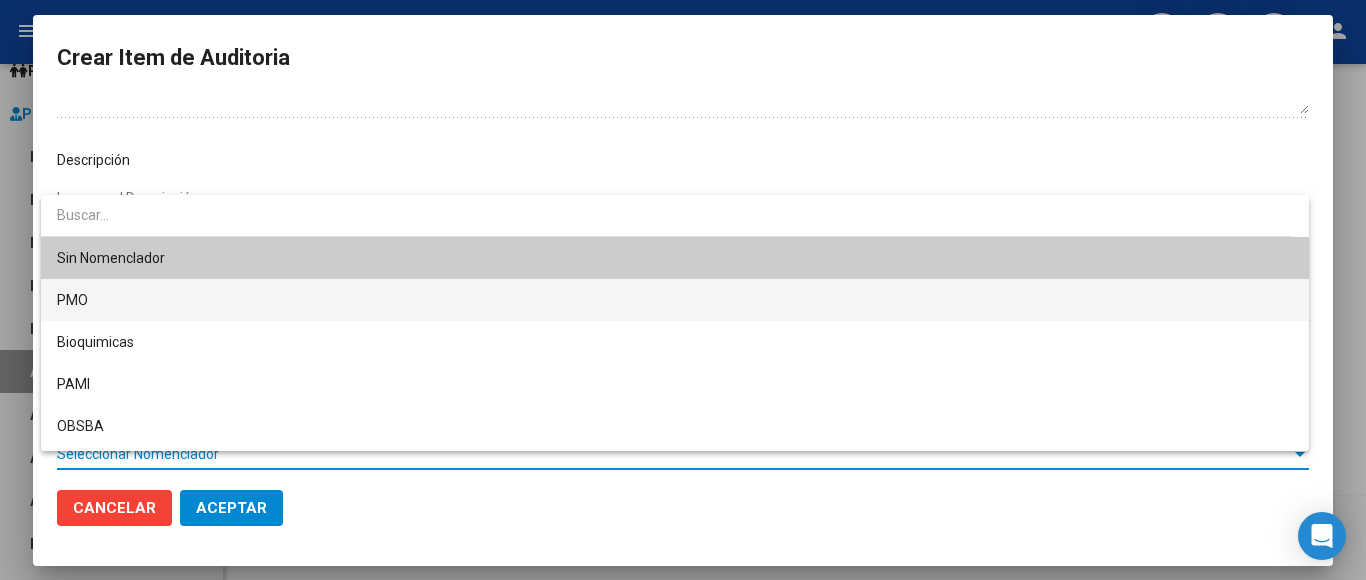 click on "PMO" at bounding box center [675, 300] 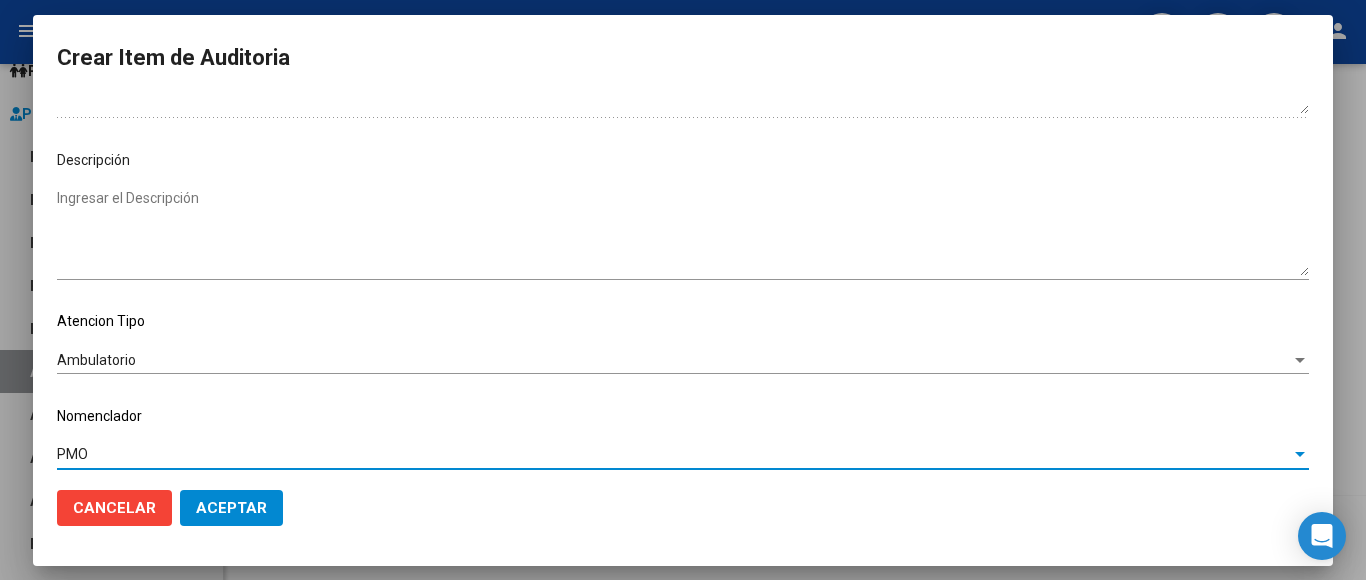 scroll, scrollTop: 1228, scrollLeft: 0, axis: vertical 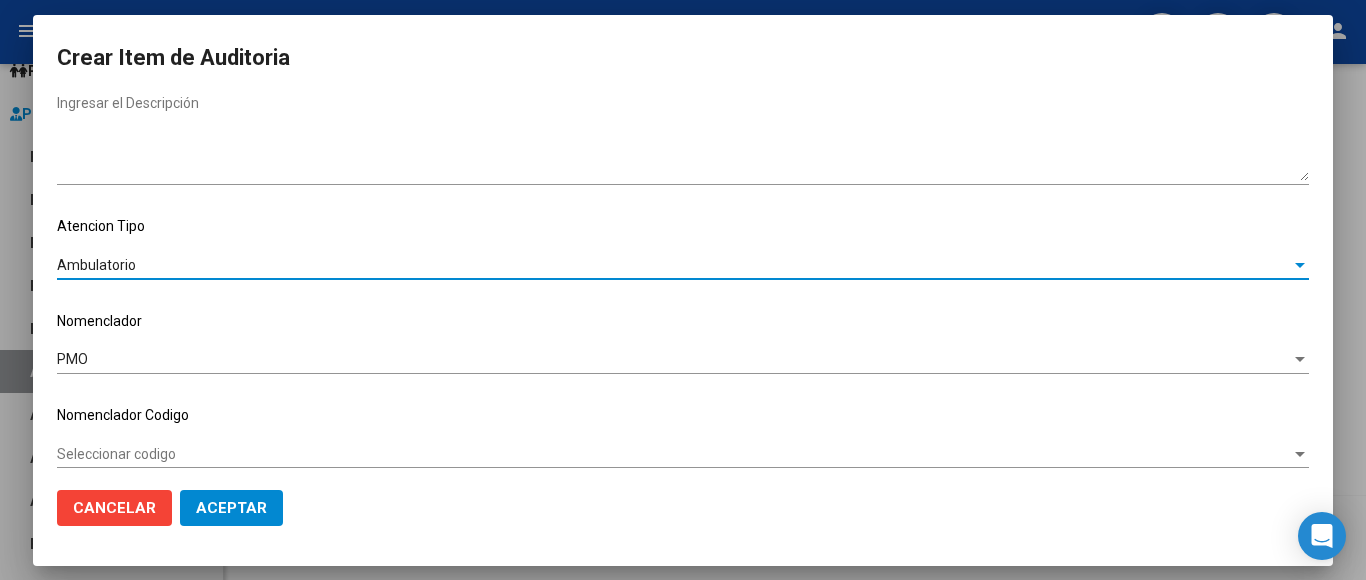 click on "Ambulatorio" at bounding box center [674, 265] 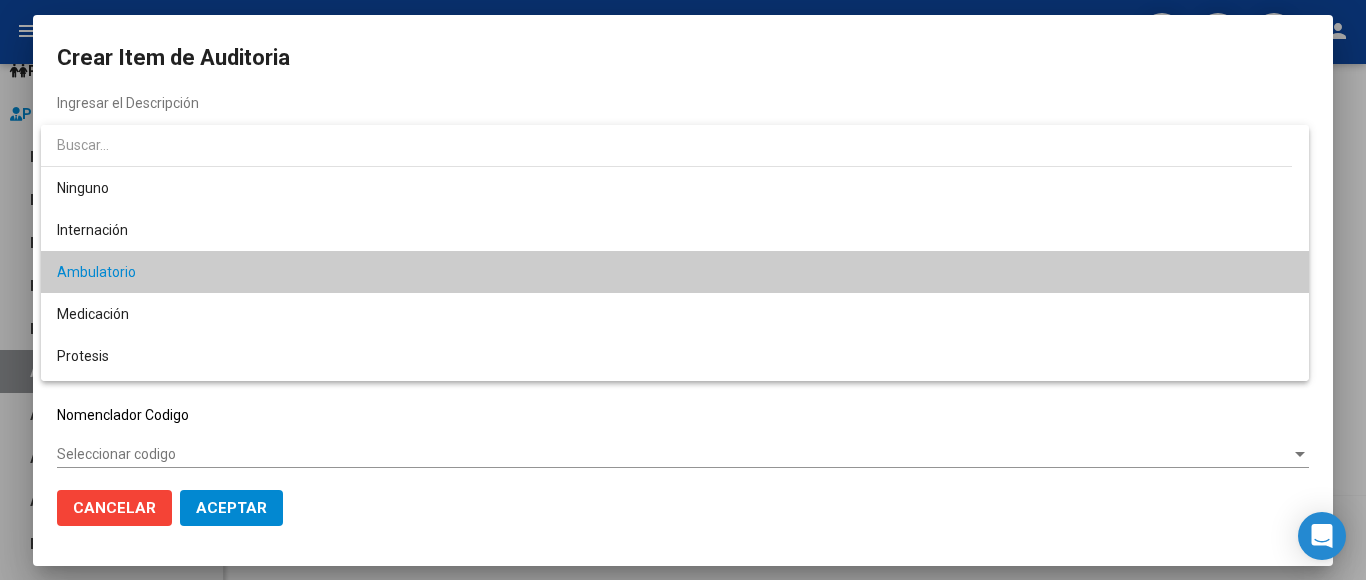 scroll, scrollTop: 19, scrollLeft: 0, axis: vertical 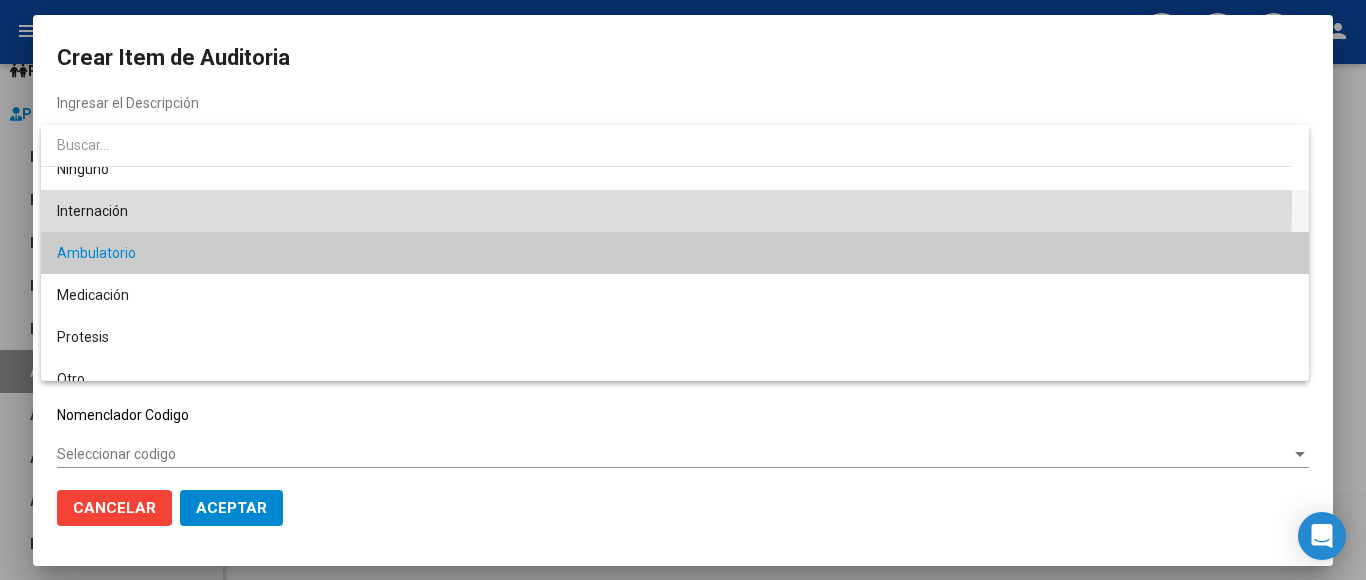 click on "Internación" at bounding box center [675, 211] 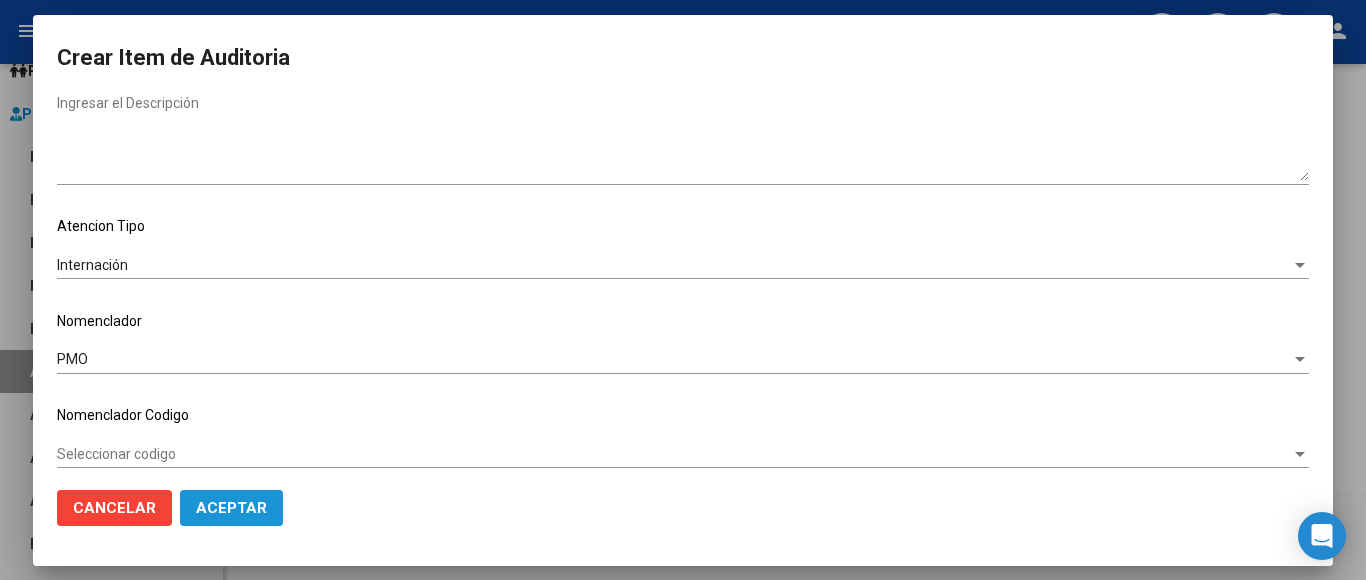 click on "Aceptar" 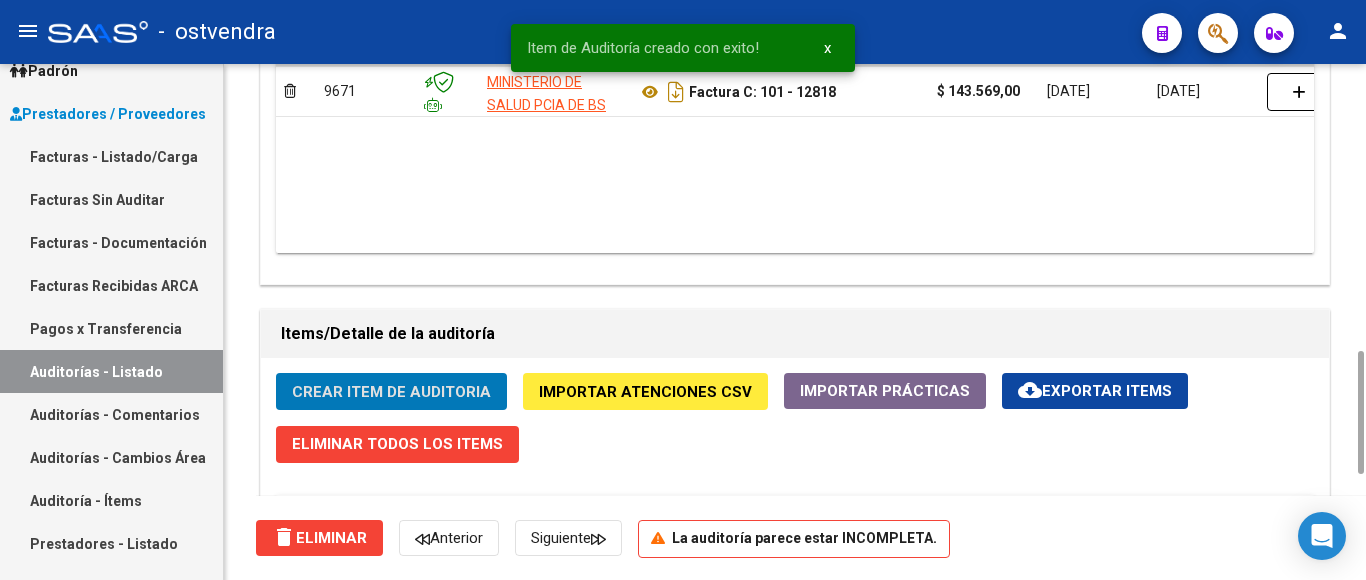 click on "Crear Item de Auditoria" 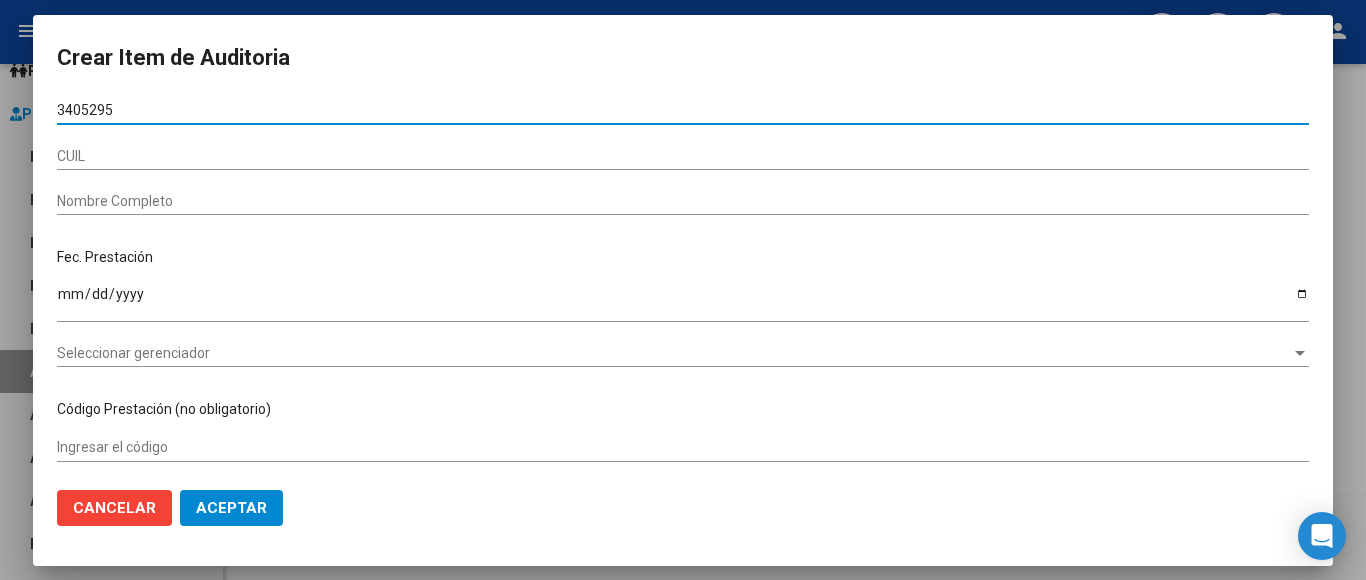 type on "34052953" 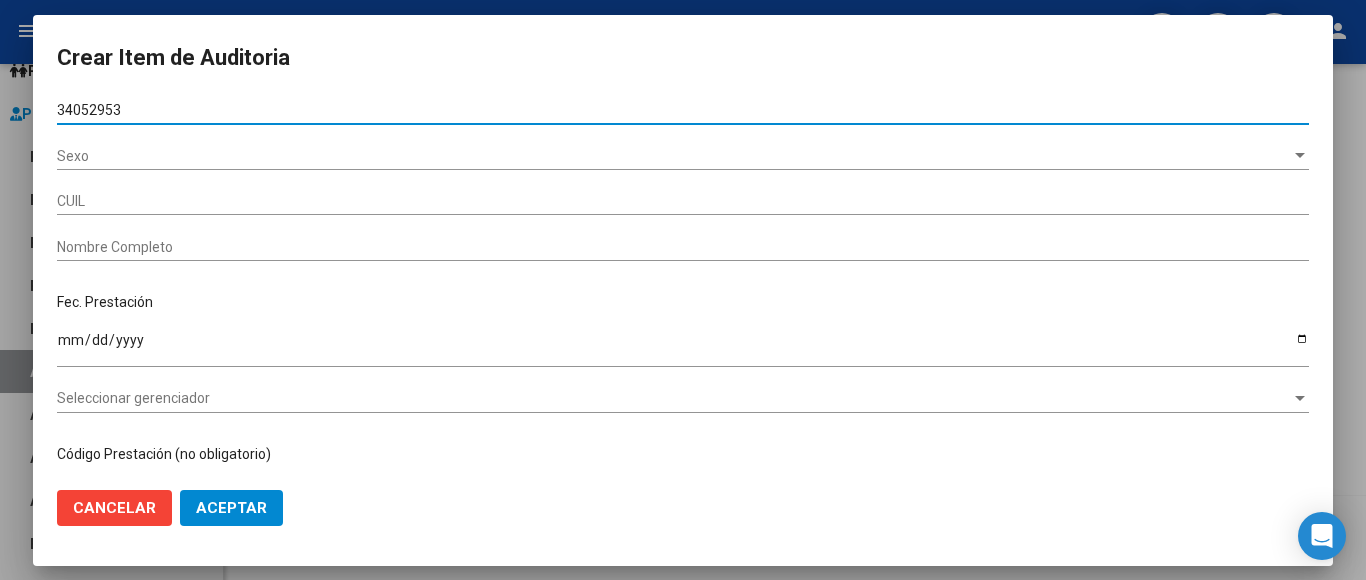 type on "20340529538" 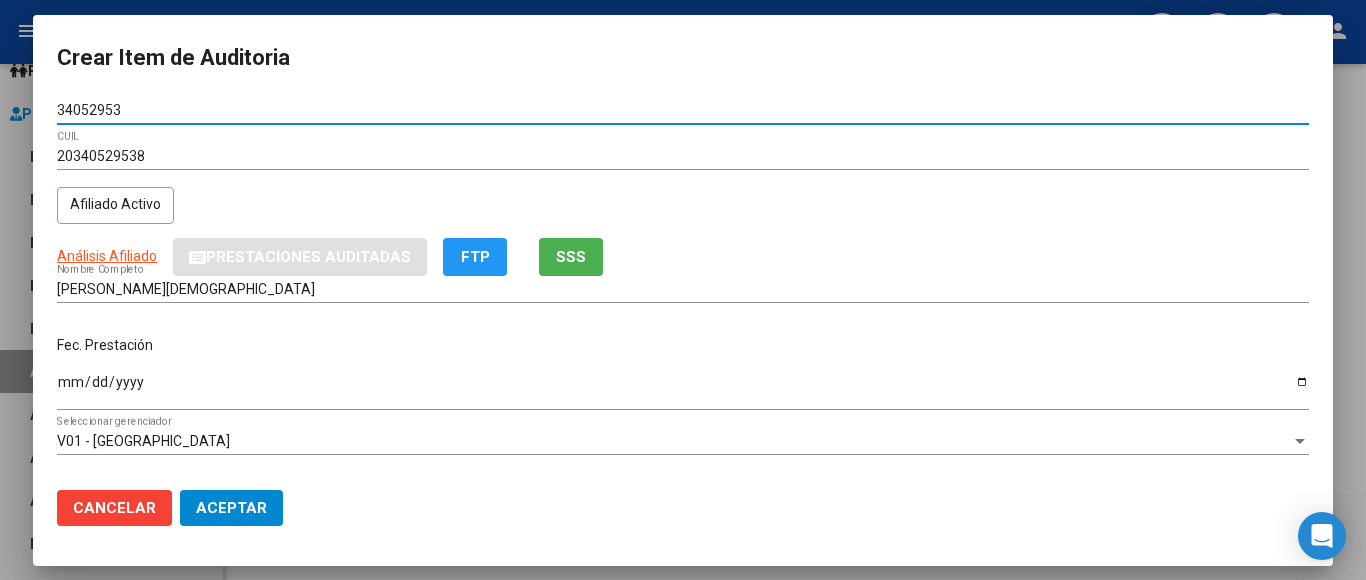type on "34052953" 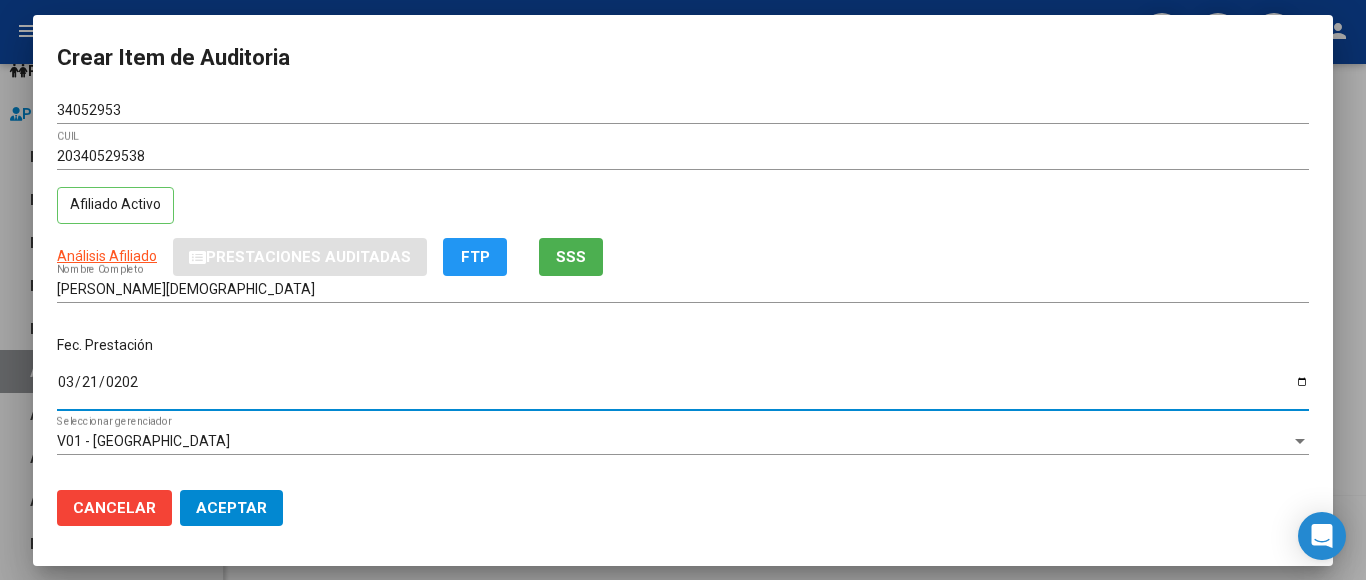 type on "[DATE]" 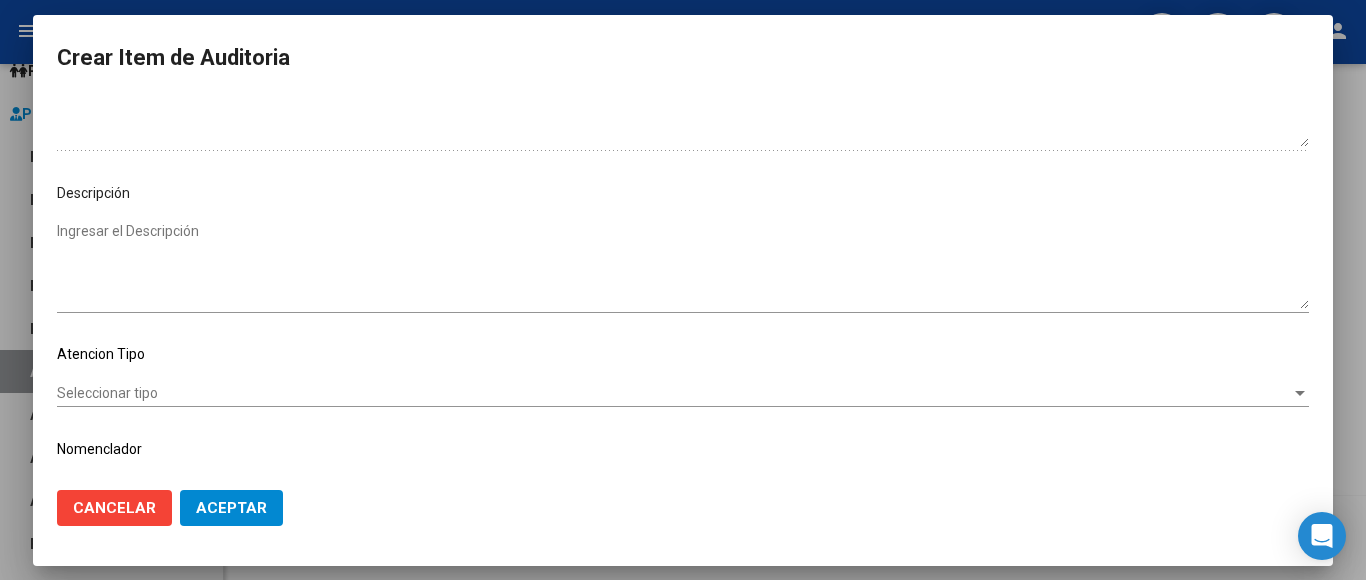 scroll, scrollTop: 1133, scrollLeft: 0, axis: vertical 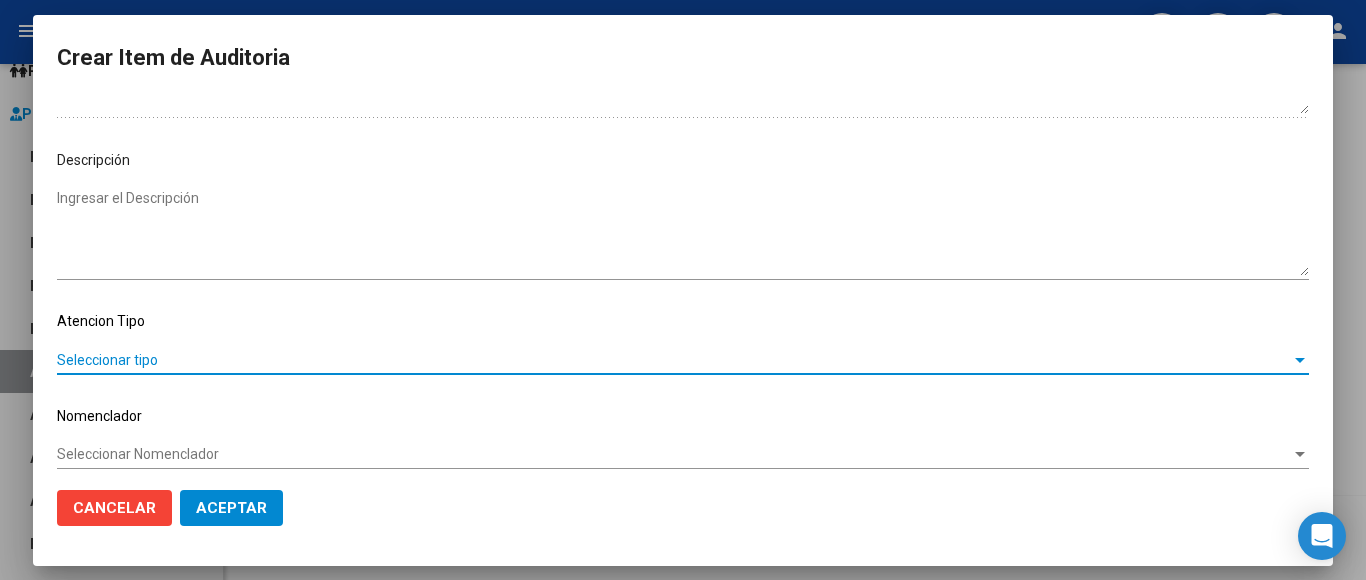 click on "Seleccionar tipo" at bounding box center (674, 360) 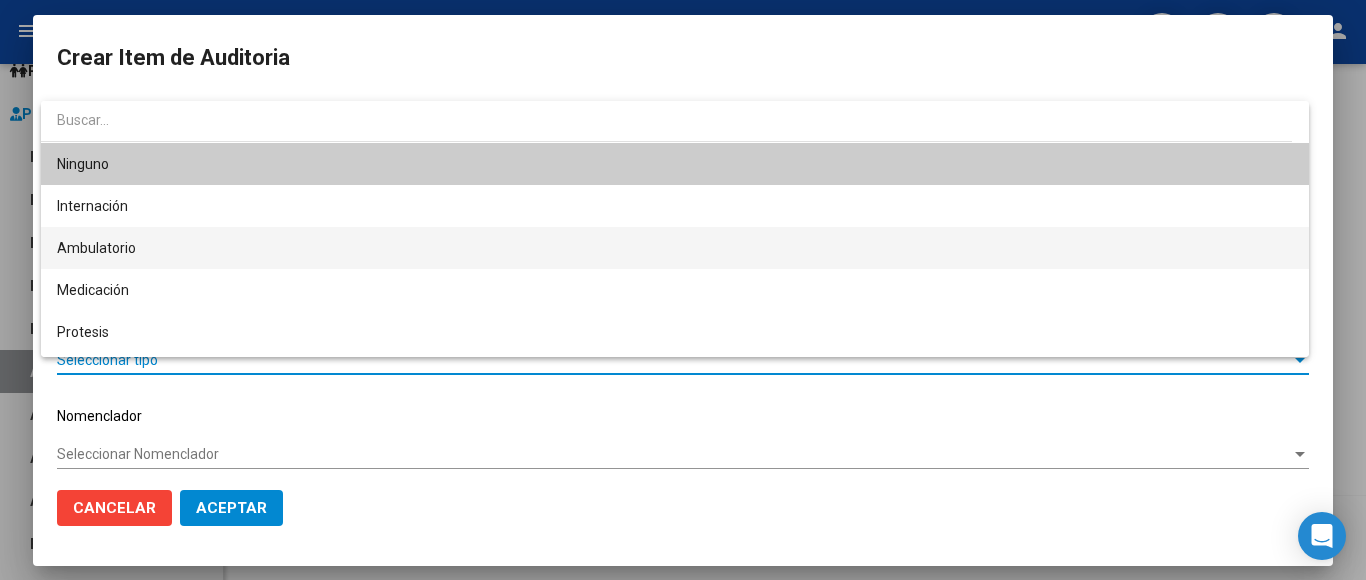 click on "Ambulatorio" at bounding box center (675, 248) 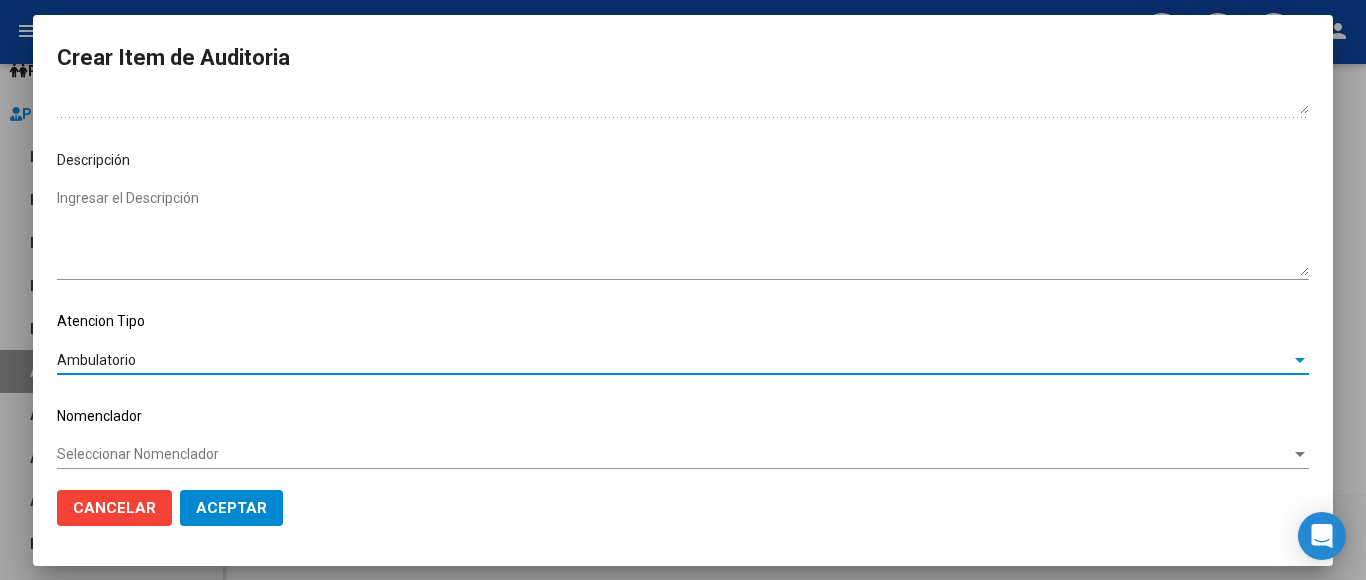 click on "Seleccionar Nomenclador Seleccionar Nomenclador" 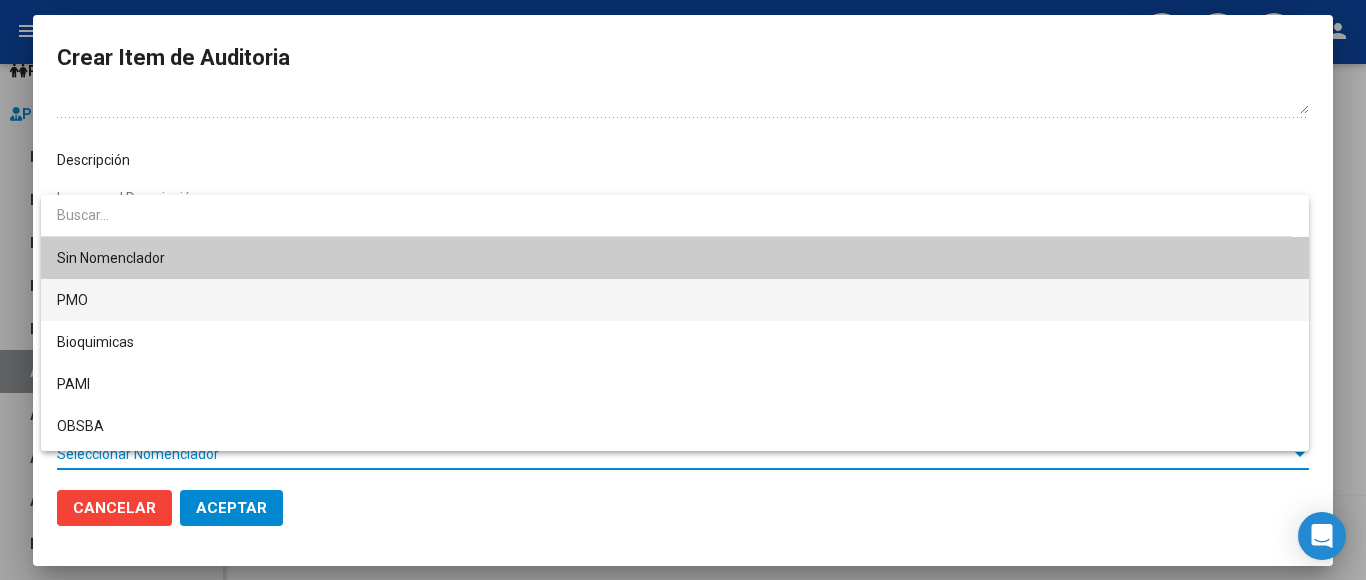 click on "PMO" at bounding box center [675, 300] 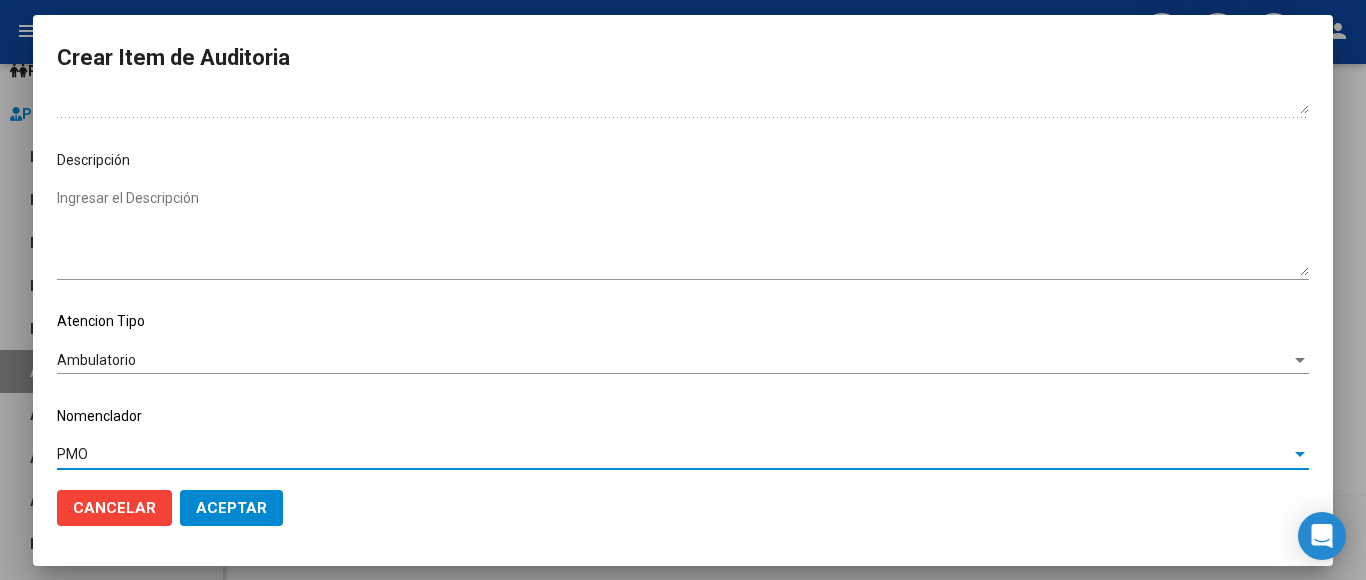 click on "Aceptar" 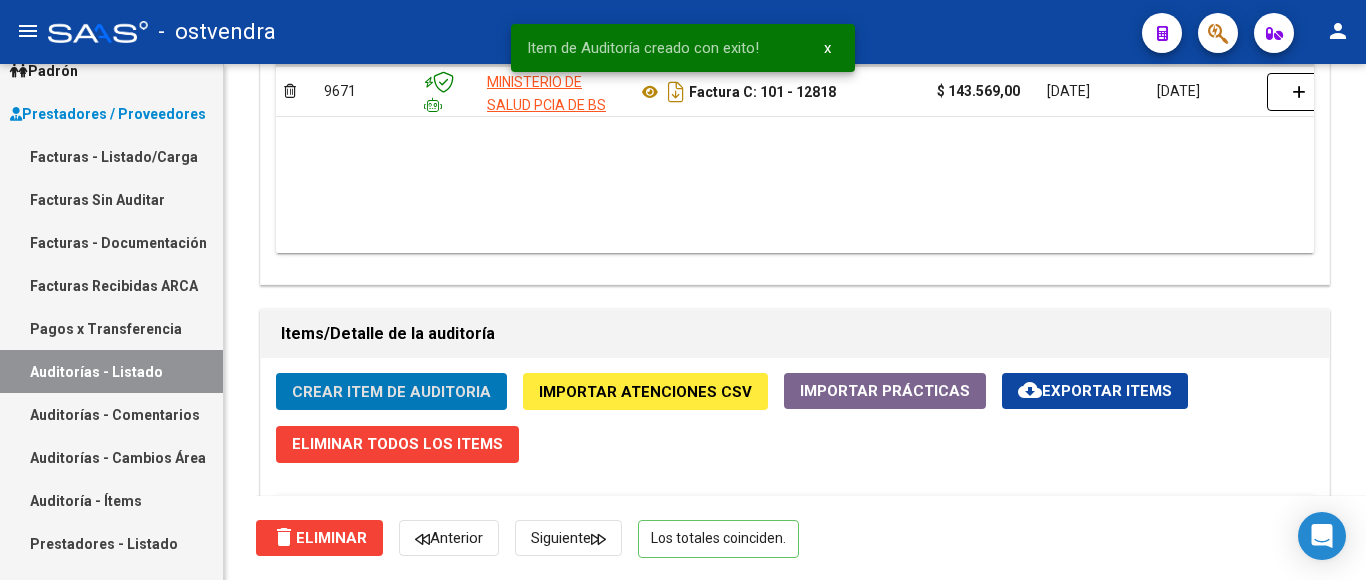 scroll, scrollTop: 0, scrollLeft: 0, axis: both 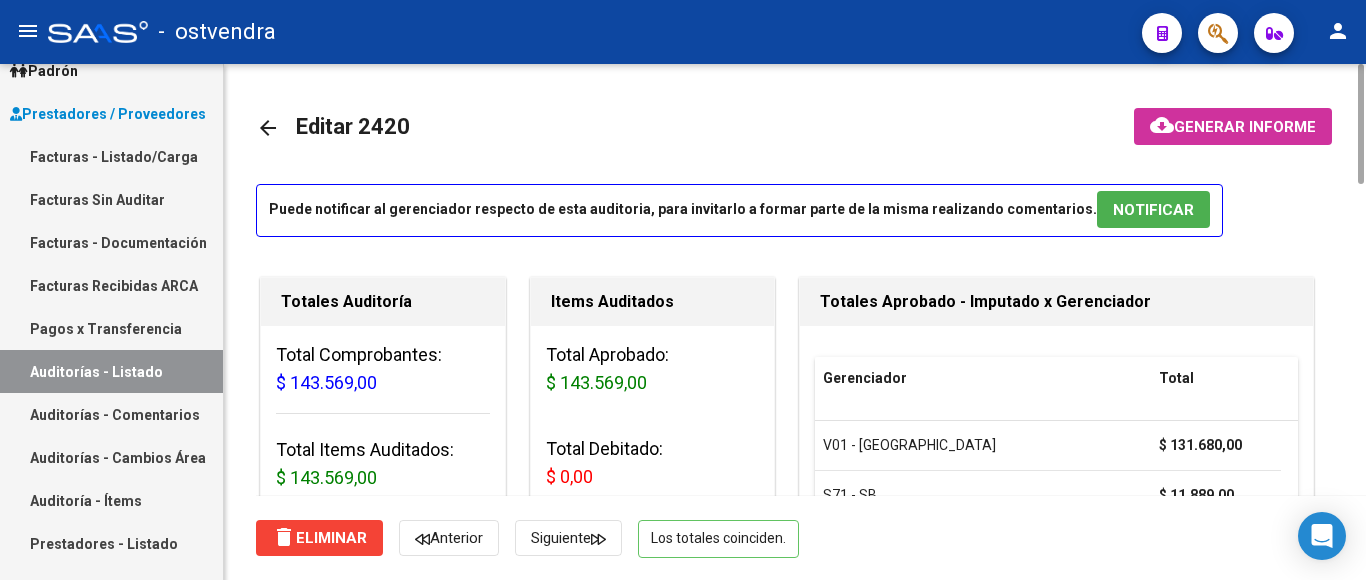 click on "NOTIFICAR" at bounding box center (1153, 209) 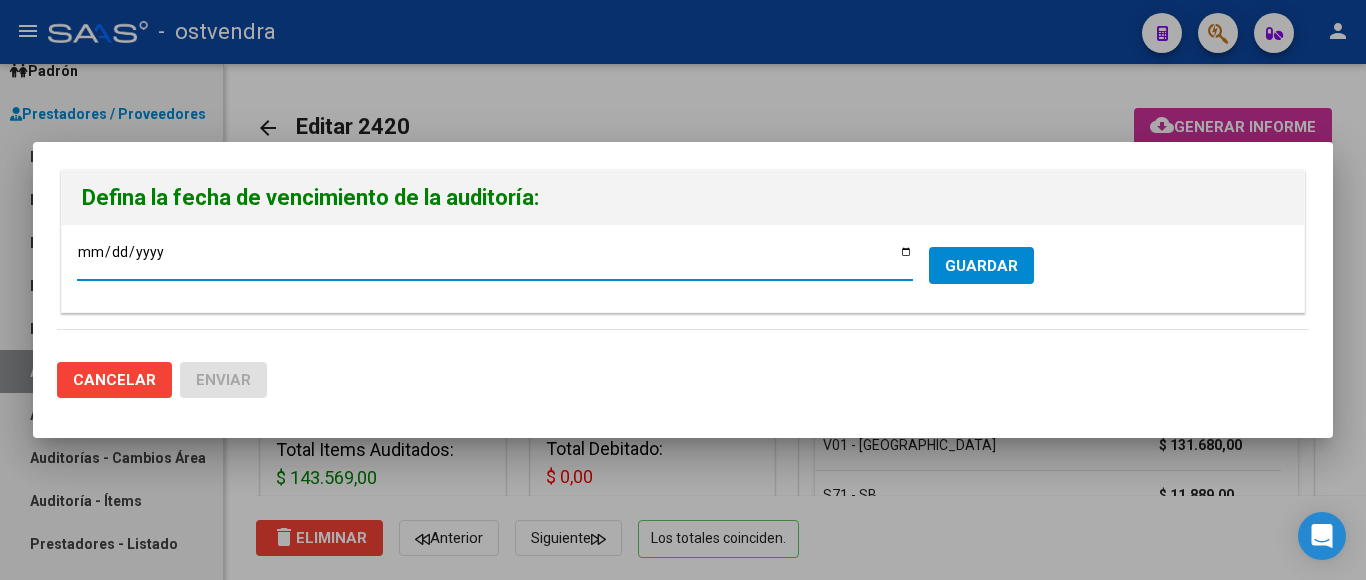 type on "[DATE]" 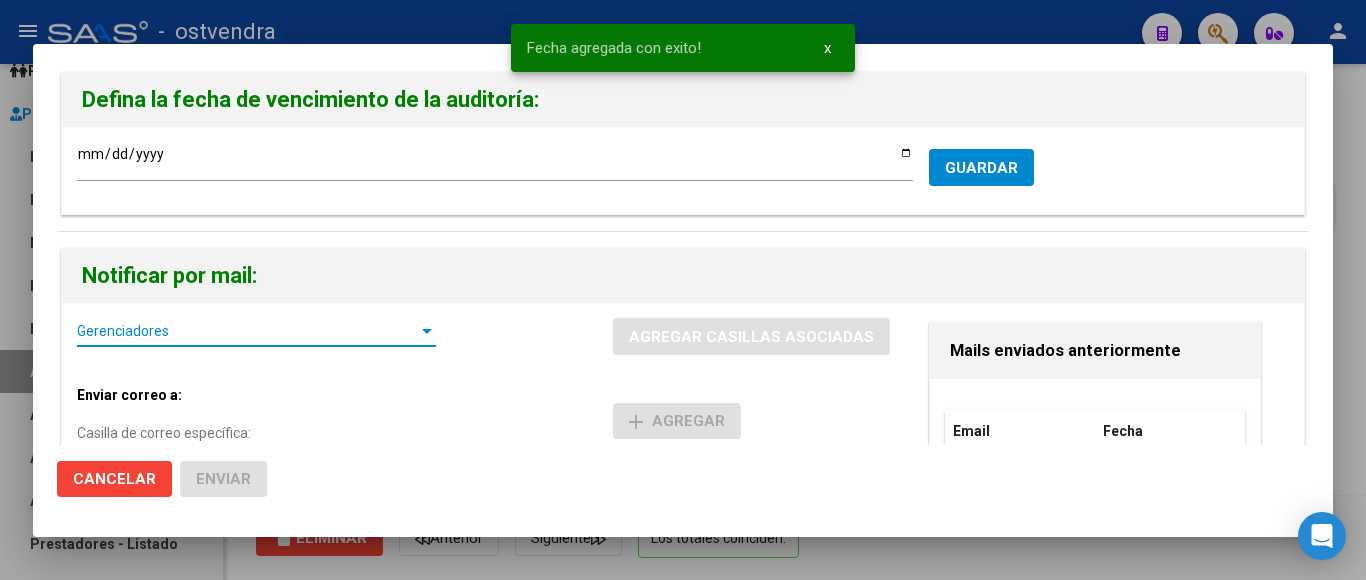 click on "Gerenciadores" at bounding box center (247, 331) 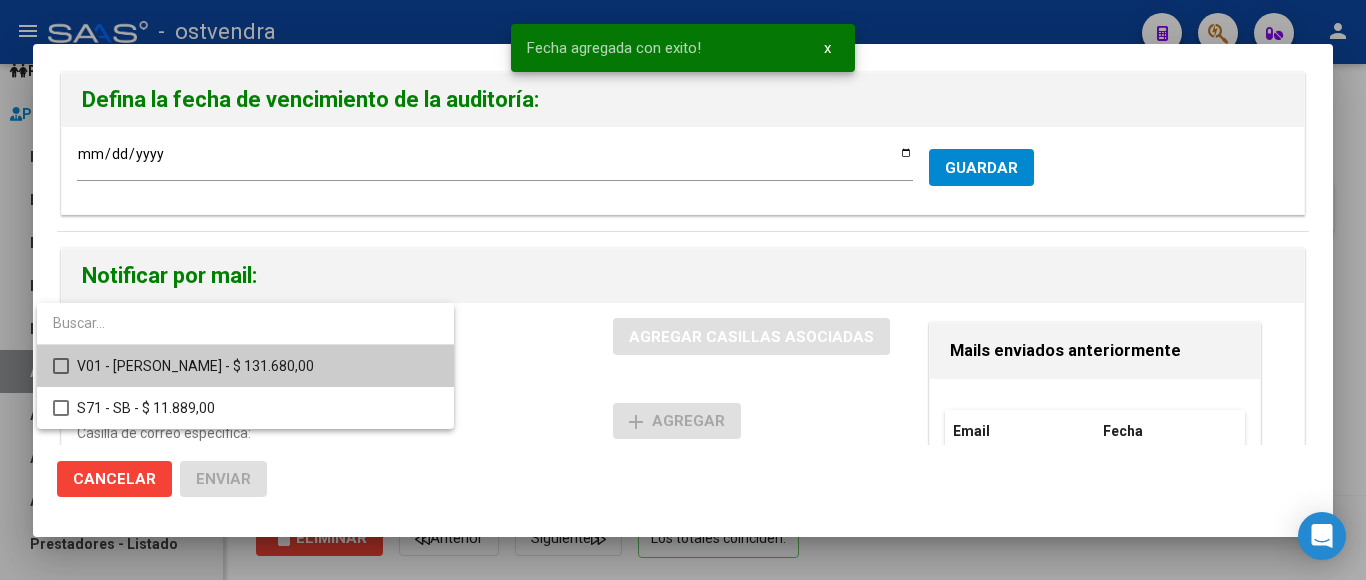click at bounding box center (61, 366) 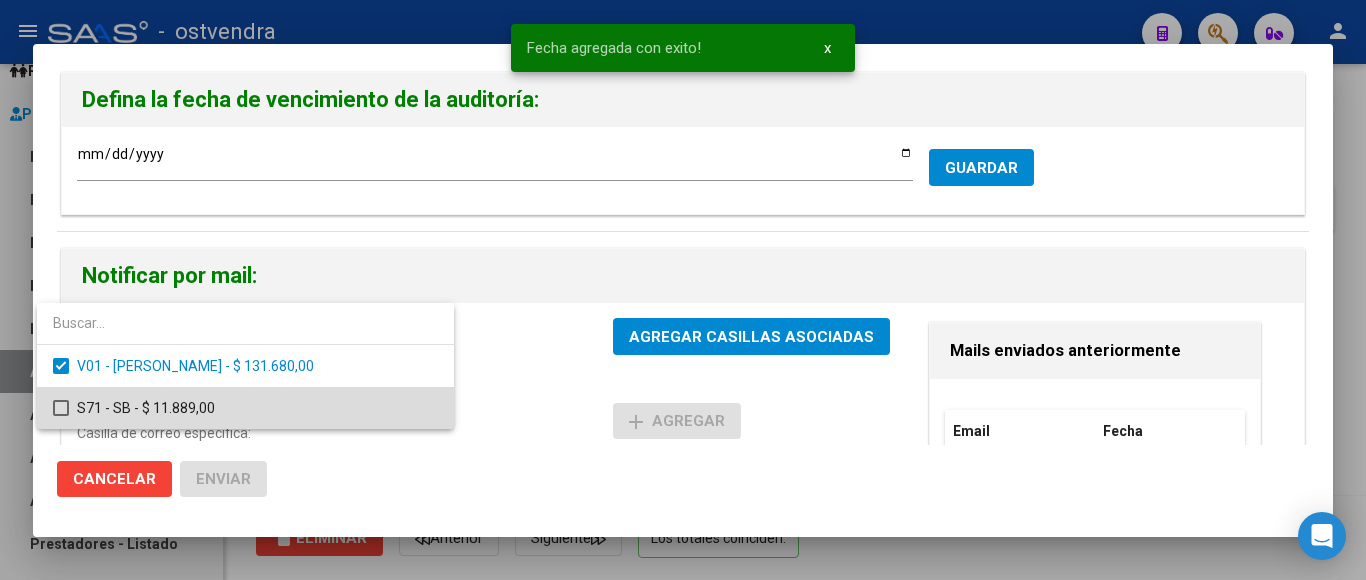 click at bounding box center [61, 408] 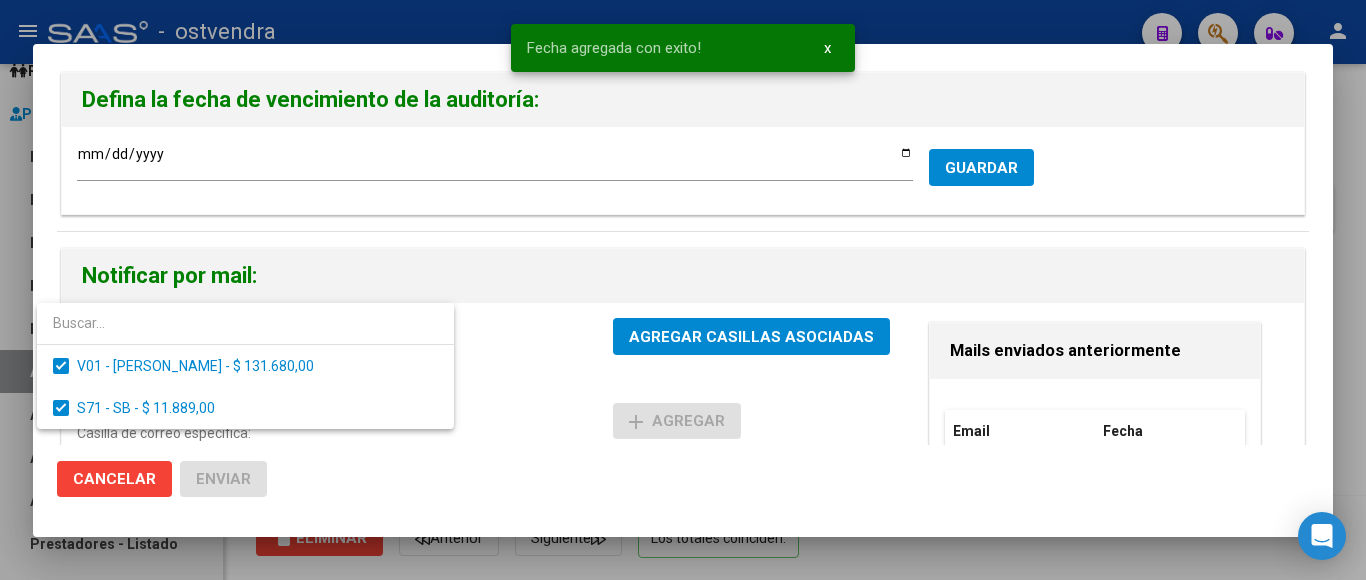 click at bounding box center [683, 290] 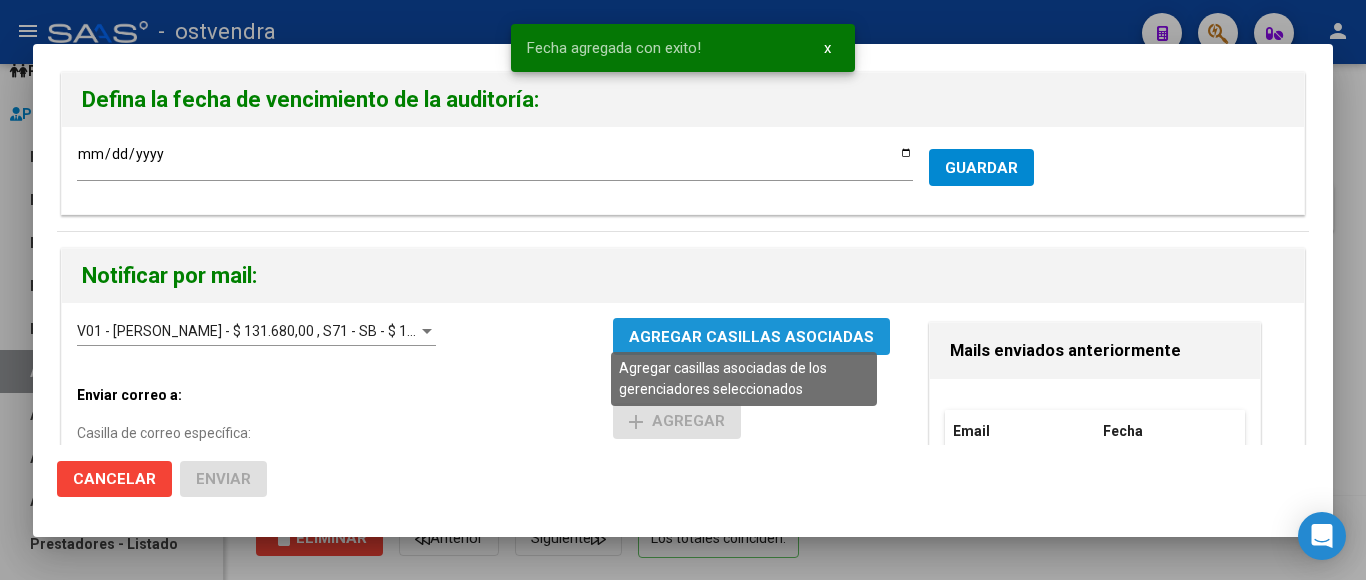 click on "AGREGAR CASILLAS ASOCIADAS" at bounding box center (751, 337) 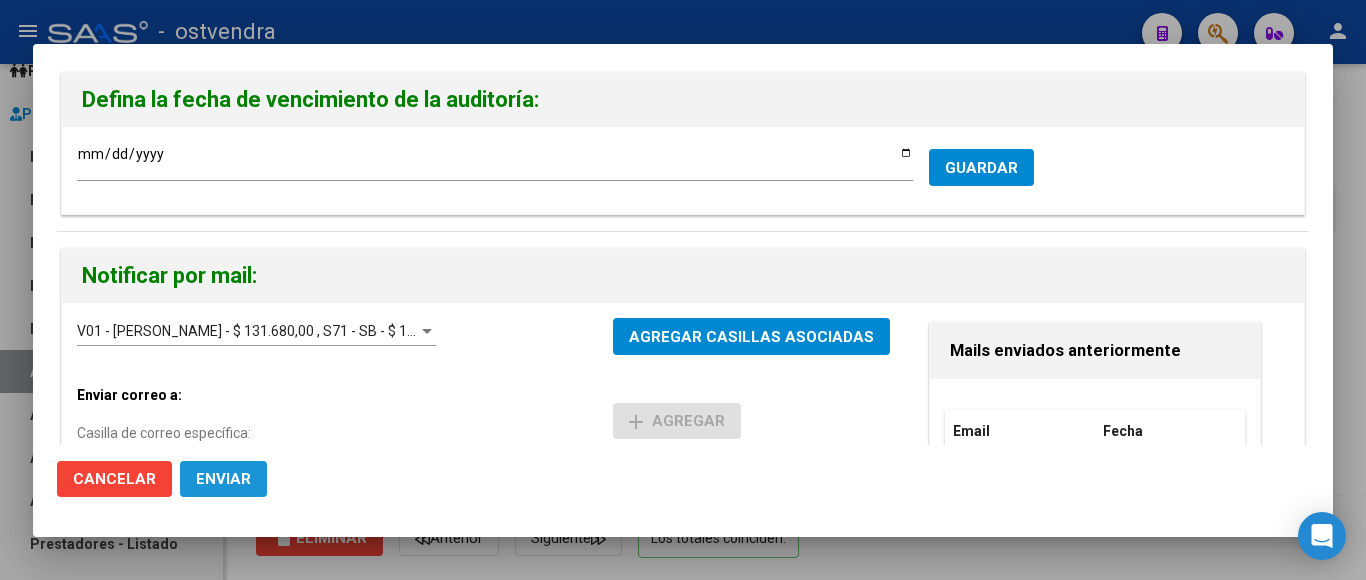 click on "Enviar" 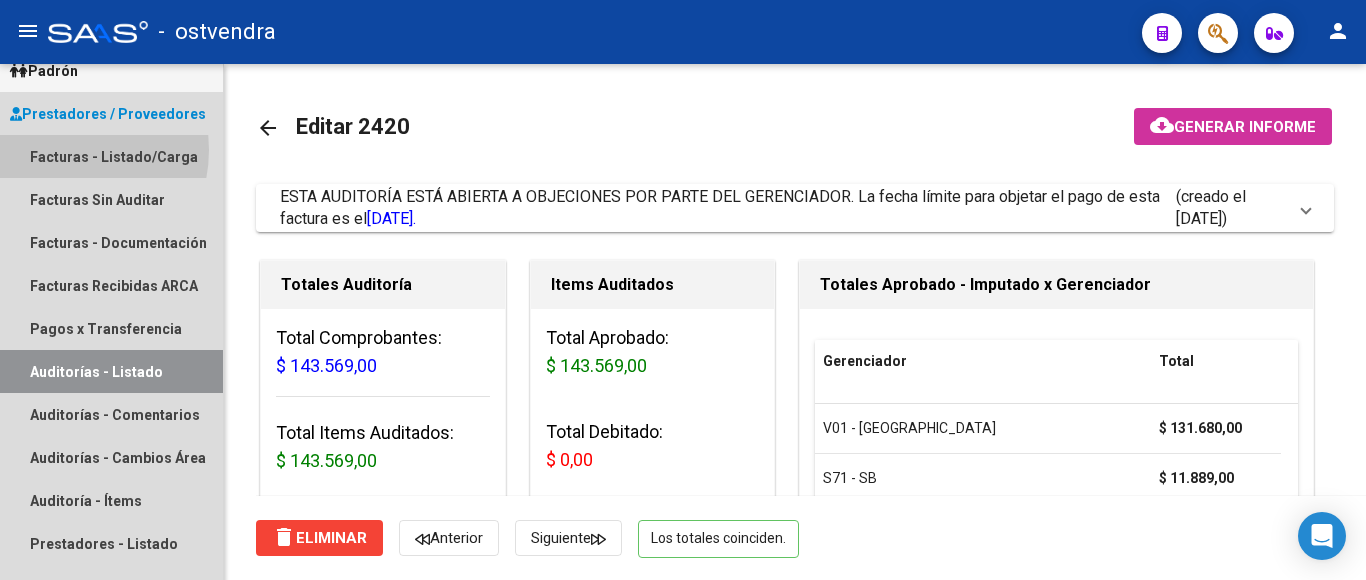 click on "Facturas - Listado/Carga" at bounding box center [111, 156] 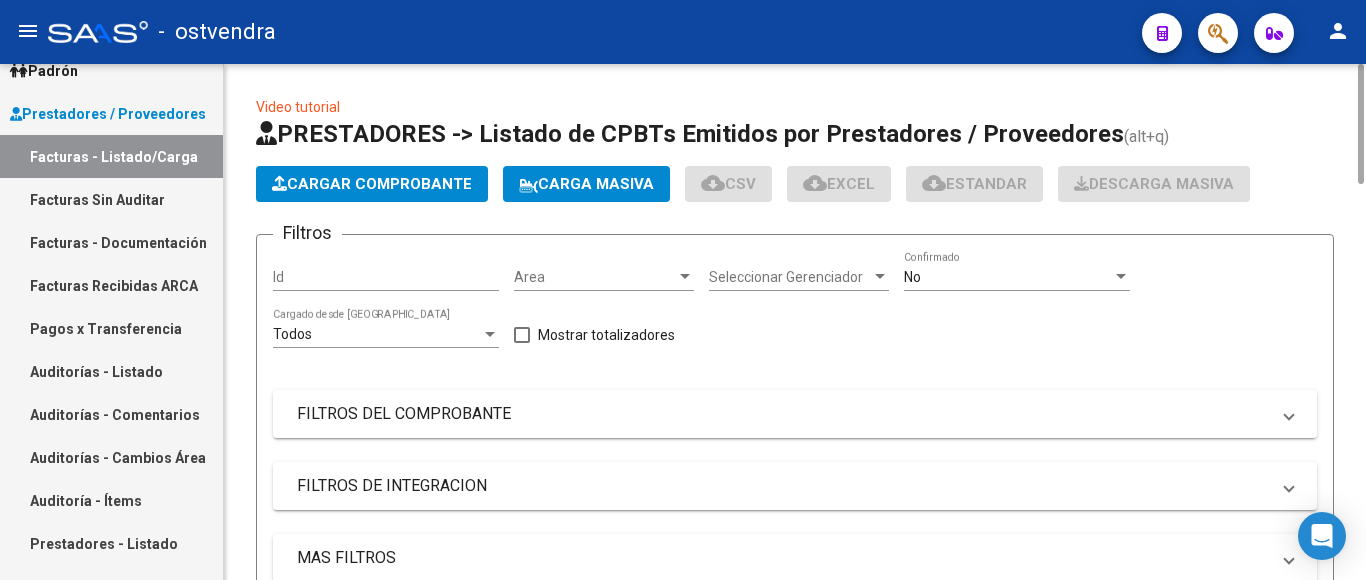 click on "Cargar Comprobante" 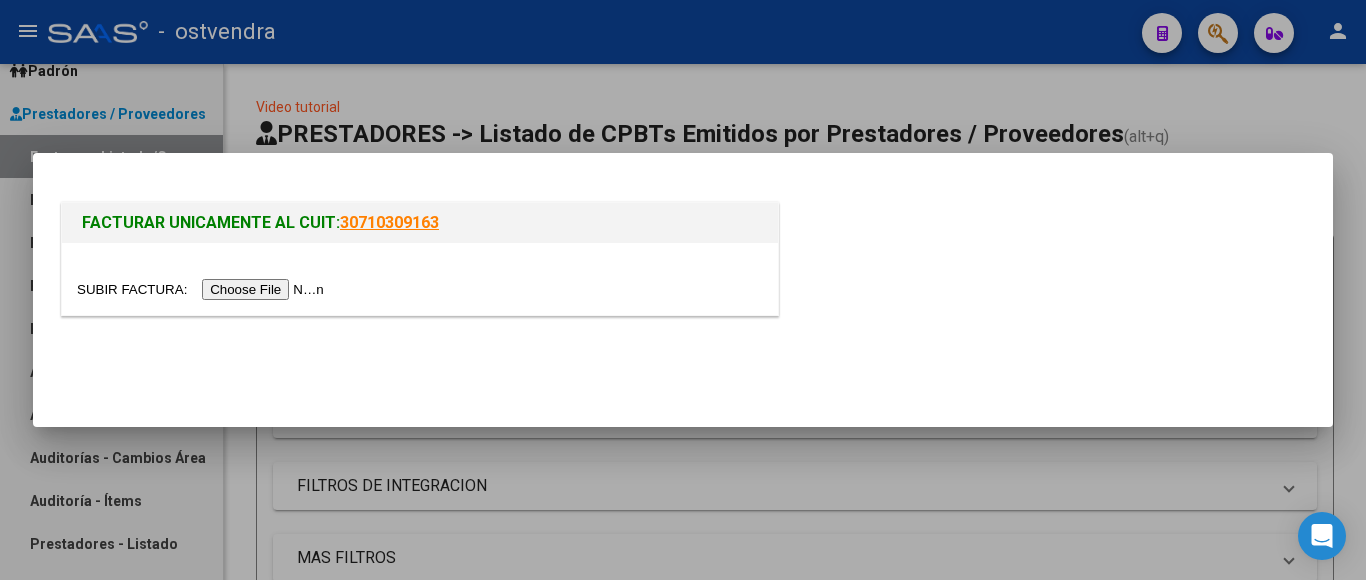click at bounding box center (203, 289) 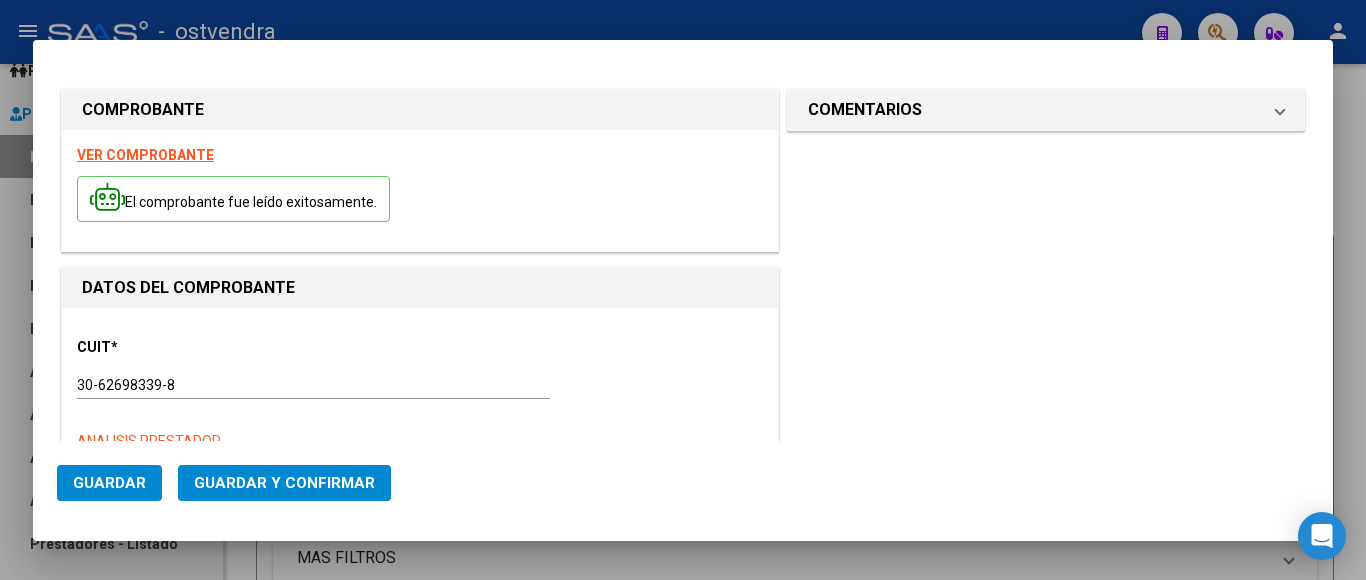 type on "12755" 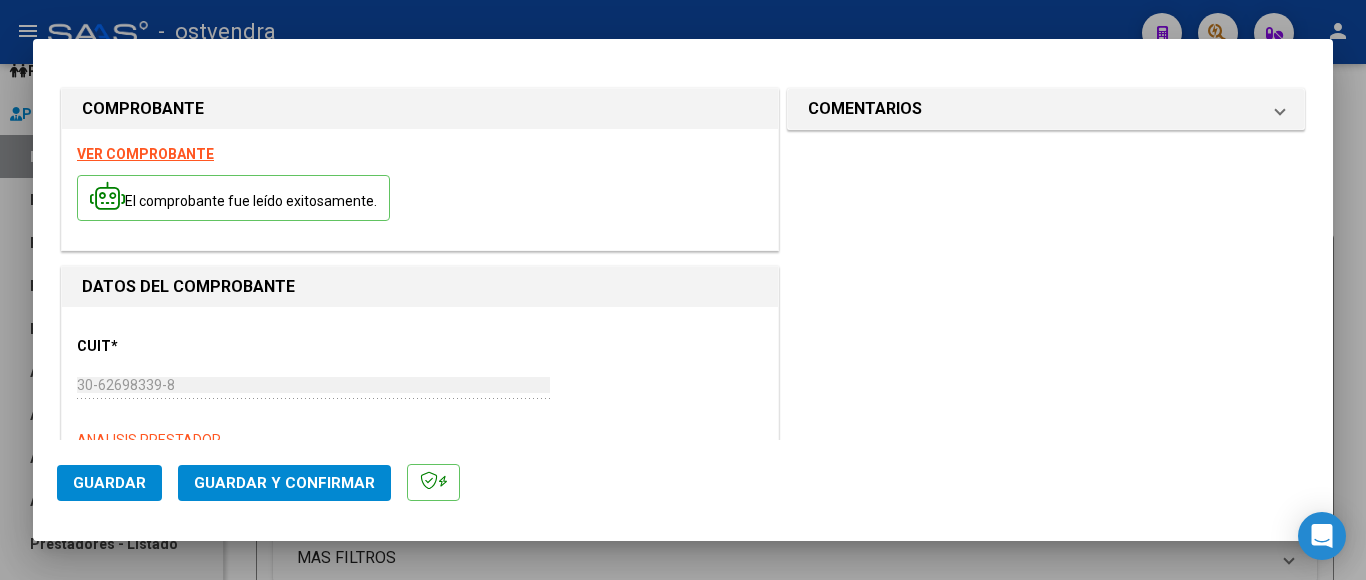 type on "[DATE]" 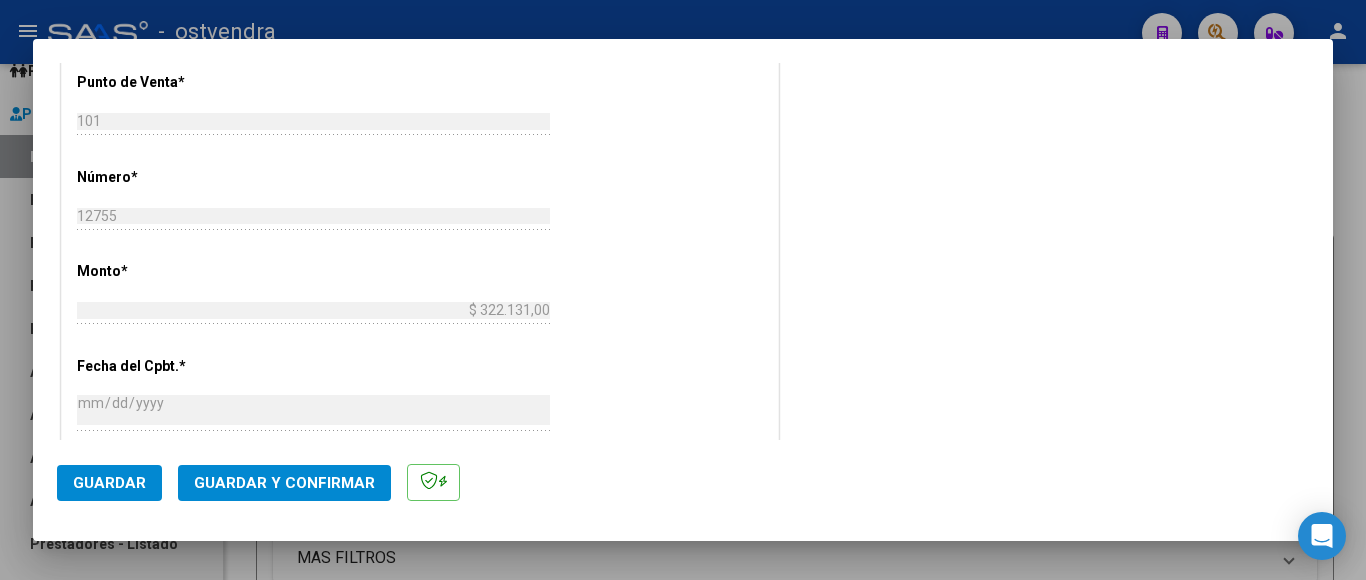 scroll, scrollTop: 900, scrollLeft: 0, axis: vertical 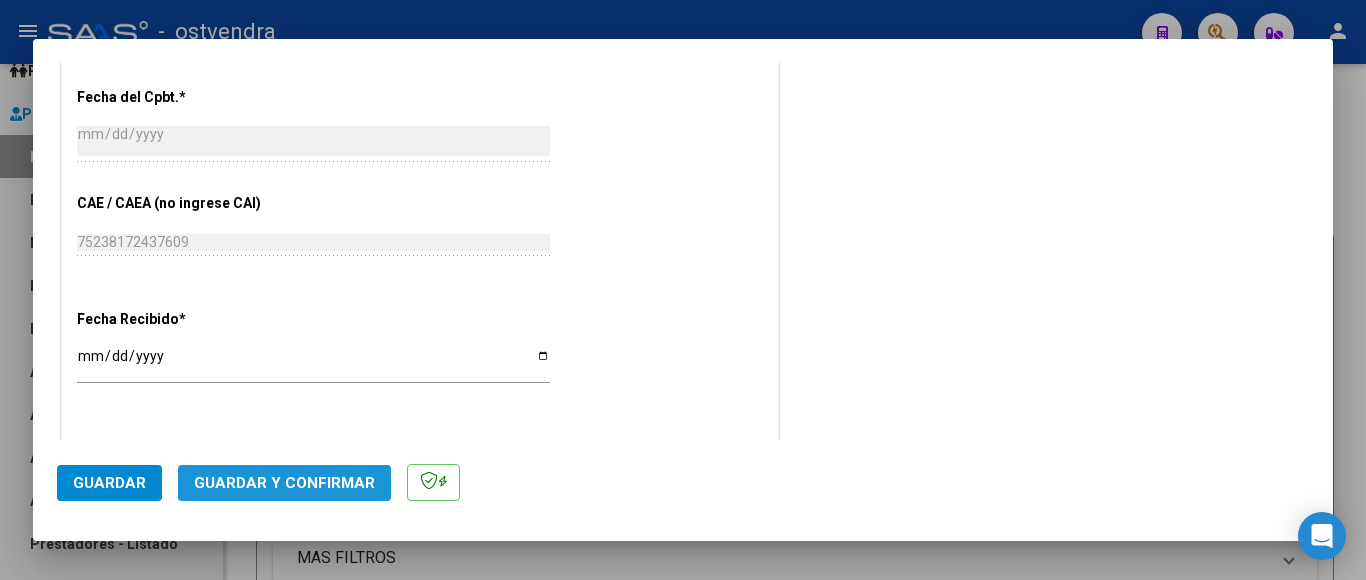 click on "Guardar y Confirmar" 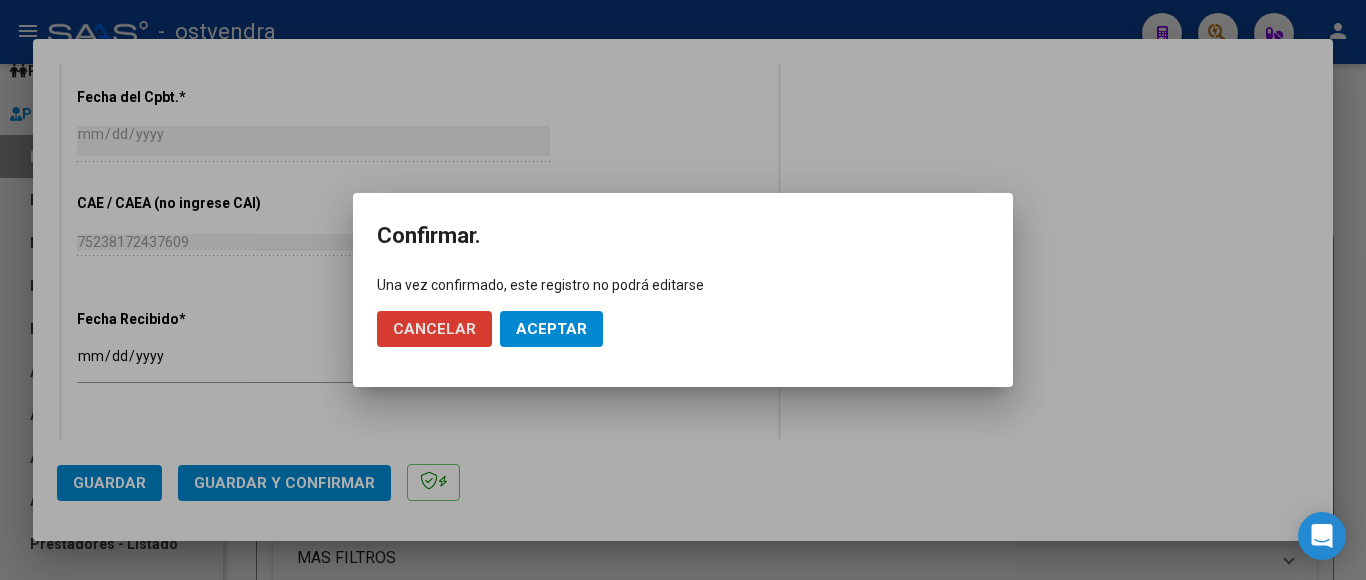 click on "Aceptar" 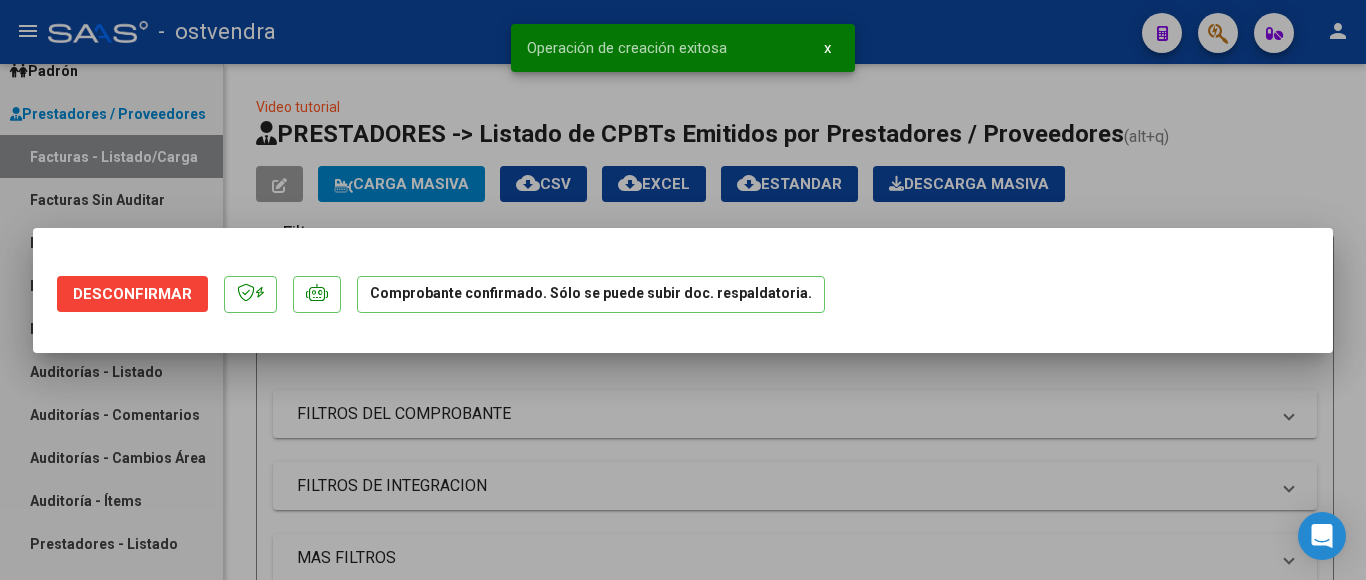 scroll, scrollTop: 0, scrollLeft: 0, axis: both 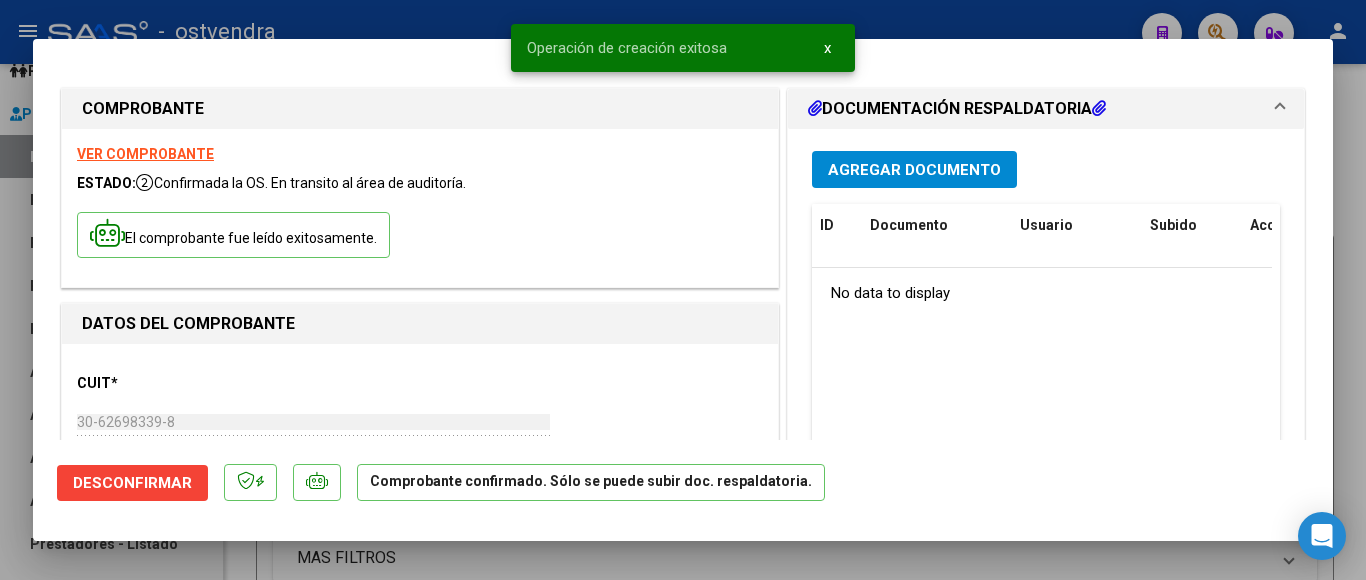 click on "Agregar Documento" at bounding box center (914, 170) 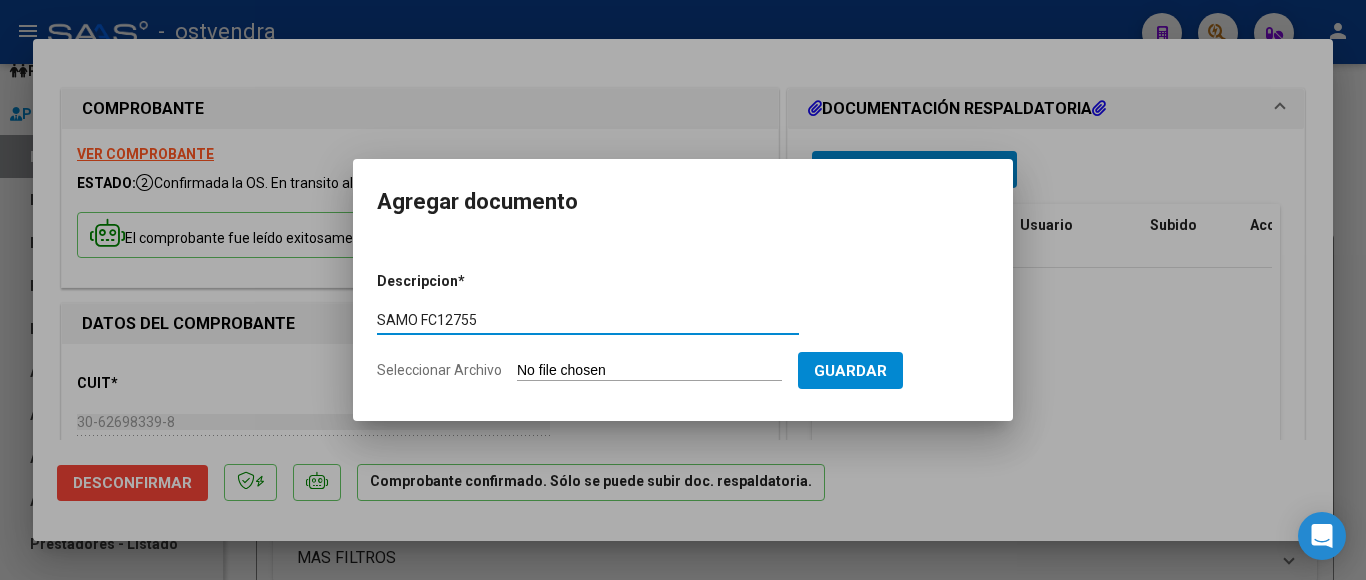 type on "SAMO FC12755" 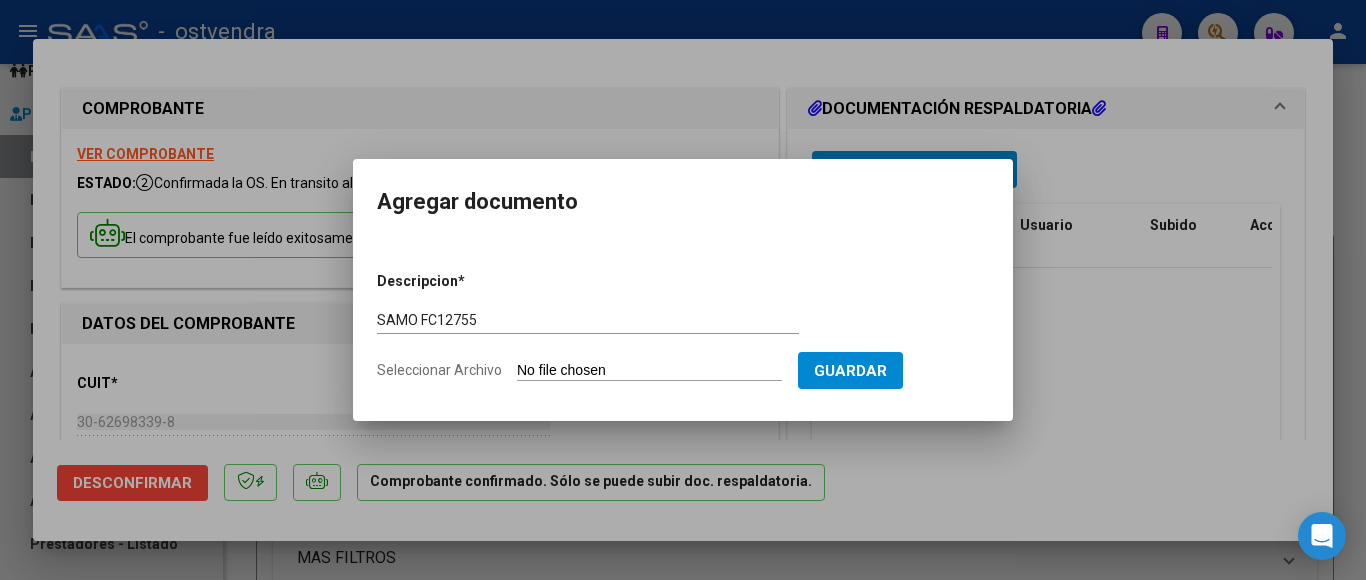 click on "Seleccionar Archivo" at bounding box center [649, 371] 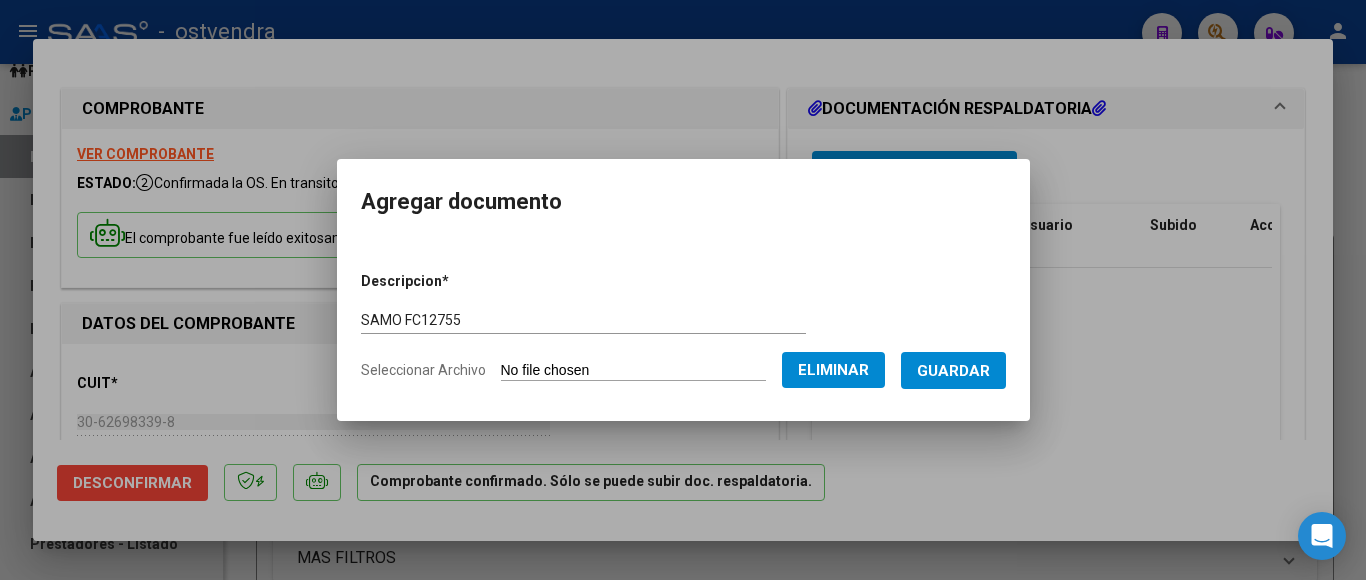 click on "Guardar" at bounding box center (953, 371) 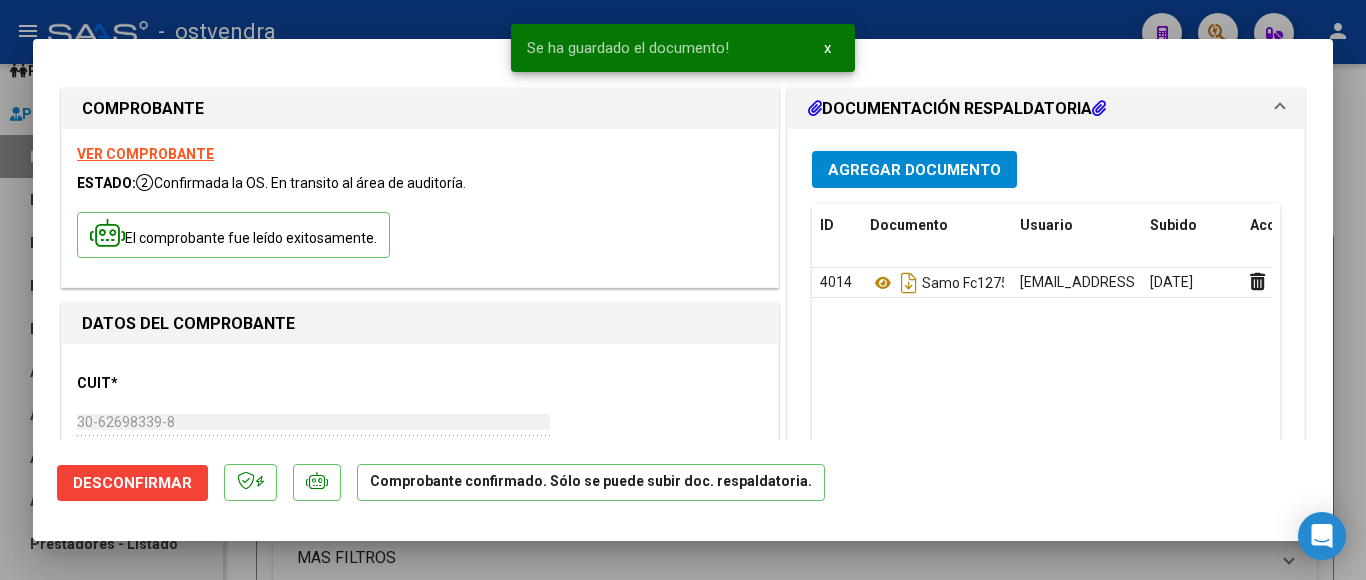 click at bounding box center [683, 290] 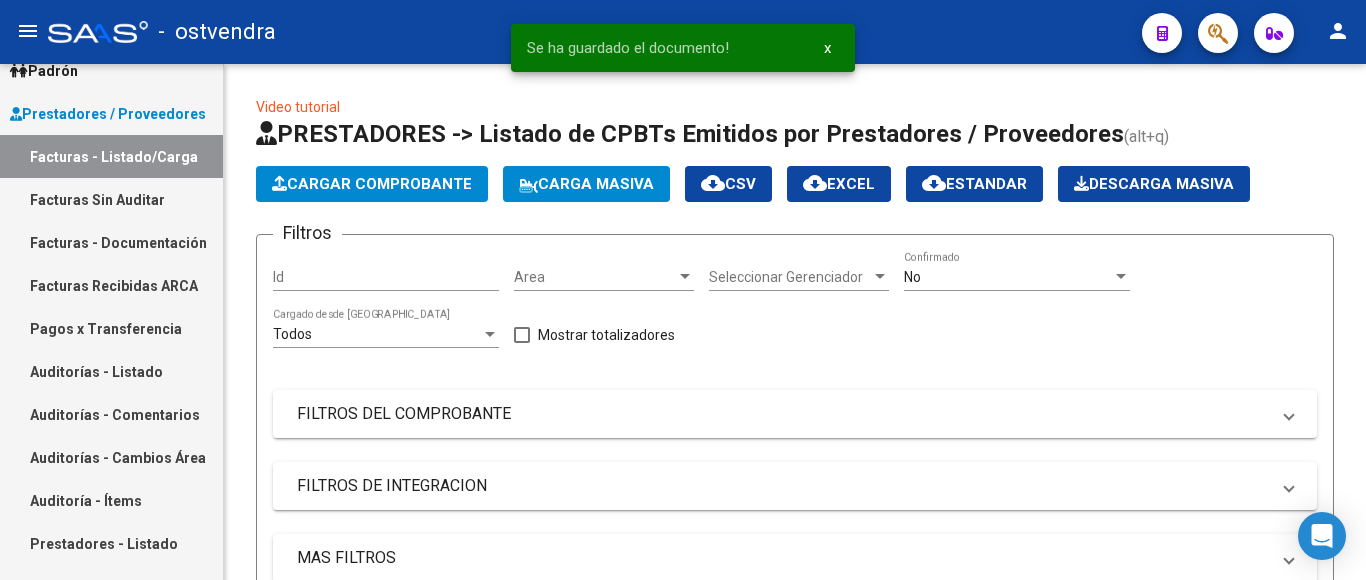 click on "Auditorías - Listado" at bounding box center (111, 371) 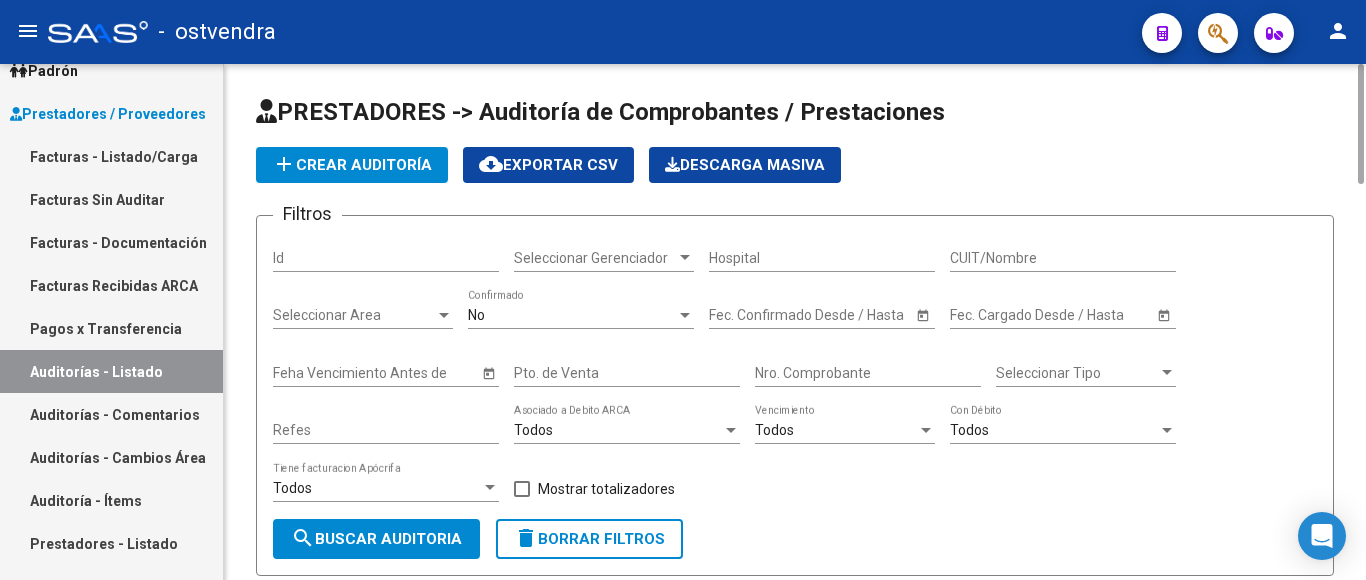 click on "add  Crear Auditoría" 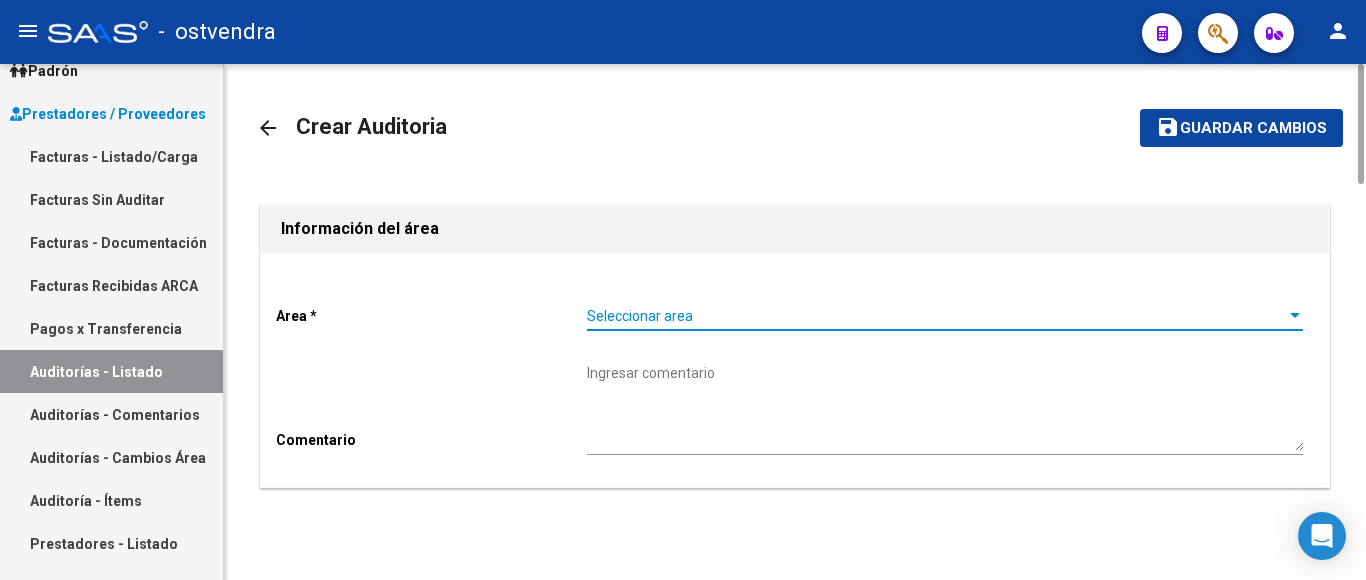 click on "Seleccionar area" at bounding box center (936, 316) 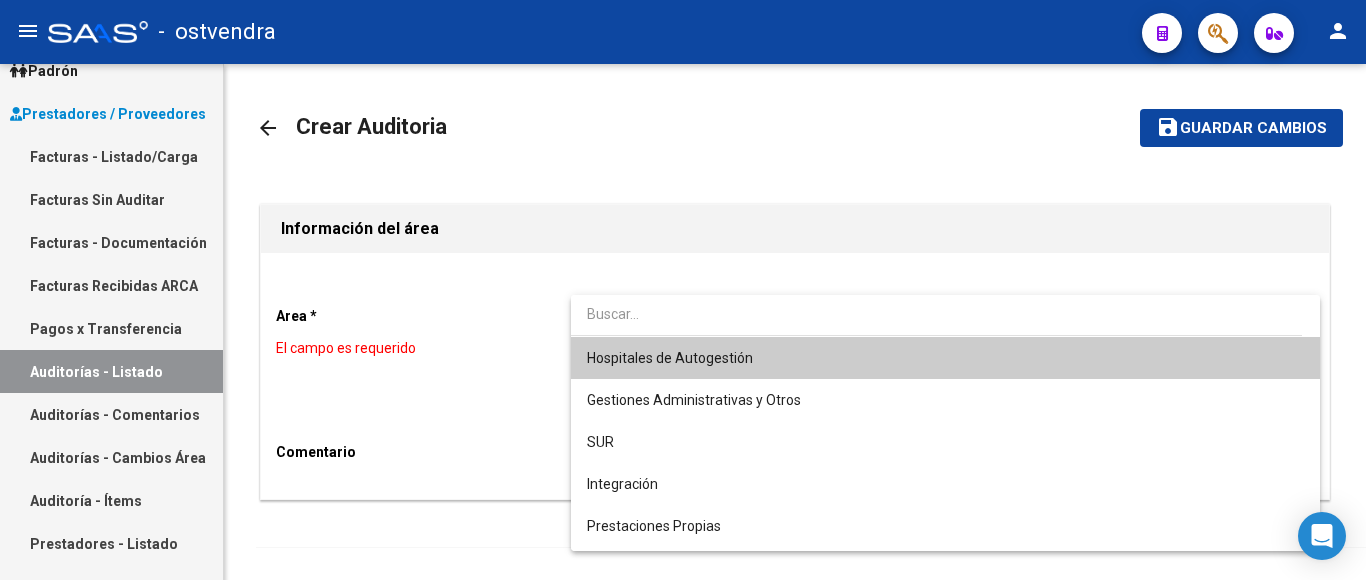 click on "Hospitales de Autogestión" at bounding box center [945, 358] 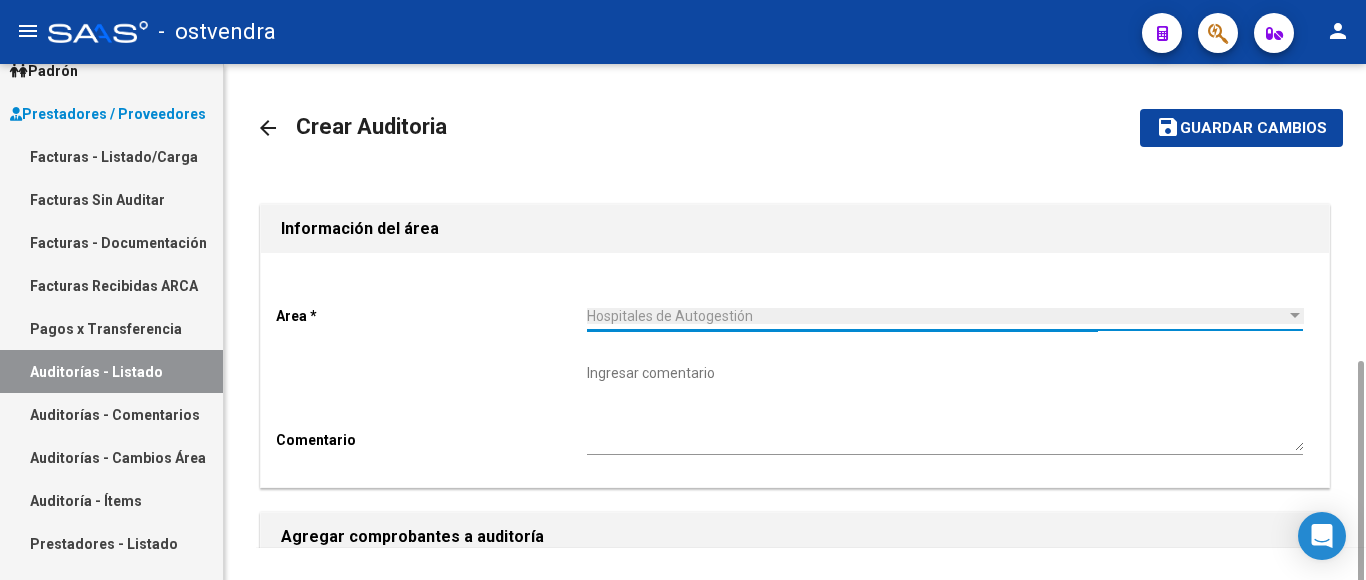scroll, scrollTop: 200, scrollLeft: 0, axis: vertical 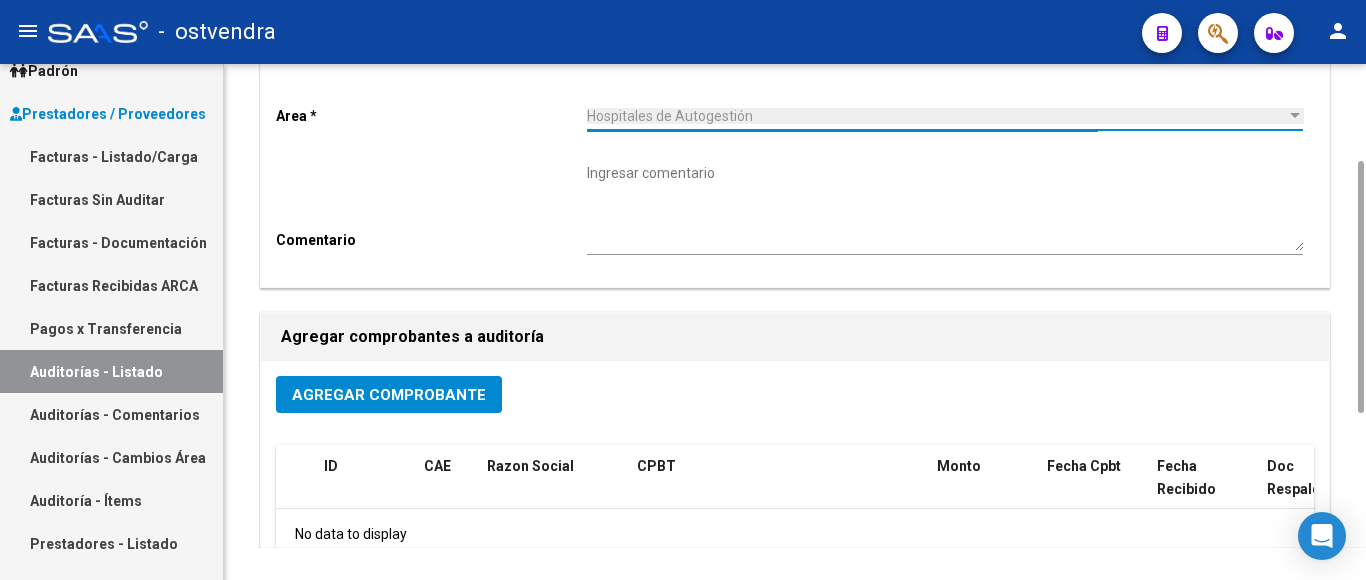 click on "Agregar Comprobante" 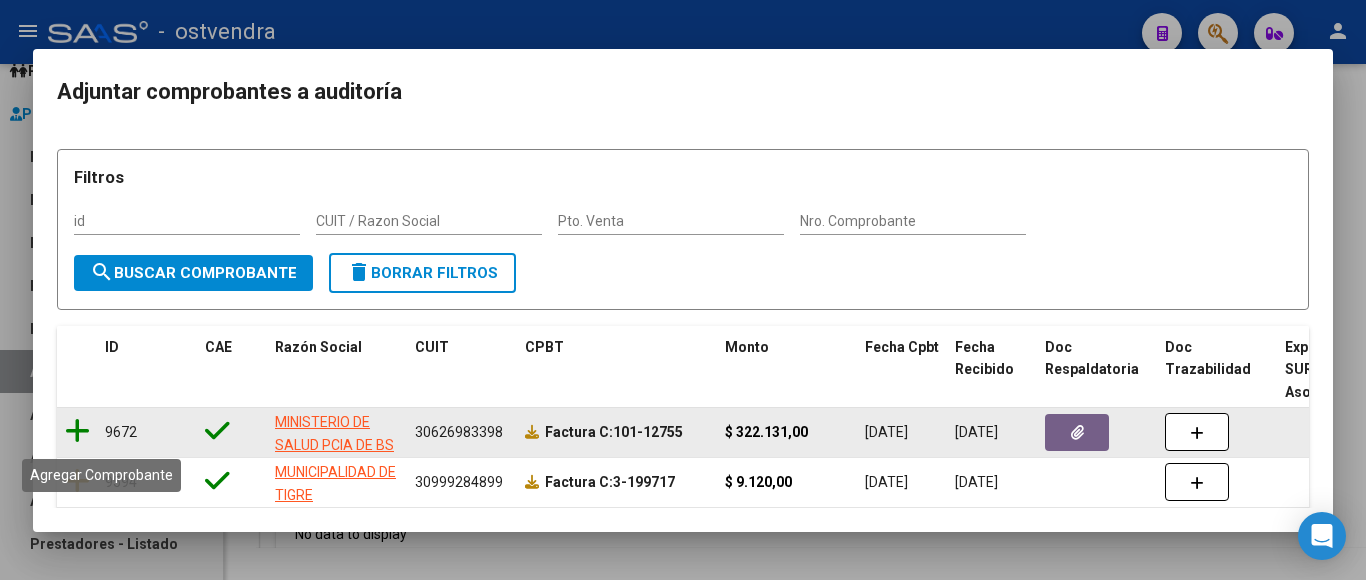 click 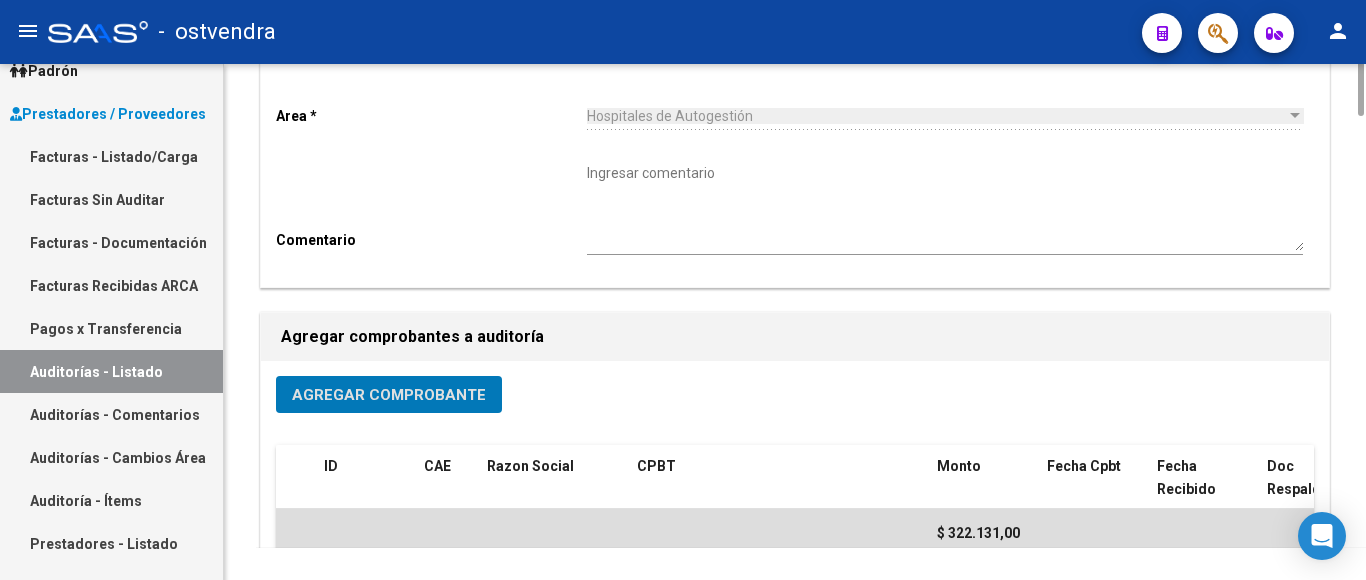 scroll, scrollTop: 0, scrollLeft: 0, axis: both 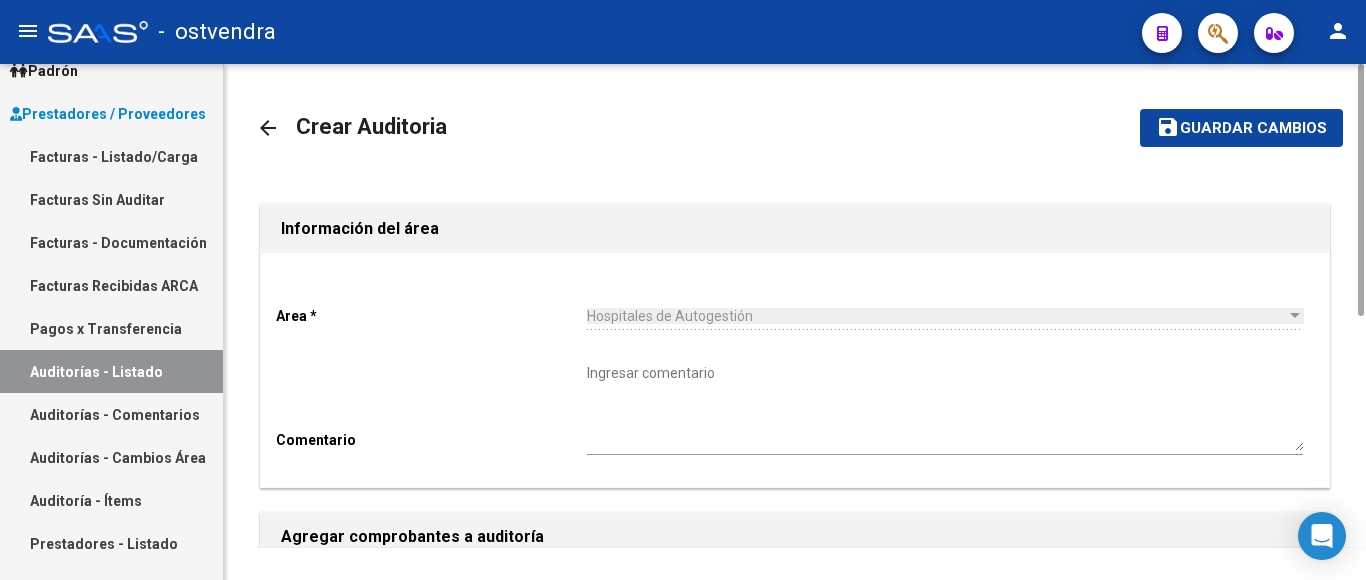 click on "Guardar cambios" 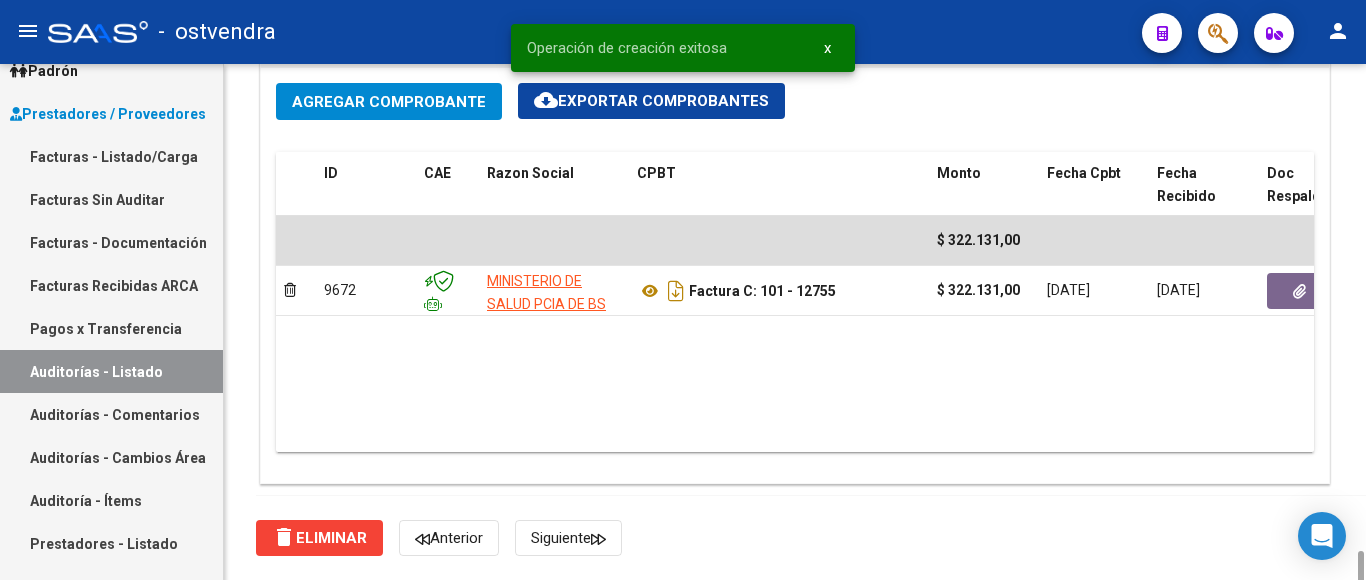 scroll, scrollTop: 1400, scrollLeft: 0, axis: vertical 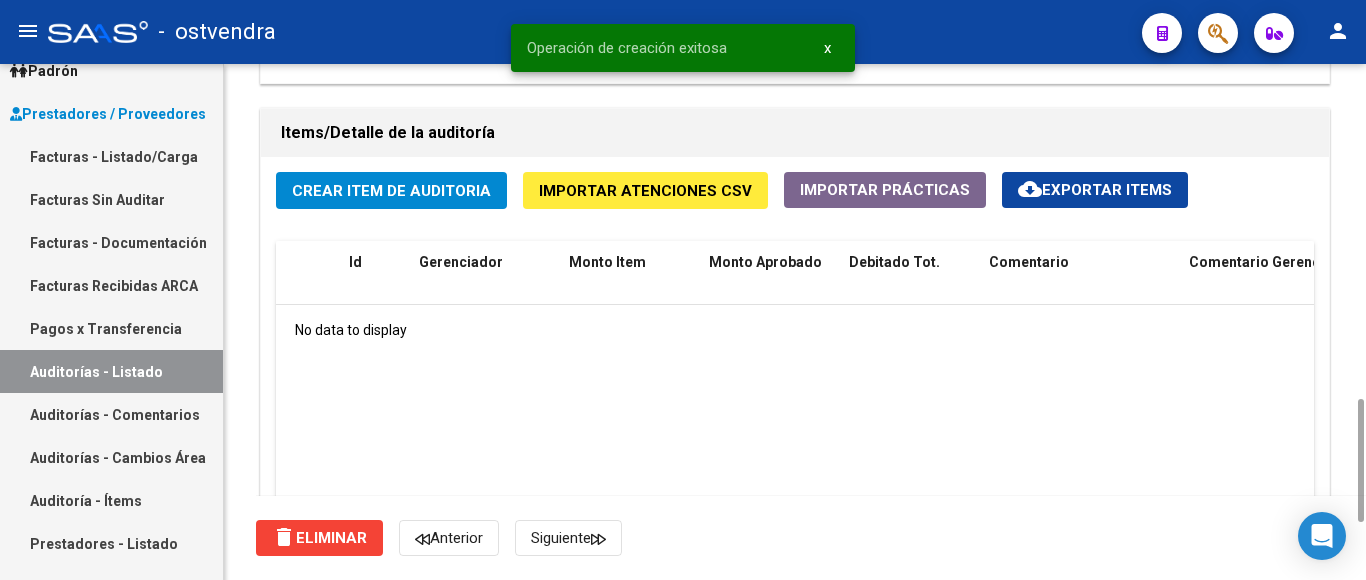 click on "Crear Item de Auditoria" 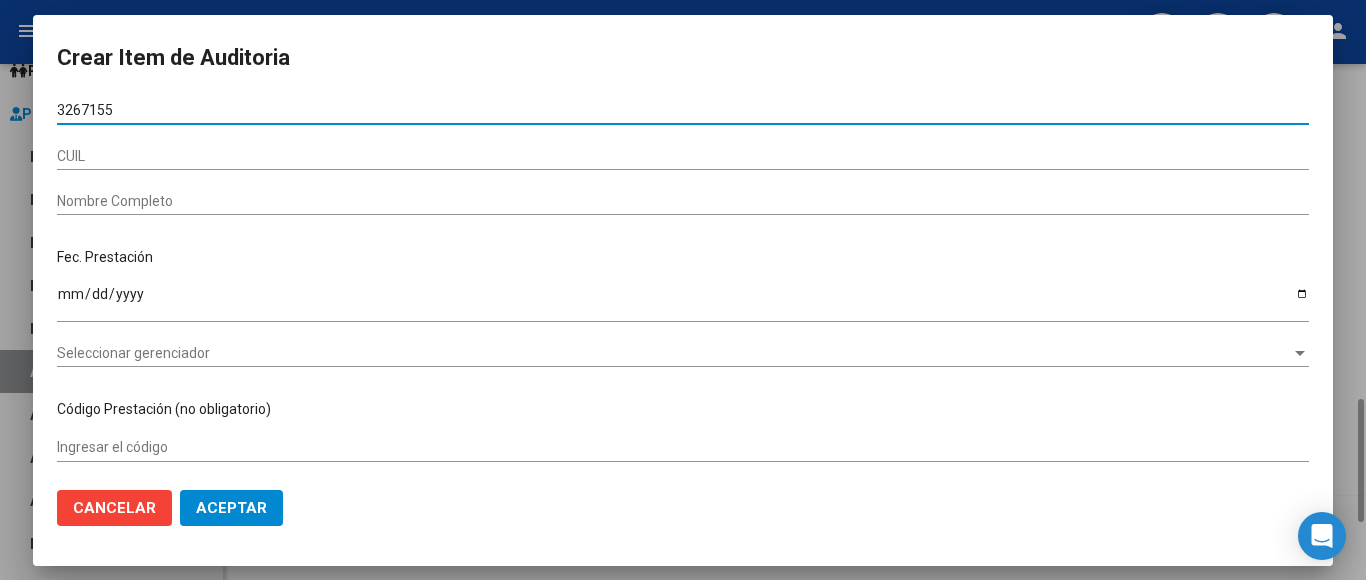 type on "32671554" 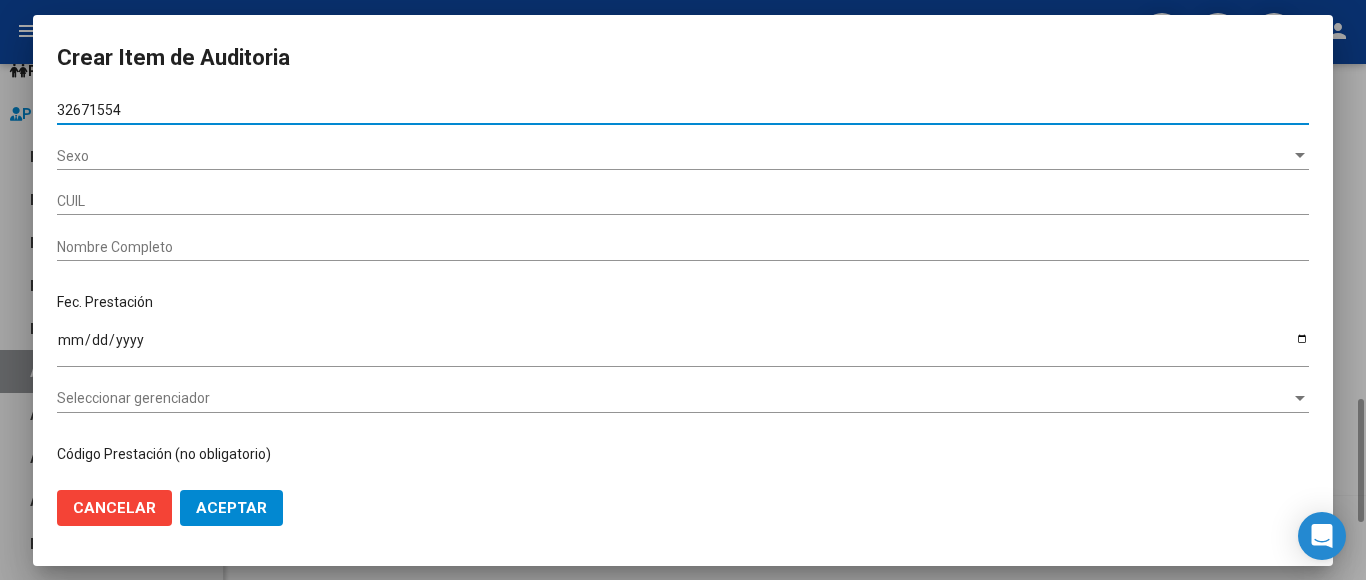 type on "23326715549" 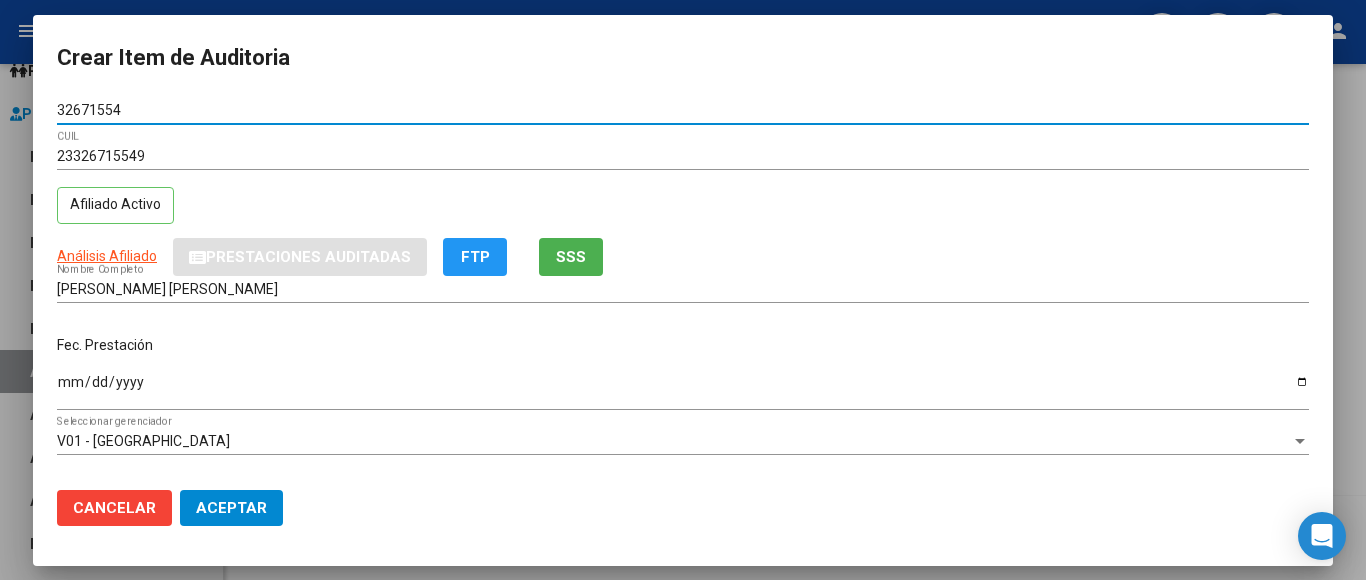 type on "32671554" 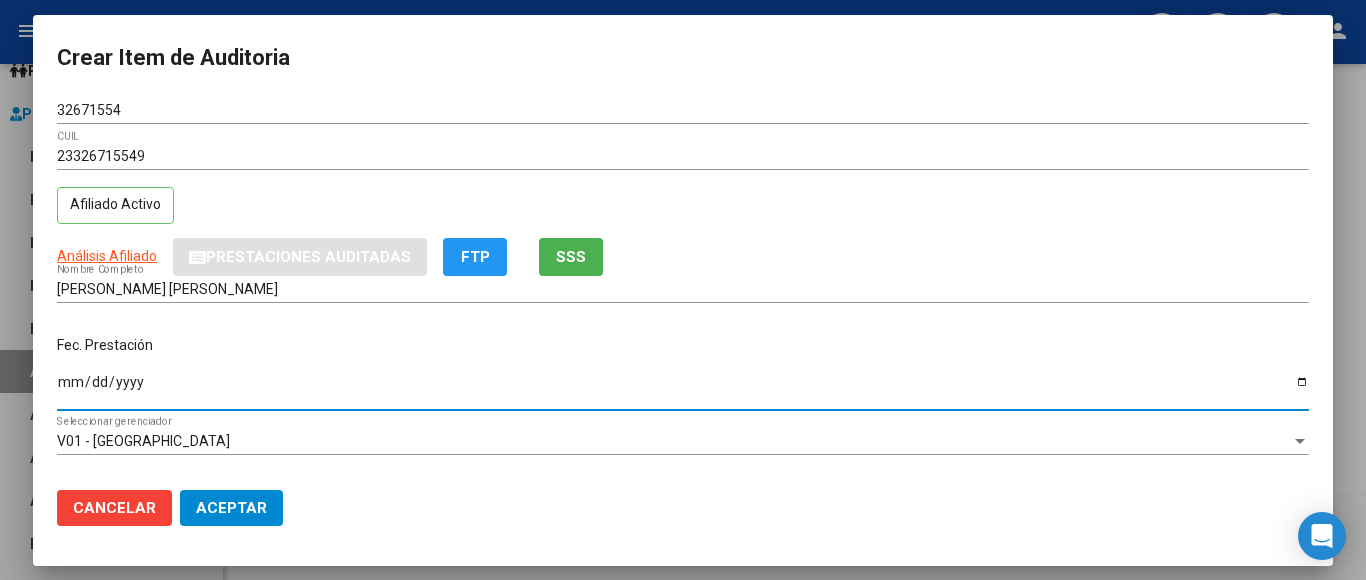 click on "Ingresar la fecha" at bounding box center [683, 389] 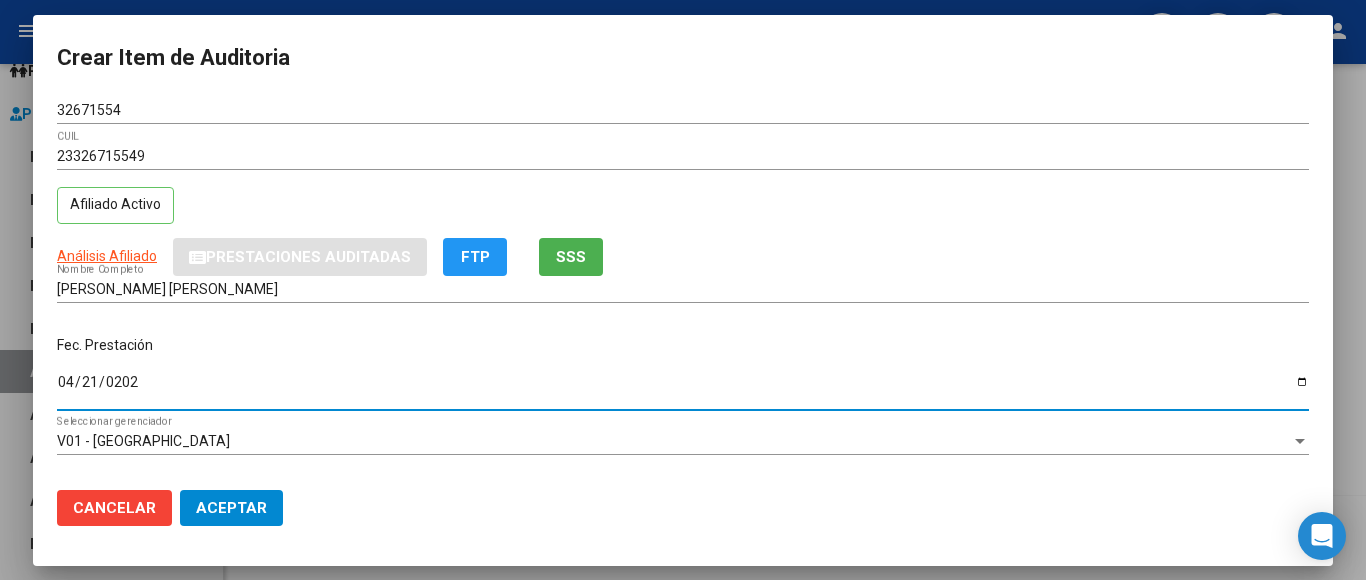 type on "[DATE]" 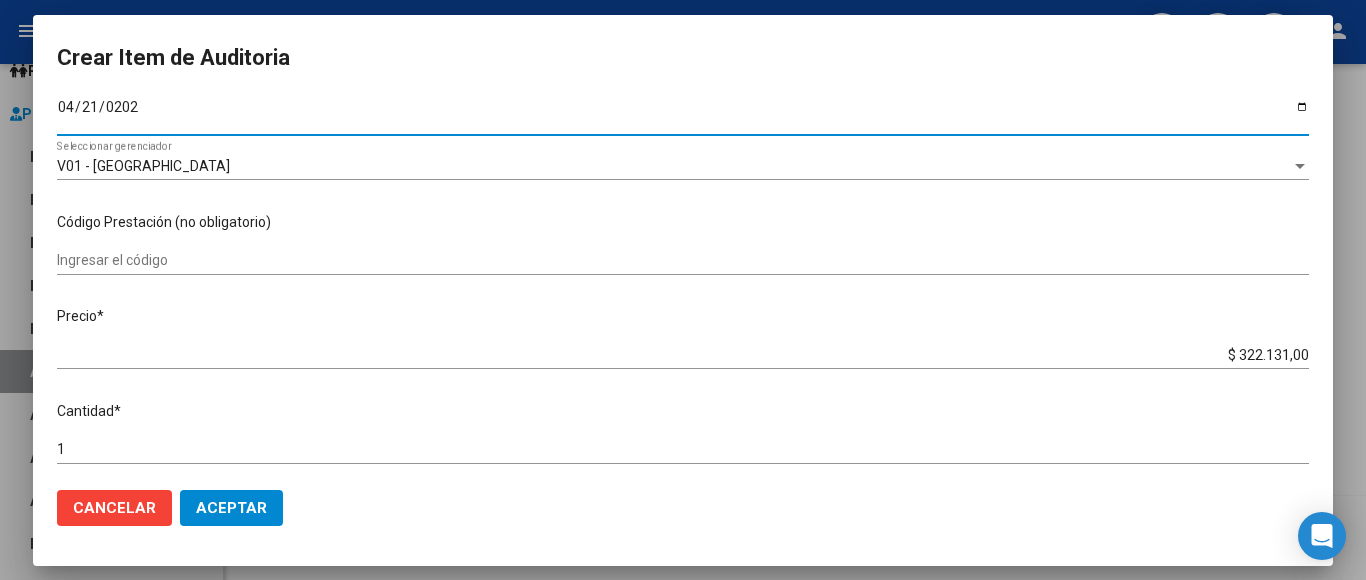 scroll, scrollTop: 300, scrollLeft: 0, axis: vertical 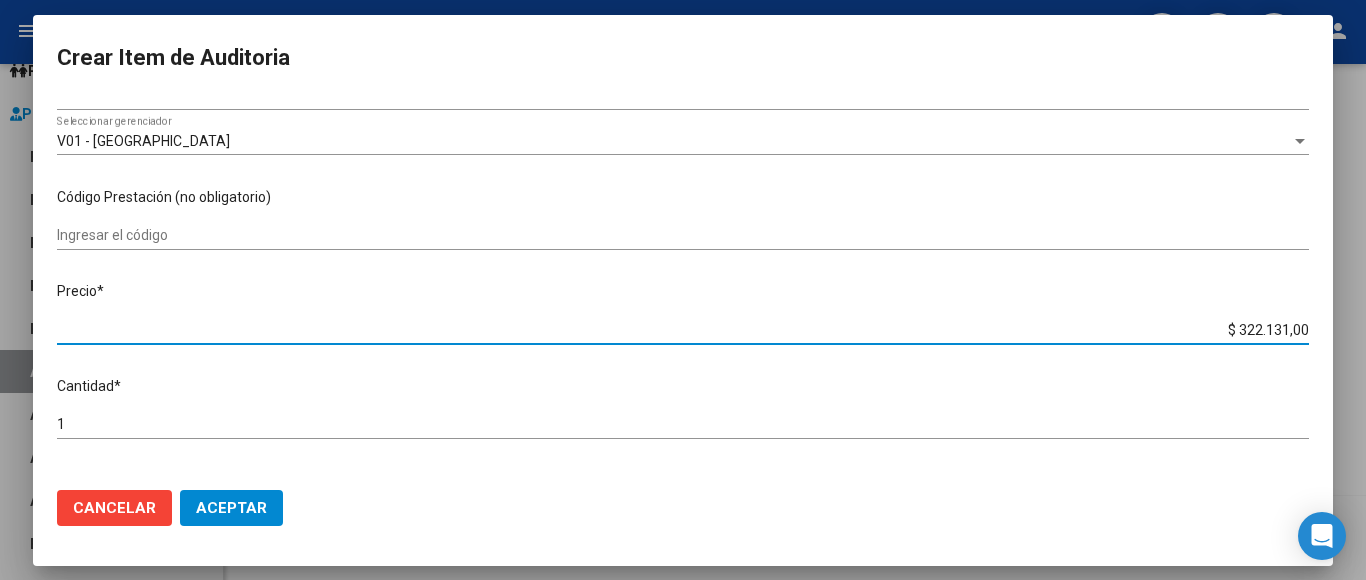 drag, startPoint x: 1207, startPoint y: 322, endPoint x: 1365, endPoint y: 347, distance: 159.96562 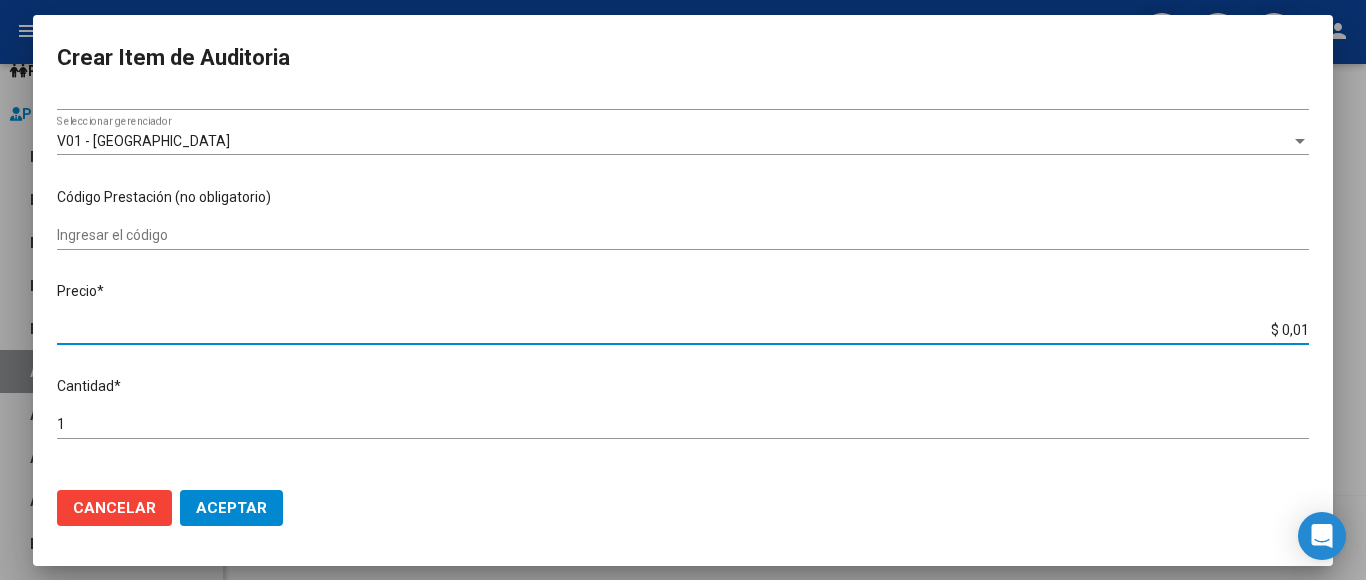 type on "$ 0,14" 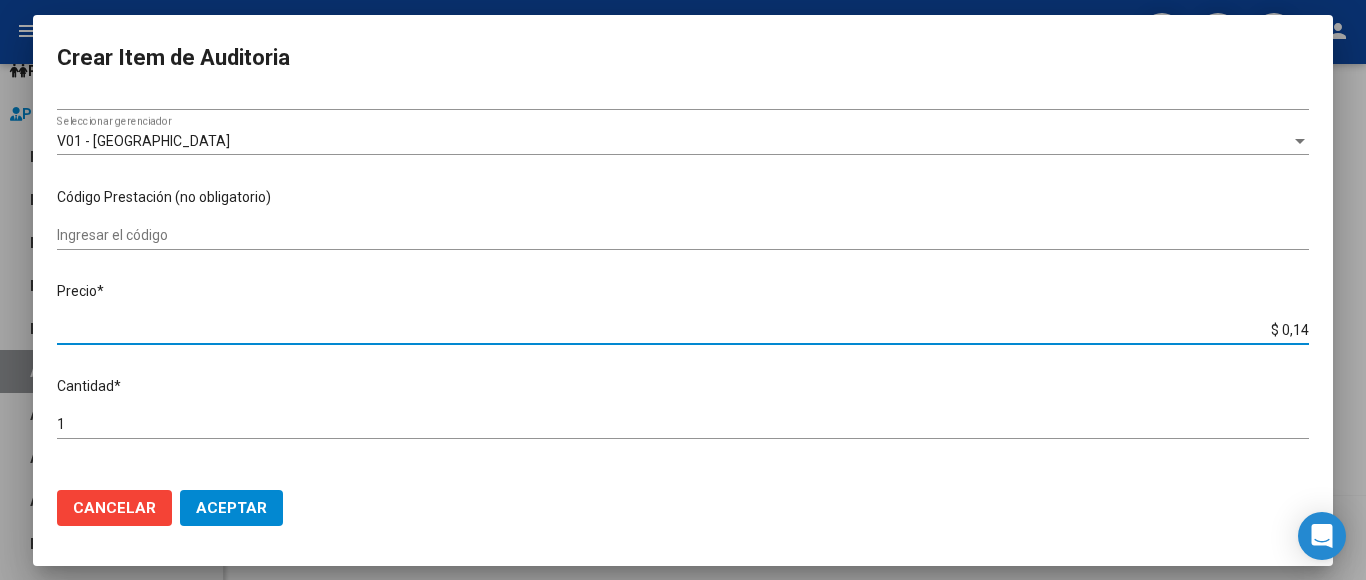 type on "$ 1,41" 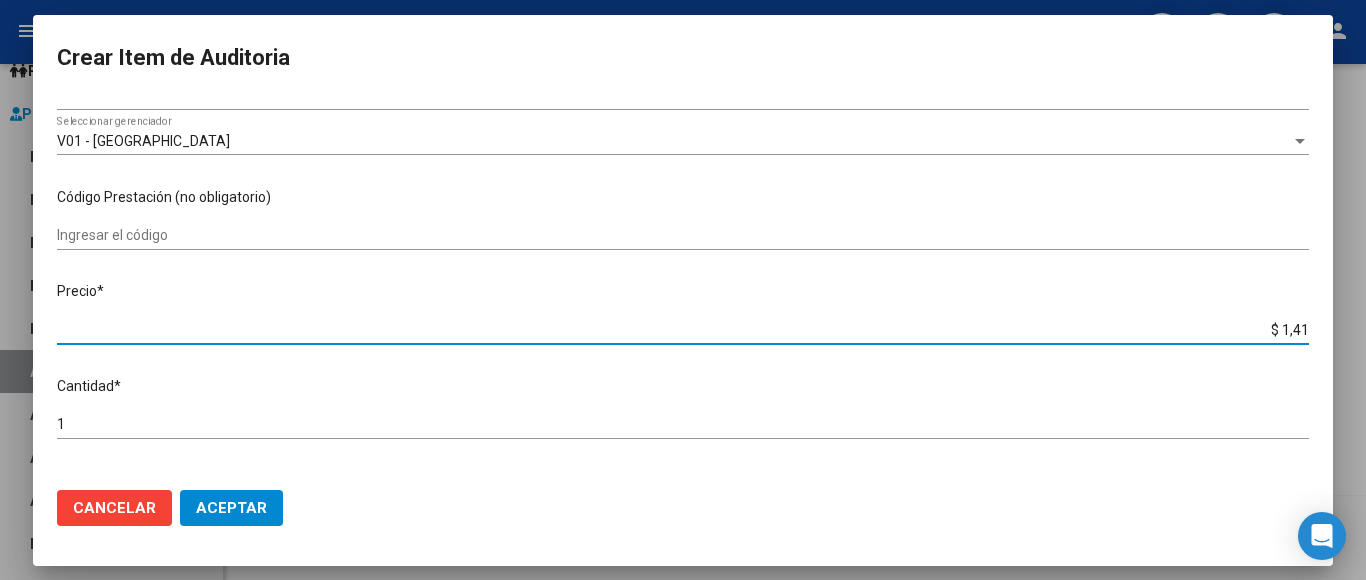 type 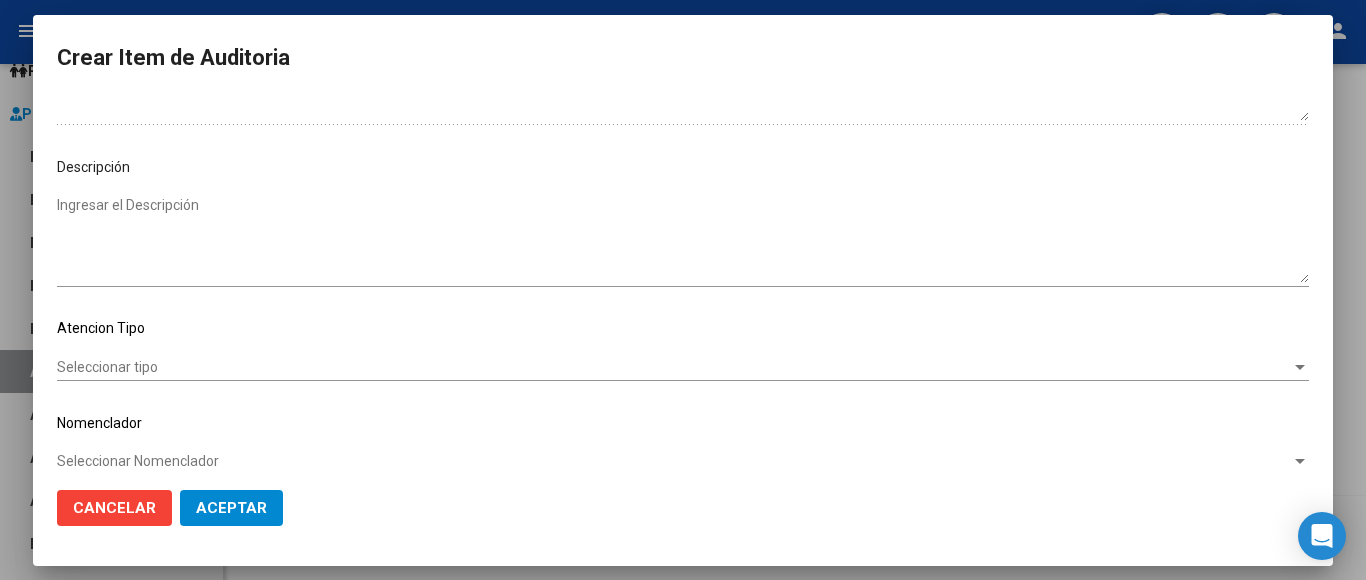 scroll, scrollTop: 1133, scrollLeft: 0, axis: vertical 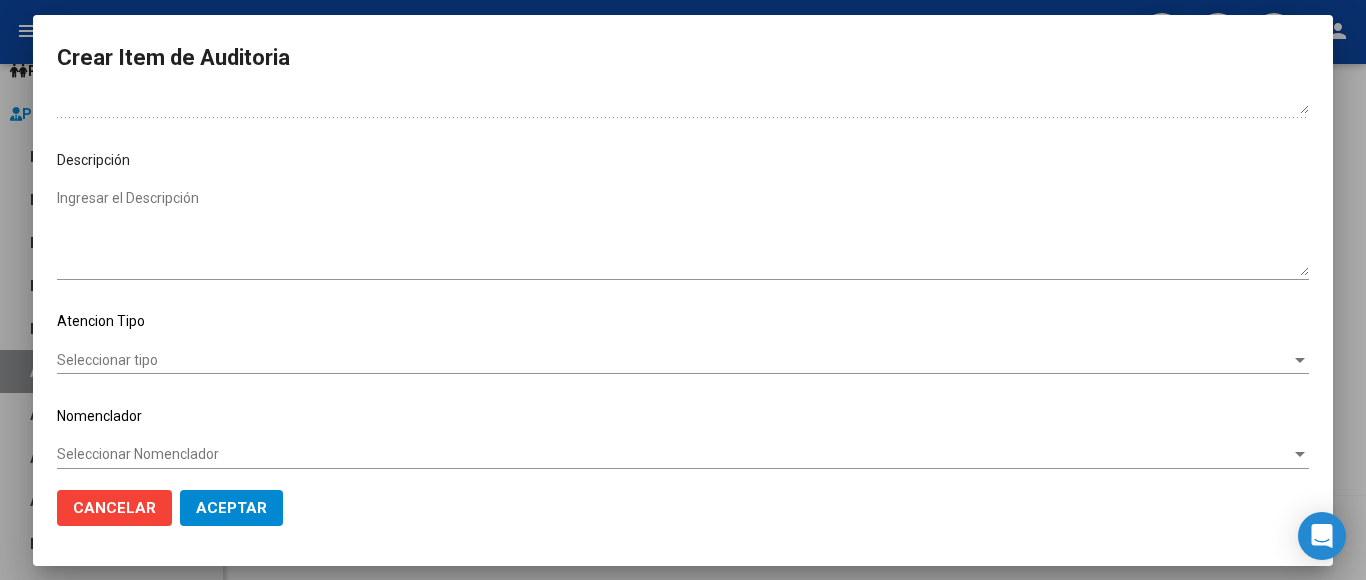 click on "Seleccionar tipo" at bounding box center [674, 360] 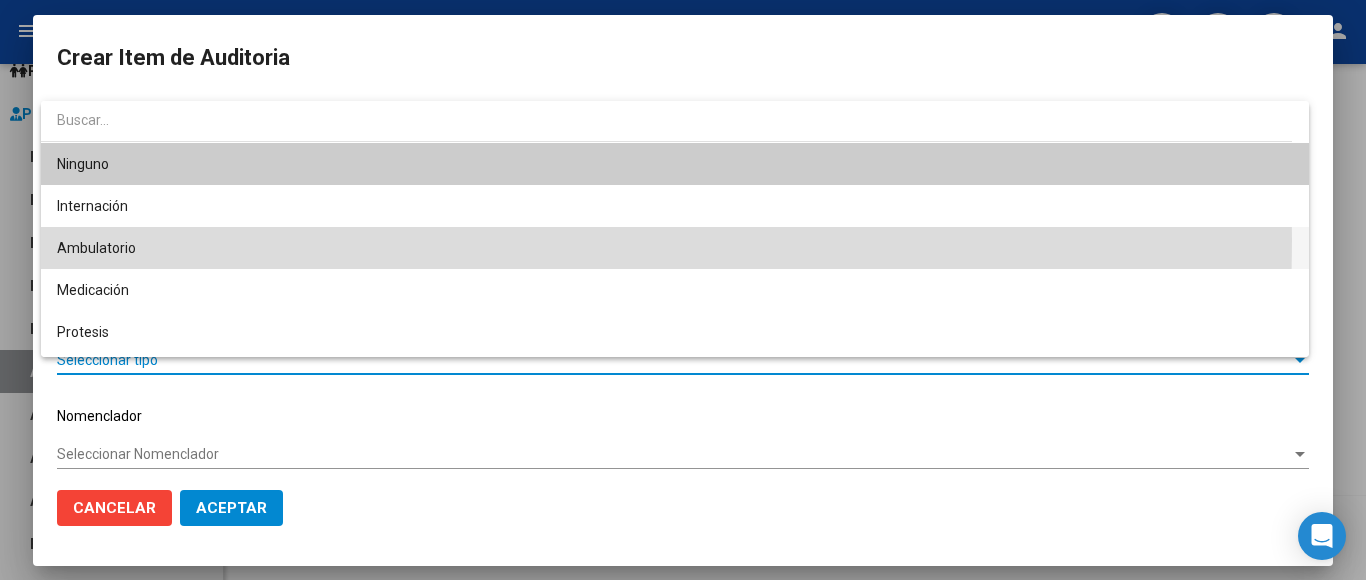 click on "Ambulatorio" at bounding box center (675, 248) 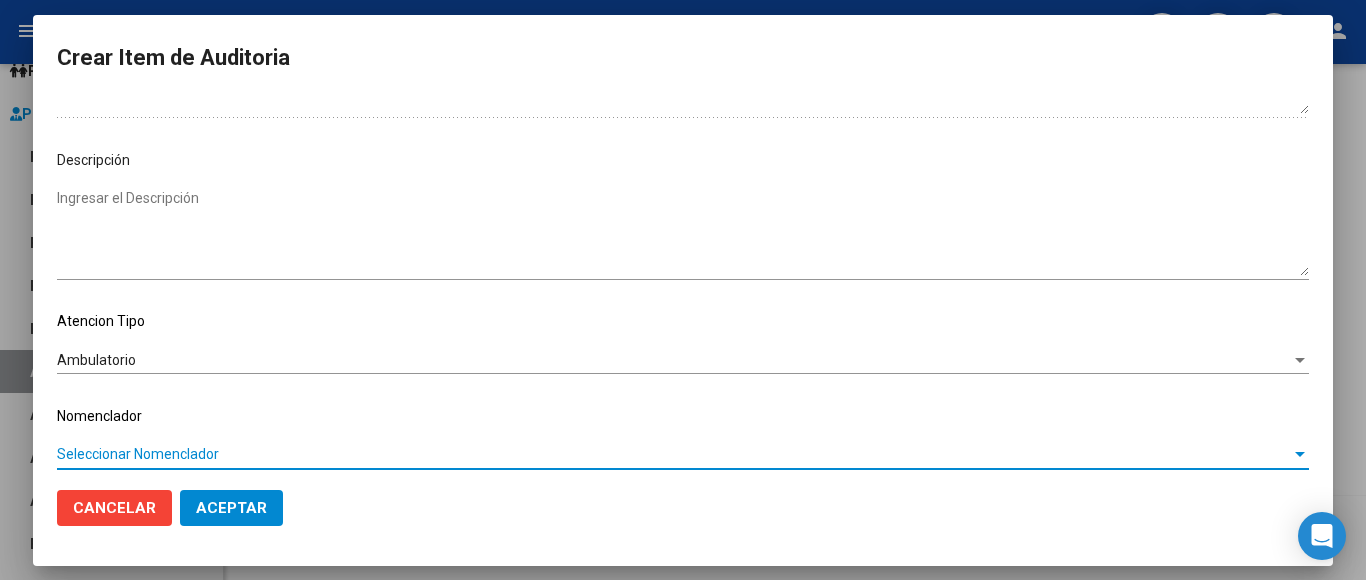 click on "Seleccionar Nomenclador" at bounding box center (674, 454) 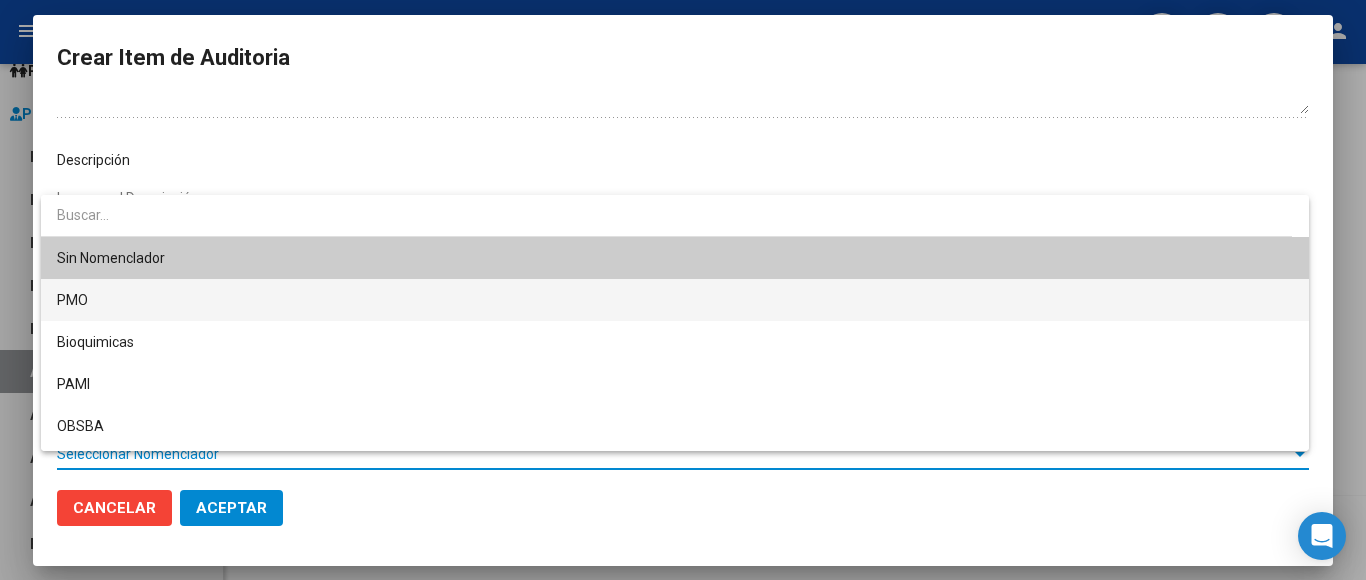click on "PMO" at bounding box center [675, 300] 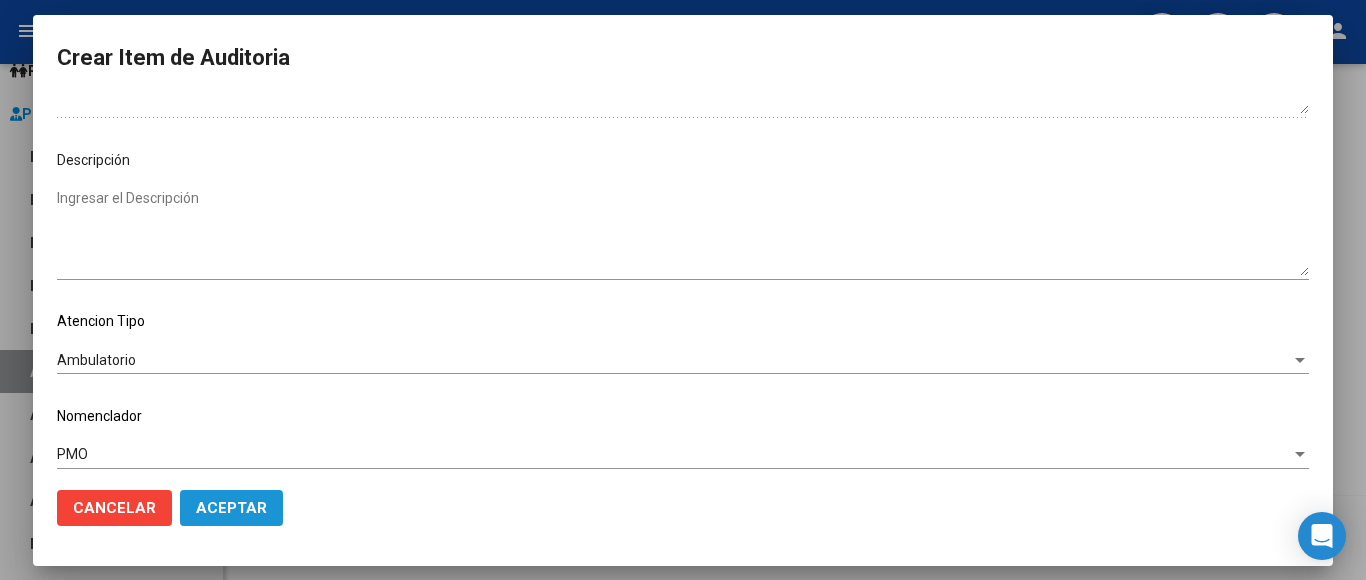 click on "Aceptar" 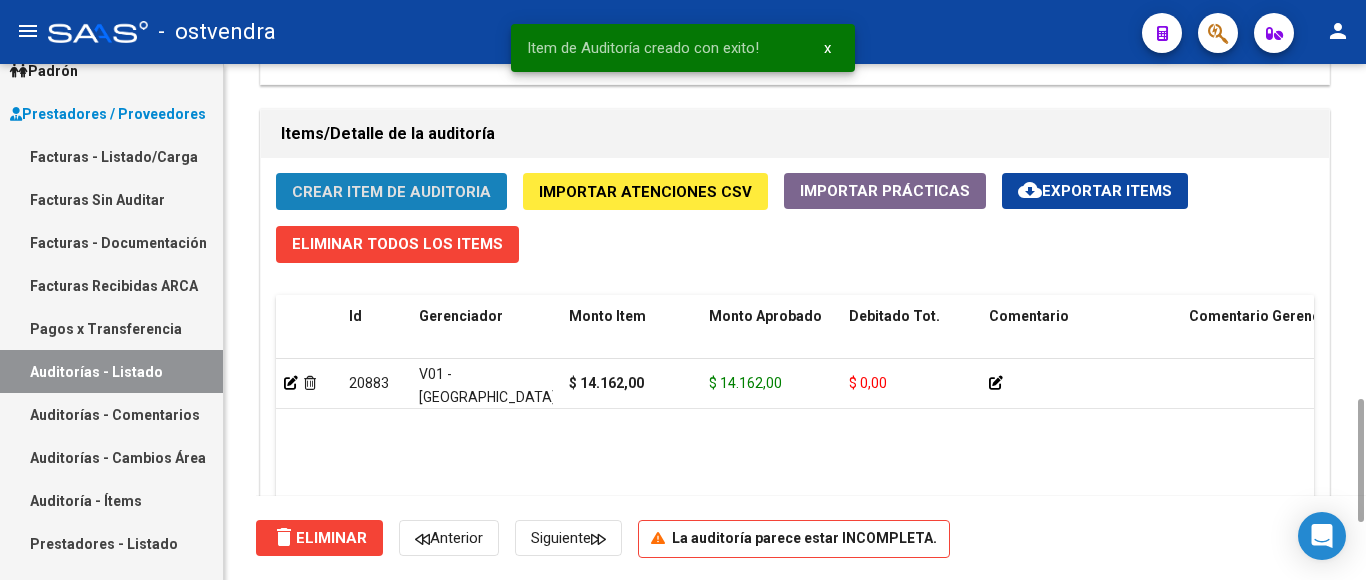 click on "Crear Item de Auditoria" 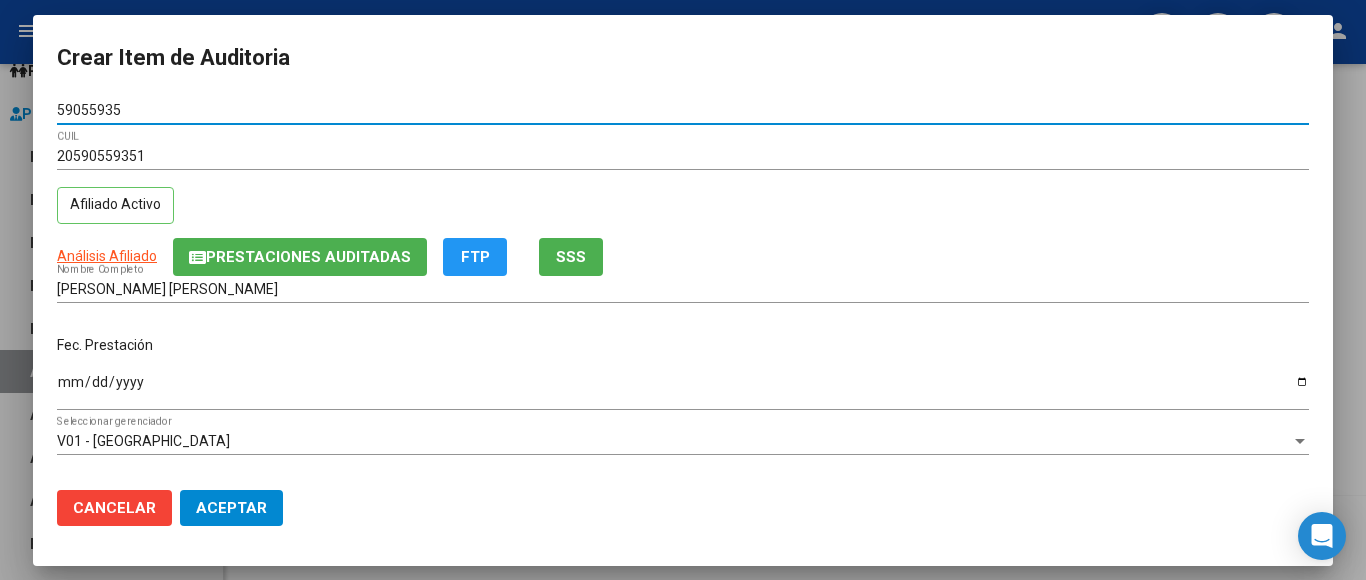 click on "Ingresar la fecha" at bounding box center [683, 389] 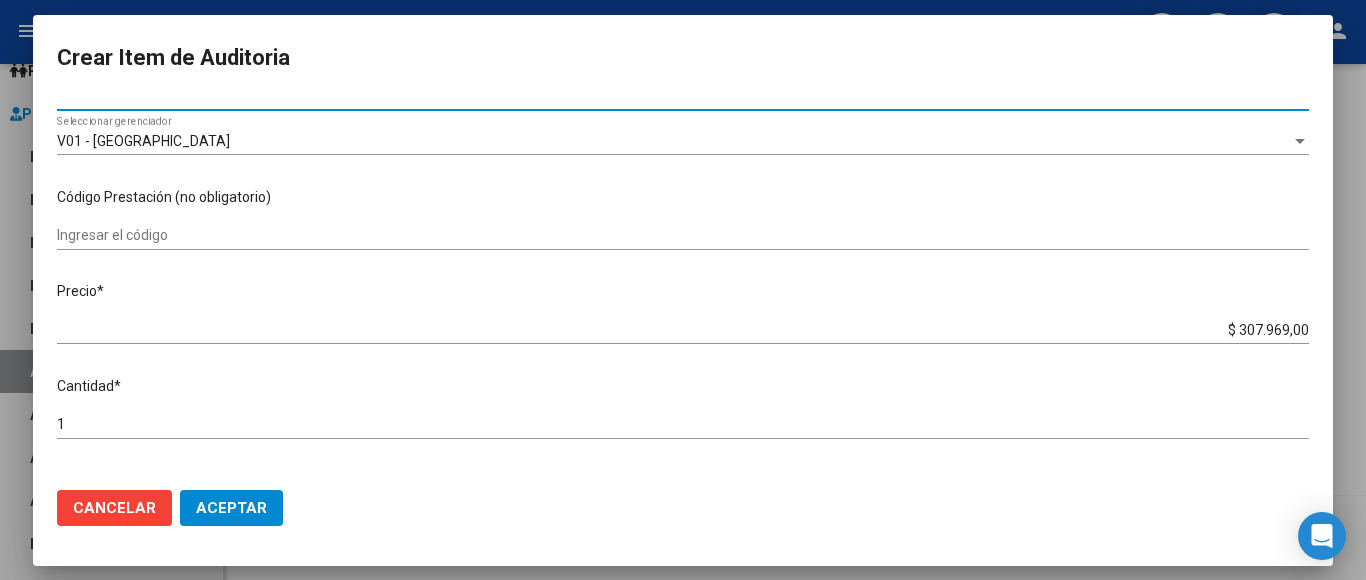 scroll, scrollTop: 0, scrollLeft: 0, axis: both 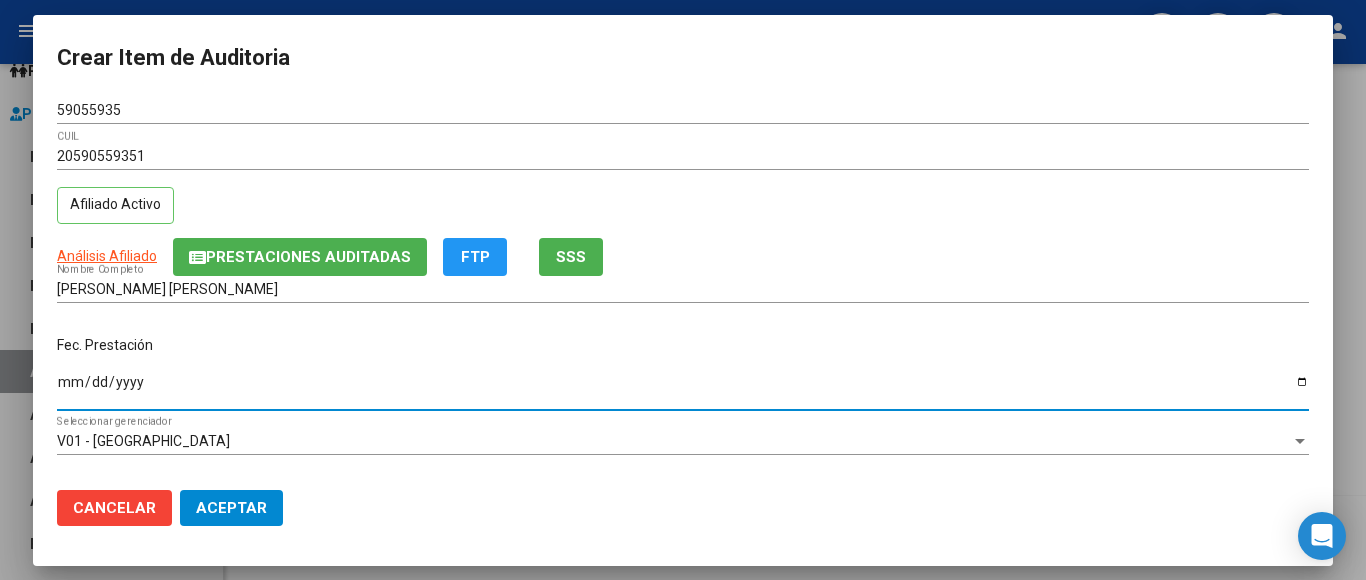 click on "[DATE]" at bounding box center [683, 389] 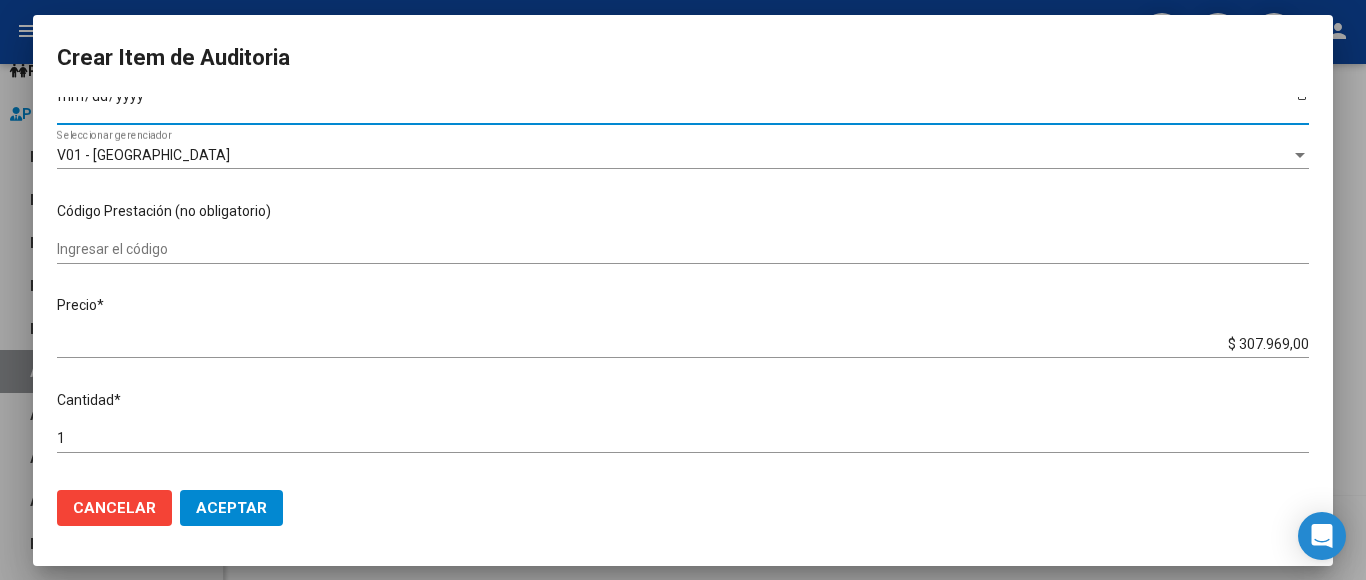 scroll, scrollTop: 300, scrollLeft: 0, axis: vertical 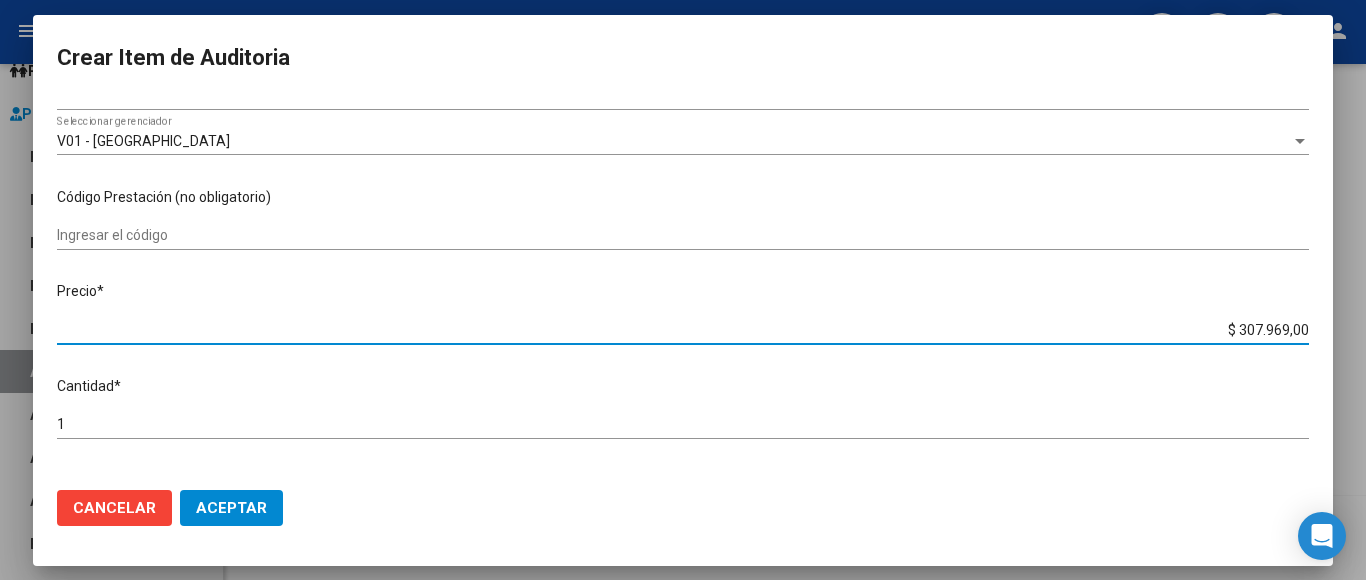 drag, startPoint x: 1194, startPoint y: 316, endPoint x: 1317, endPoint y: 322, distance: 123.146255 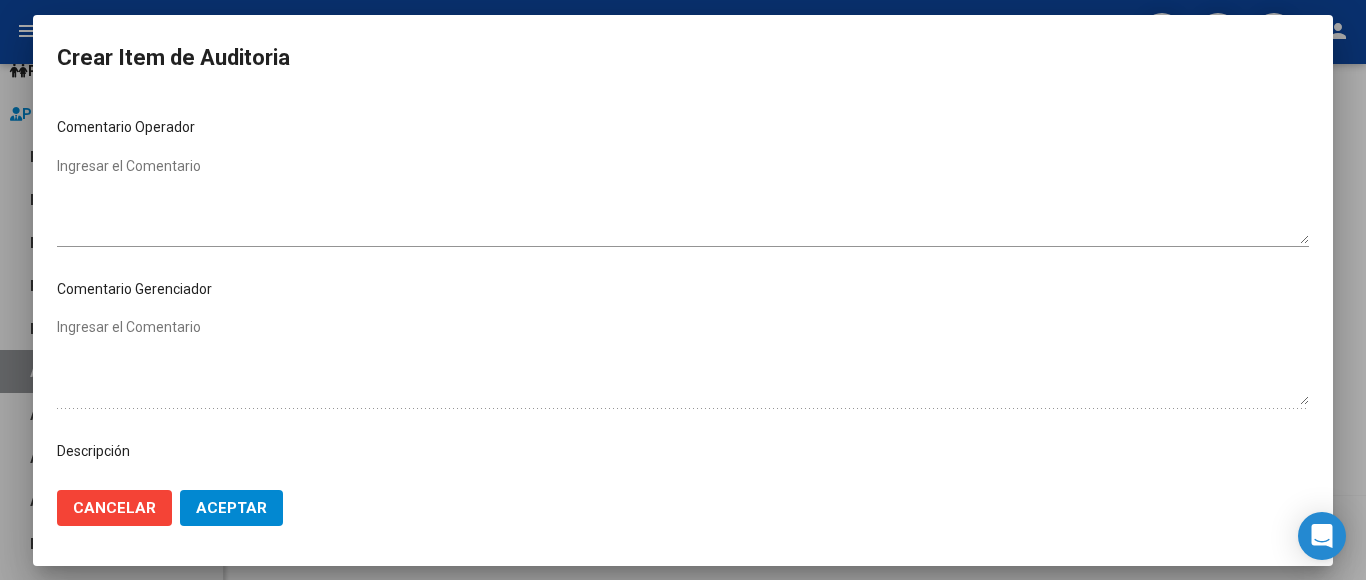 scroll, scrollTop: 1133, scrollLeft: 0, axis: vertical 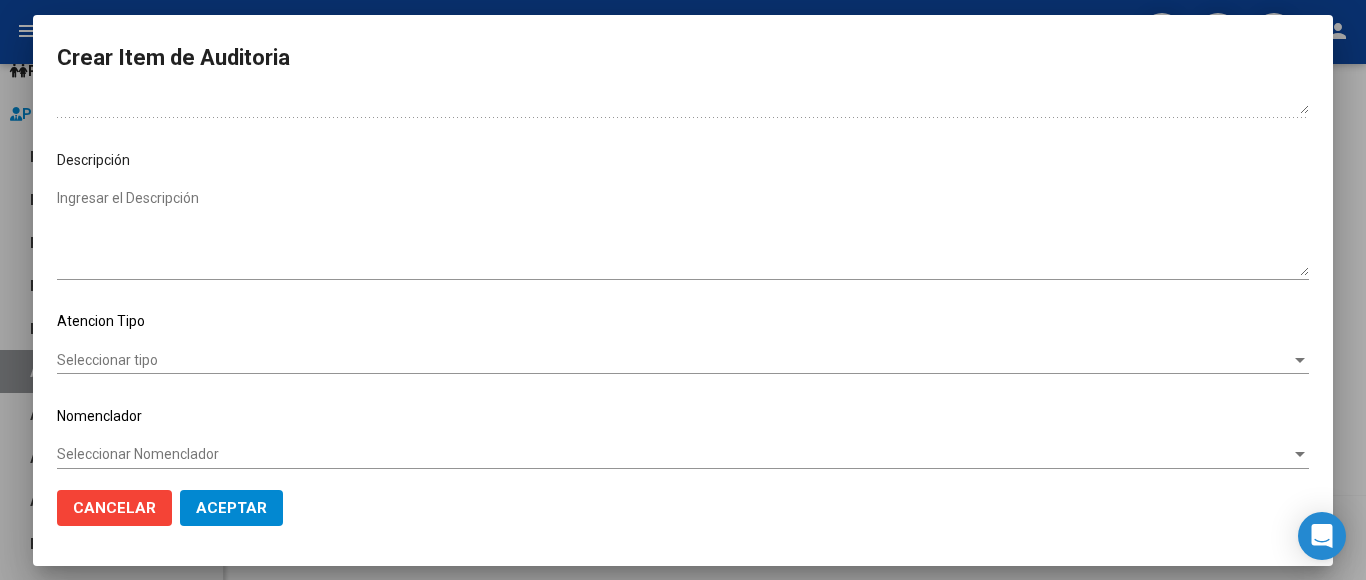 click on "Seleccionar tipo Seleccionar tipo" 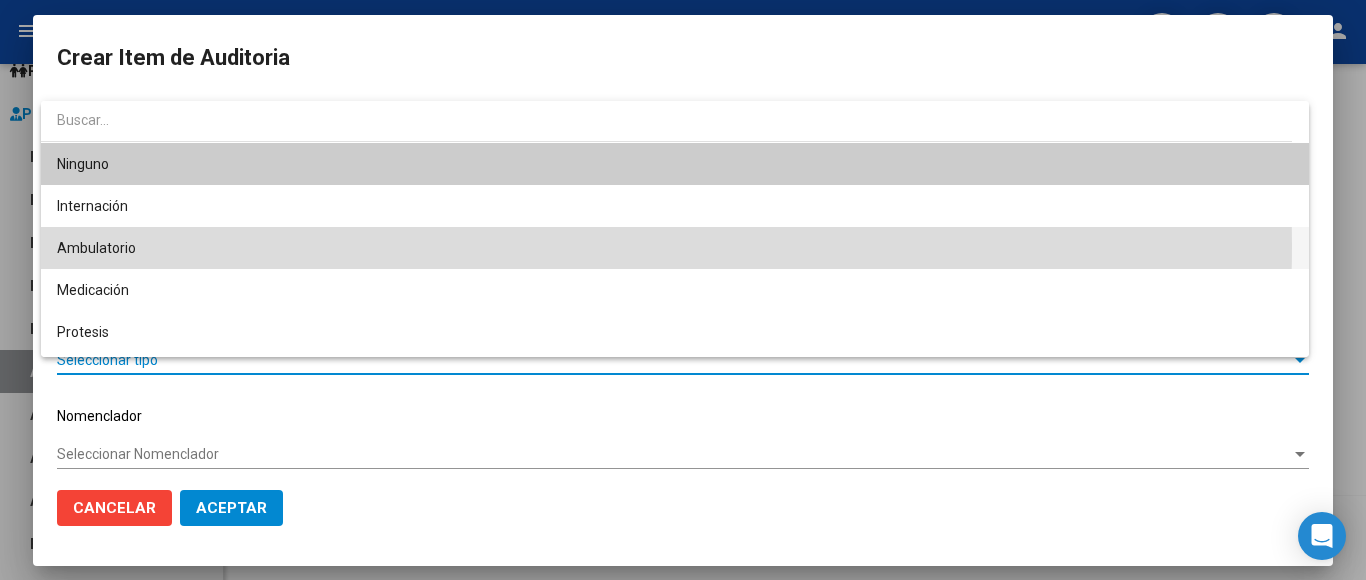 click on "Ambulatorio" at bounding box center [675, 248] 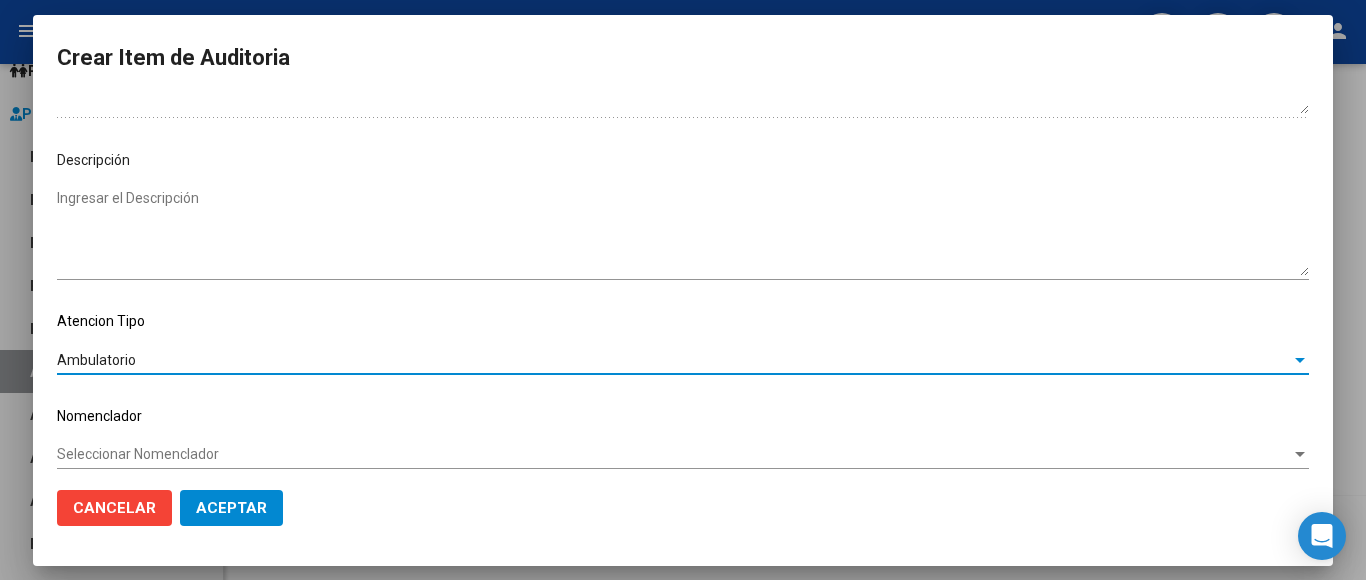 click on "Seleccionar Nomenclador" at bounding box center [674, 454] 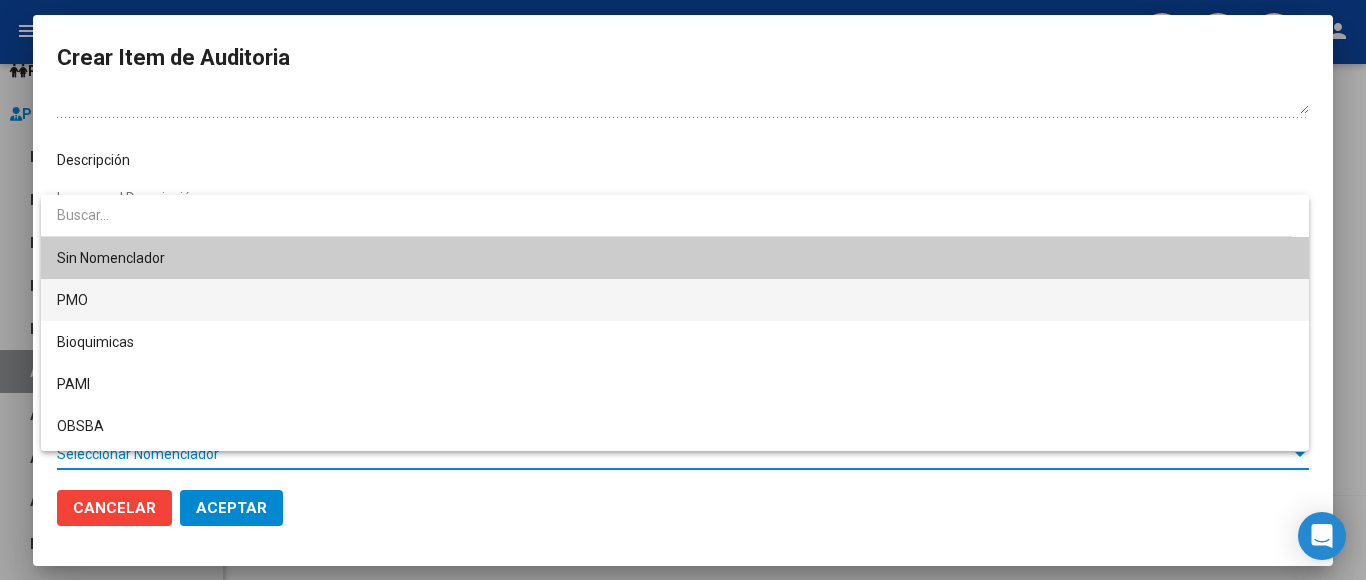click on "PMO" at bounding box center (675, 300) 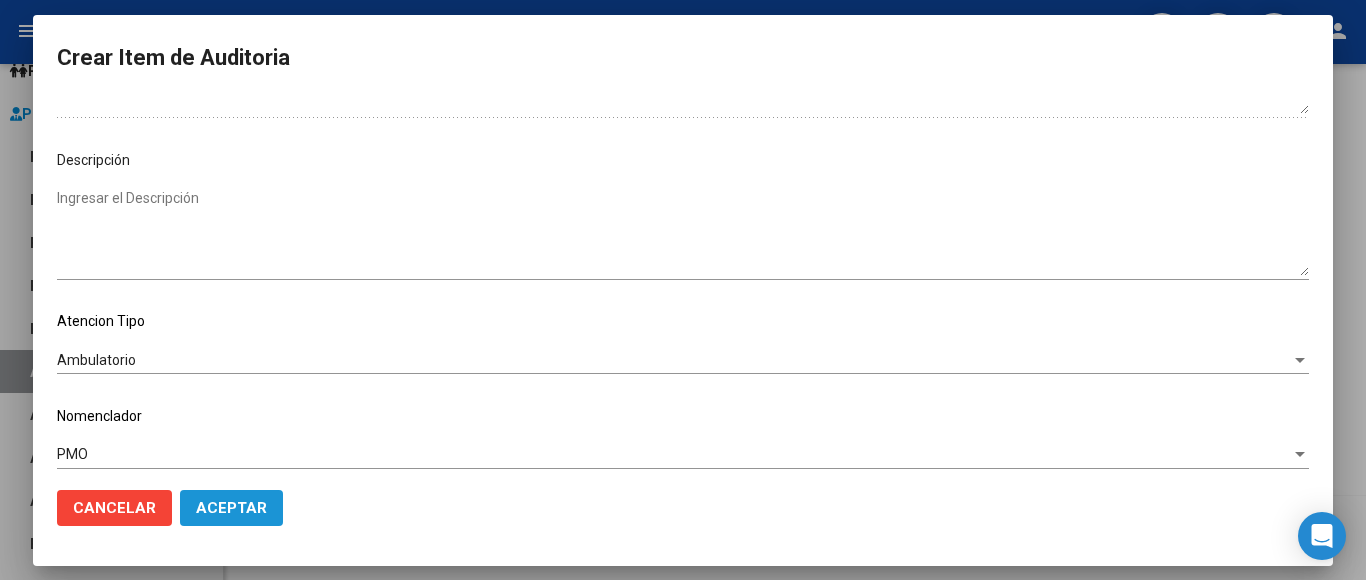 click on "Aceptar" 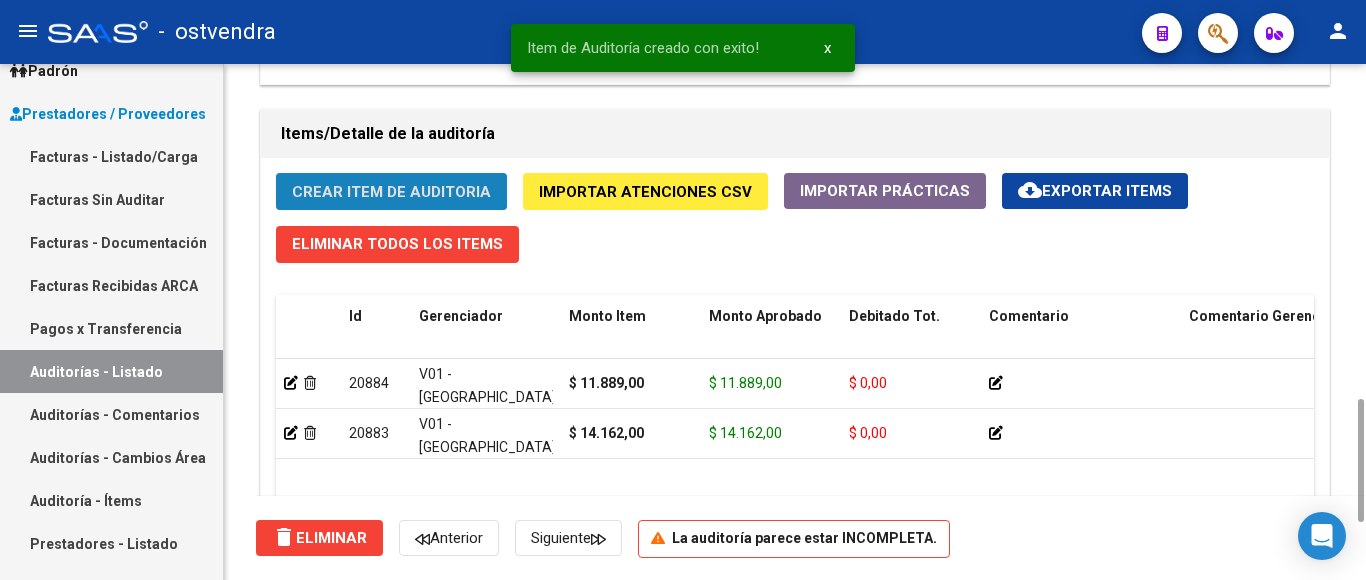 click on "Crear Item de Auditoria" 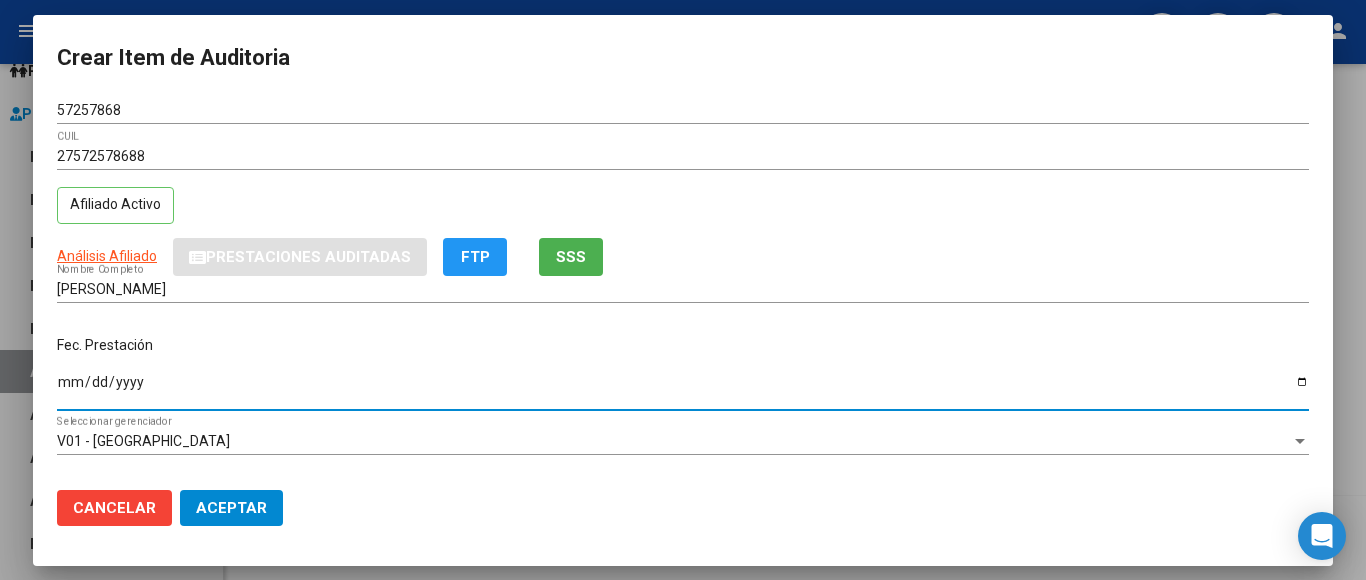 click on "Ingresar la fecha" at bounding box center [683, 389] 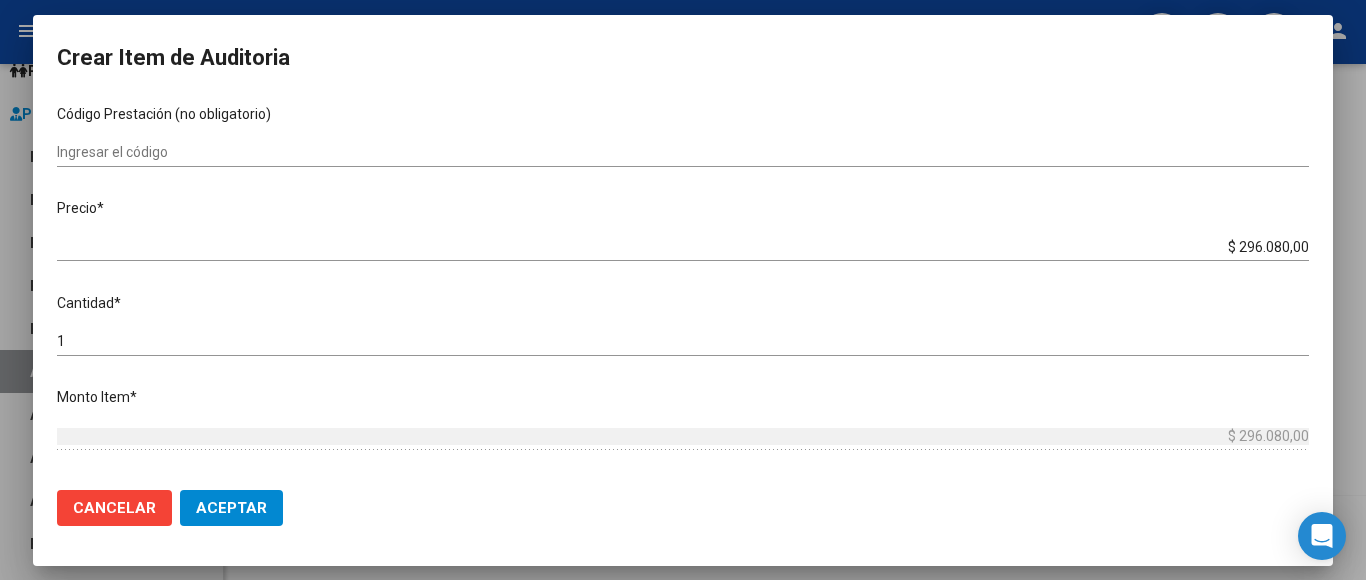 scroll, scrollTop: 400, scrollLeft: 0, axis: vertical 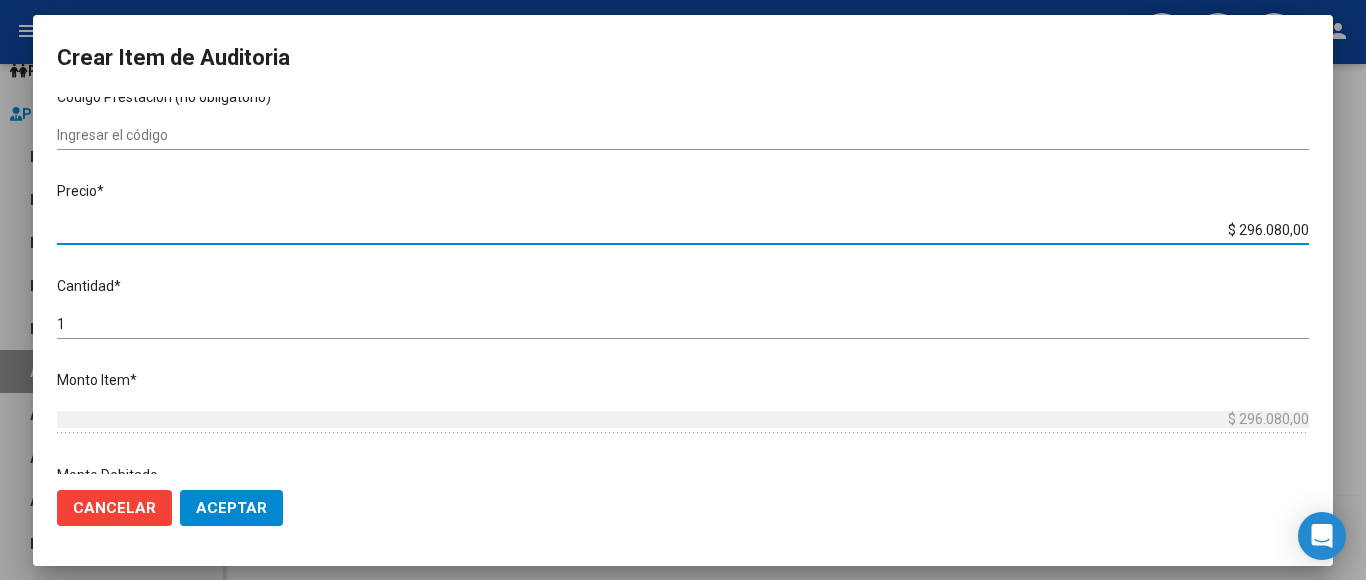drag, startPoint x: 1191, startPoint y: 220, endPoint x: 1327, endPoint y: 226, distance: 136.1323 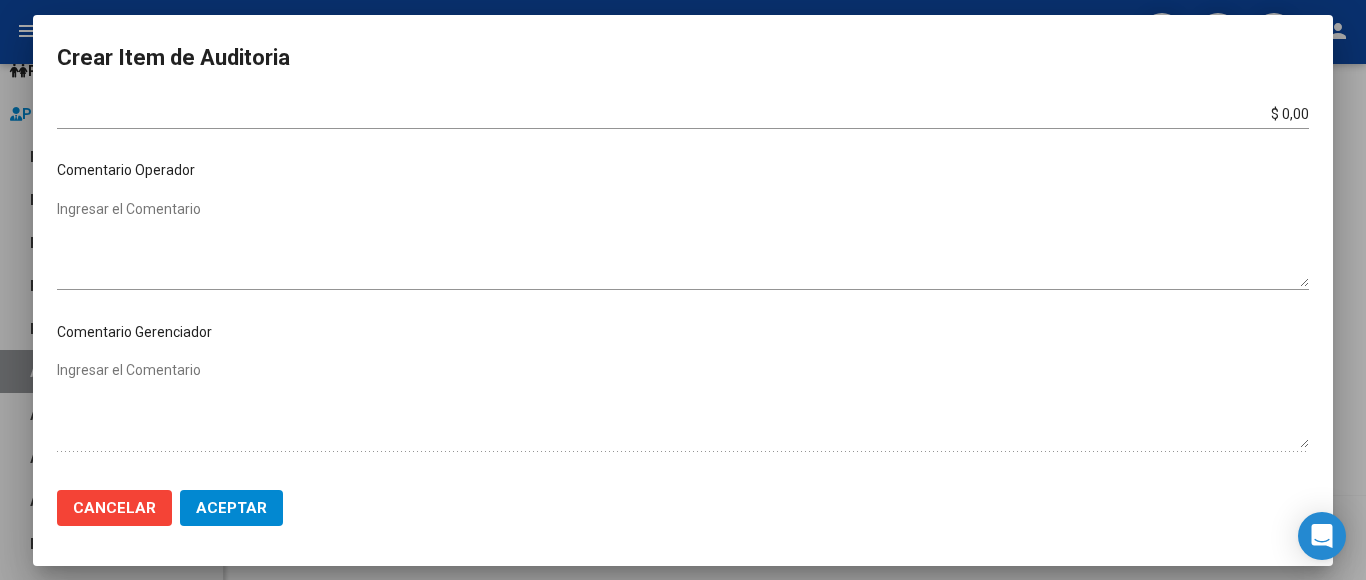 scroll, scrollTop: 1133, scrollLeft: 0, axis: vertical 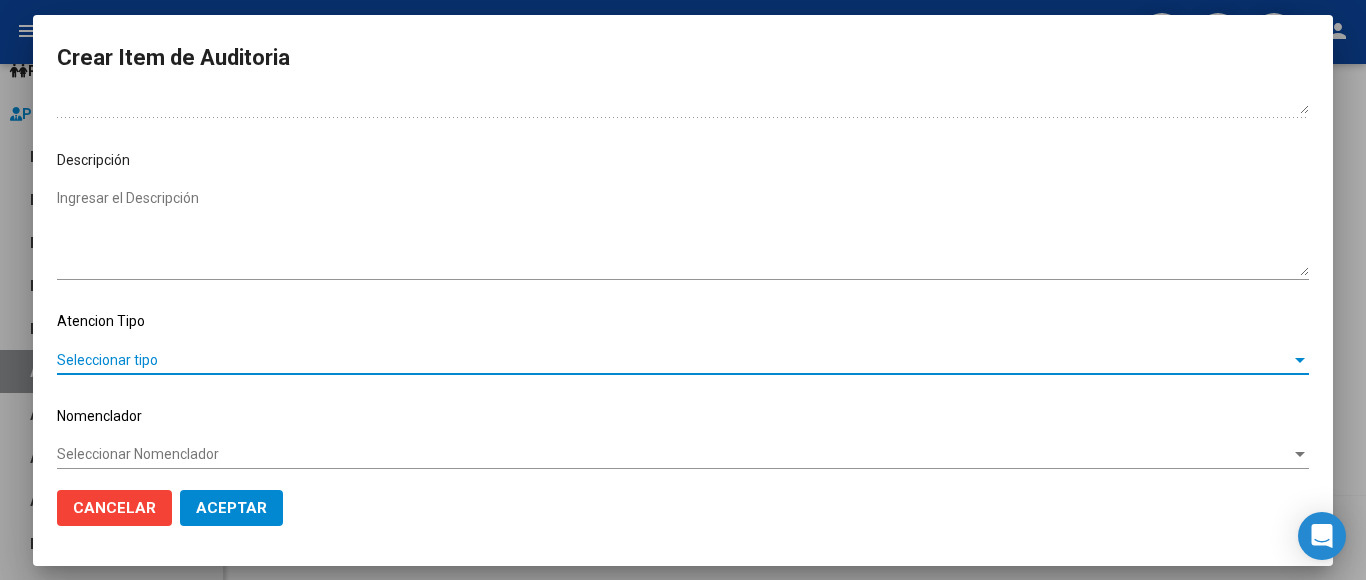 click on "Seleccionar tipo" at bounding box center (674, 360) 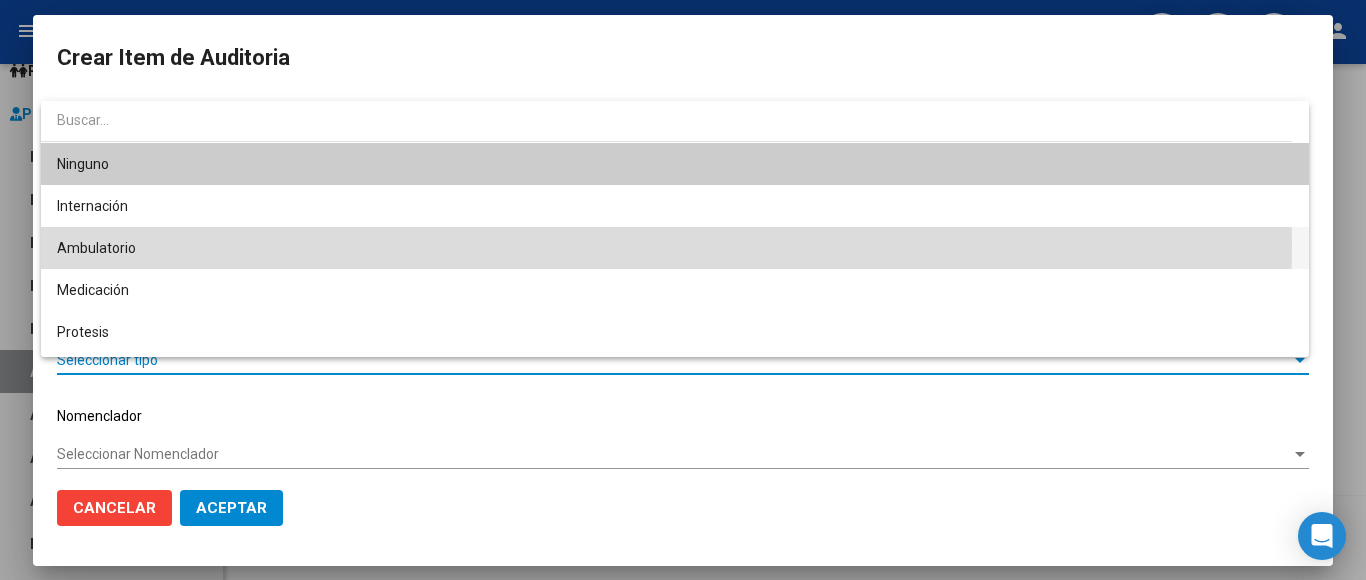 click on "Ambulatorio" at bounding box center (675, 248) 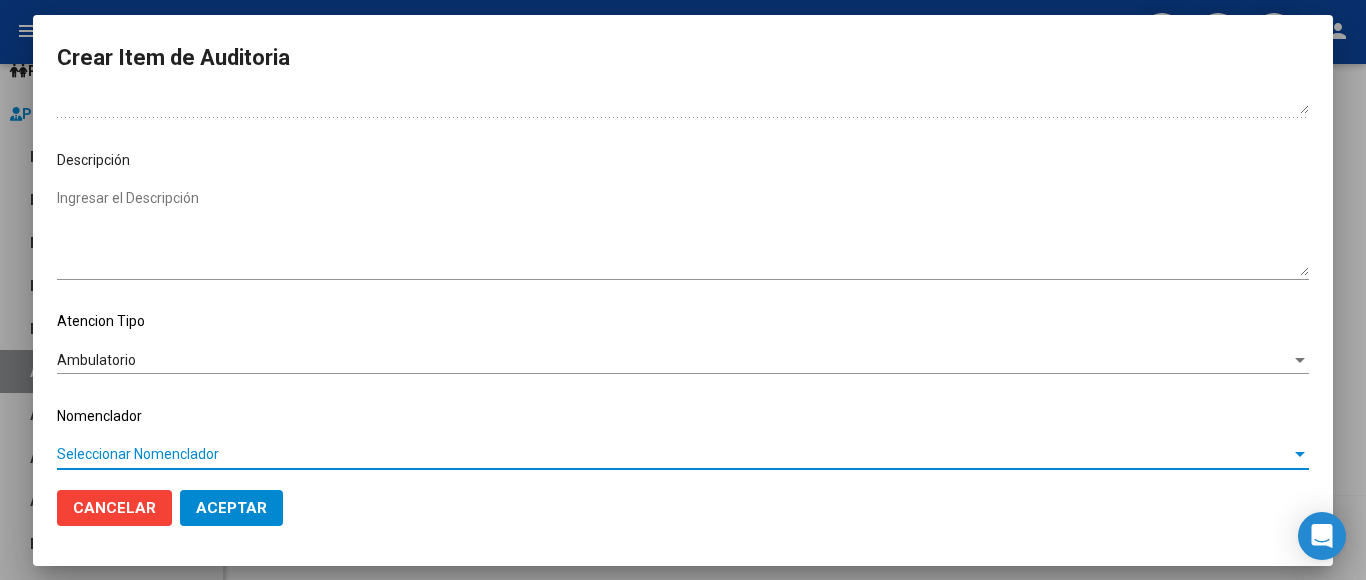 click on "Seleccionar Nomenclador" at bounding box center [674, 454] 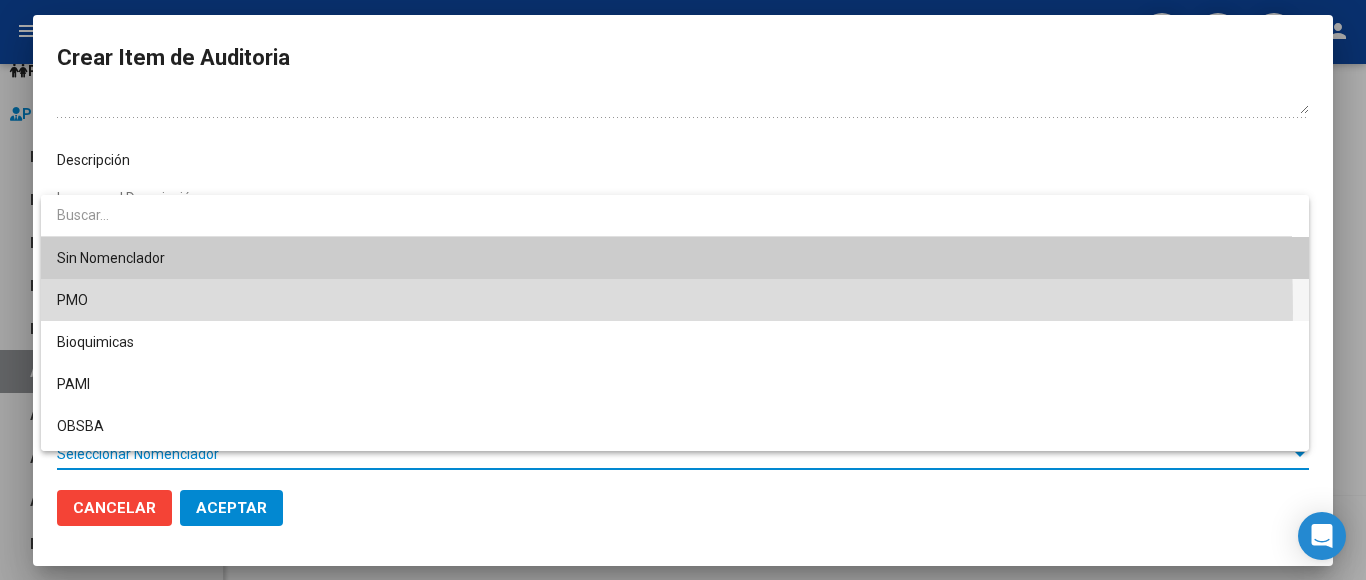 click on "PMO" at bounding box center (675, 300) 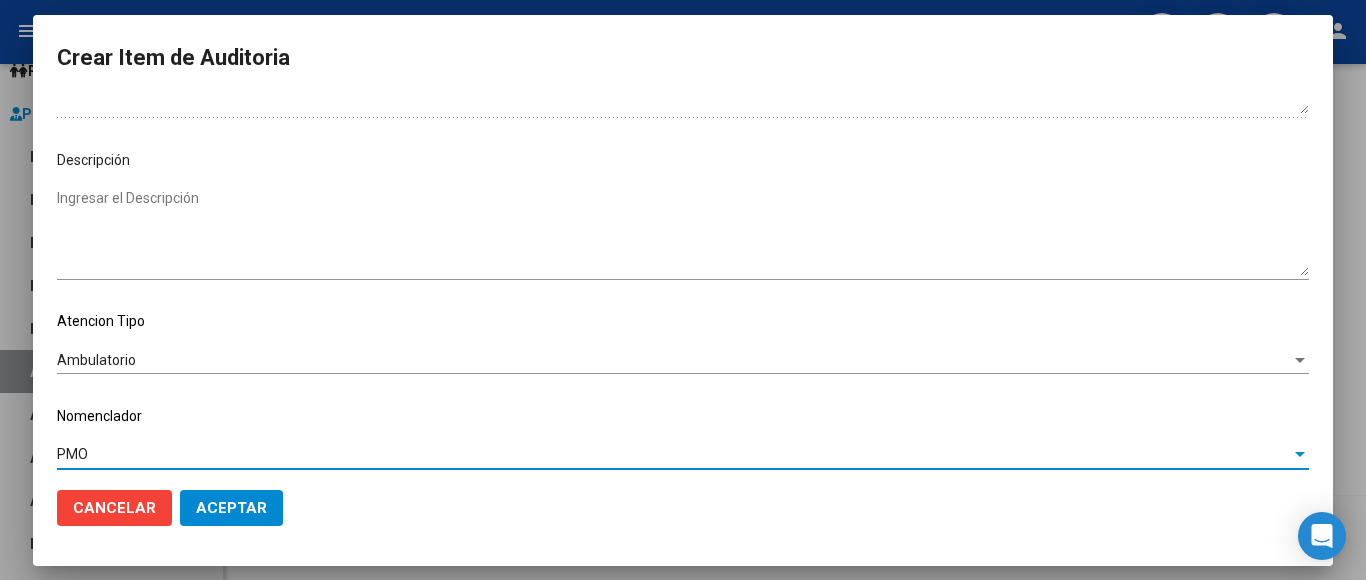 click on "Aceptar" 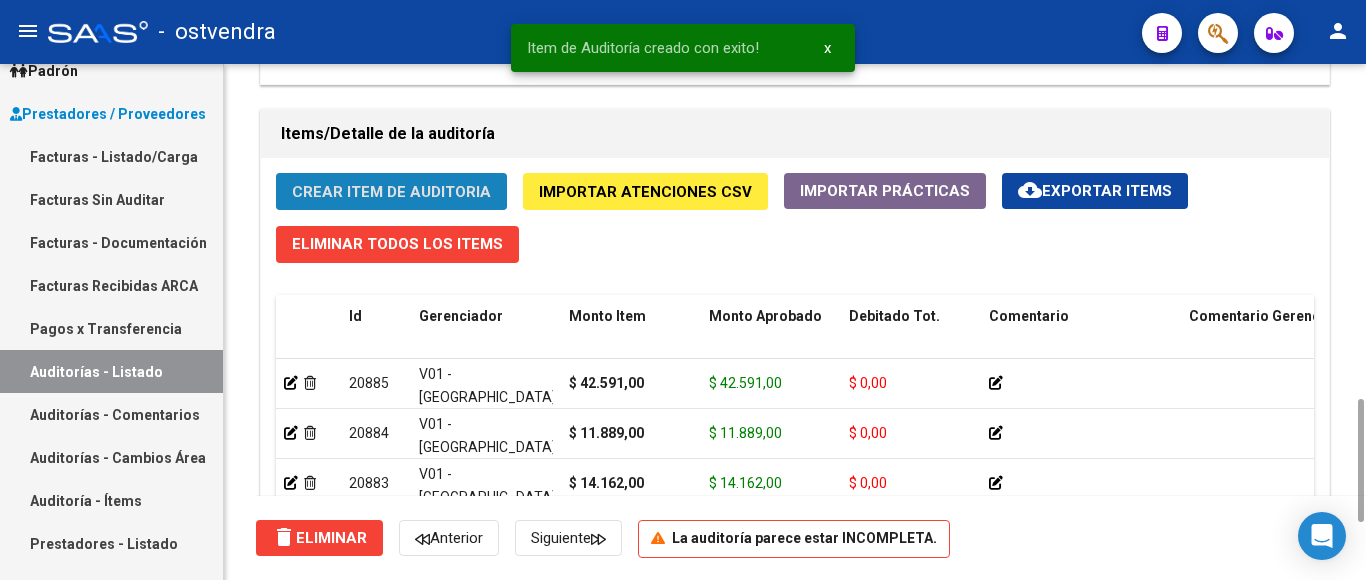 click on "Crear Item de Auditoria" 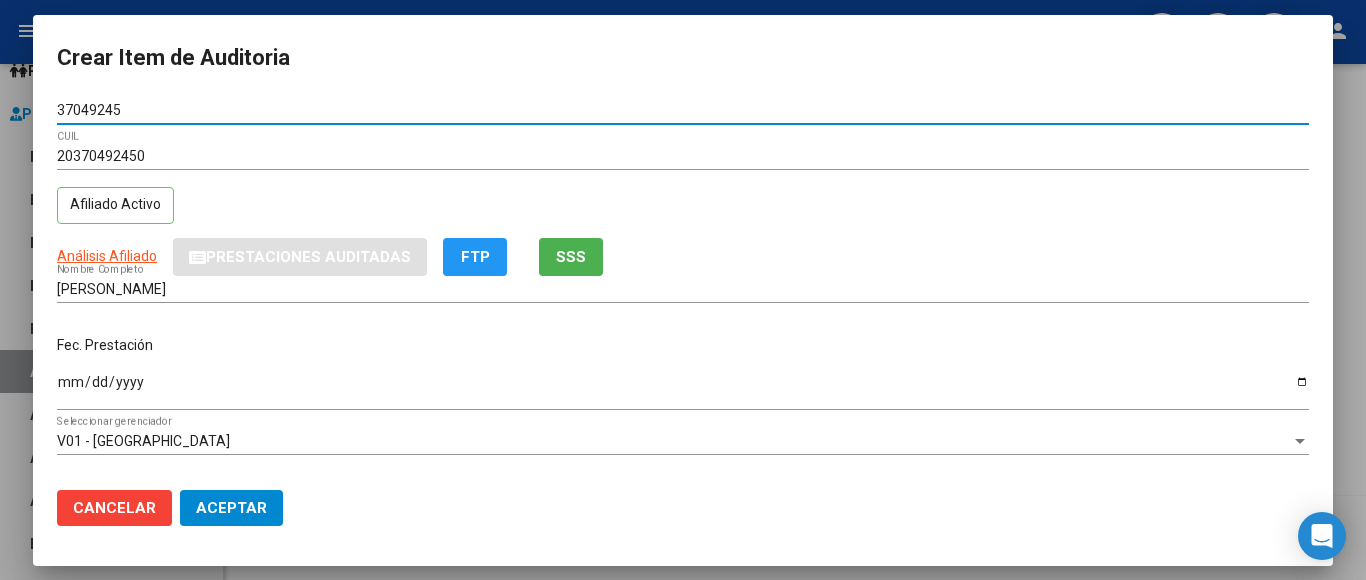 click on "Ingresar la fecha" at bounding box center (683, 389) 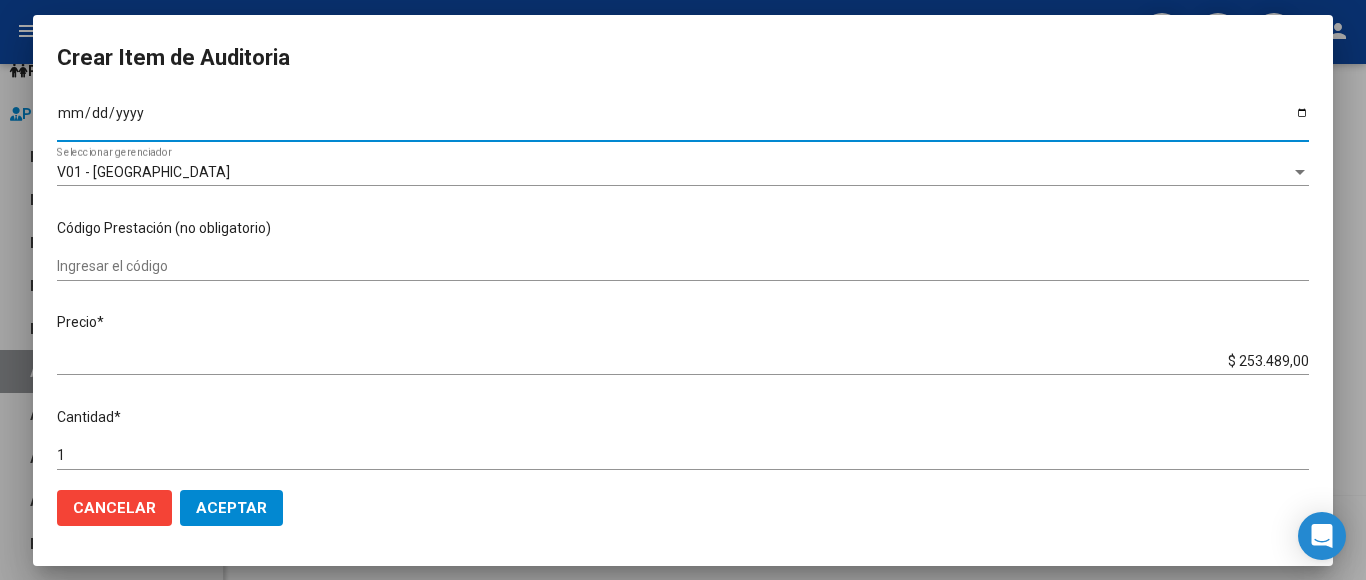 scroll, scrollTop: 300, scrollLeft: 0, axis: vertical 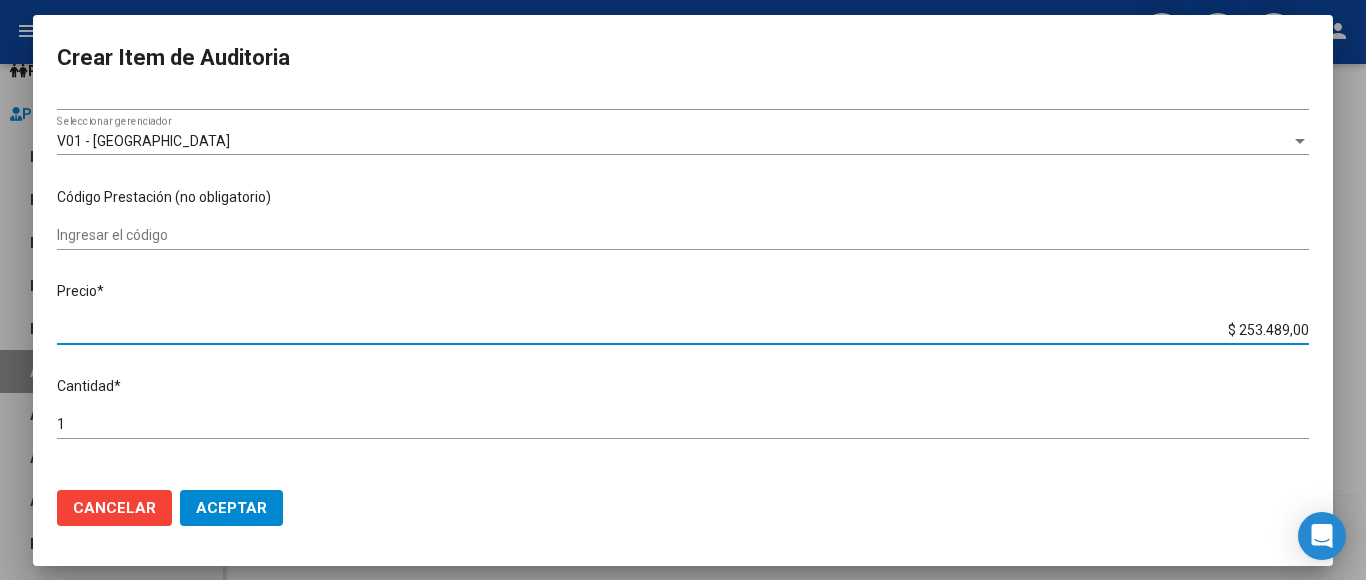 drag, startPoint x: 1188, startPoint y: 320, endPoint x: 1297, endPoint y: 317, distance: 109.041275 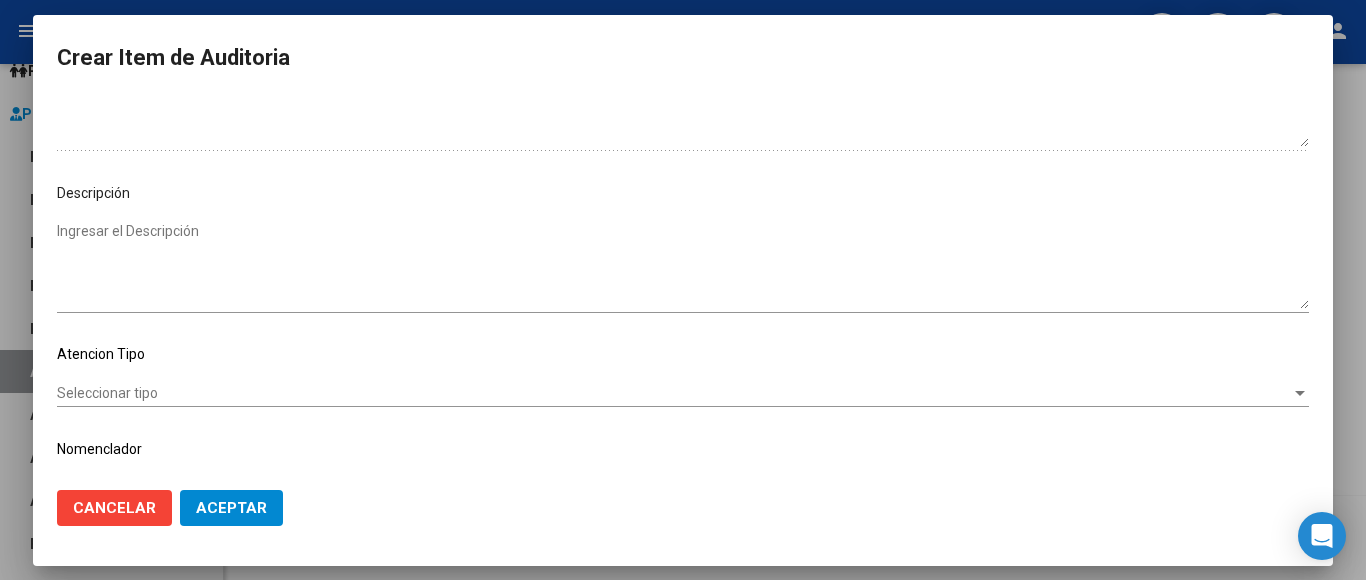 scroll, scrollTop: 1133, scrollLeft: 0, axis: vertical 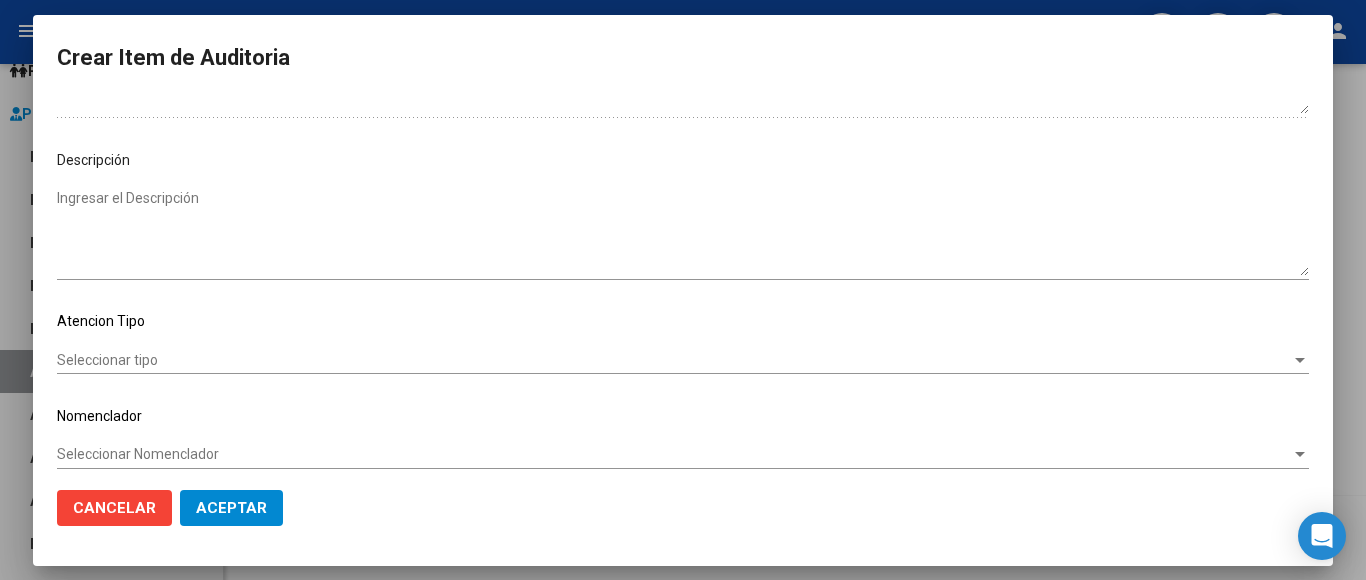 click on "Seleccionar tipo" at bounding box center [674, 360] 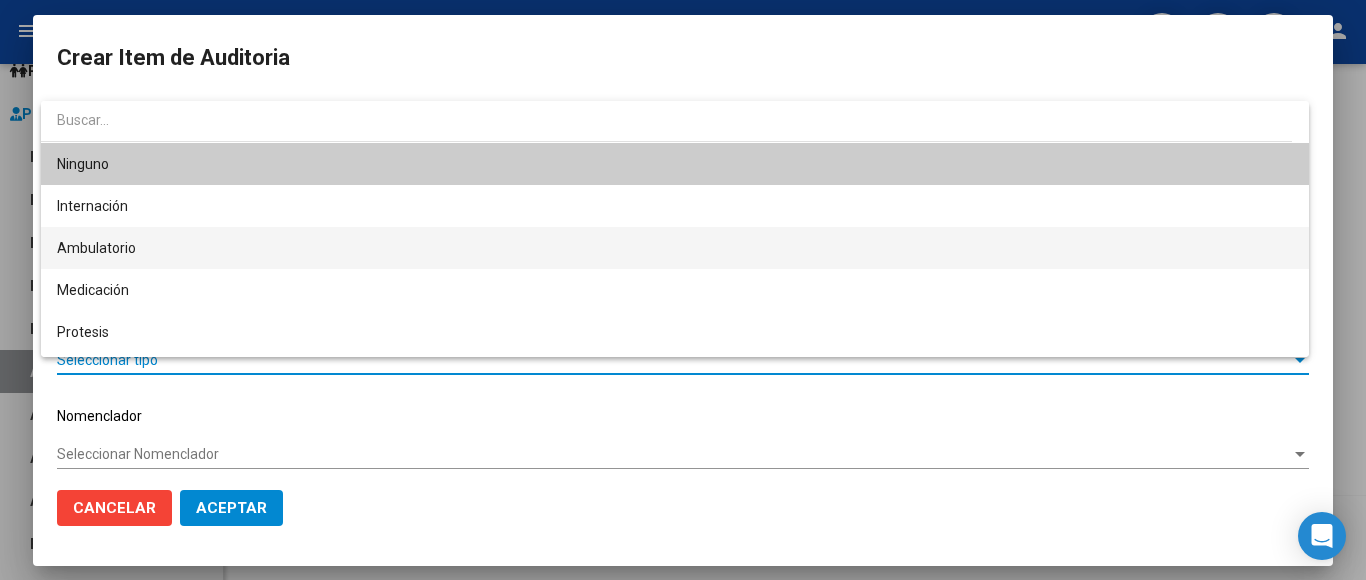 click on "Ambulatorio" at bounding box center (675, 248) 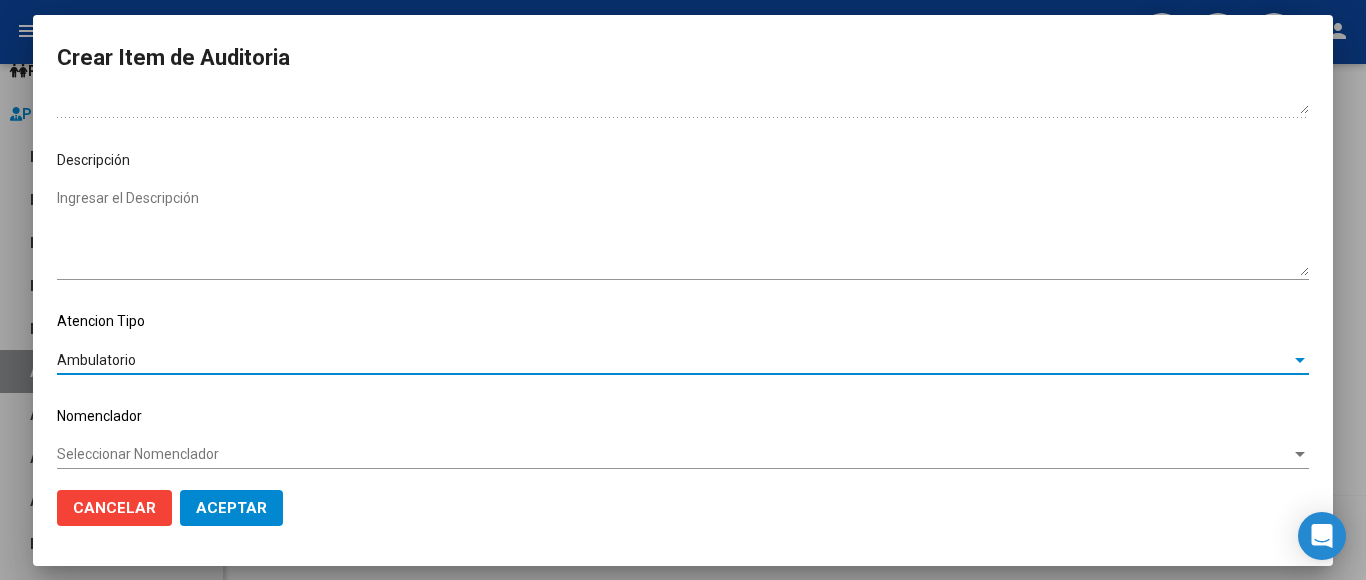 click on "Seleccionar Nomenclador" at bounding box center (674, 454) 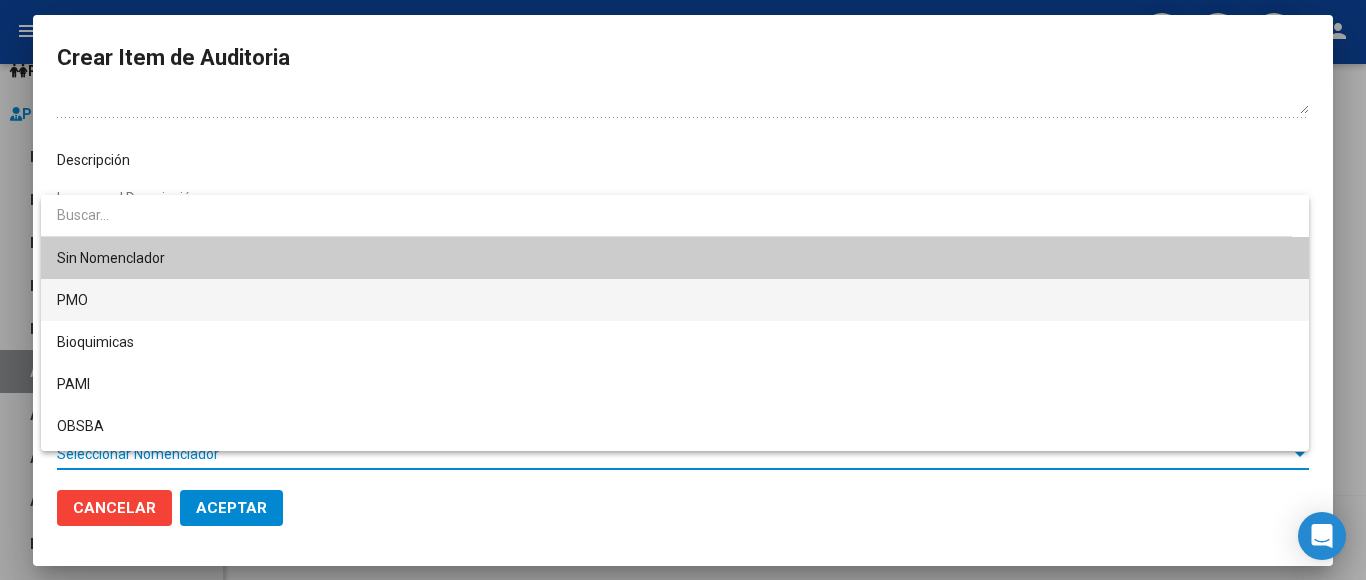click on "PMO" at bounding box center (675, 300) 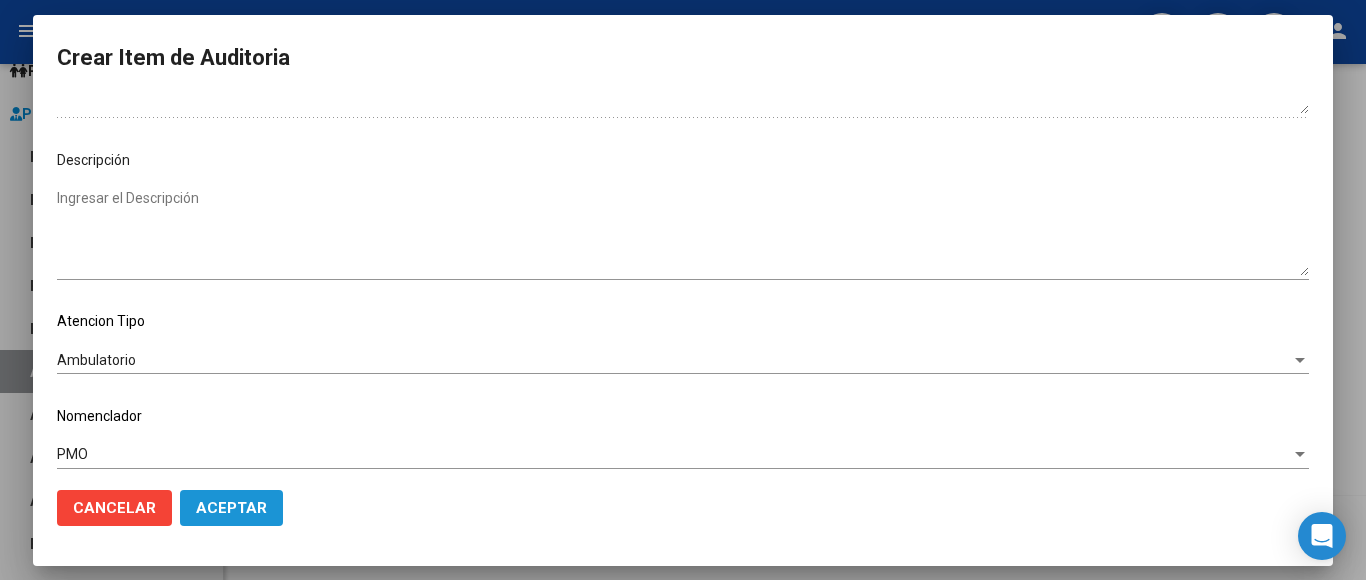 click on "Aceptar" 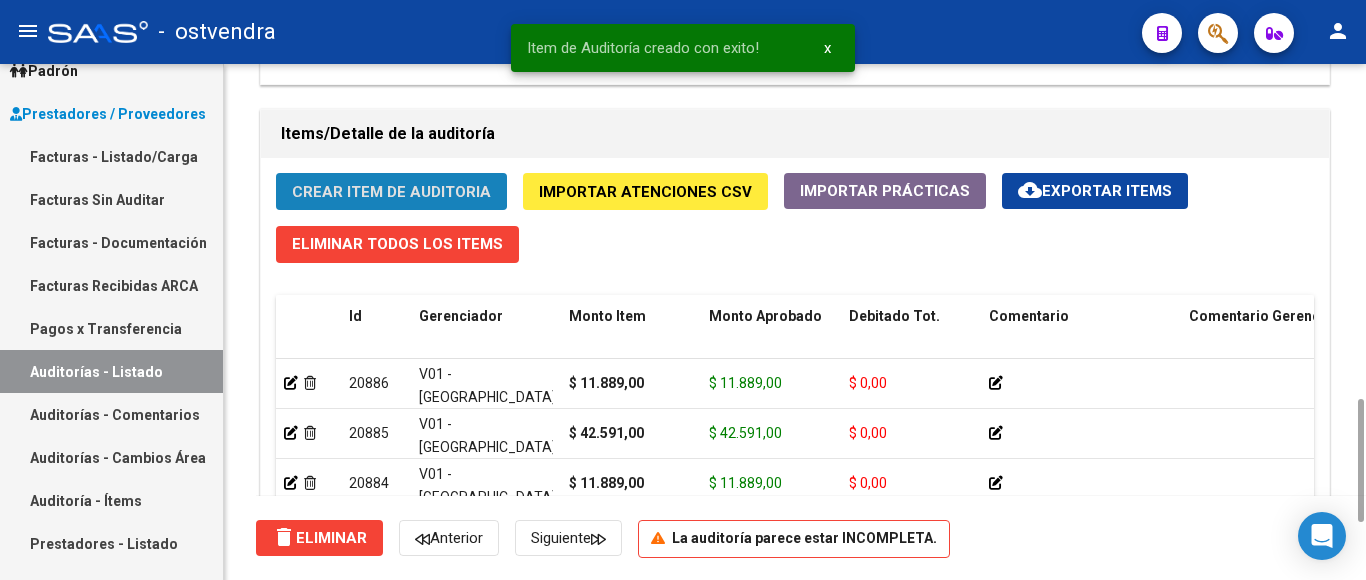 click on "Crear Item de Auditoria" 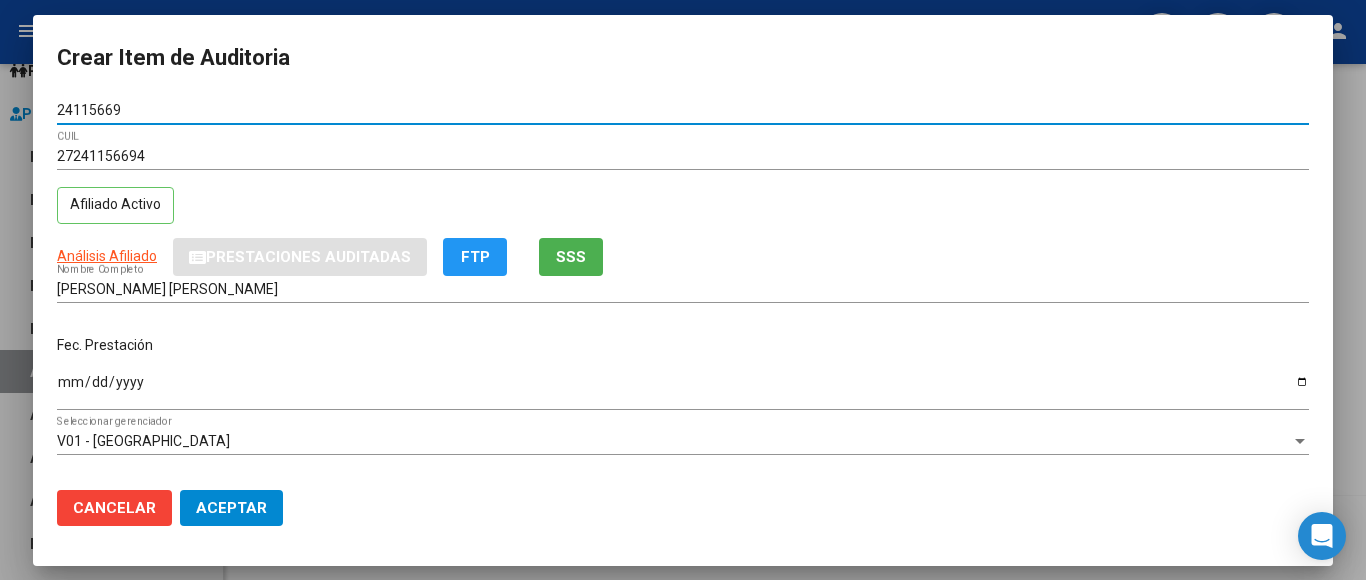 click on "Ingresar la fecha" at bounding box center [683, 389] 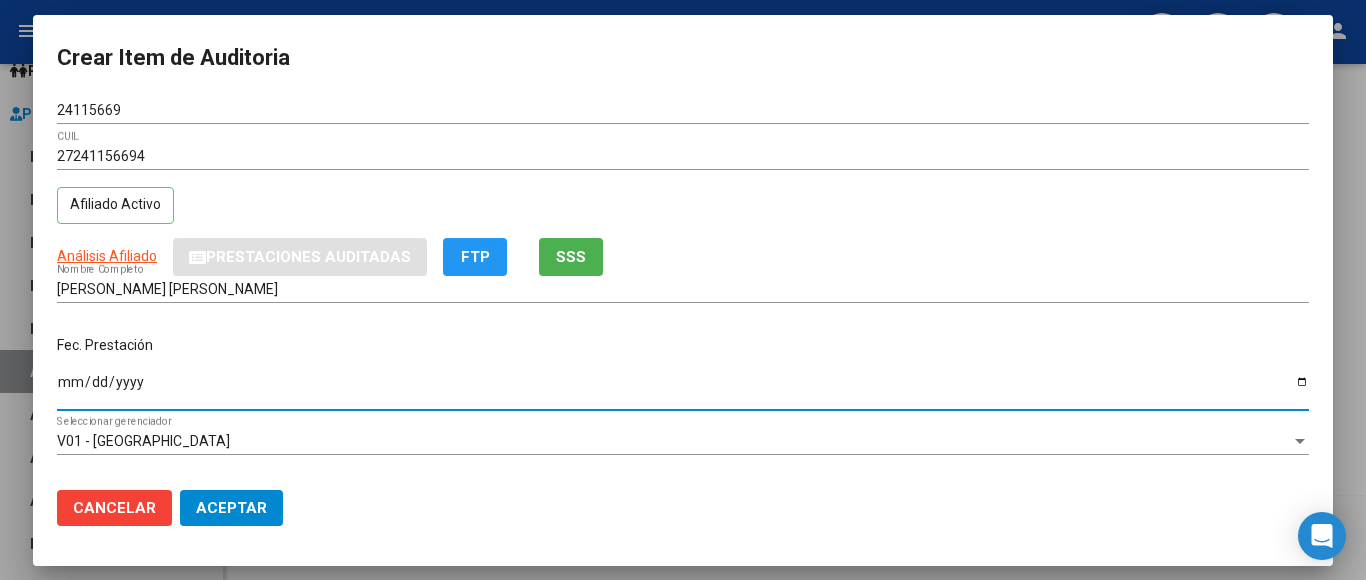 click on "[DATE]" at bounding box center [683, 389] 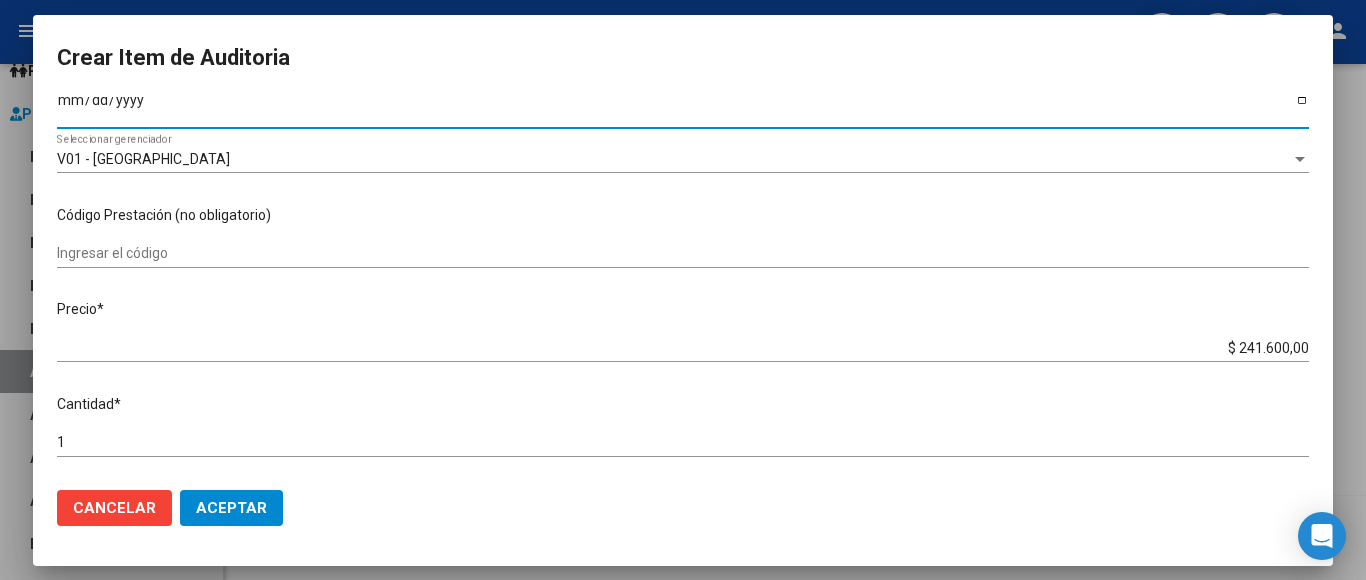 scroll, scrollTop: 300, scrollLeft: 0, axis: vertical 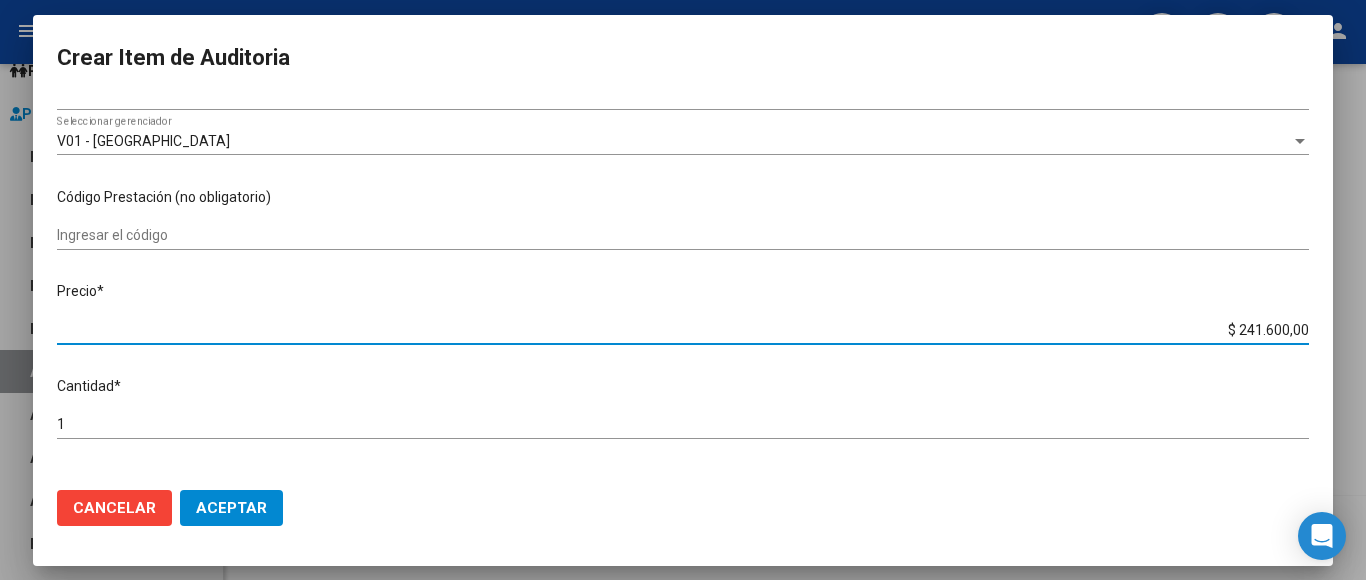 drag, startPoint x: 1197, startPoint y: 317, endPoint x: 1315, endPoint y: 313, distance: 118.06778 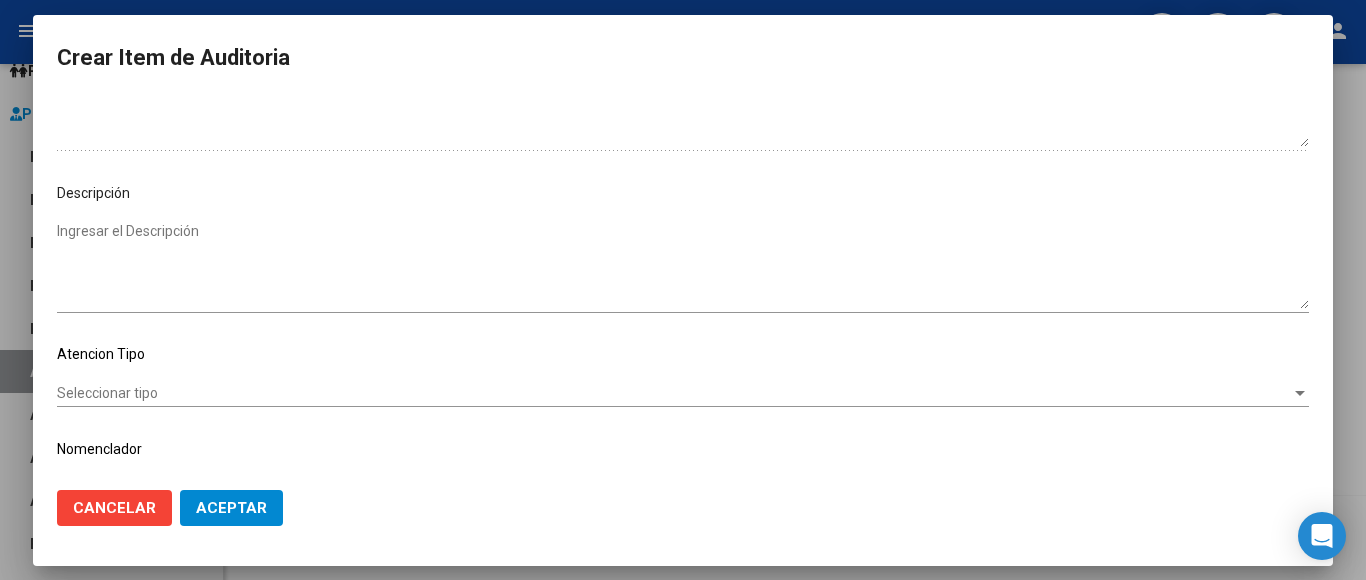 scroll, scrollTop: 1133, scrollLeft: 0, axis: vertical 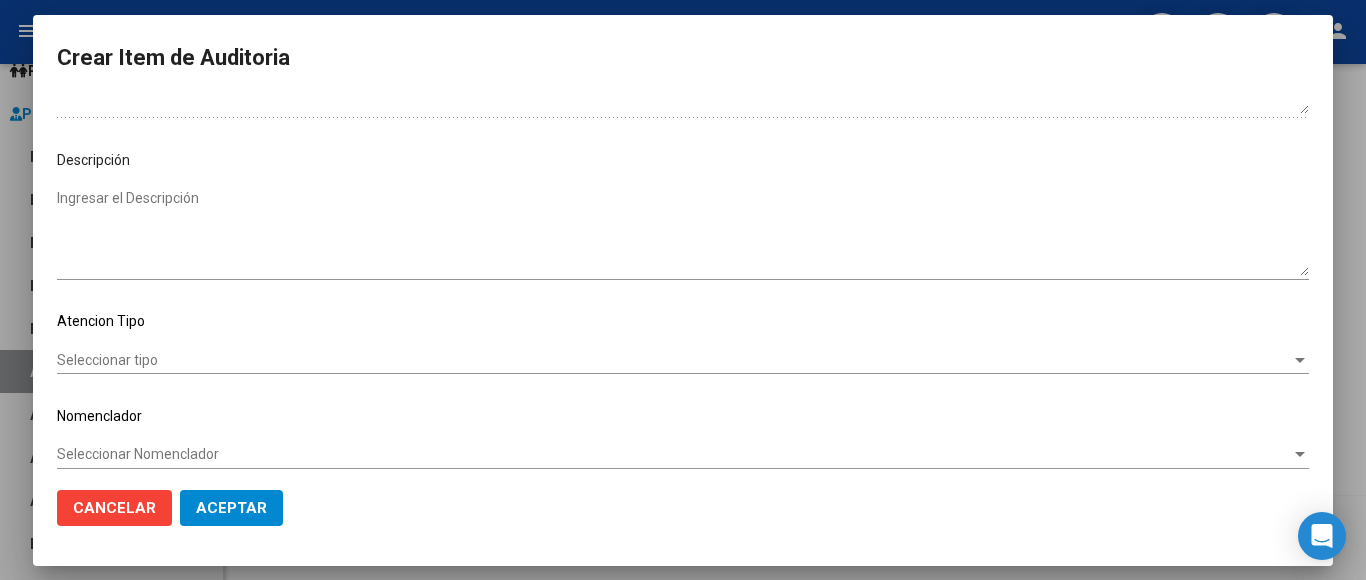click on "Seleccionar tipo" at bounding box center (674, 360) 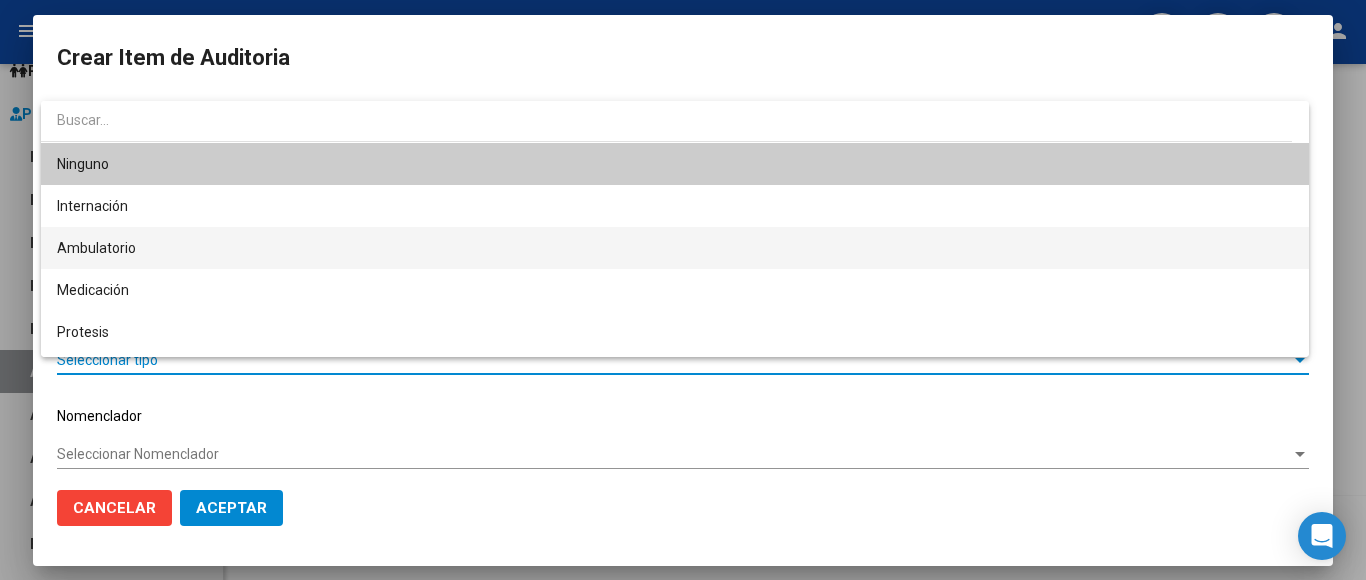 click on "Ambulatorio" at bounding box center (675, 248) 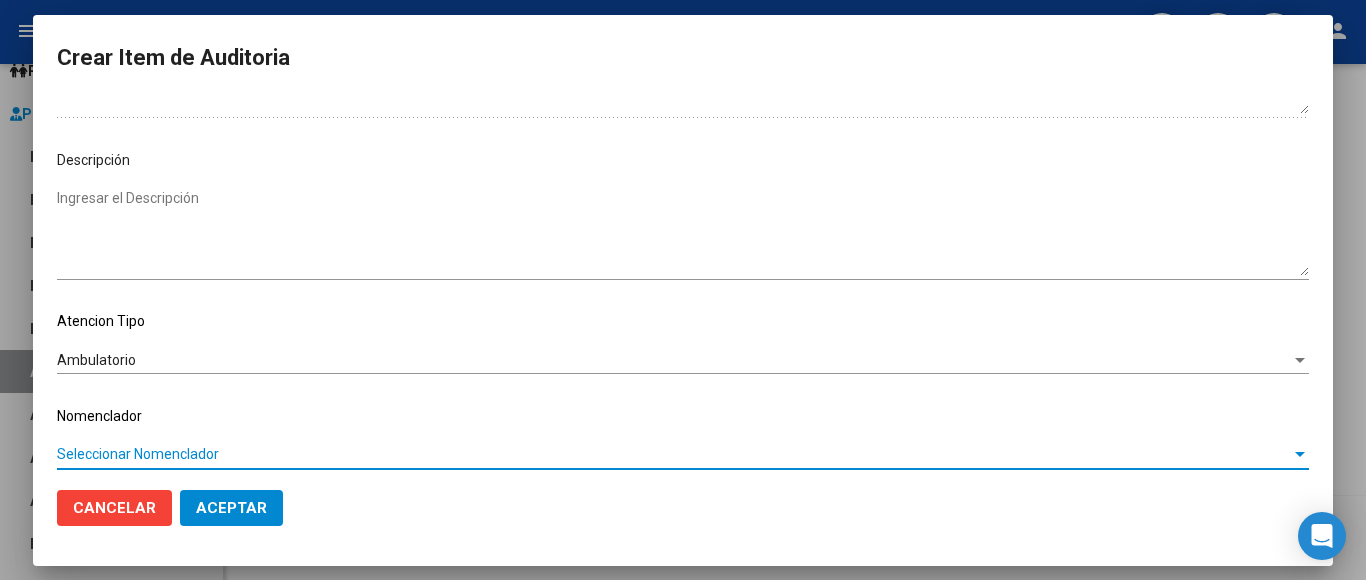 click on "Seleccionar Nomenclador" at bounding box center (674, 454) 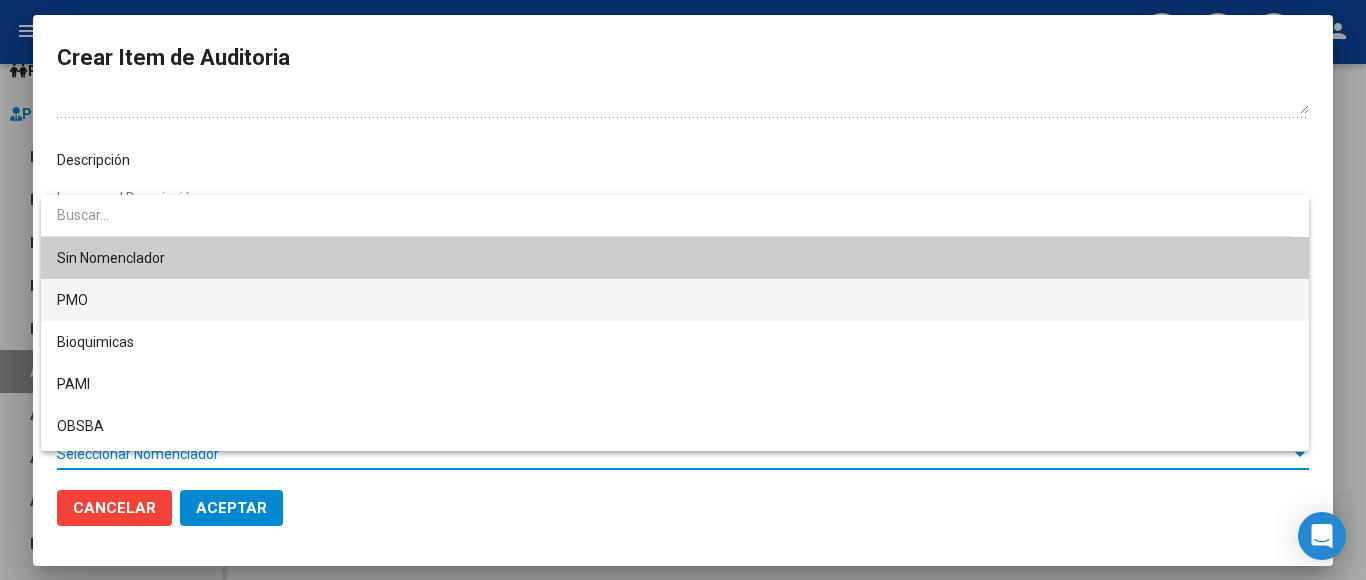 click on "PMO" at bounding box center (675, 300) 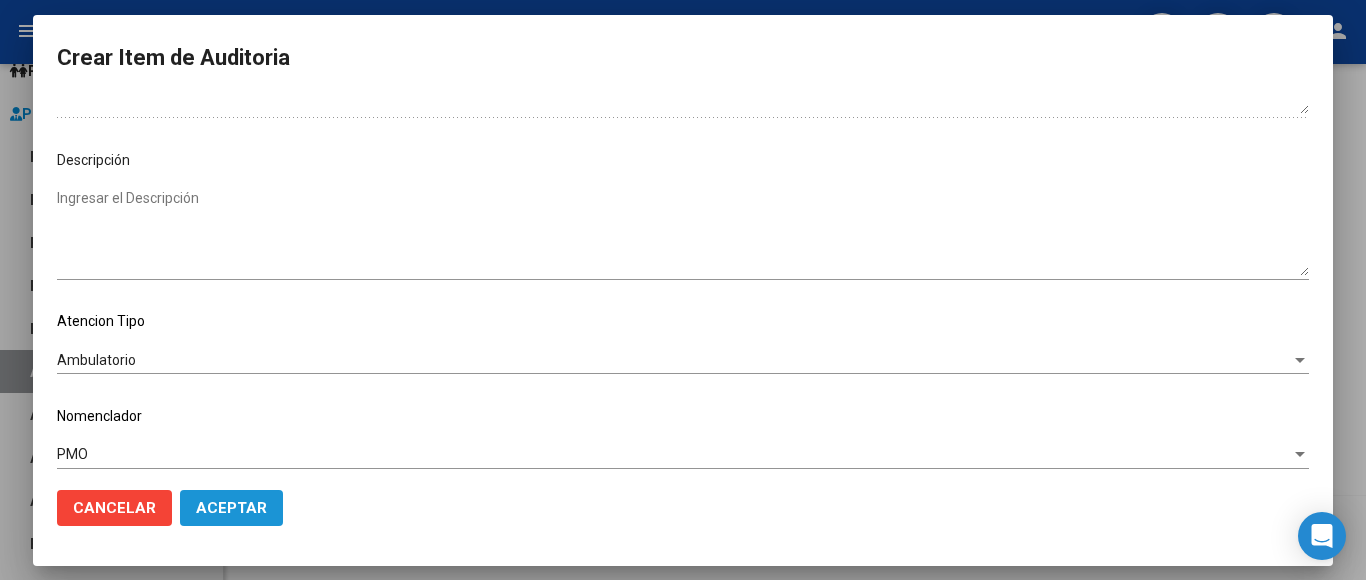 click on "Aceptar" 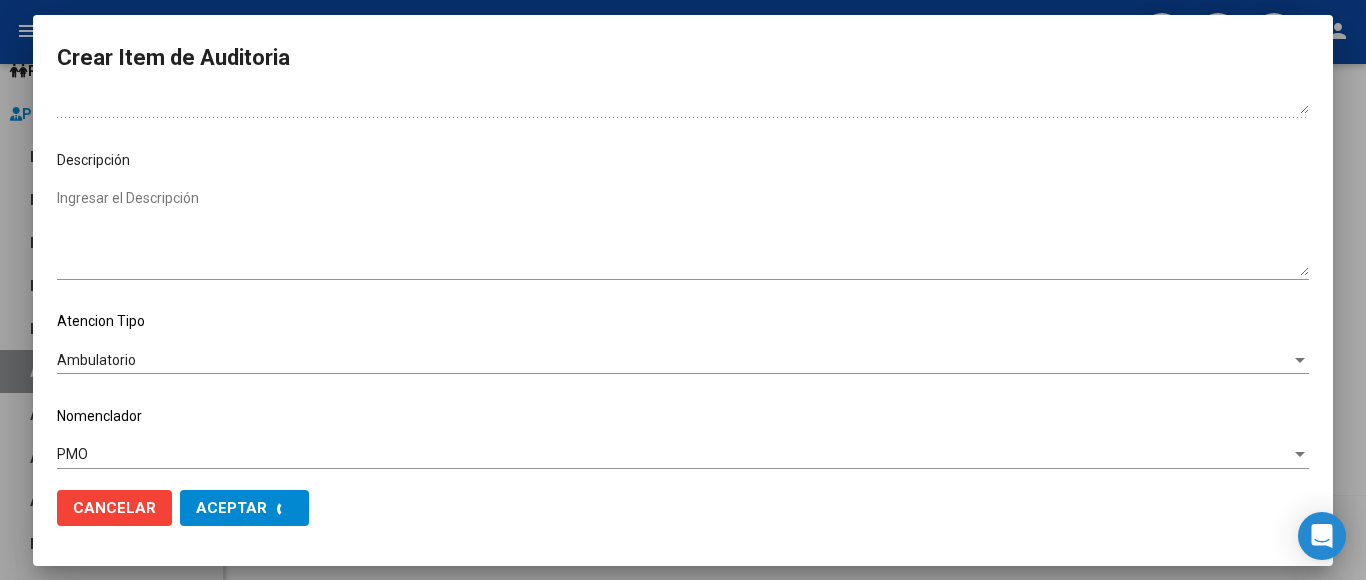 scroll, scrollTop: 1228, scrollLeft: 0, axis: vertical 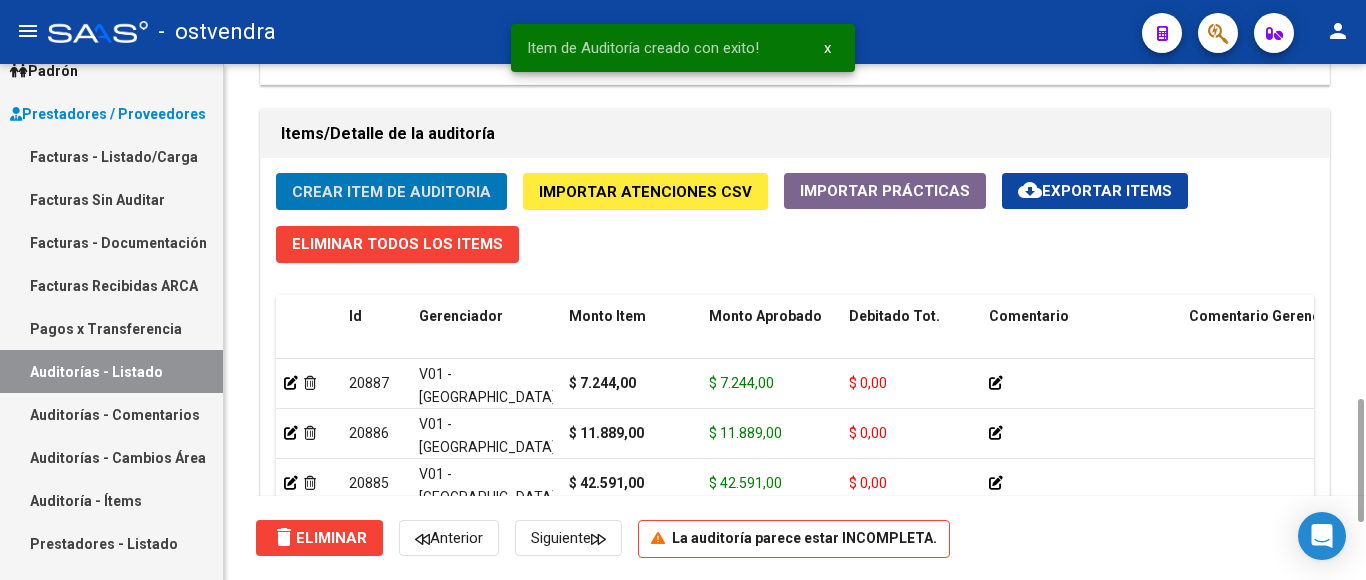 click on "Crear Item de Auditoria" 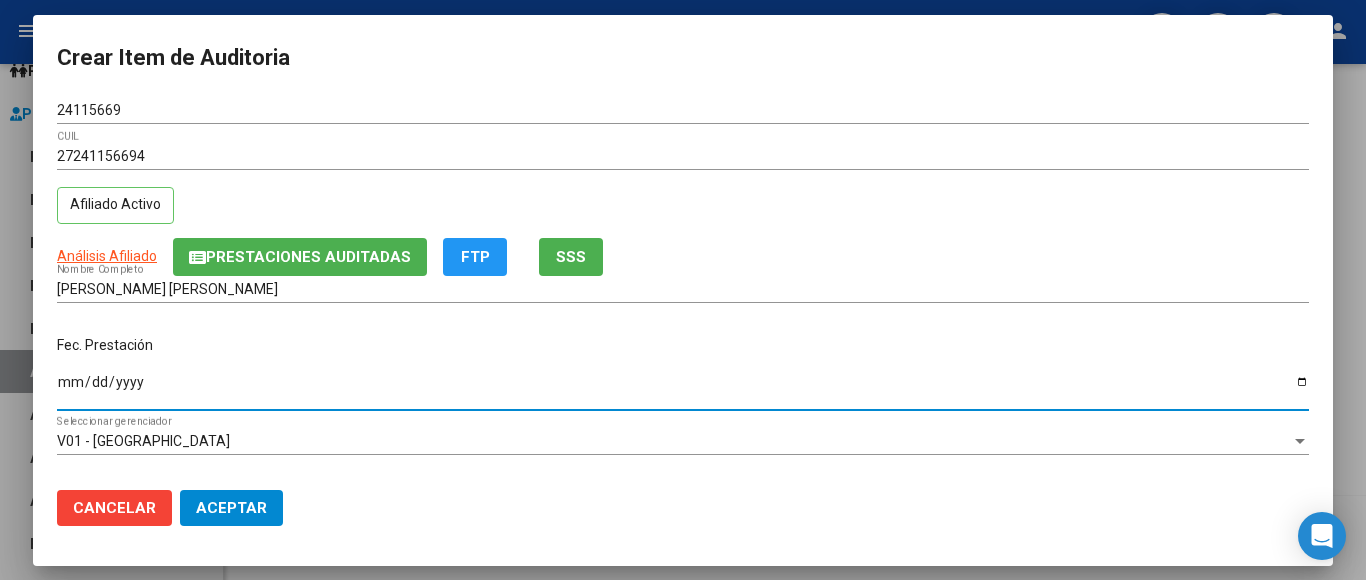 click on "Ingresar la fecha" at bounding box center [683, 389] 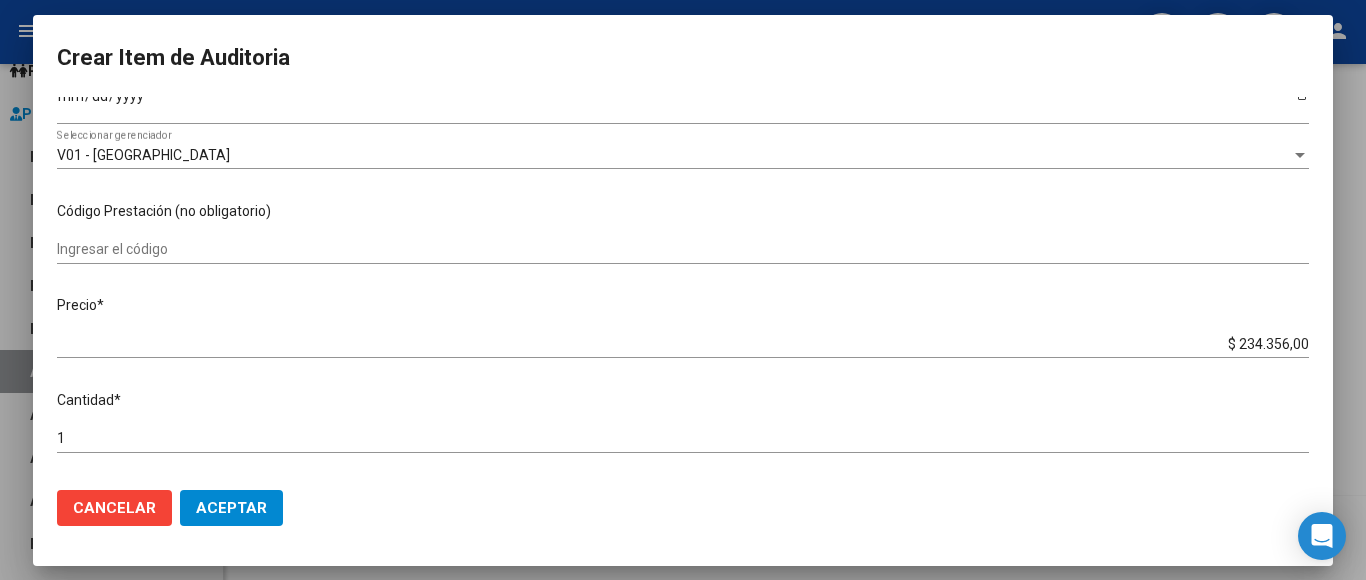 scroll, scrollTop: 400, scrollLeft: 0, axis: vertical 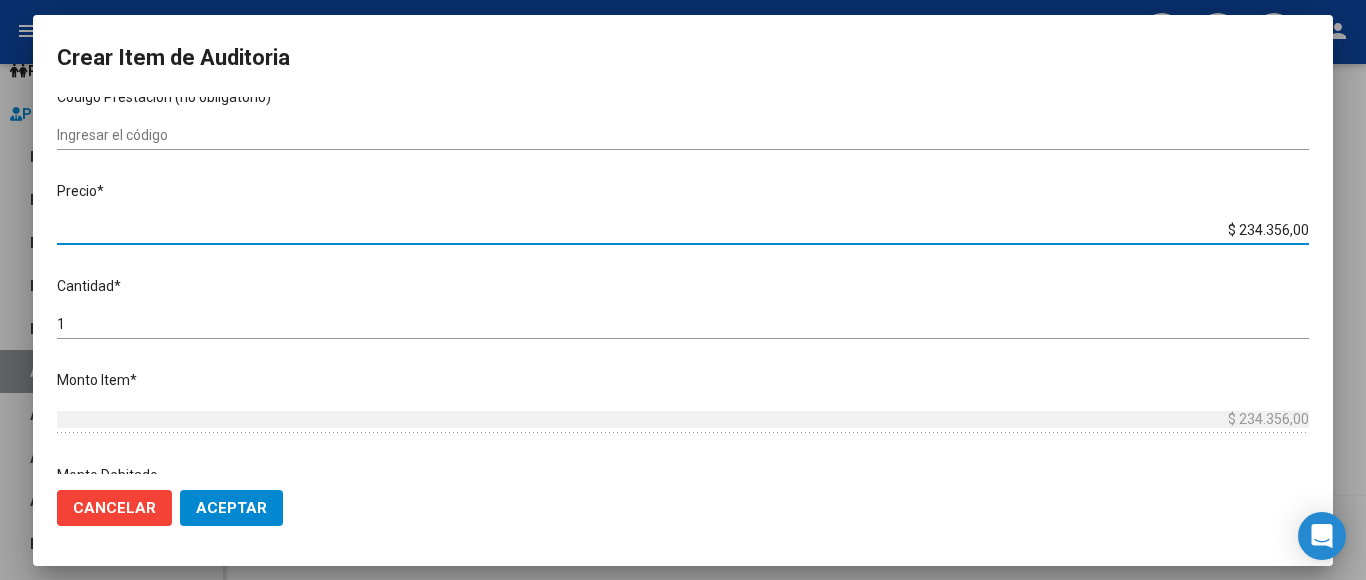 drag, startPoint x: 1180, startPoint y: 210, endPoint x: 1316, endPoint y: 222, distance: 136.52838 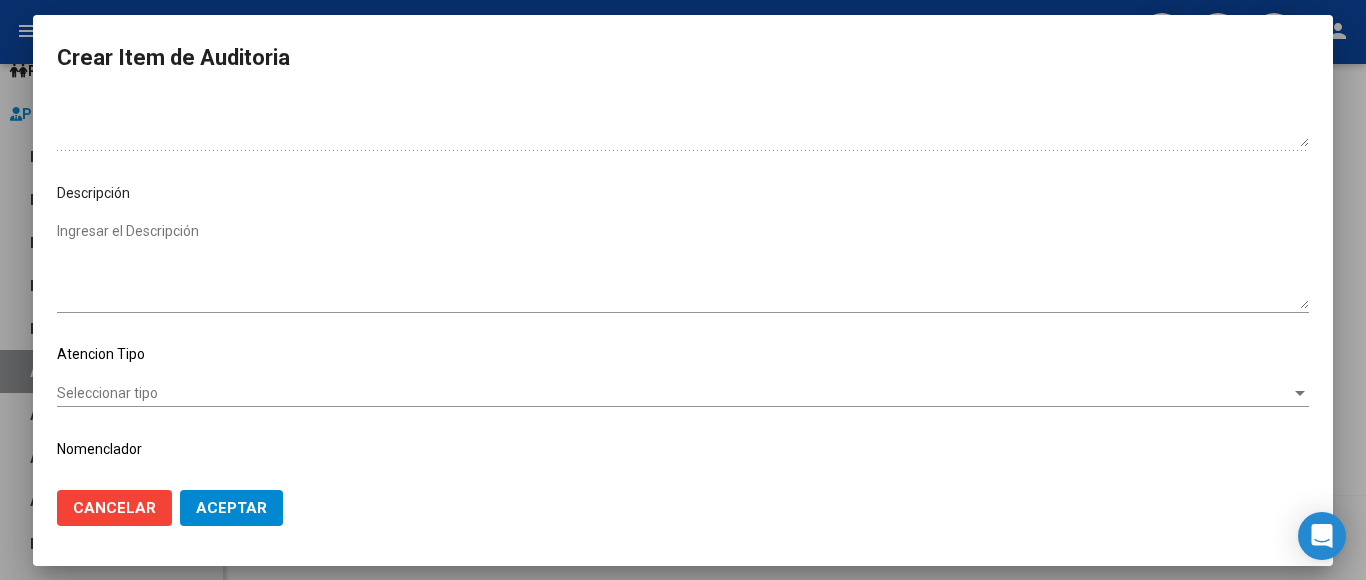 scroll, scrollTop: 1133, scrollLeft: 0, axis: vertical 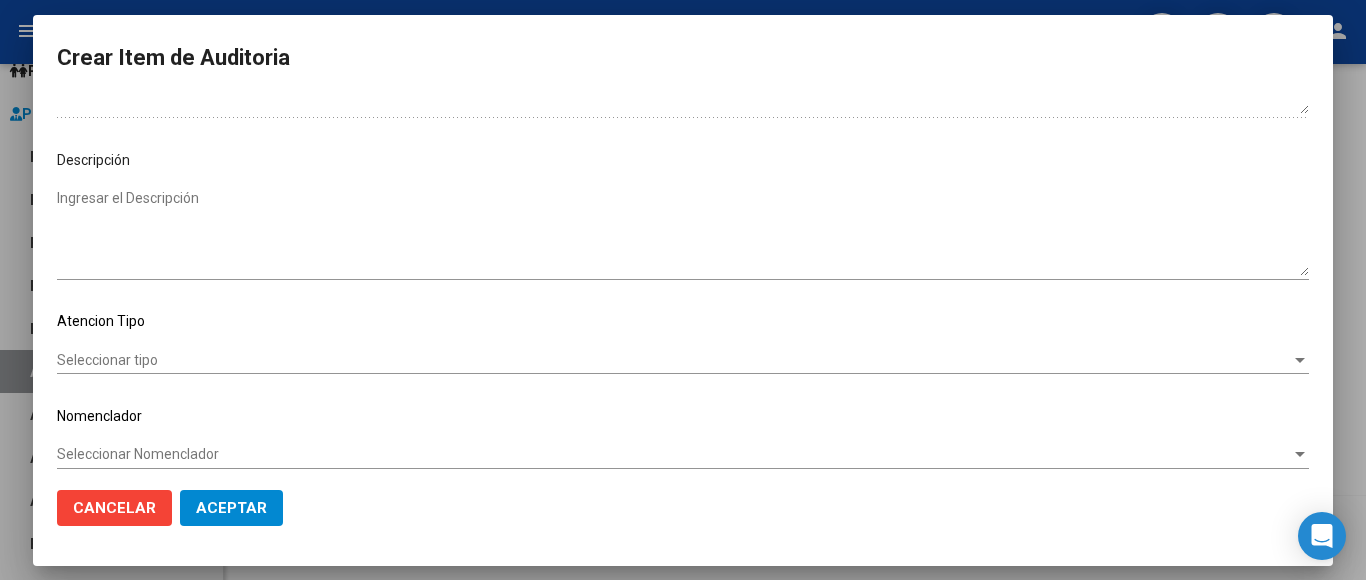 click on "Seleccionar tipo Seleccionar tipo" 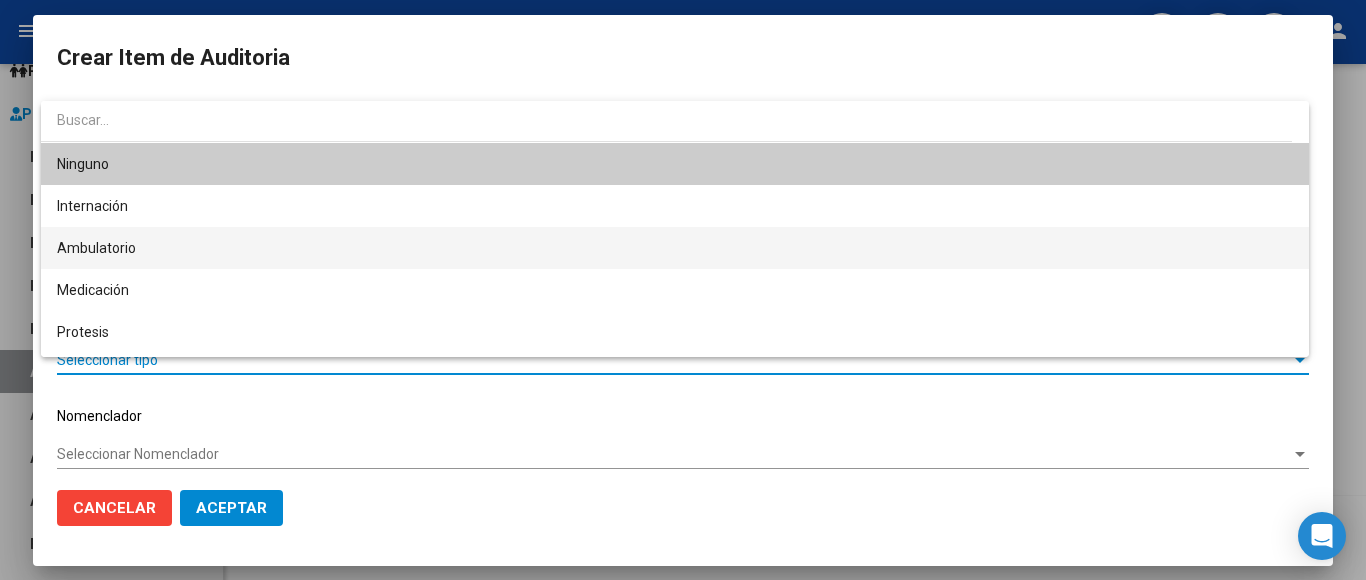 click on "Ambulatorio" at bounding box center [675, 248] 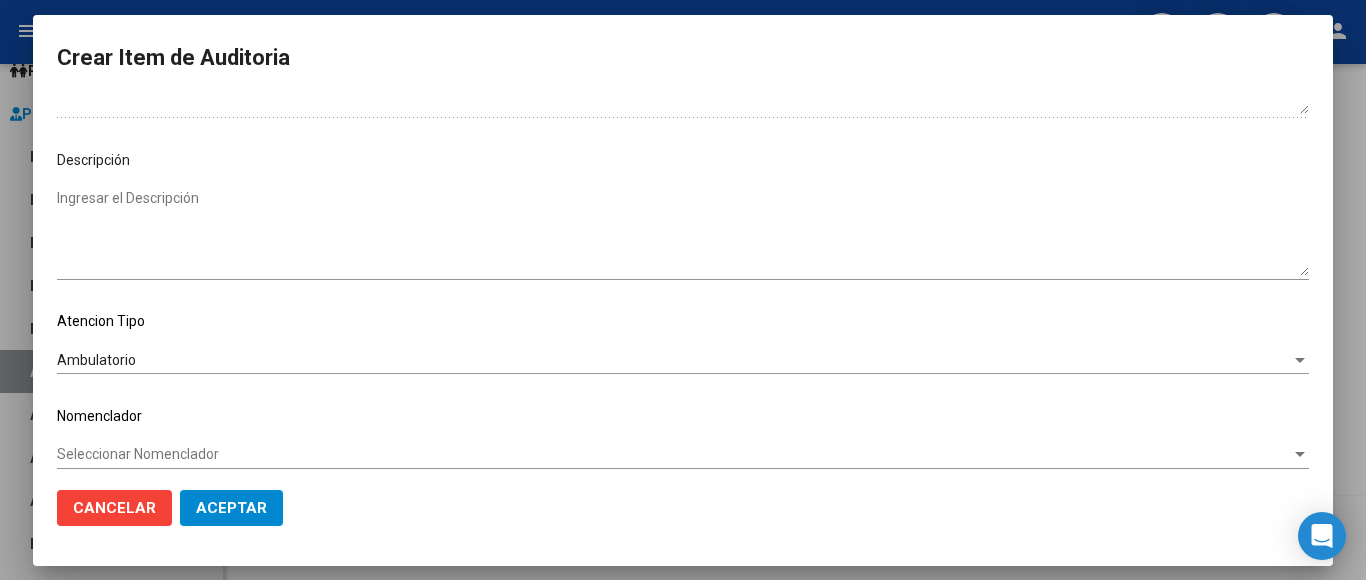 click on "Seleccionar Nomenclador Seleccionar Nomenclador" 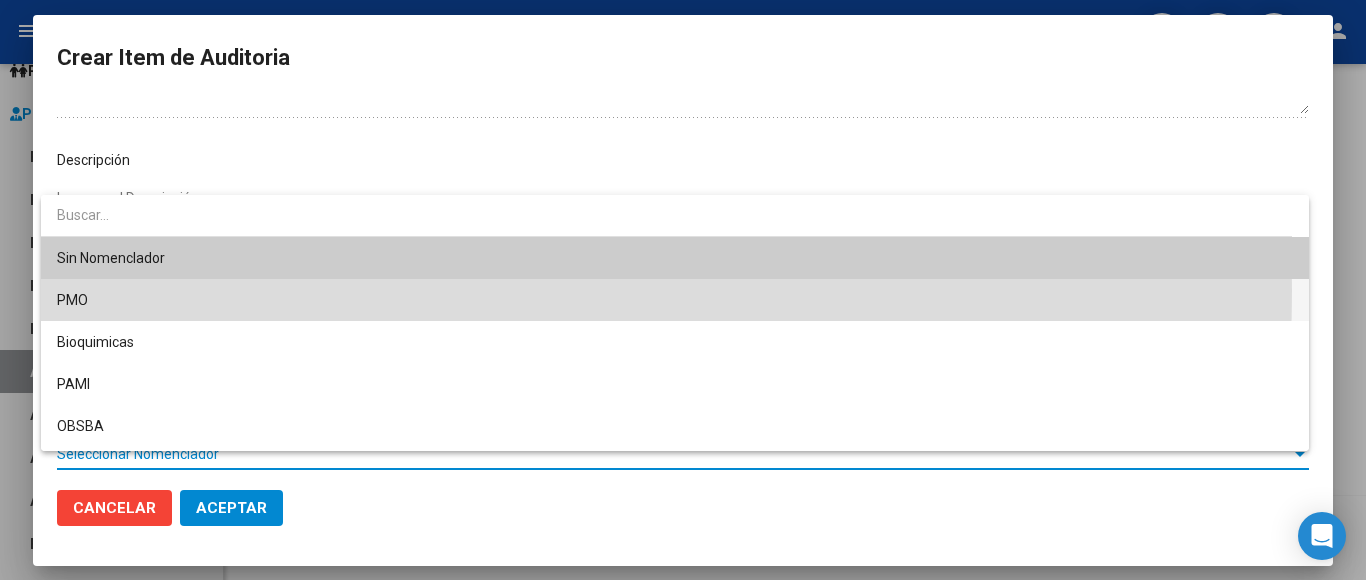 click on "PMO" at bounding box center (675, 300) 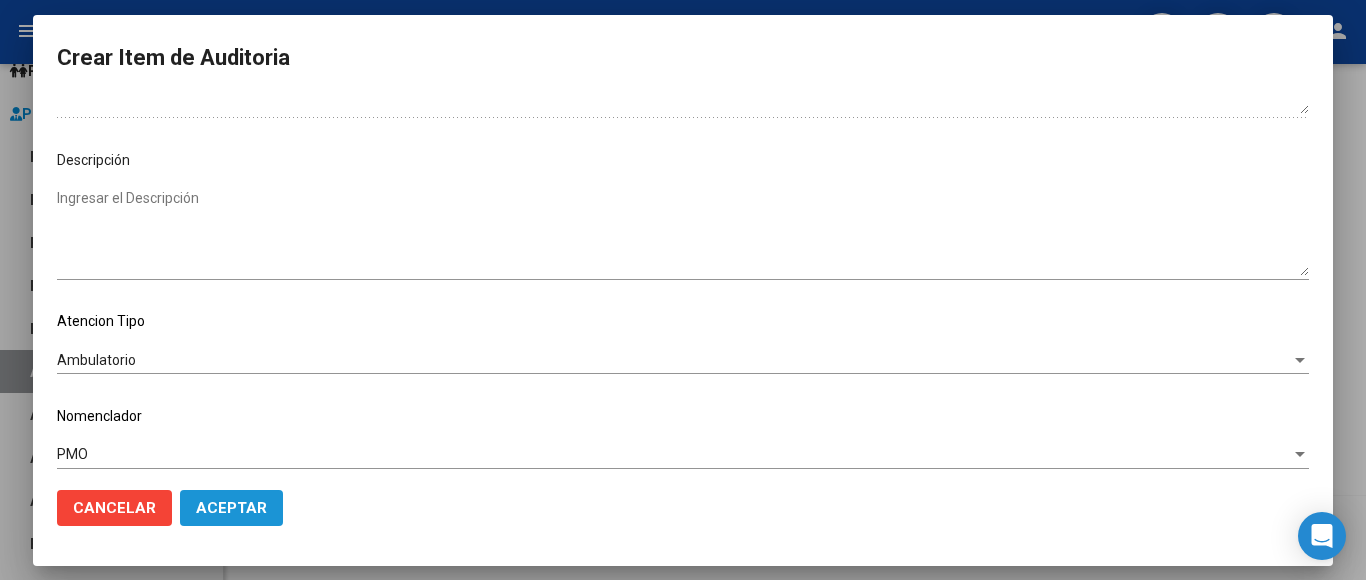 click on "Aceptar" 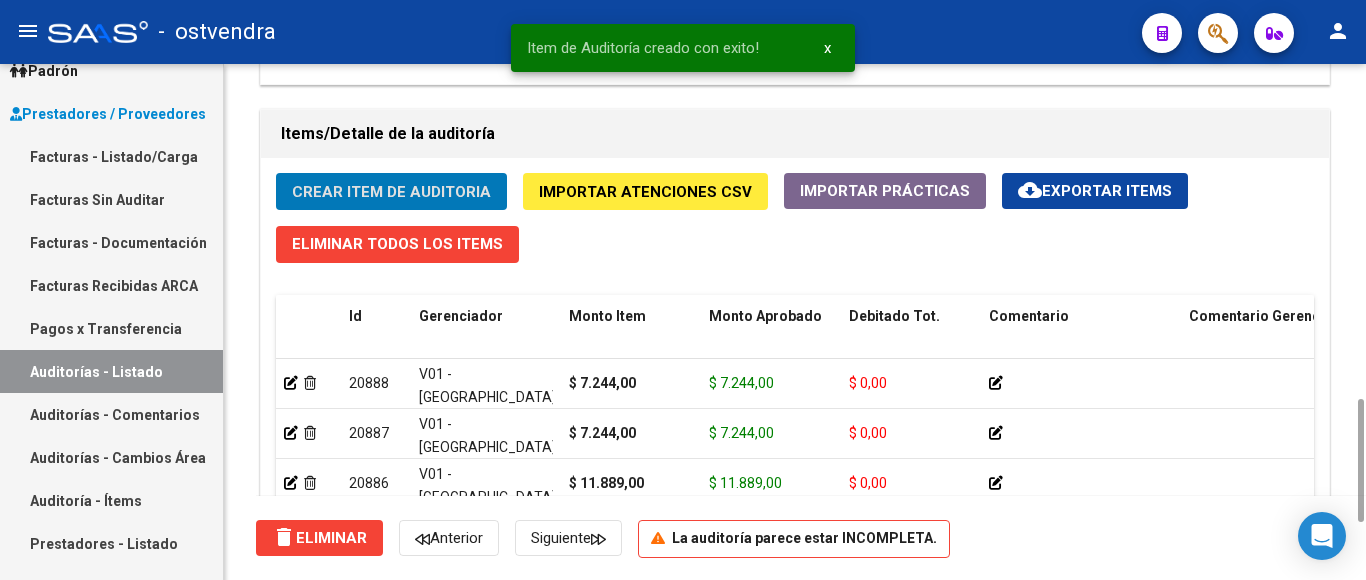 click on "Crear Item de Auditoria" 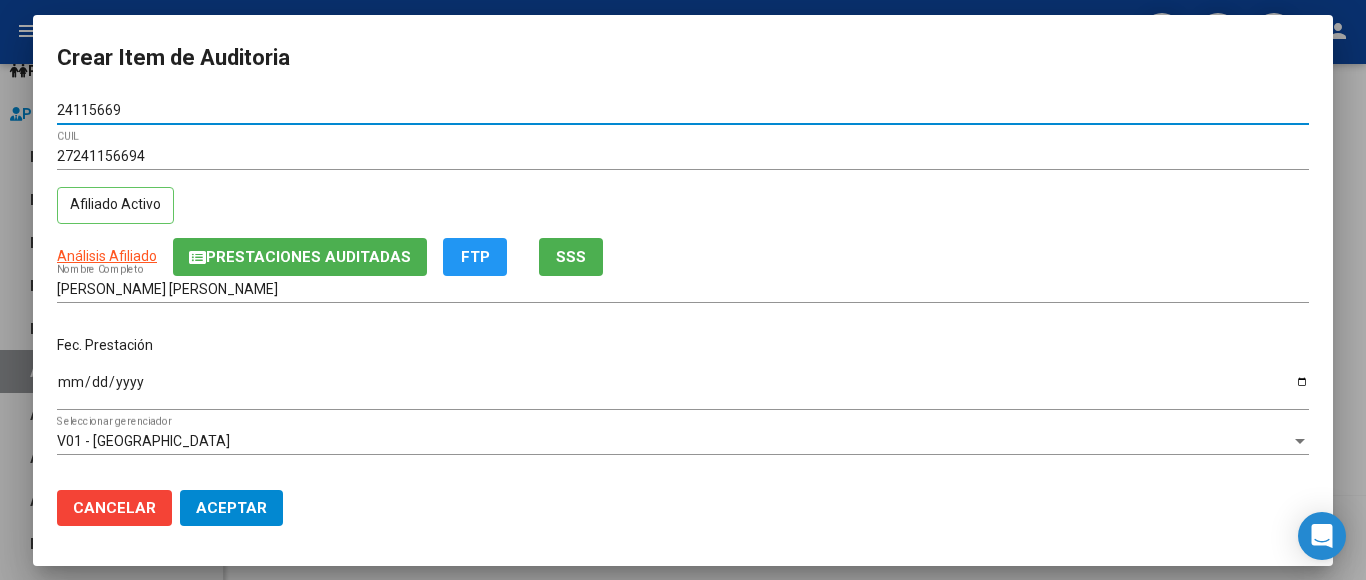click on "Ingresar la fecha" at bounding box center [683, 389] 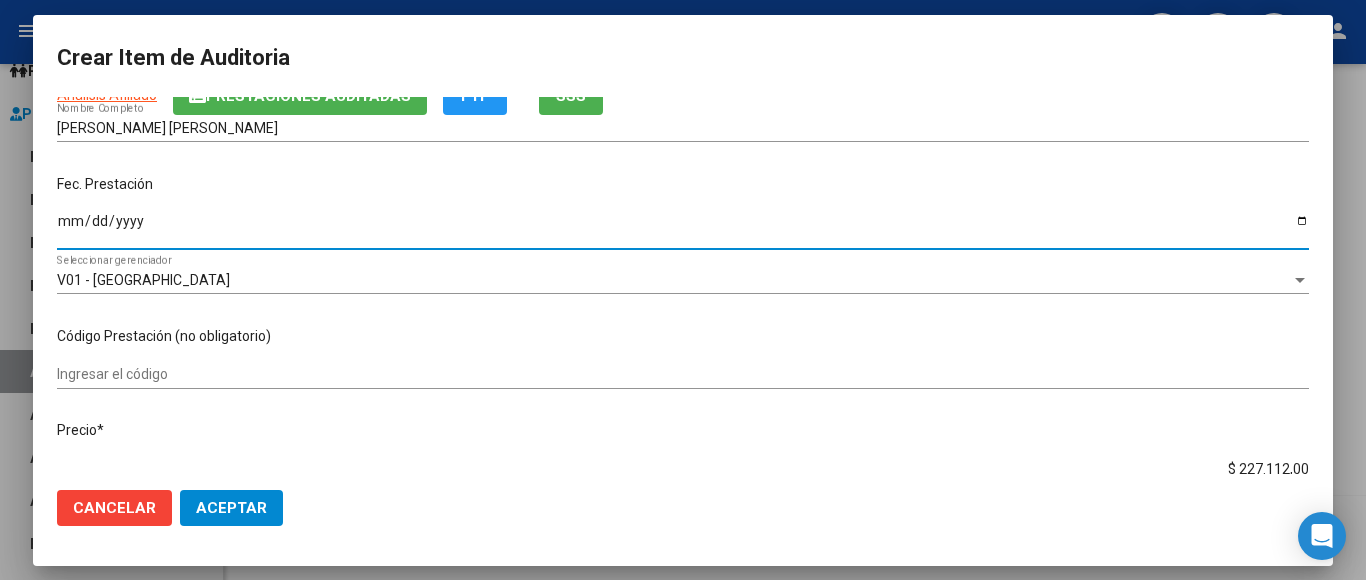 scroll, scrollTop: 200, scrollLeft: 0, axis: vertical 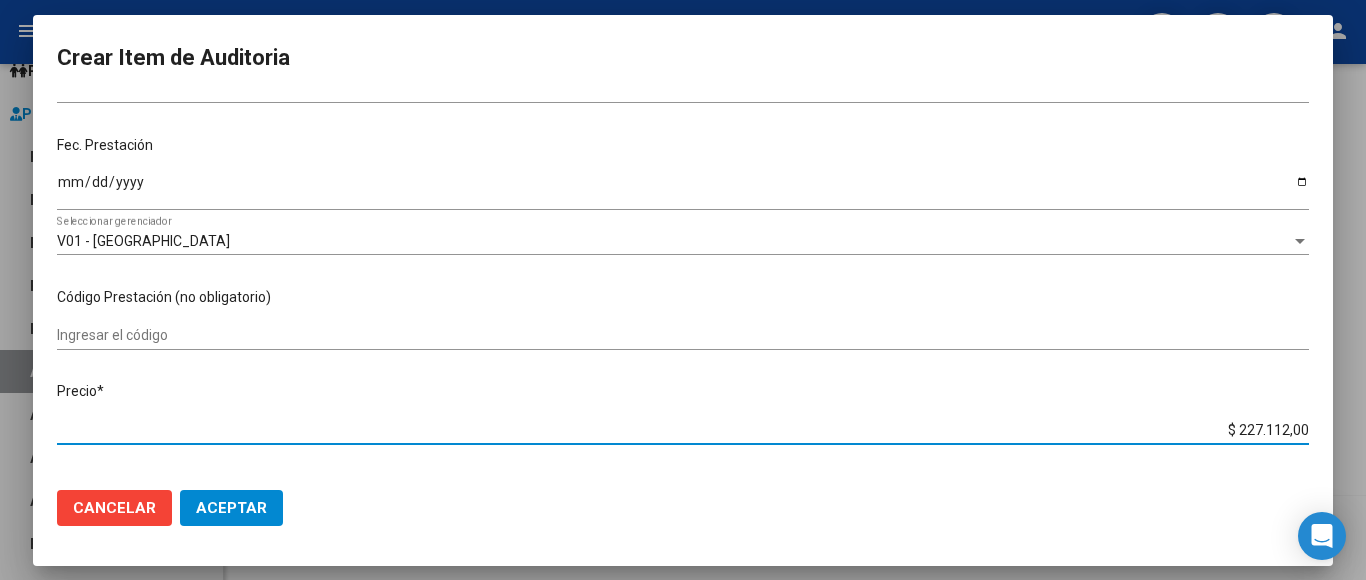drag, startPoint x: 1200, startPoint y: 418, endPoint x: 1305, endPoint y: 431, distance: 105.801704 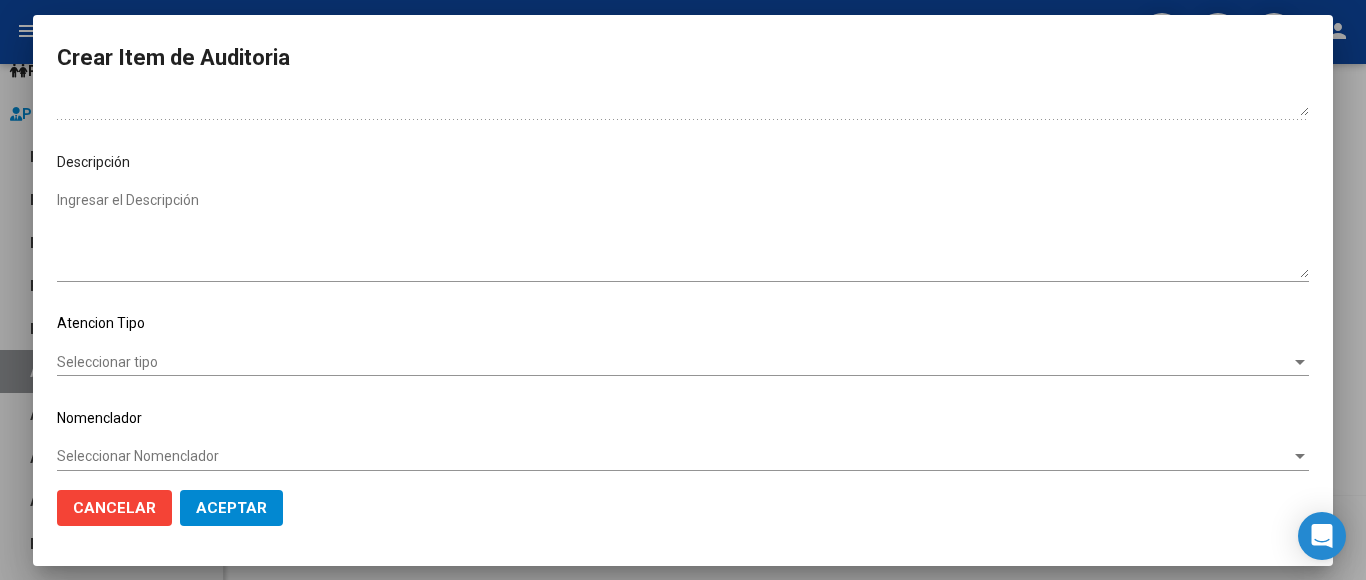scroll, scrollTop: 1133, scrollLeft: 0, axis: vertical 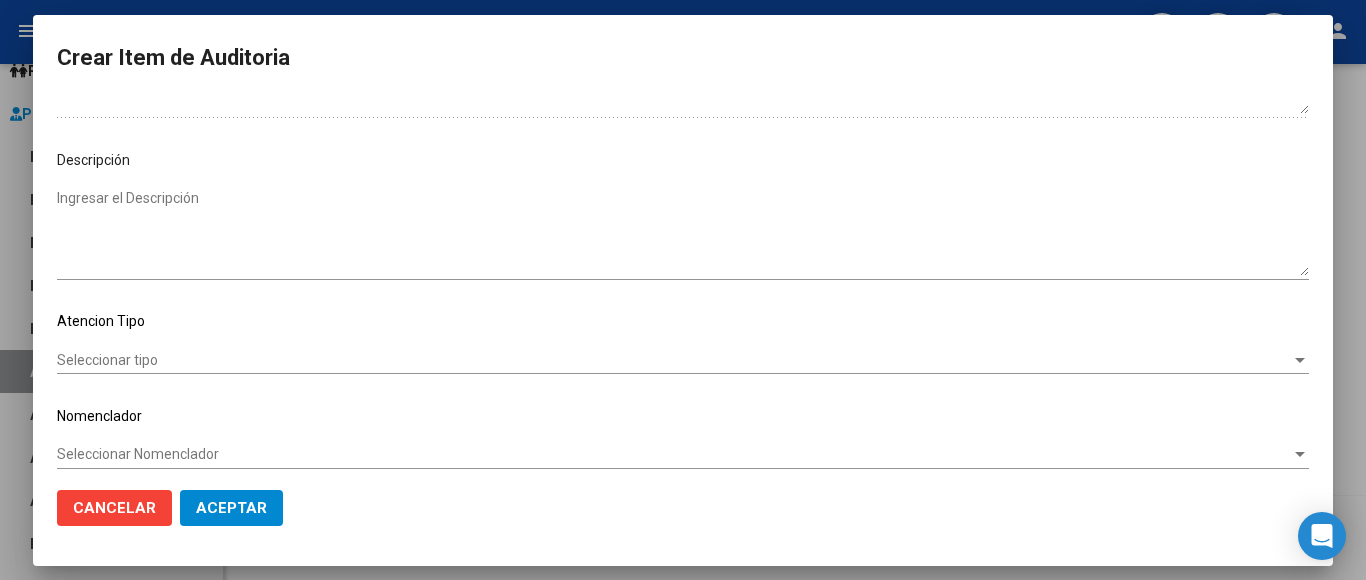click on "Seleccionar tipo" at bounding box center (674, 360) 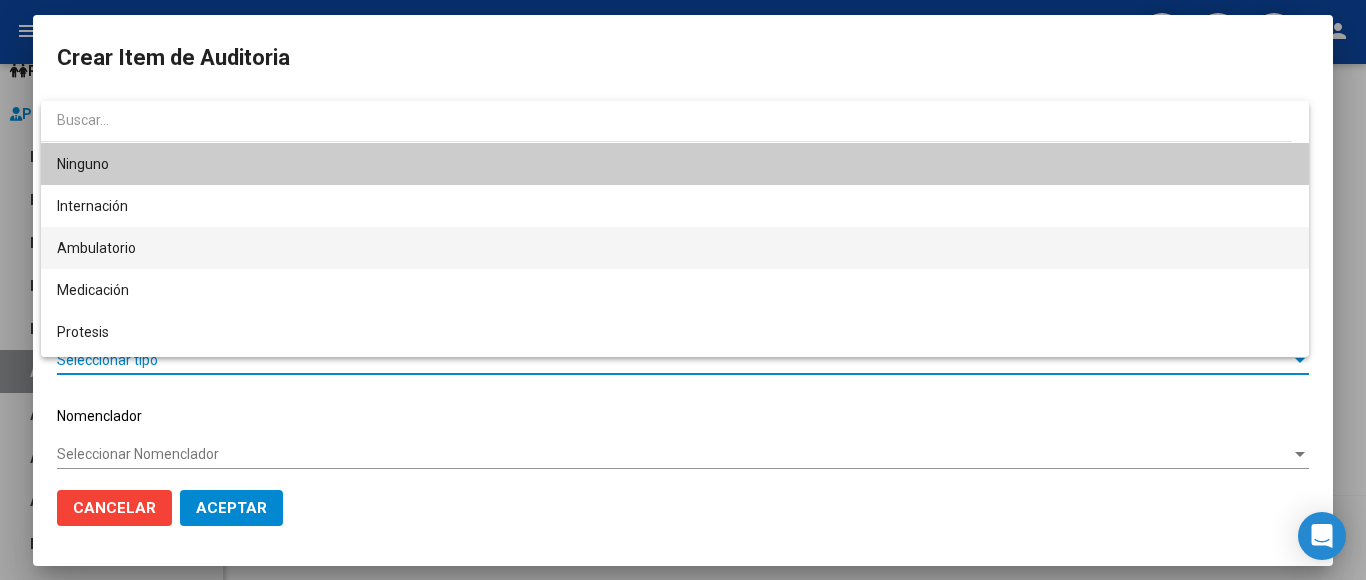 click on "Ambulatorio" at bounding box center [675, 248] 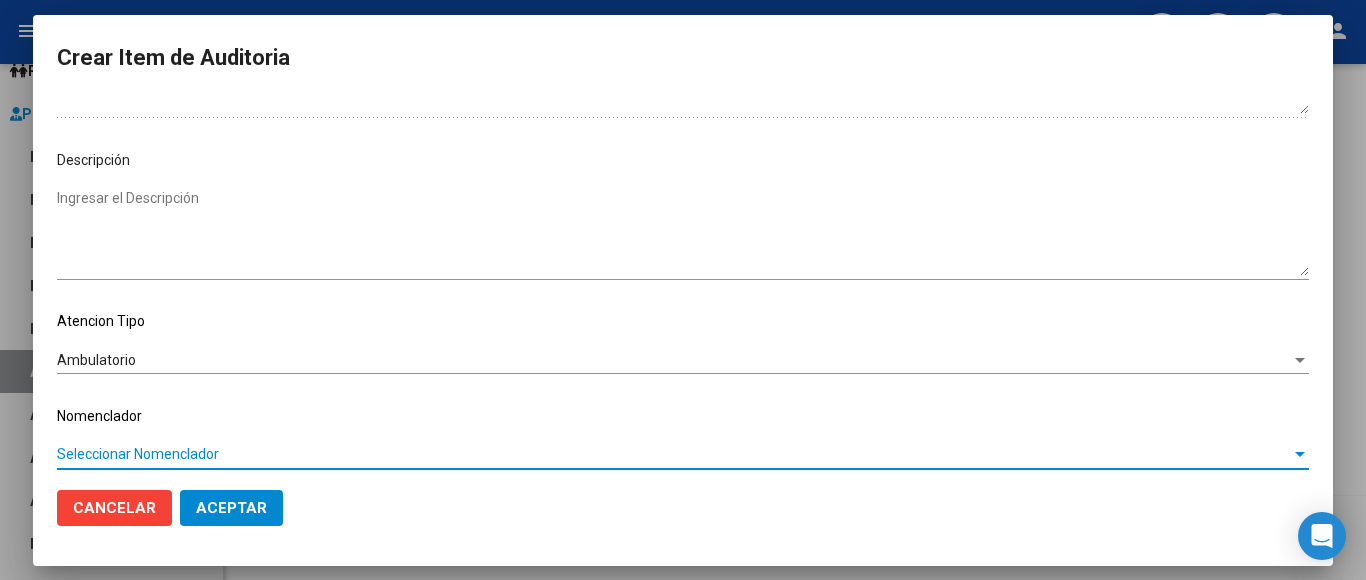 click on "Seleccionar Nomenclador" at bounding box center [674, 454] 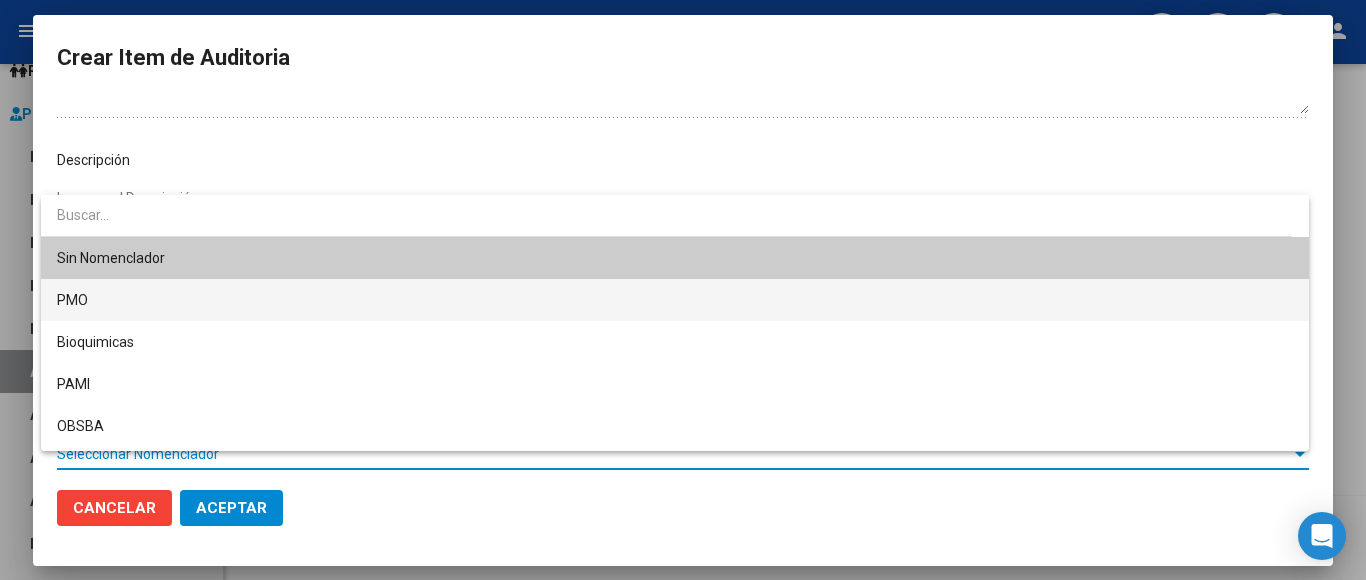 click on "PMO" at bounding box center [675, 300] 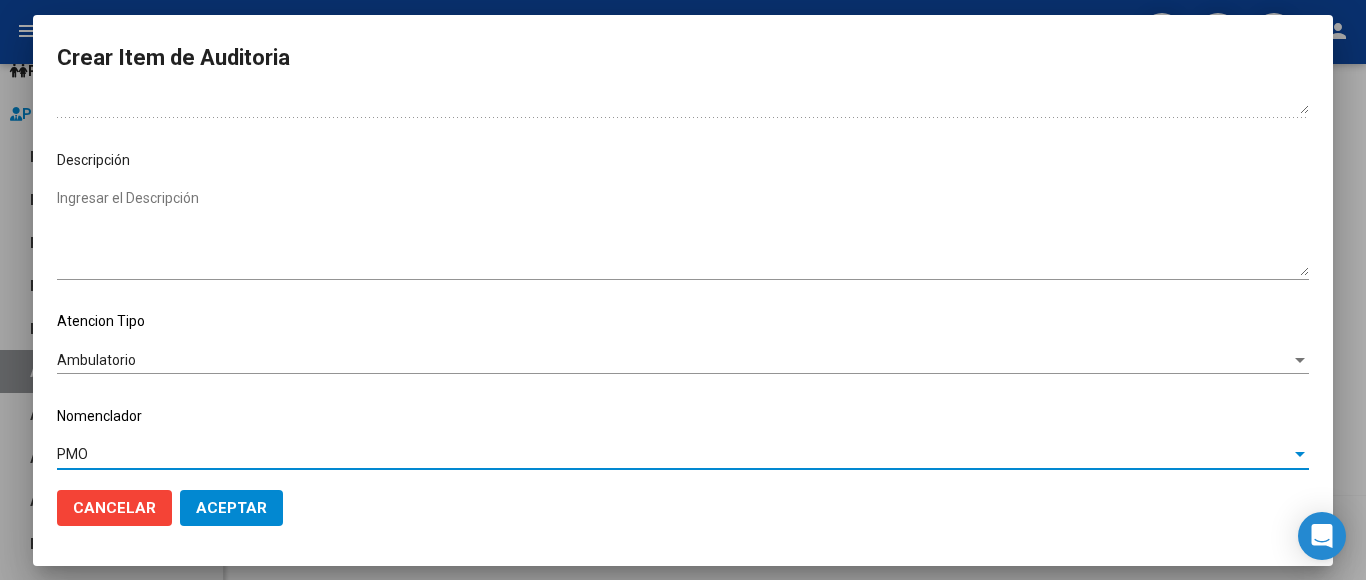click on "Aceptar" 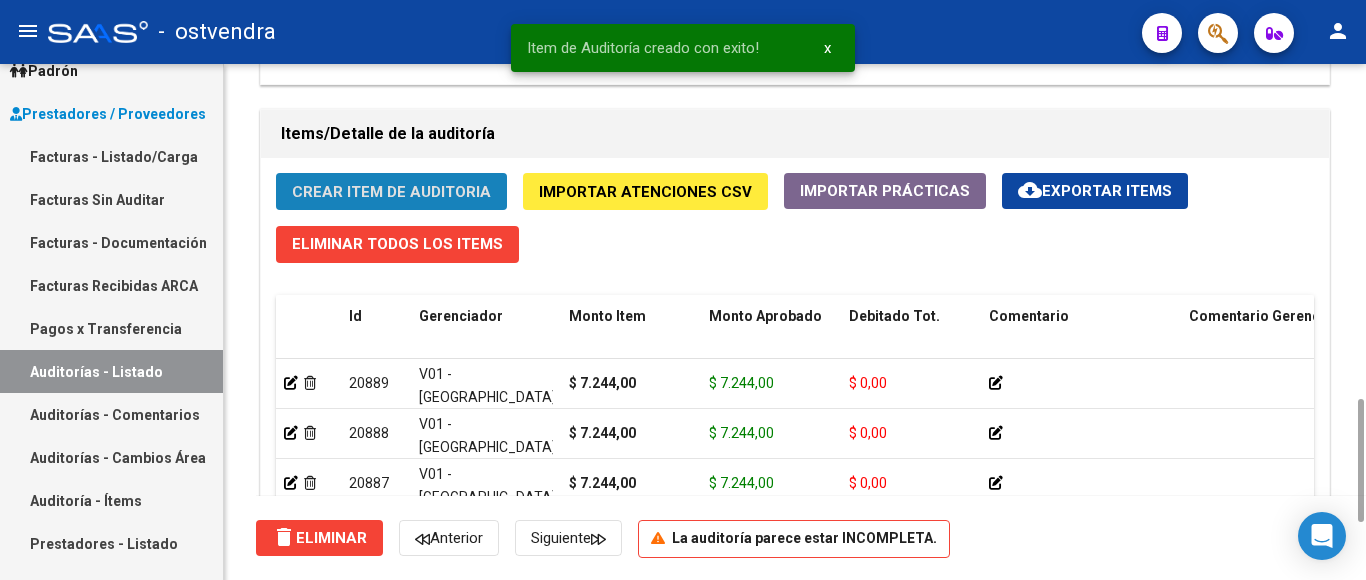 click on "Crear Item de Auditoria" 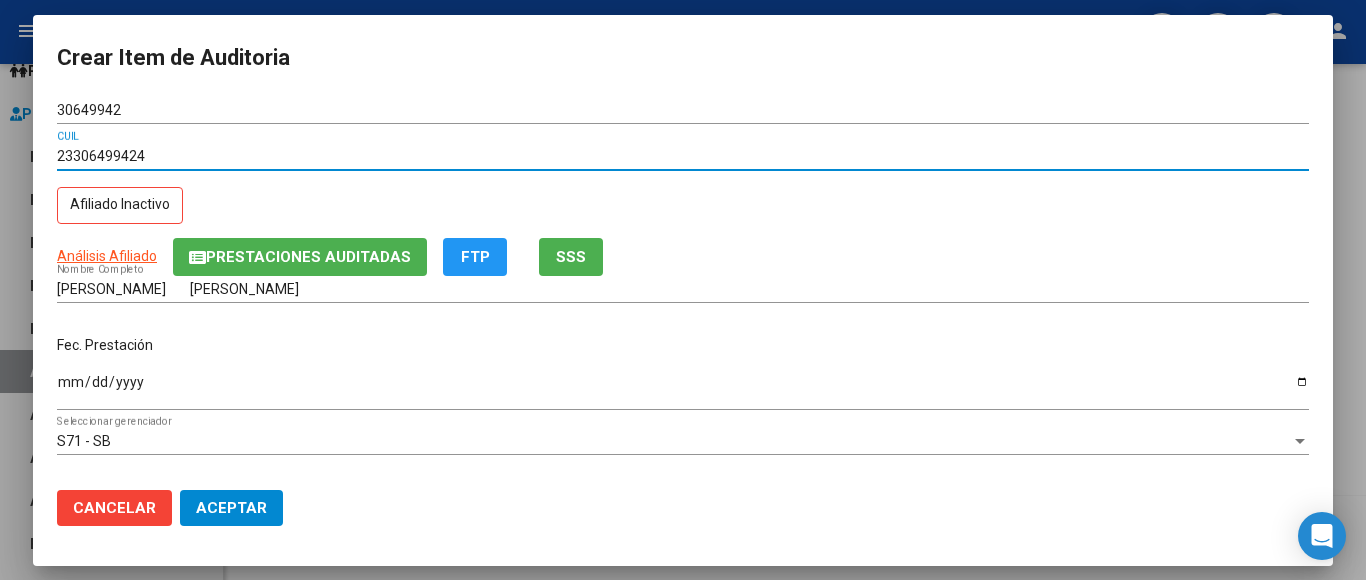 drag, startPoint x: 156, startPoint y: 159, endPoint x: 53, endPoint y: 165, distance: 103.17461 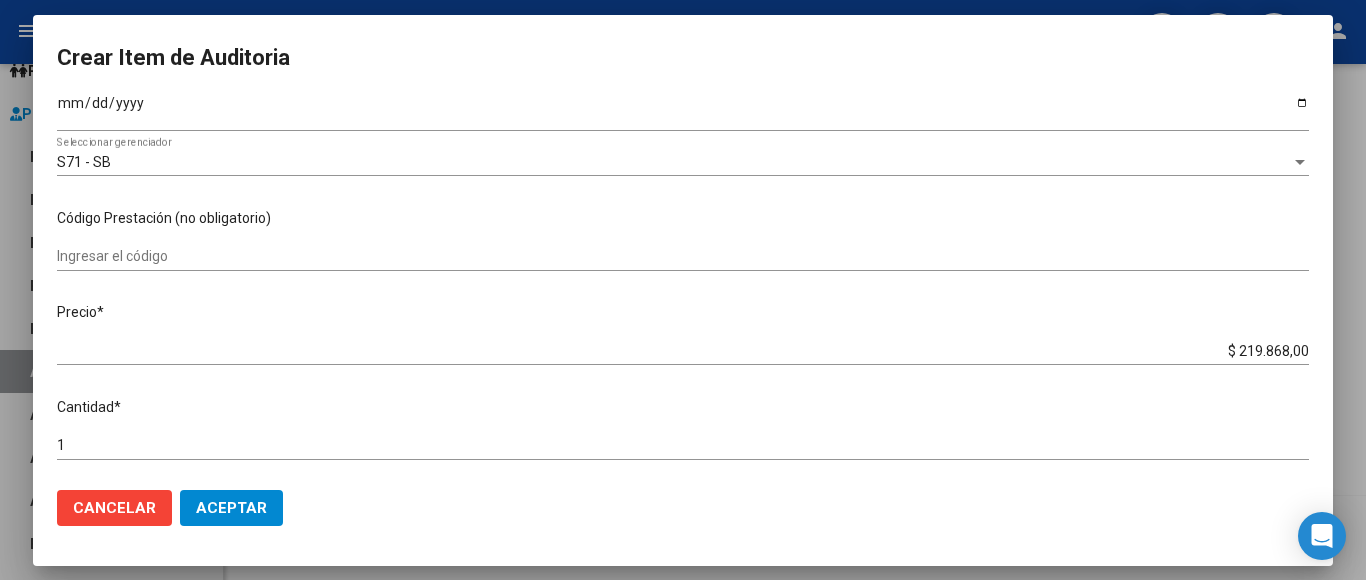 scroll, scrollTop: 300, scrollLeft: 0, axis: vertical 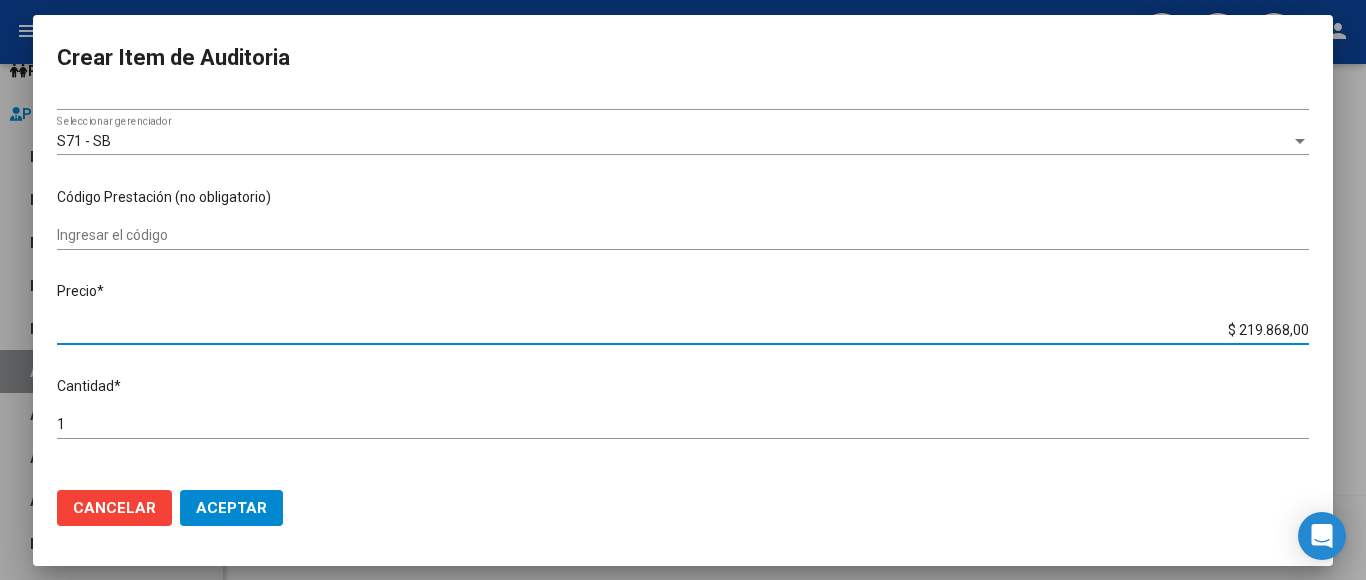 drag, startPoint x: 1198, startPoint y: 316, endPoint x: 1293, endPoint y: 319, distance: 95.047356 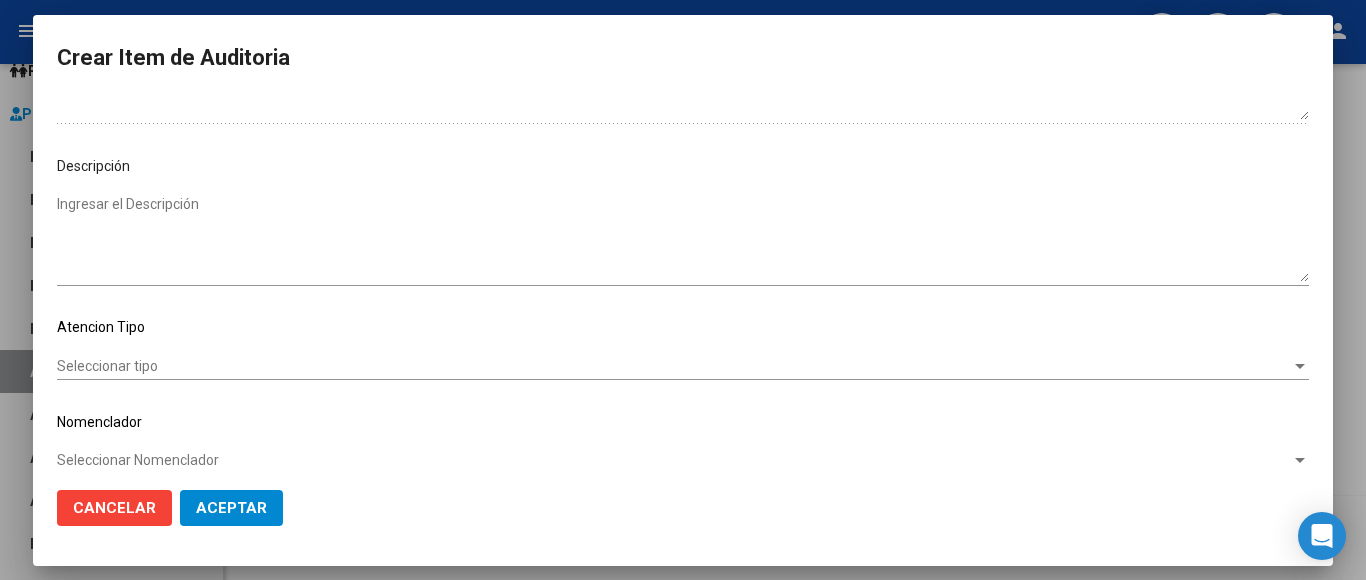 scroll, scrollTop: 1133, scrollLeft: 0, axis: vertical 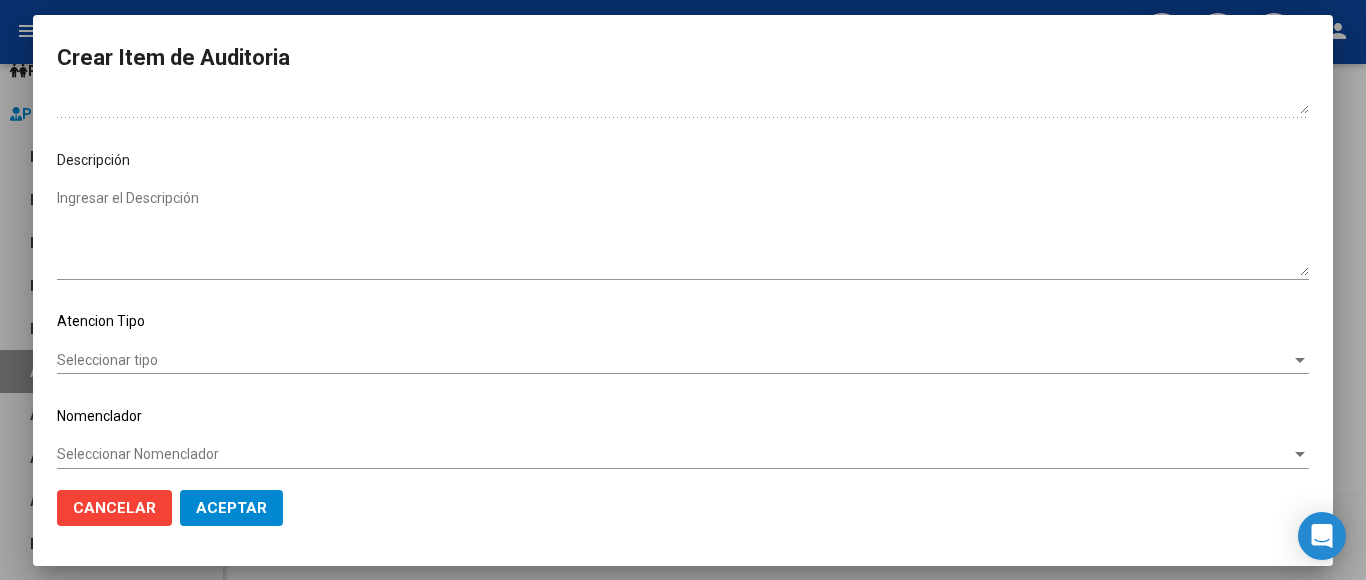 click on "Seleccionar tipo" at bounding box center (674, 360) 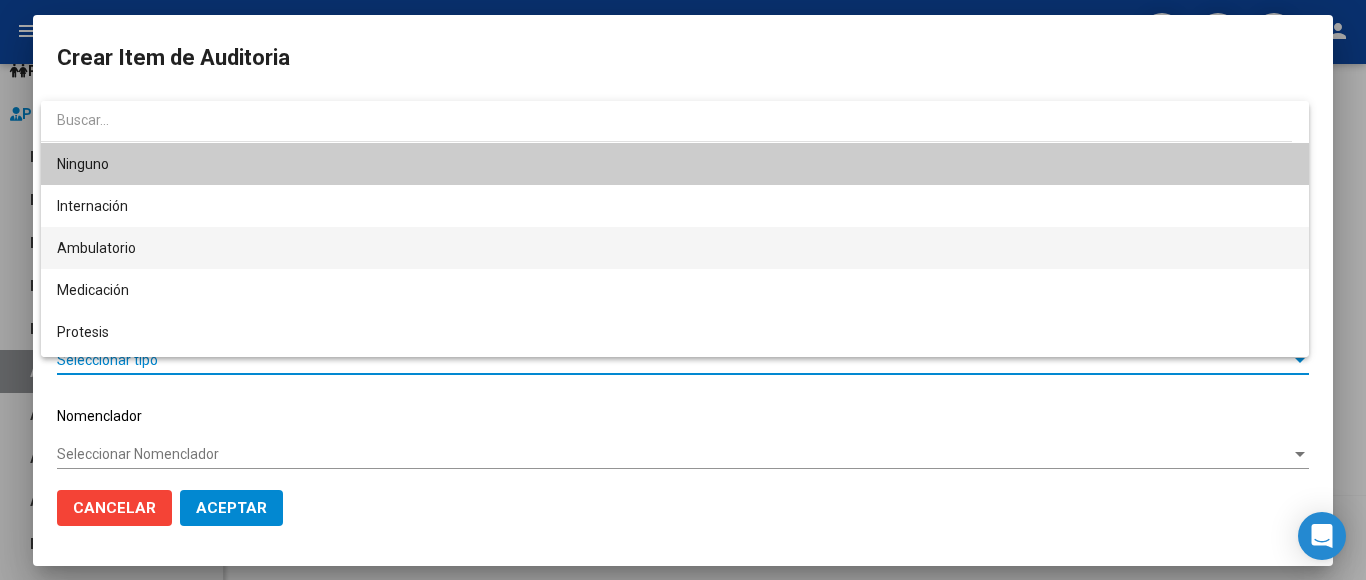click on "Ambulatorio" at bounding box center (675, 248) 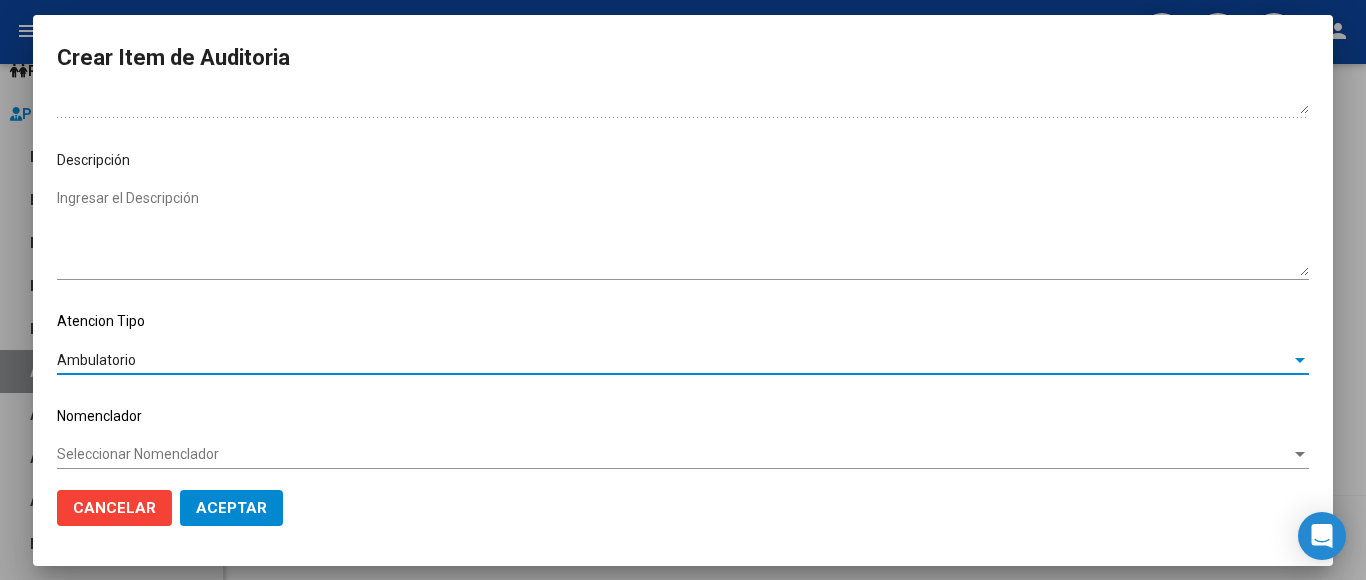 click on "Seleccionar Nomenclador" at bounding box center [674, 454] 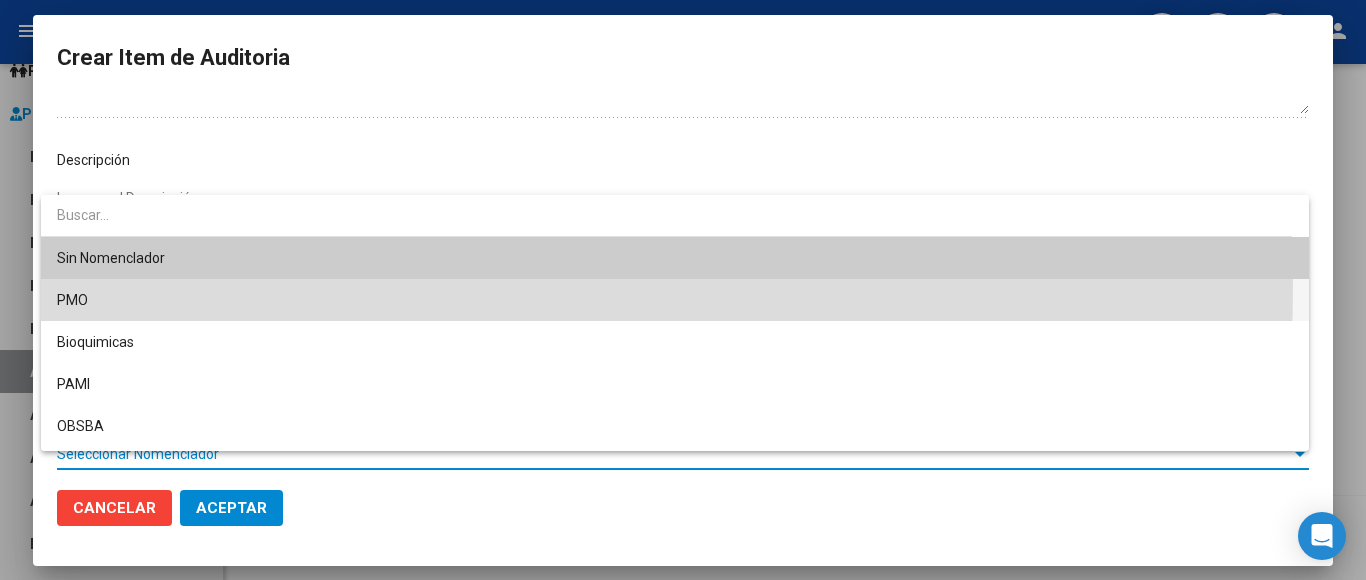click on "PMO" at bounding box center [675, 300] 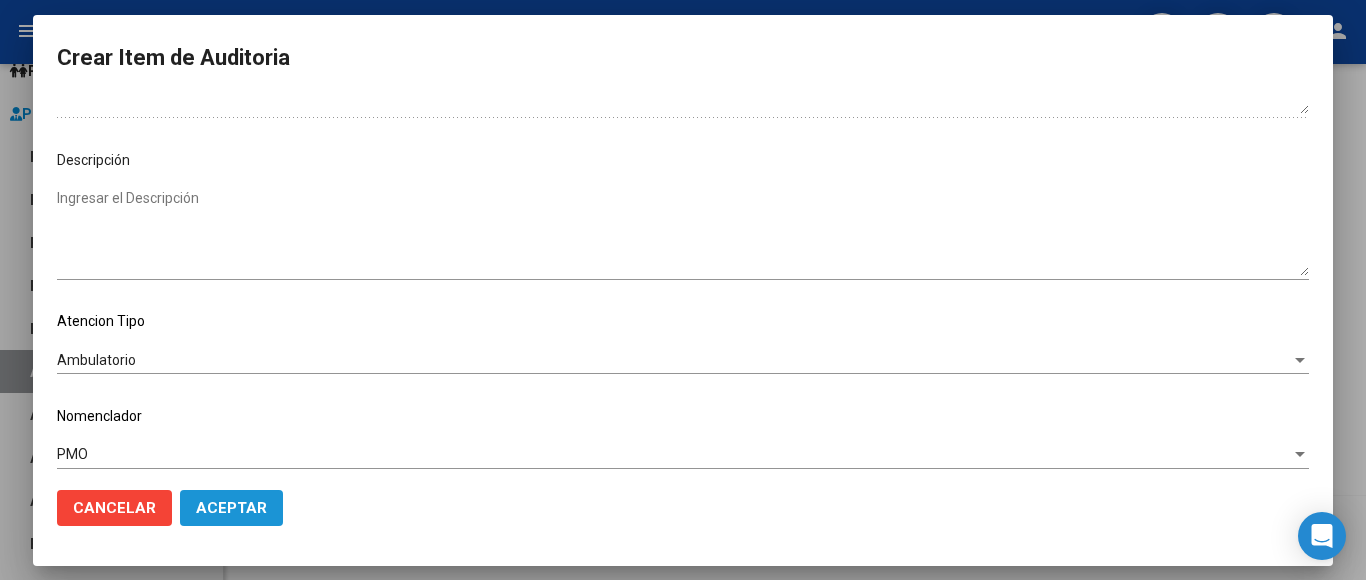 click on "Aceptar" 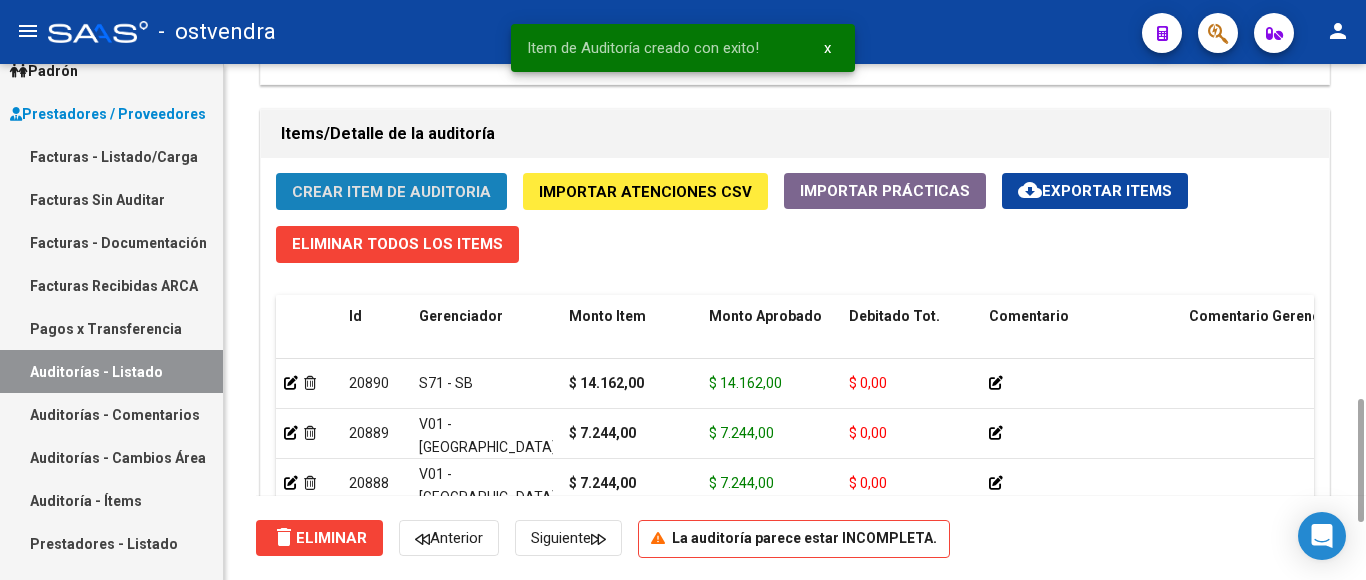 click on "Crear Item de Auditoria" 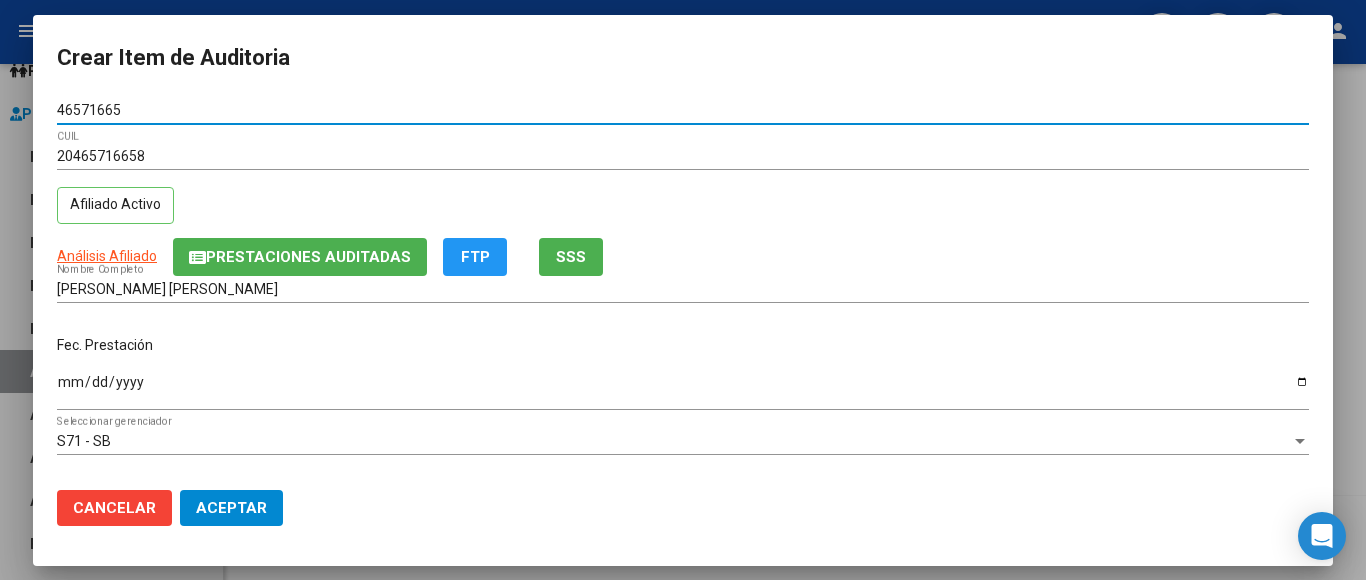 click on "Ingresar la fecha" at bounding box center (683, 389) 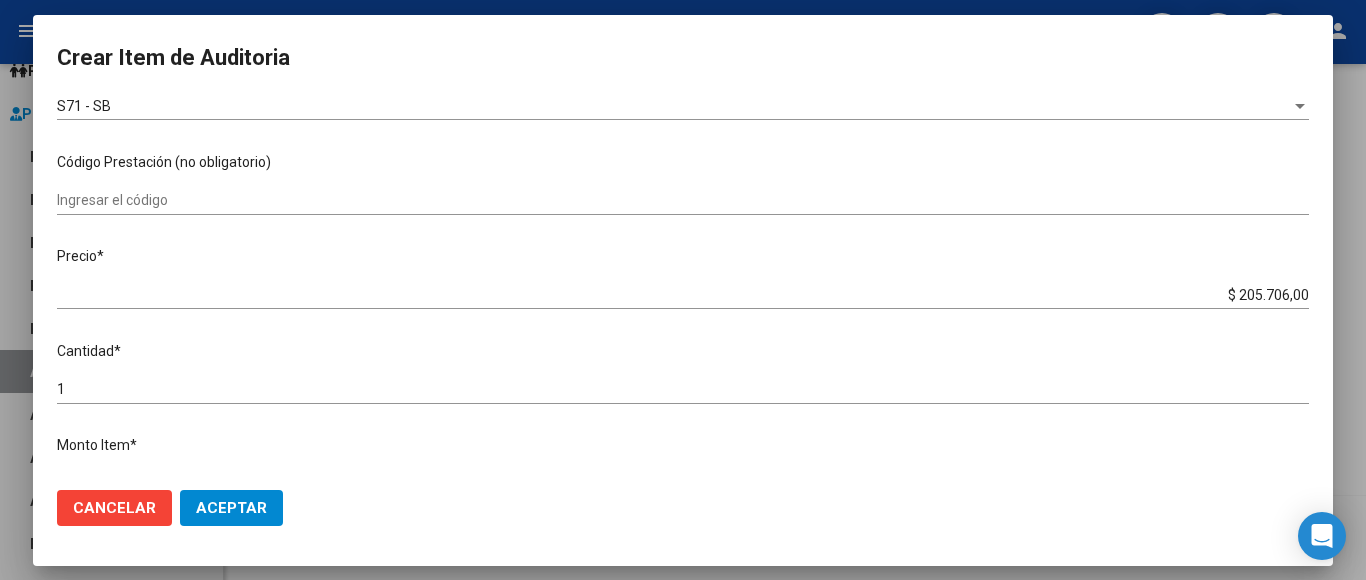 scroll, scrollTop: 400, scrollLeft: 0, axis: vertical 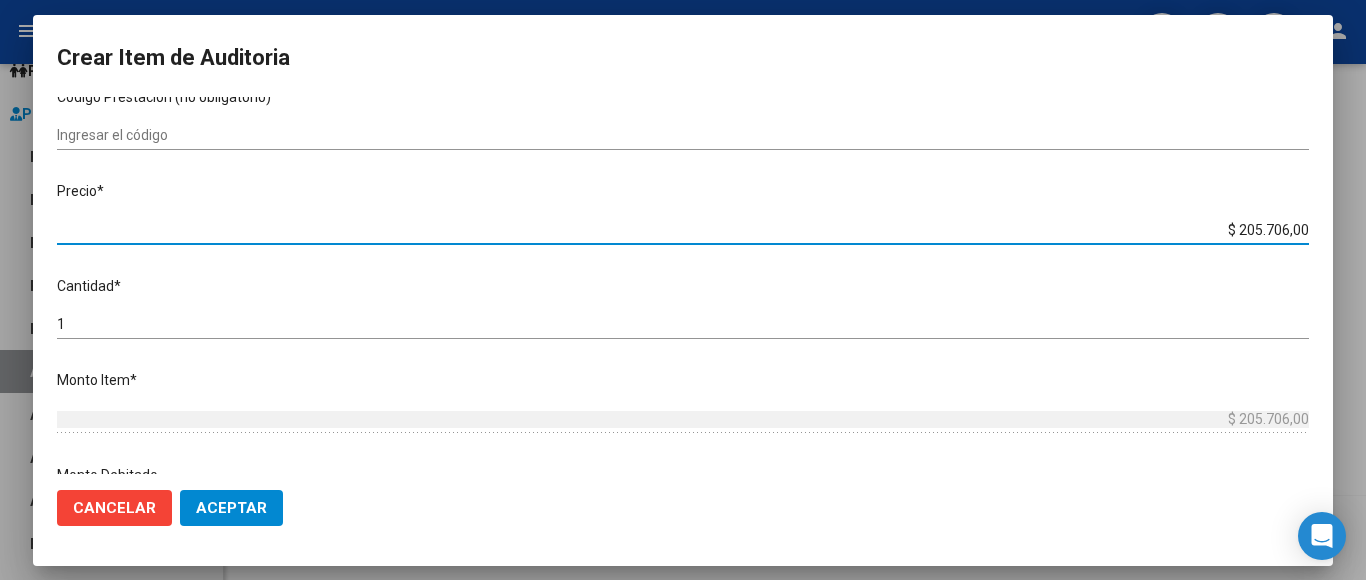 drag, startPoint x: 1197, startPoint y: 217, endPoint x: 1347, endPoint y: 223, distance: 150.11995 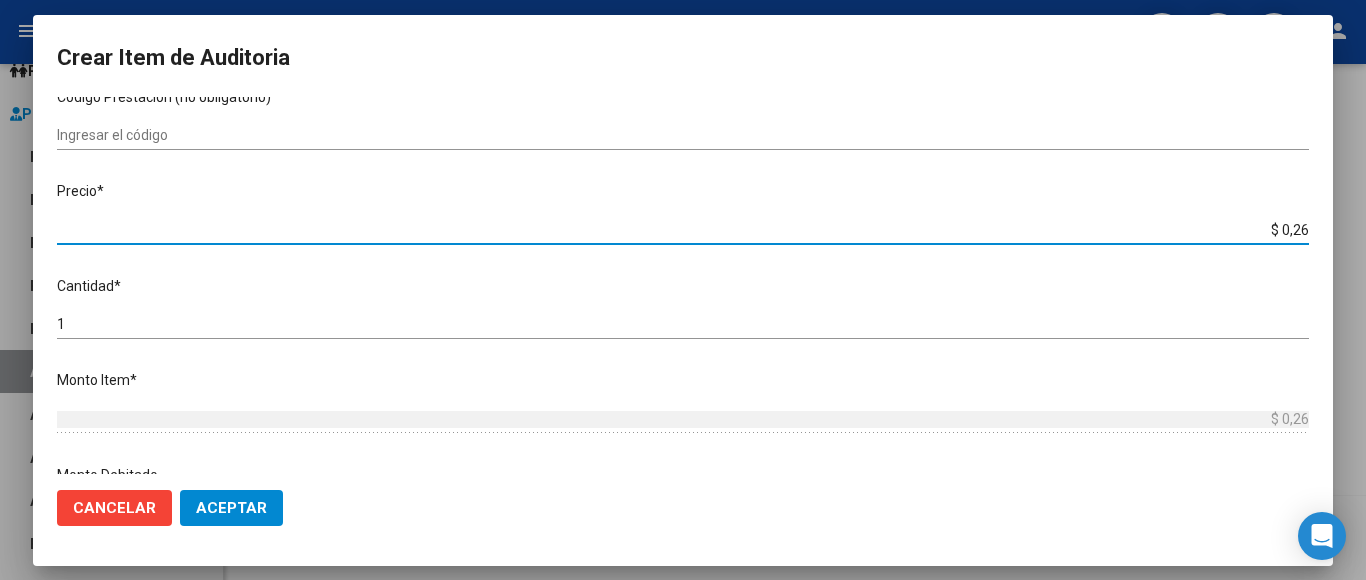 drag, startPoint x: 1252, startPoint y: 216, endPoint x: 1295, endPoint y: 218, distance: 43.046486 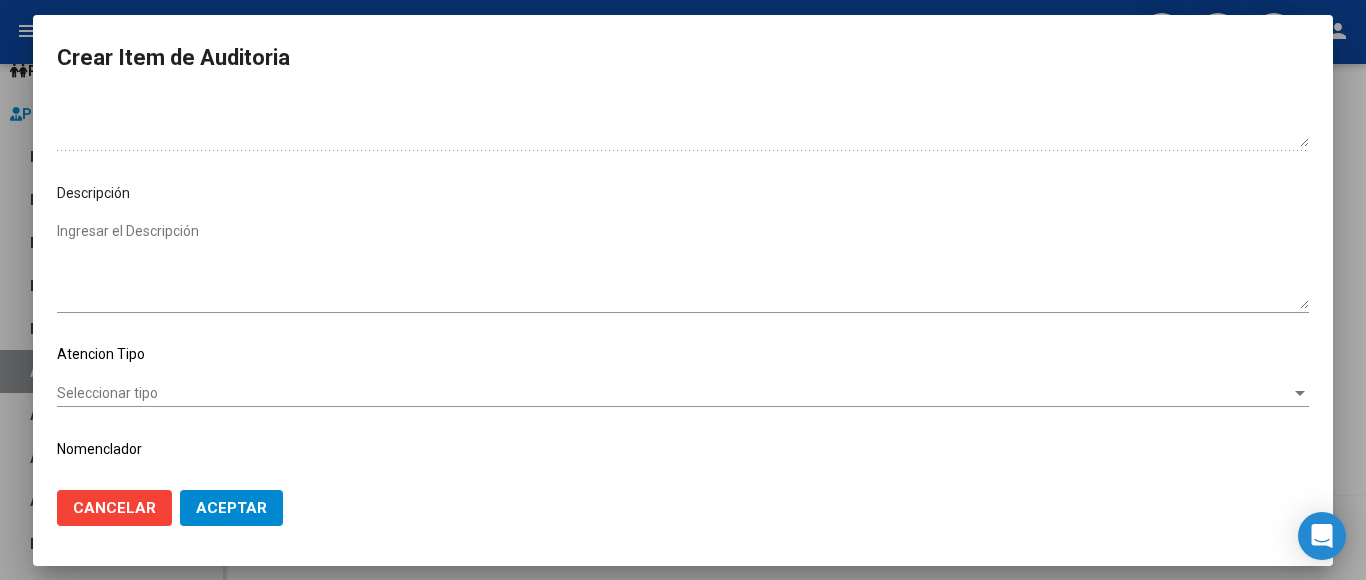 scroll, scrollTop: 1133, scrollLeft: 0, axis: vertical 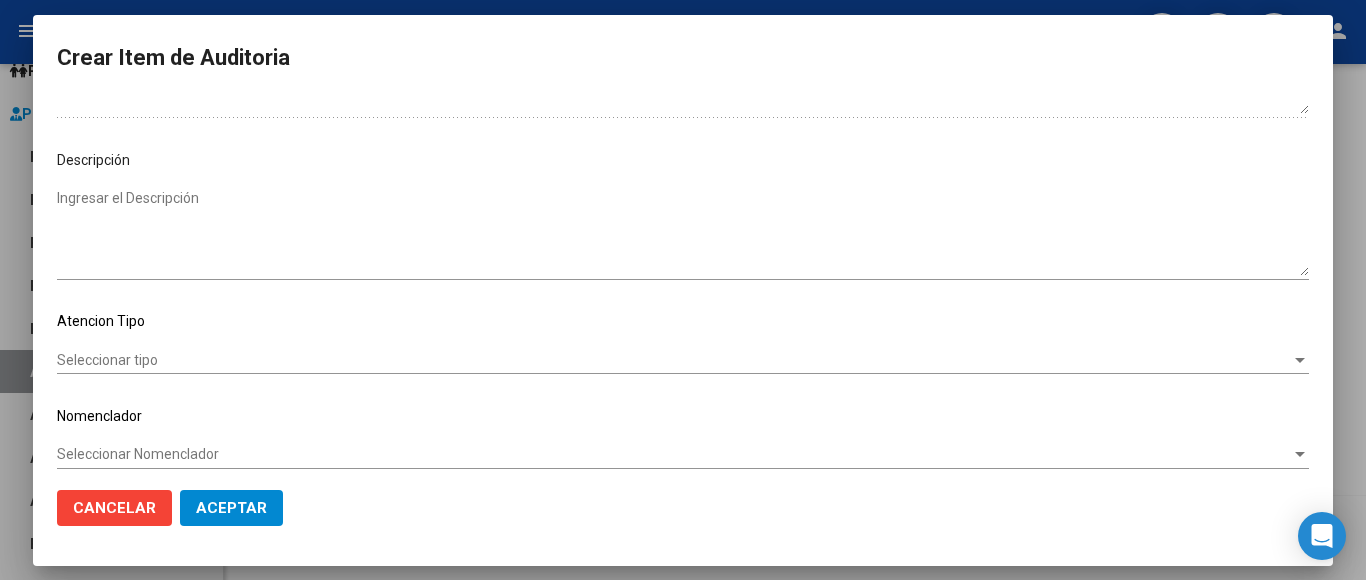 click on "Seleccionar tipo" at bounding box center [674, 360] 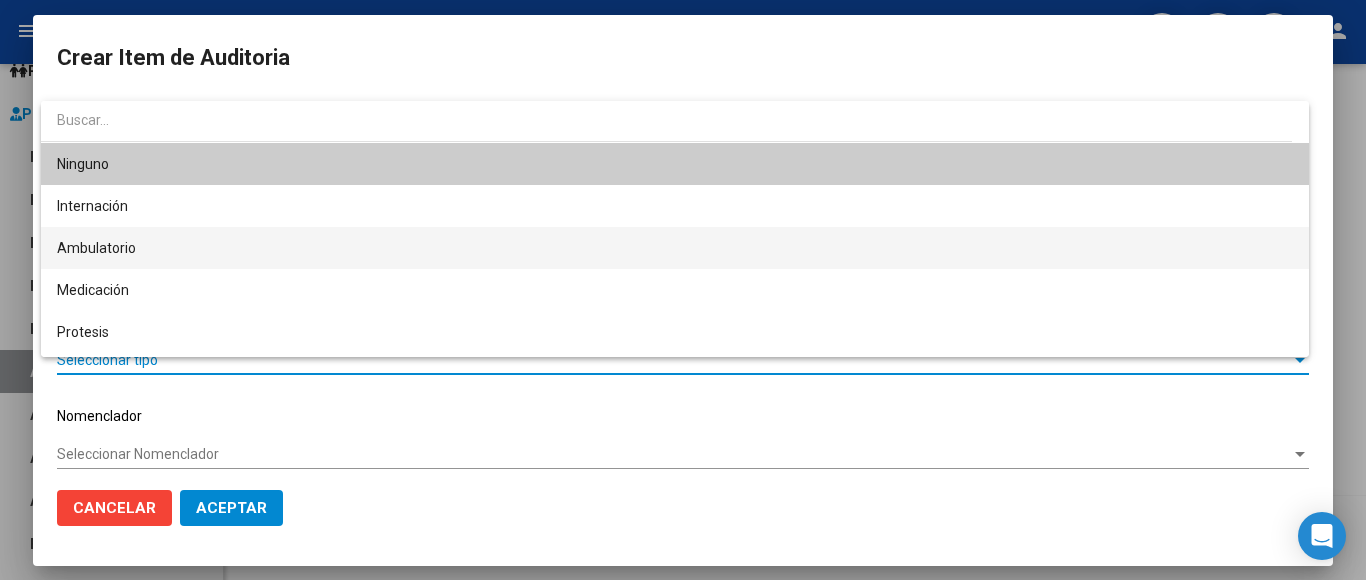click on "Ambulatorio" at bounding box center [675, 248] 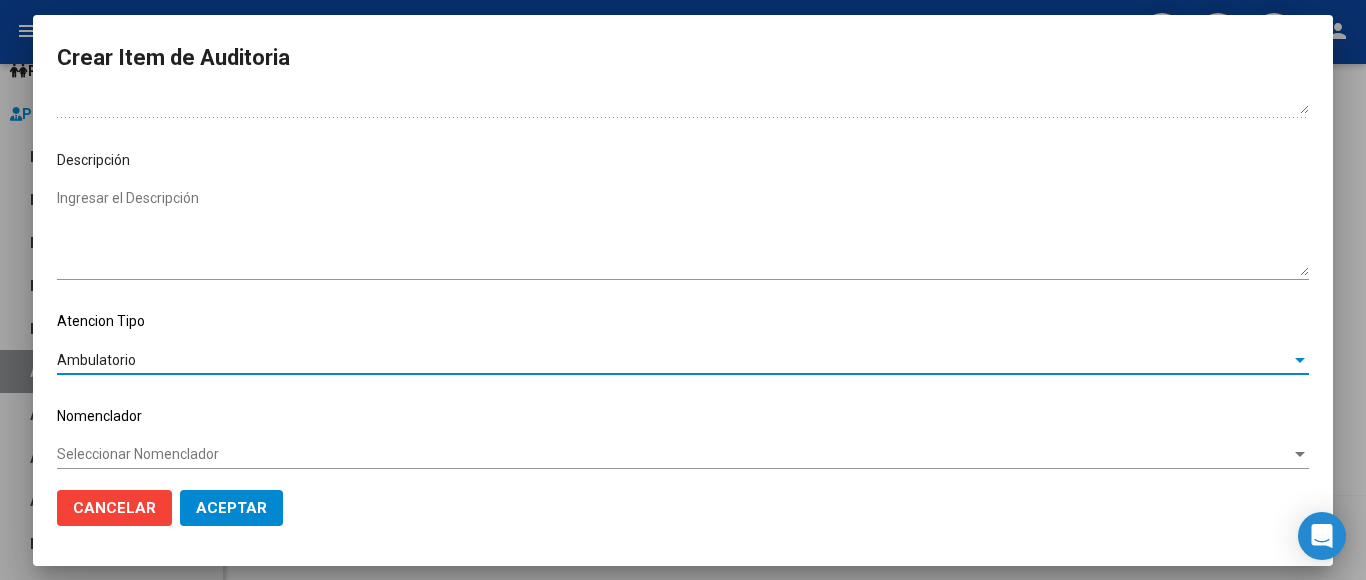 click on "Seleccionar Nomenclador" at bounding box center (674, 454) 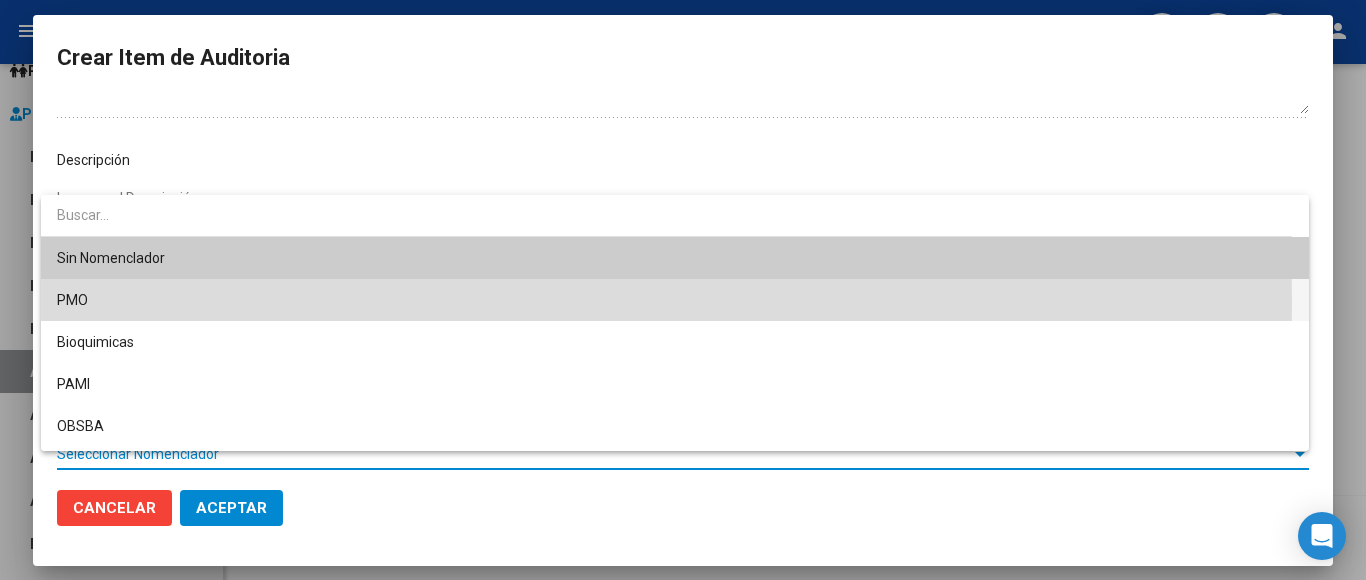 click on "PMO" at bounding box center (675, 300) 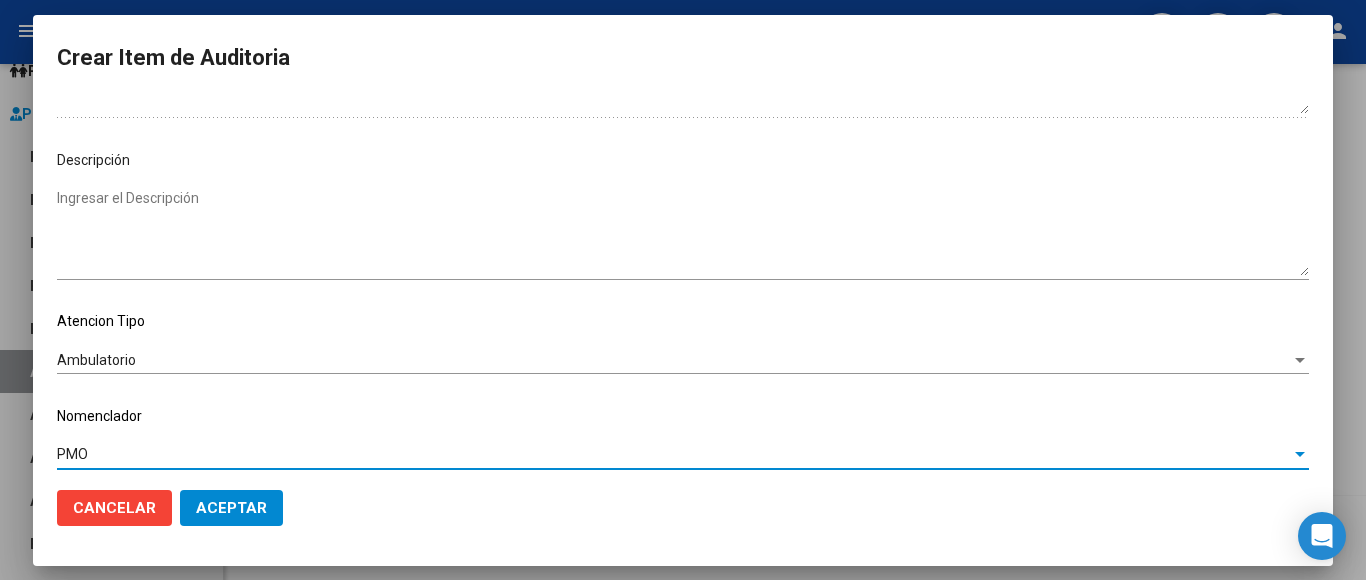 click on "Aceptar" 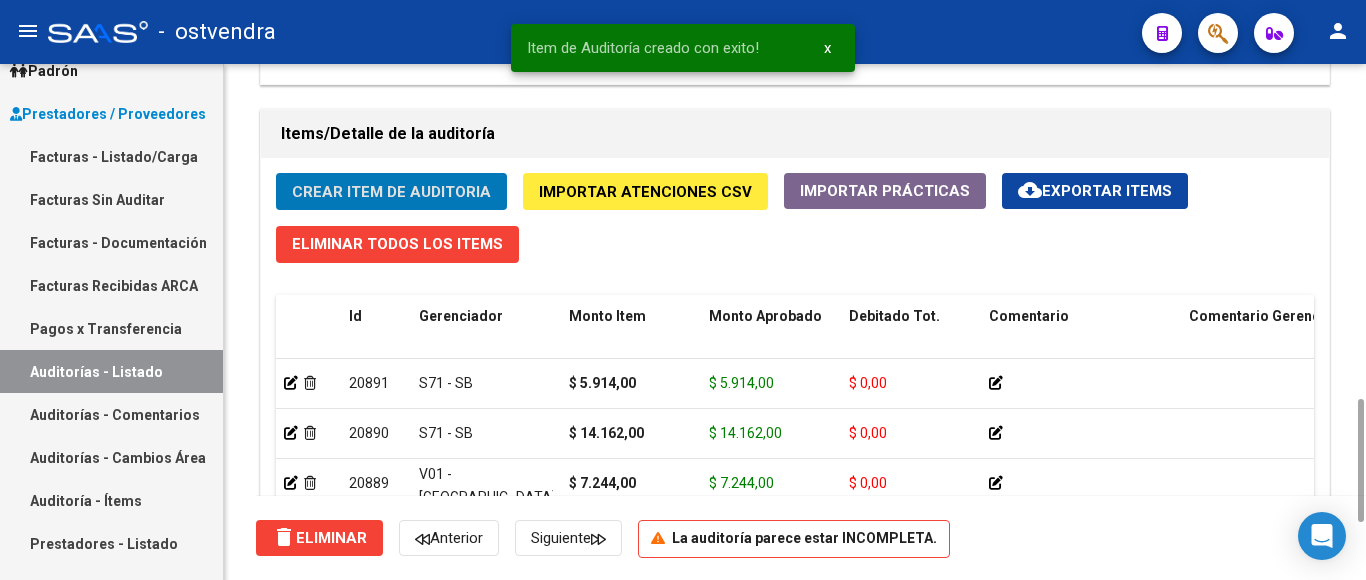 click on "Crear Item de Auditoria" 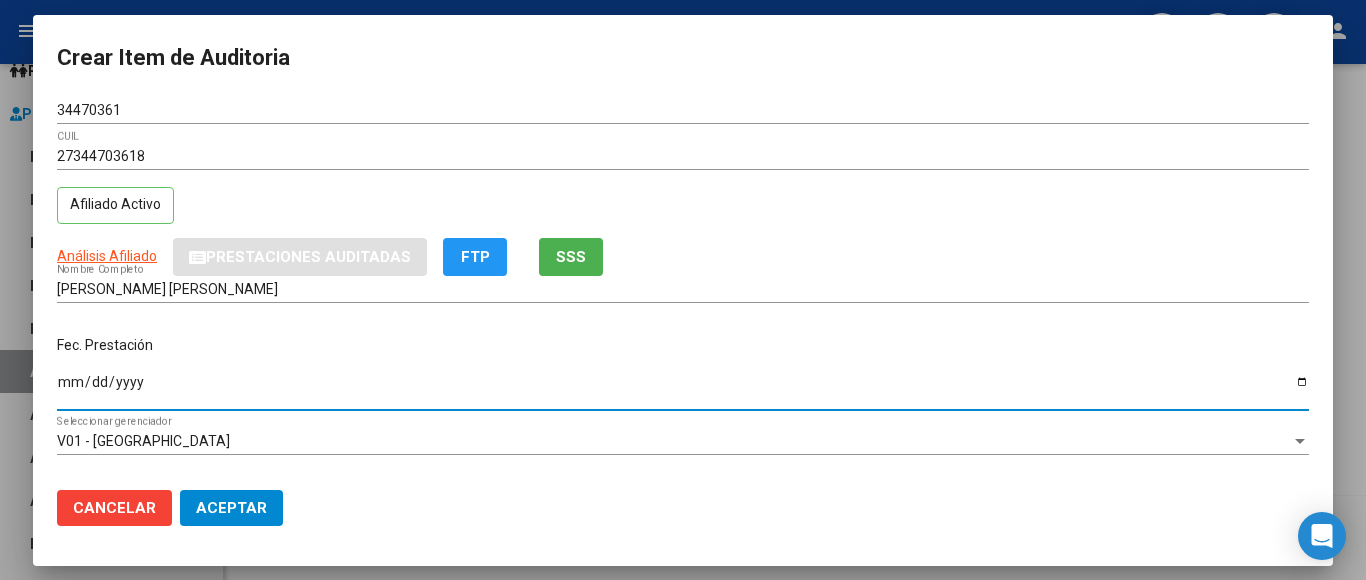 click on "Ingresar la fecha" at bounding box center [683, 389] 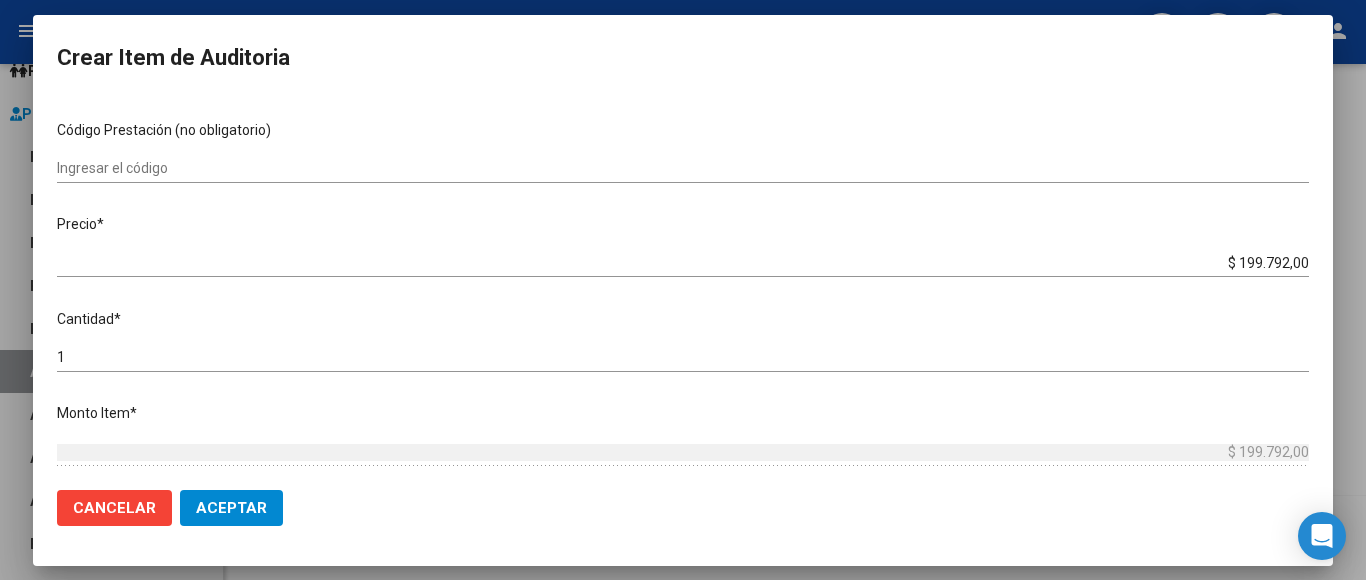 scroll, scrollTop: 400, scrollLeft: 0, axis: vertical 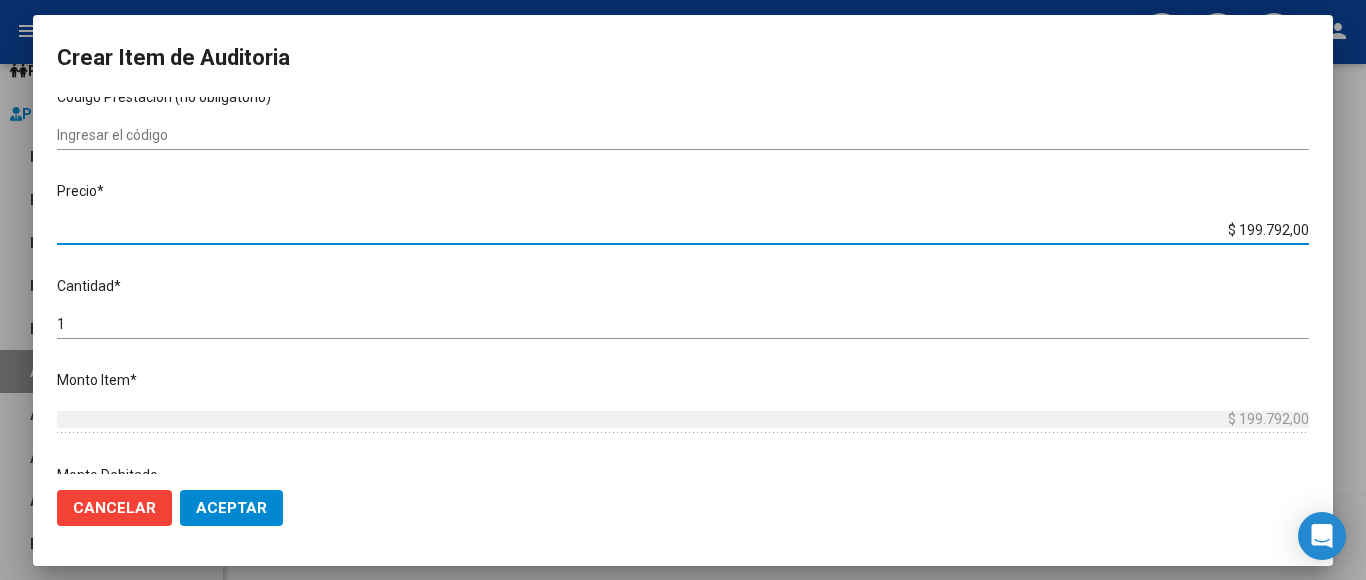 drag, startPoint x: 1186, startPoint y: 224, endPoint x: 1318, endPoint y: 225, distance: 132.00378 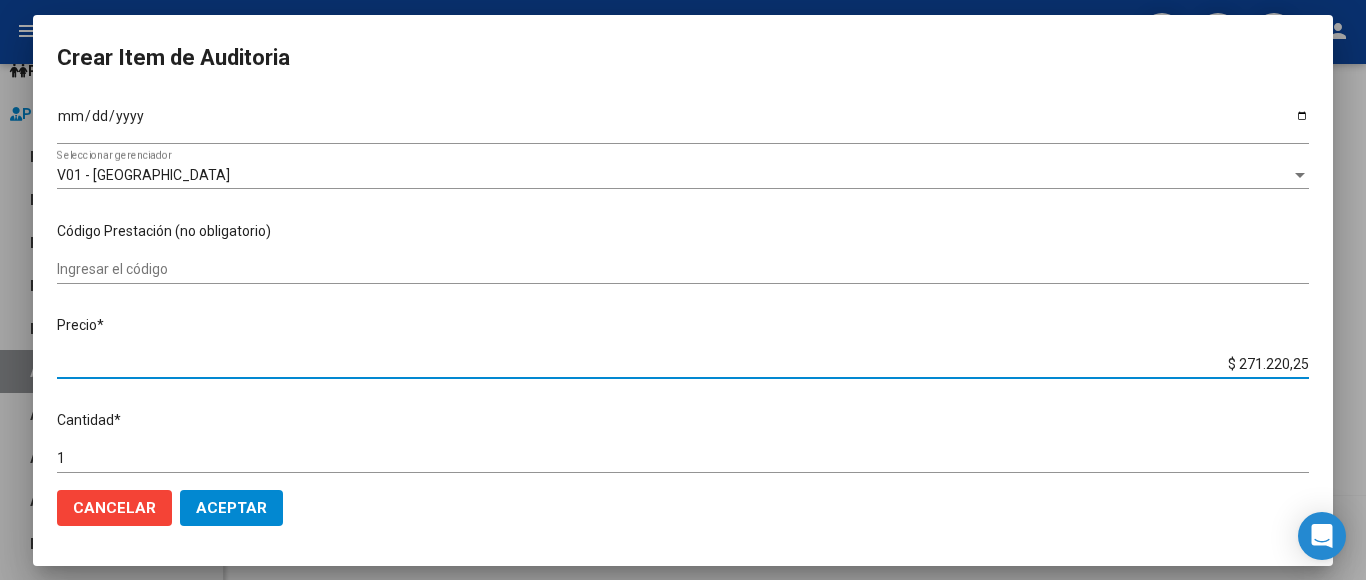 scroll, scrollTop: 300, scrollLeft: 0, axis: vertical 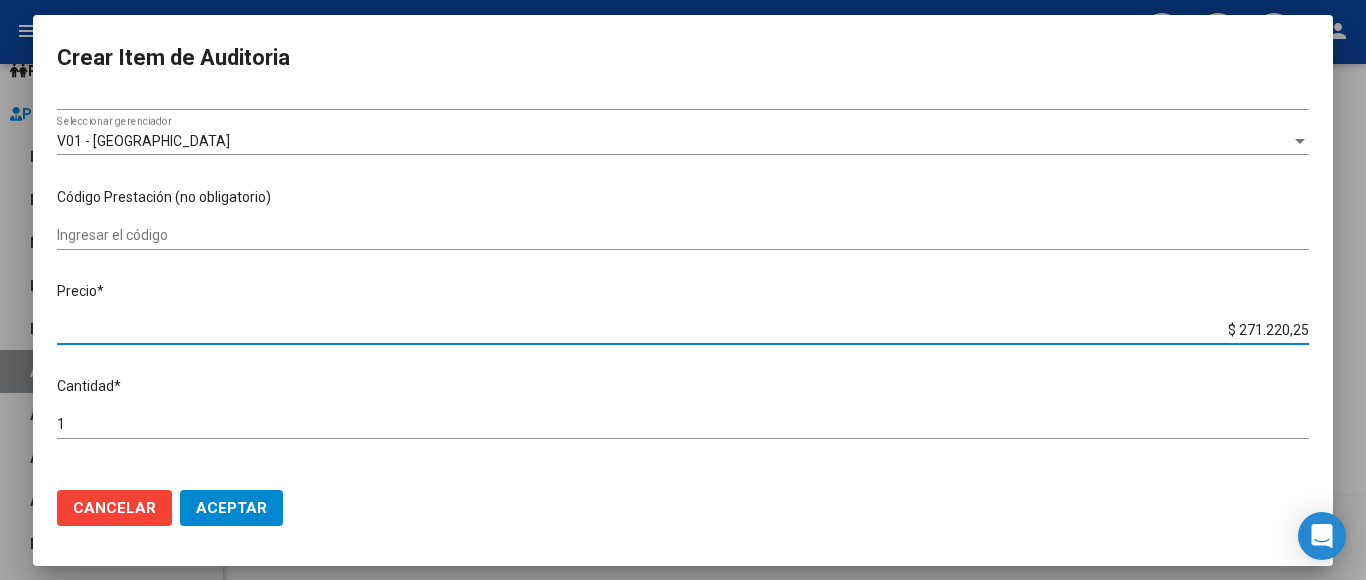drag, startPoint x: 1209, startPoint y: 319, endPoint x: 1344, endPoint y: 328, distance: 135.29967 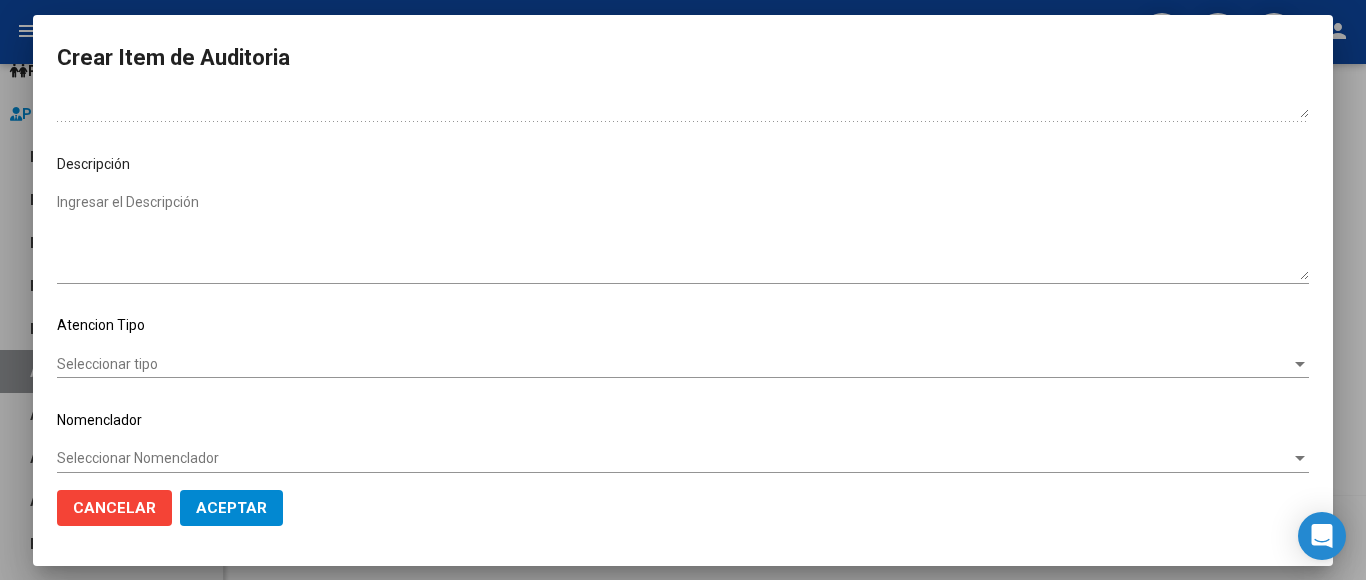 scroll, scrollTop: 1133, scrollLeft: 0, axis: vertical 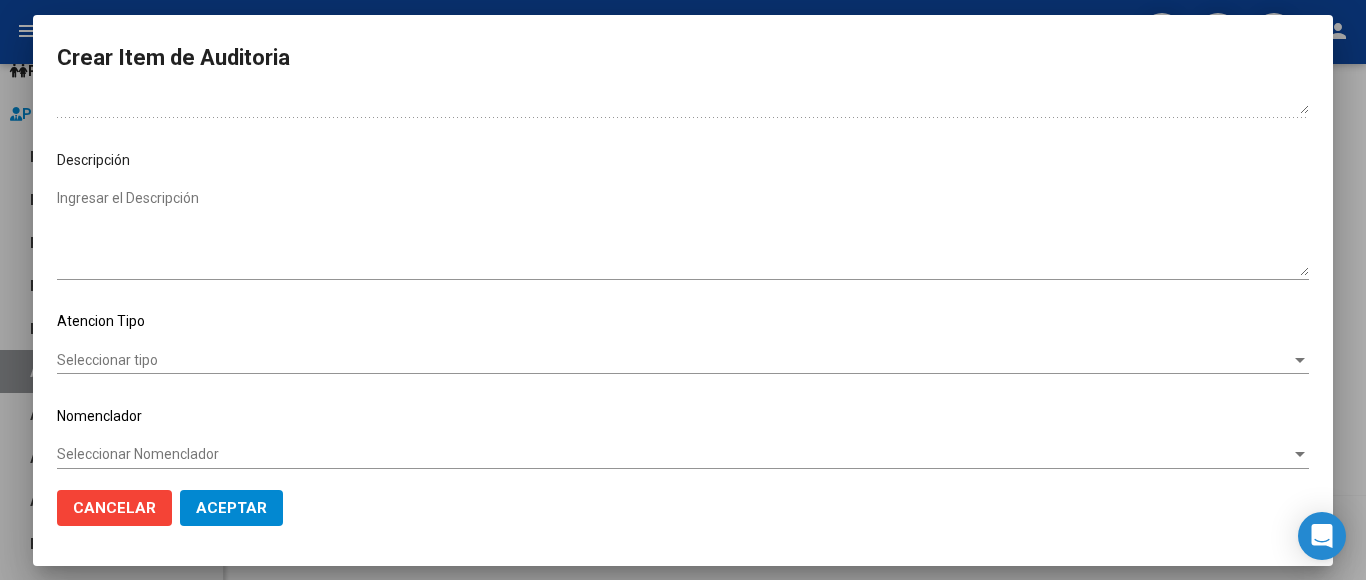 click on "Seleccionar tipo" at bounding box center (674, 360) 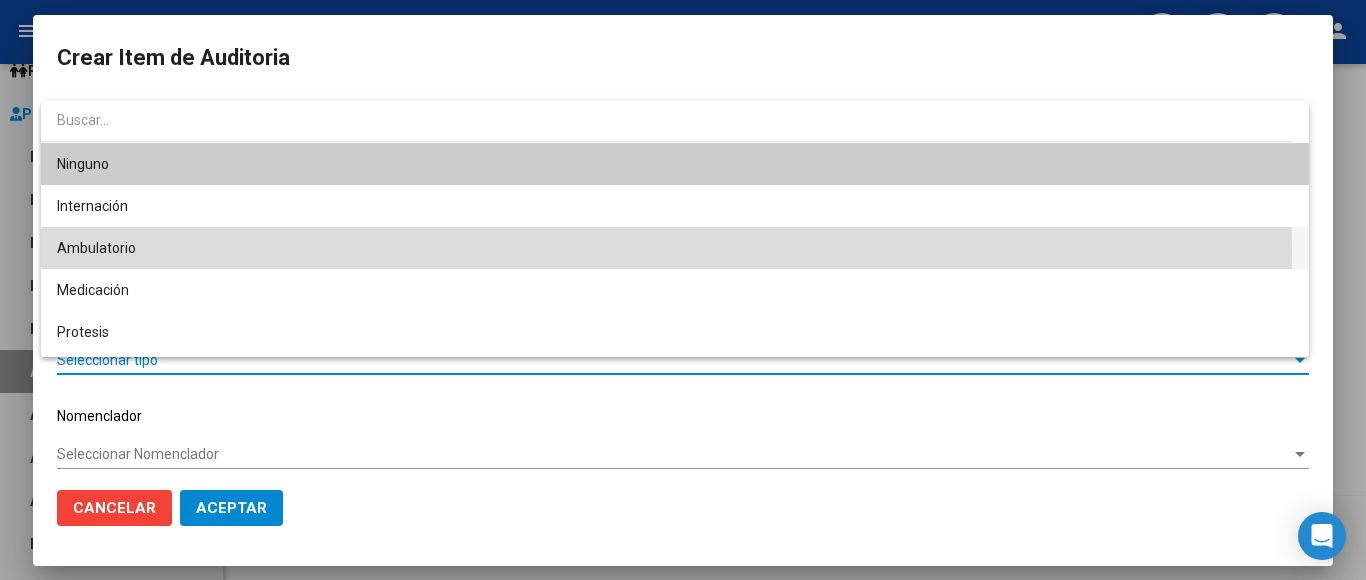 click on "Ambulatorio" at bounding box center (675, 248) 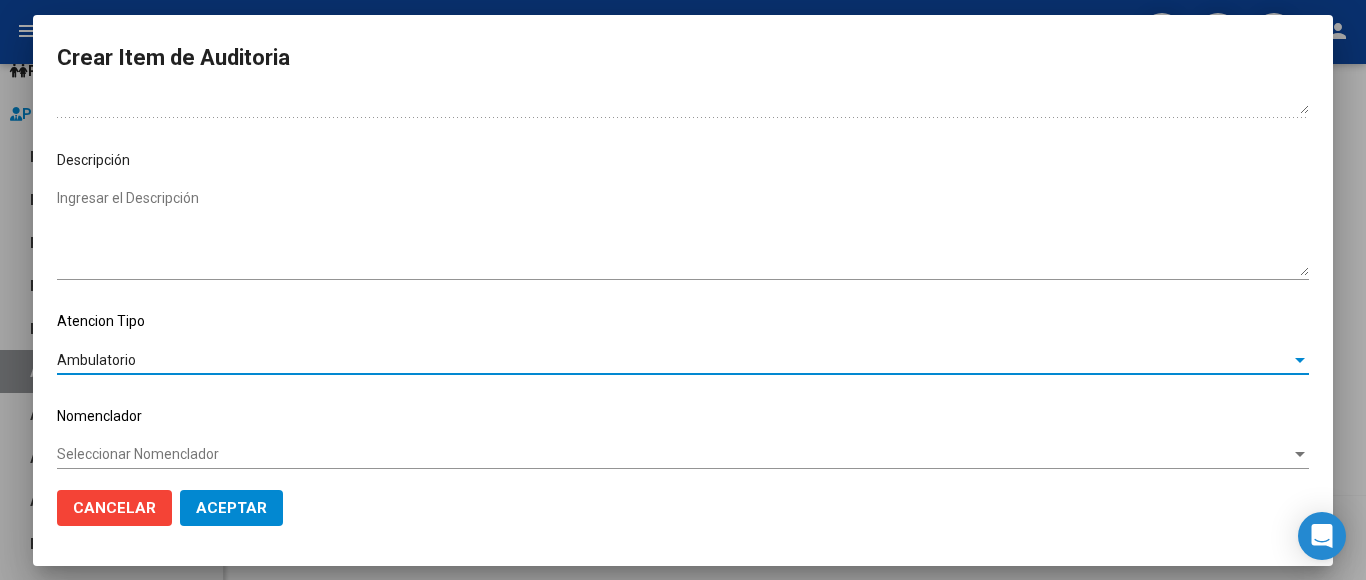 click on "Seleccionar Nomenclador" at bounding box center [674, 454] 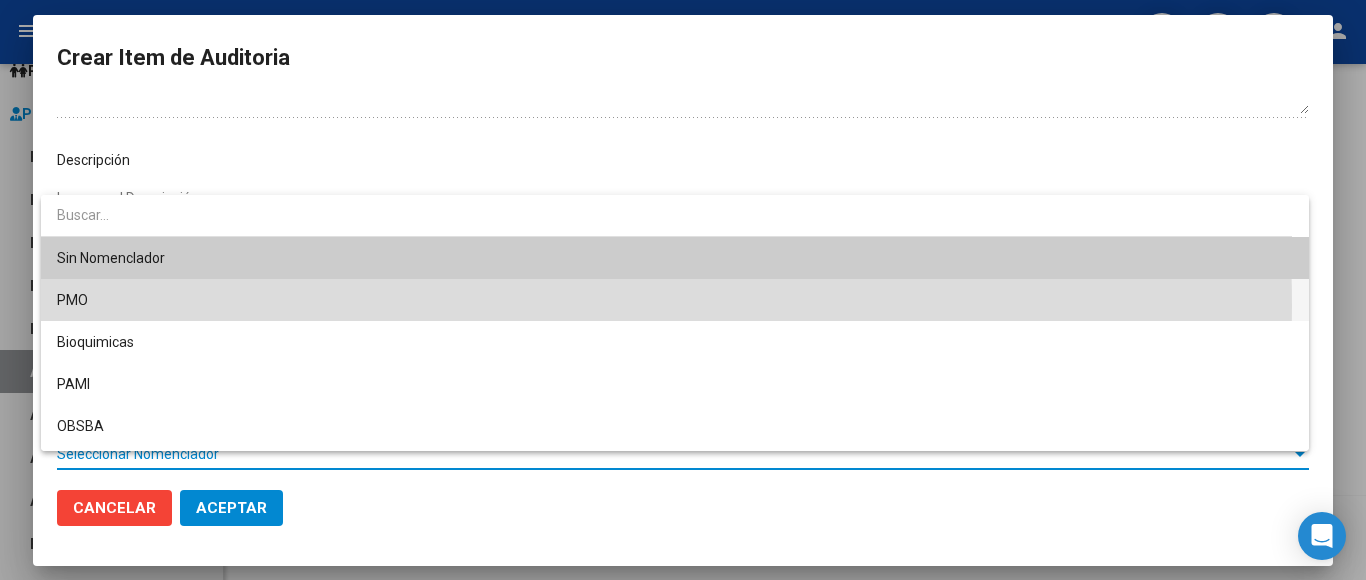 click on "PMO" at bounding box center [675, 300] 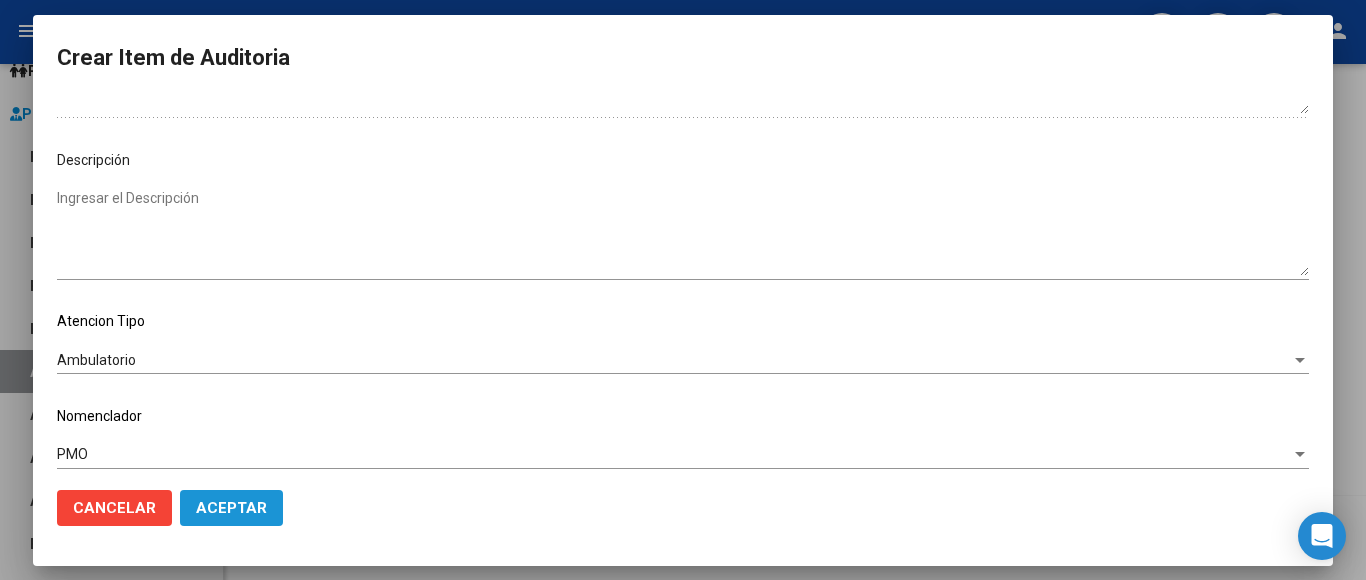 click on "Aceptar" 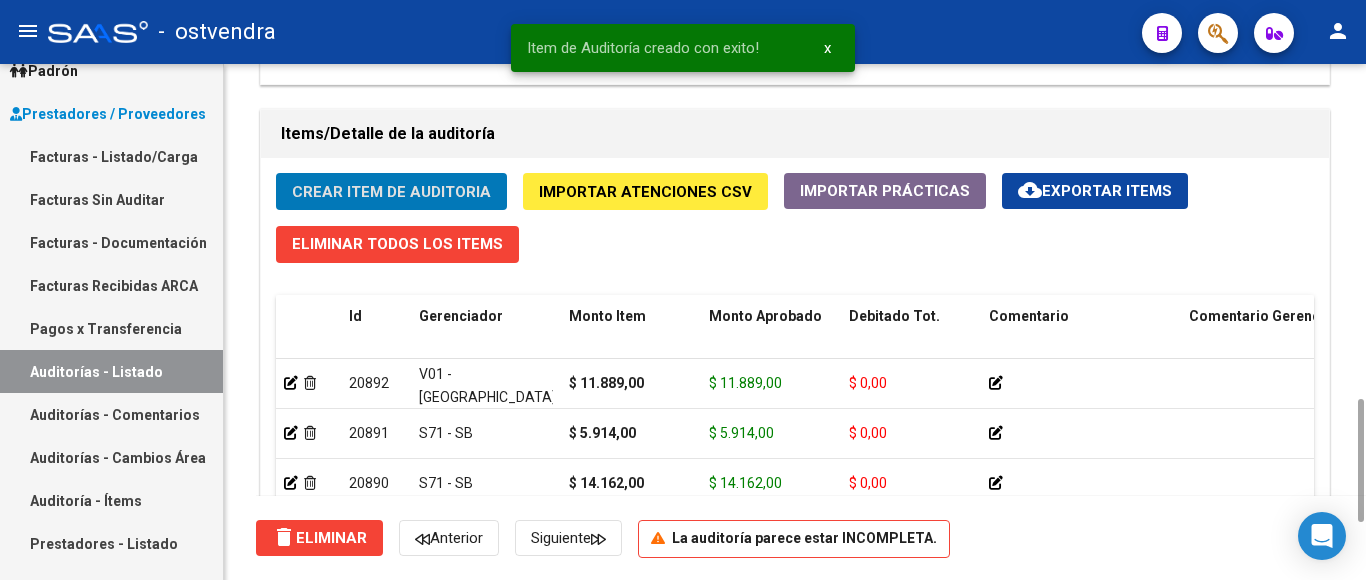 click on "Crear Item de Auditoria" 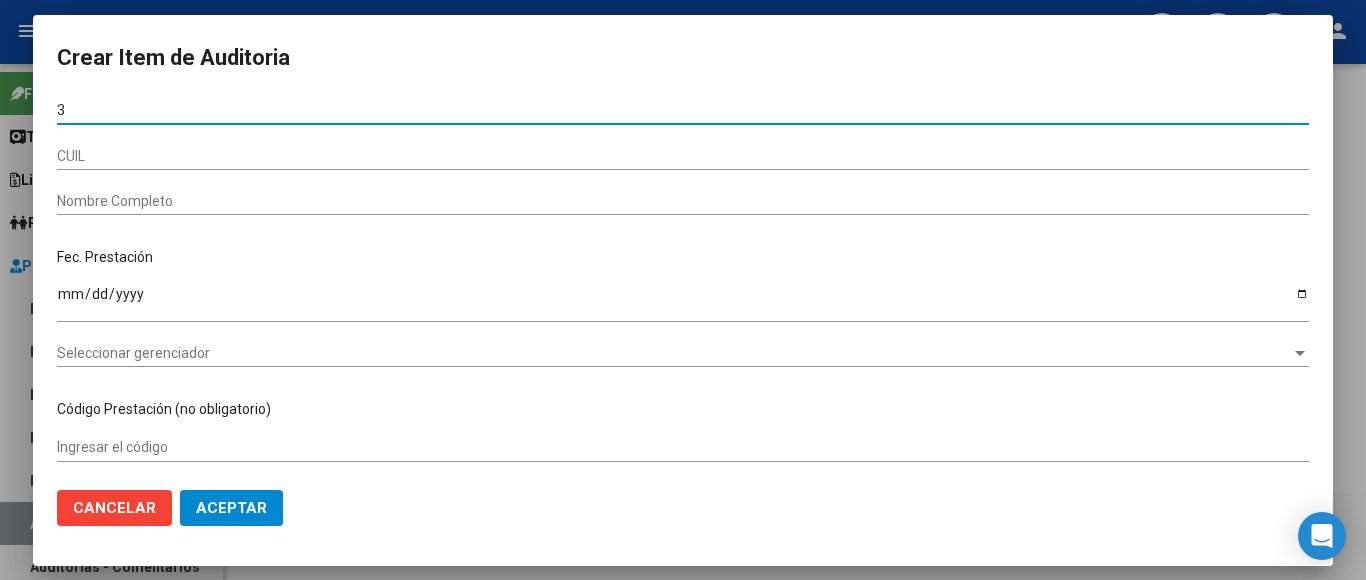 scroll, scrollTop: 0, scrollLeft: 0, axis: both 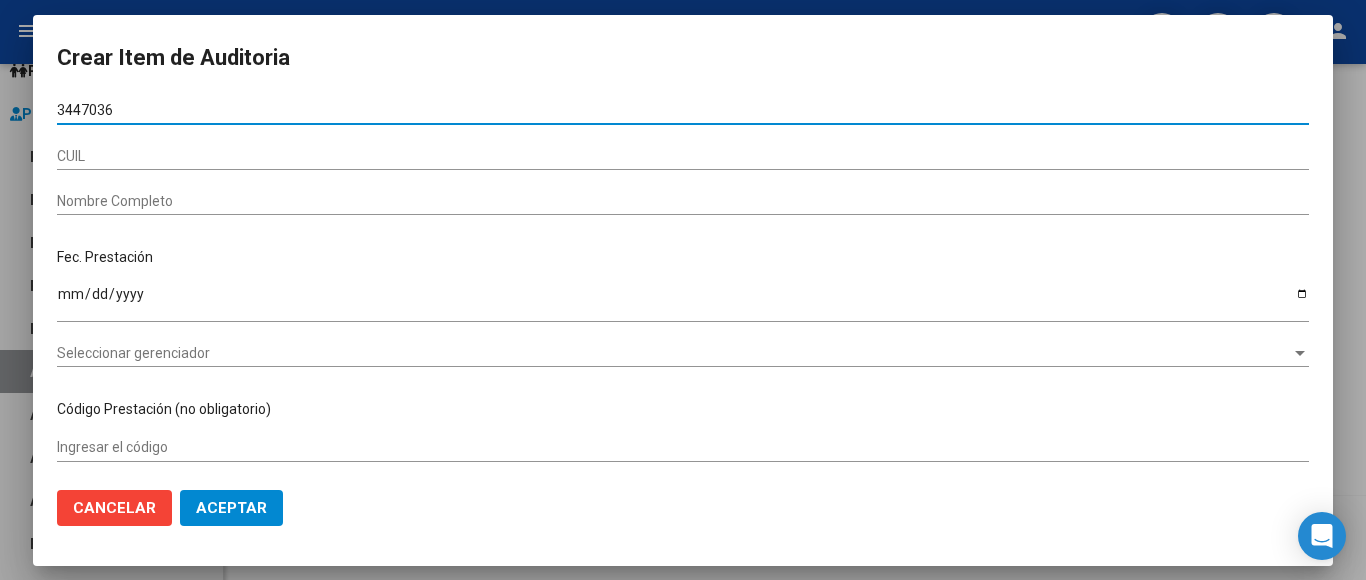 type on "34470361" 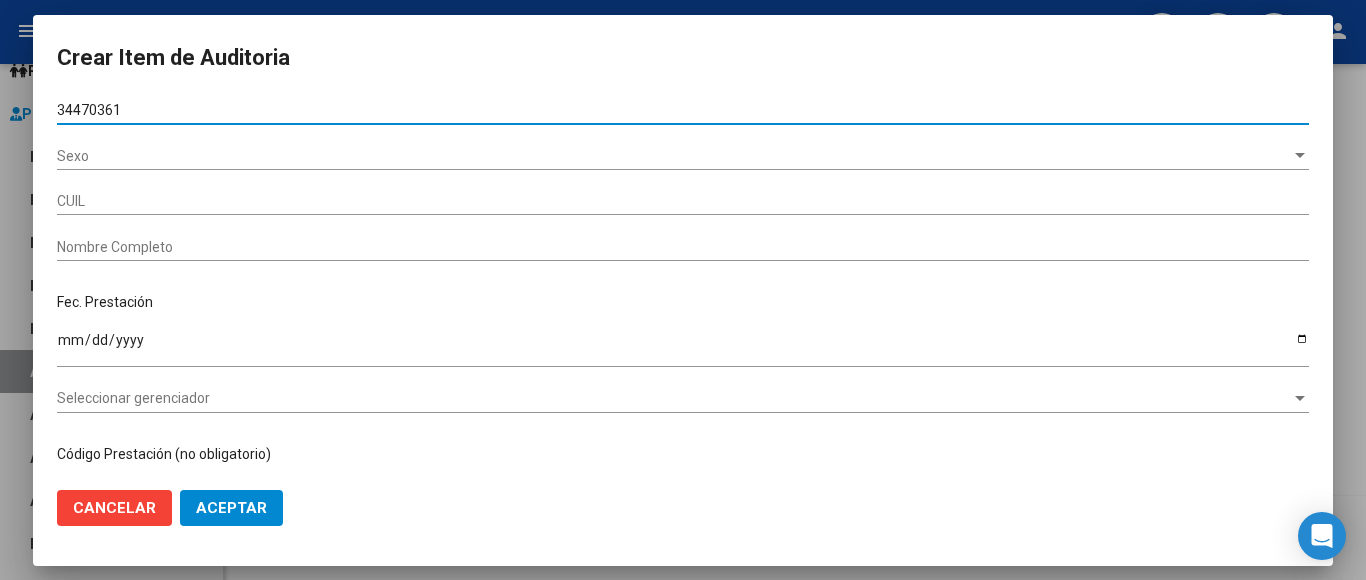 type on "27344703618" 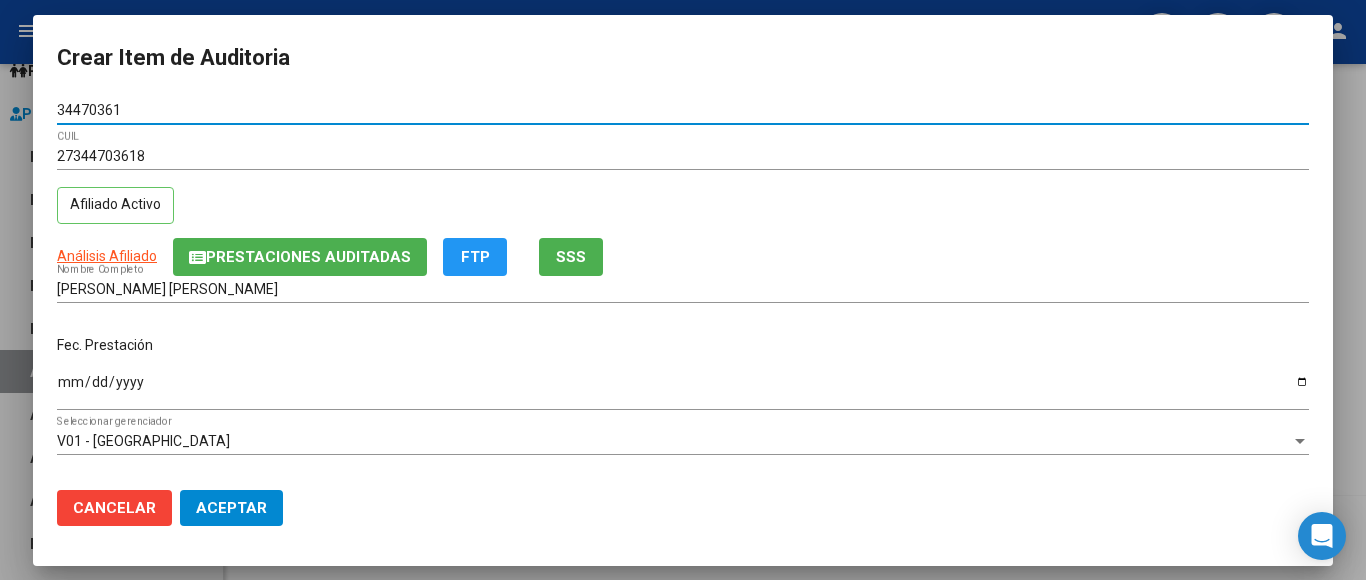 type on "34470361" 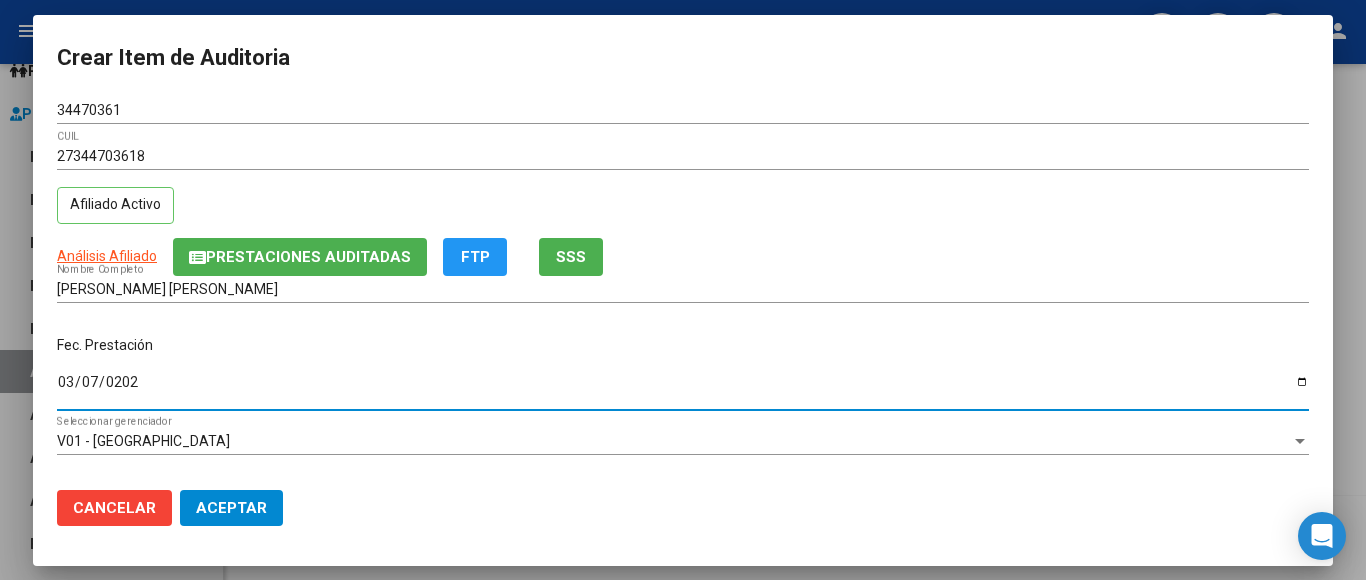 type on "2025-03-07" 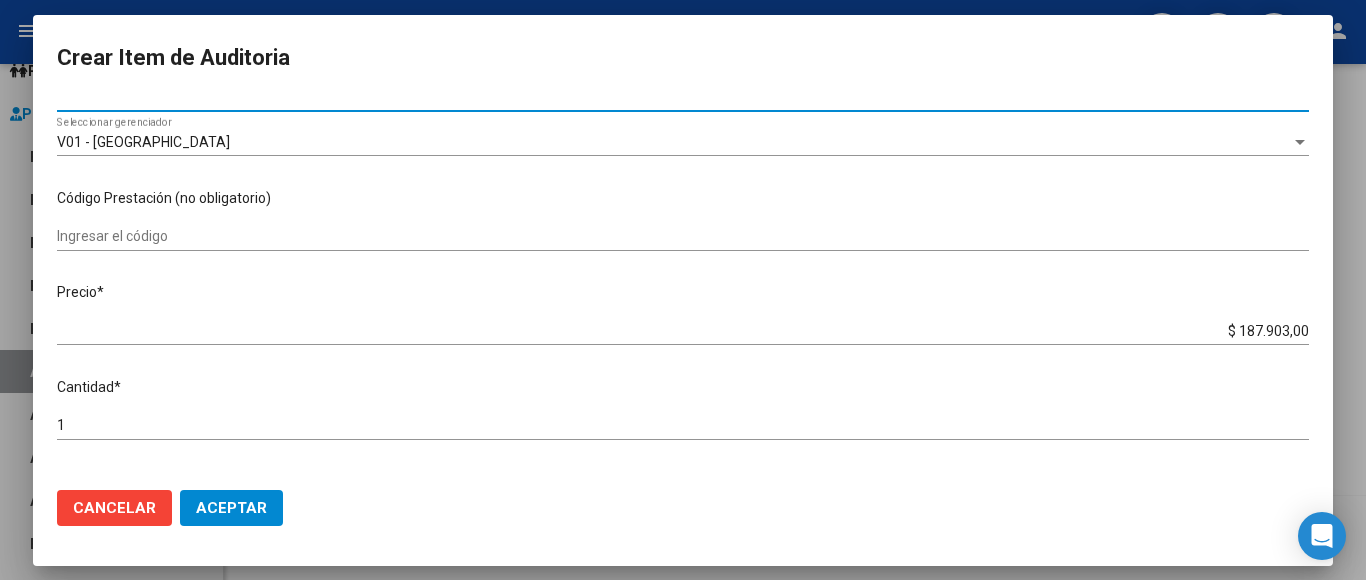 scroll, scrollTop: 300, scrollLeft: 0, axis: vertical 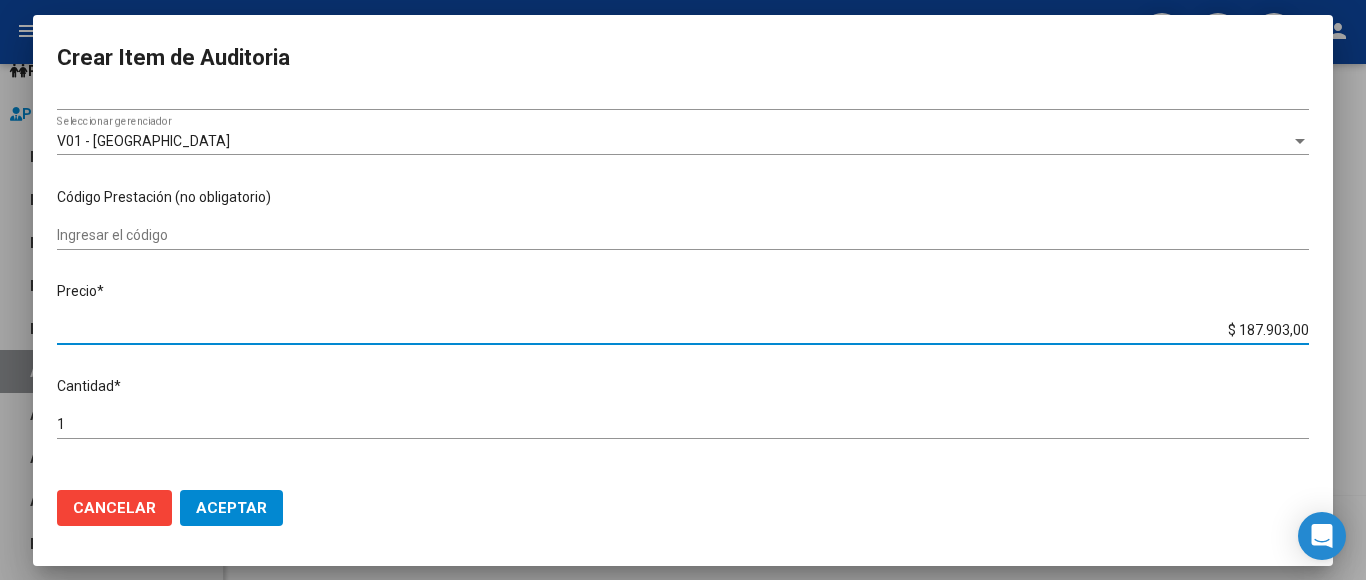 drag, startPoint x: 1180, startPoint y: 322, endPoint x: 1314, endPoint y: 321, distance: 134.00374 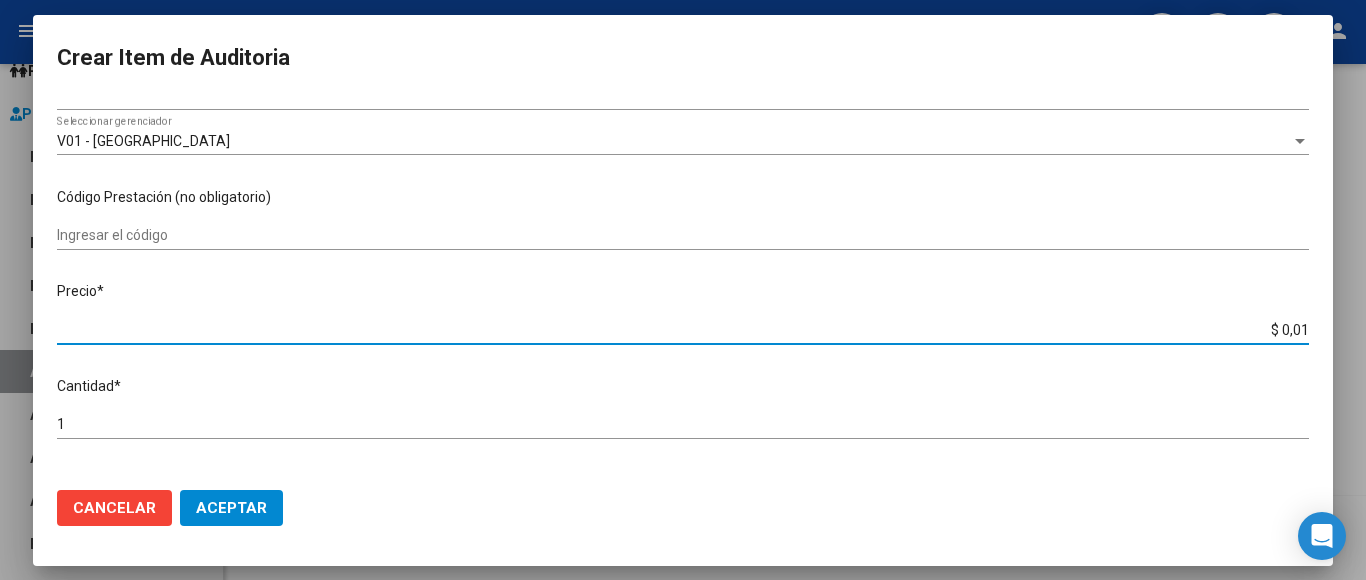 type on "$ 0,11" 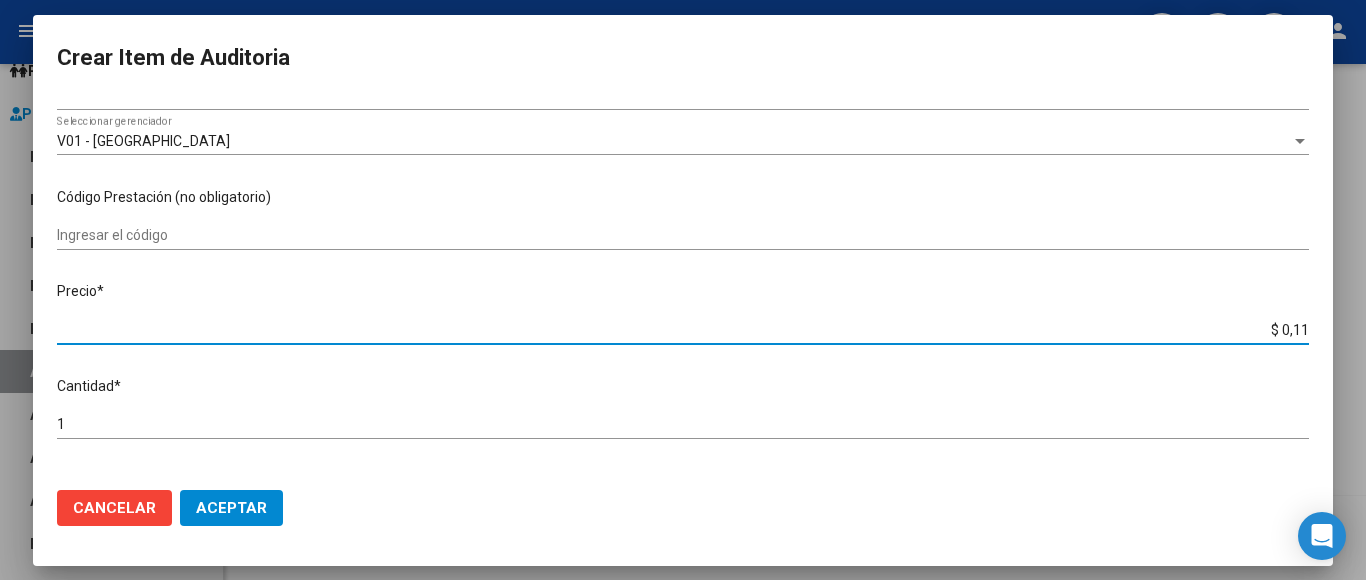 type on "$ 1,18" 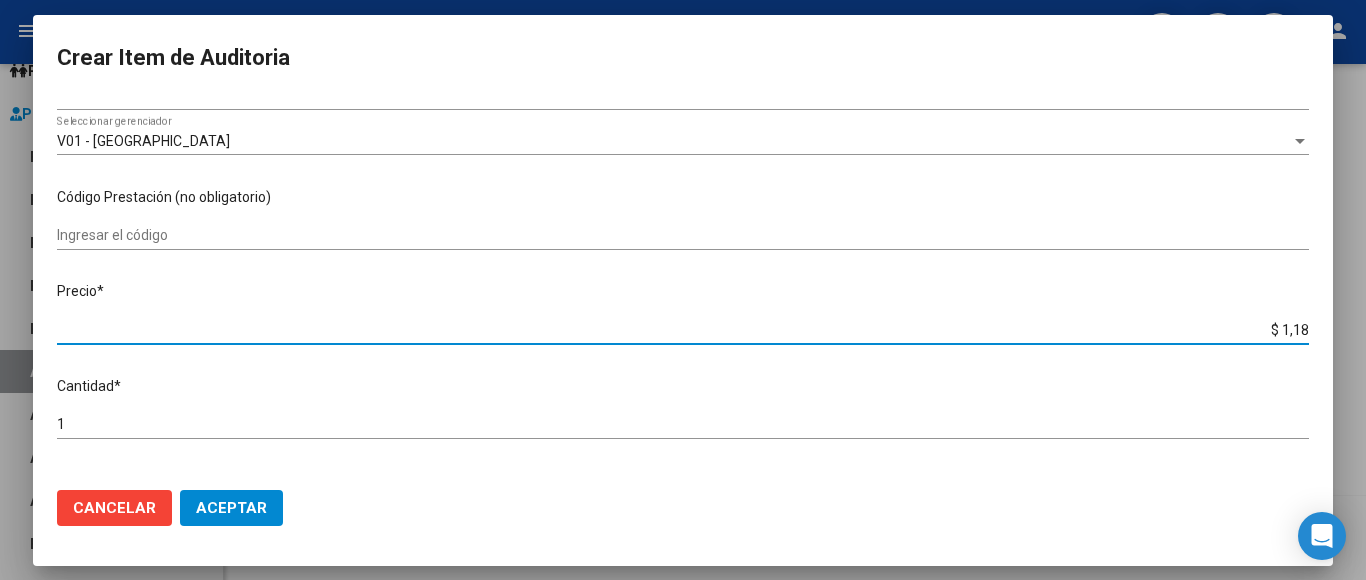 type on "$ 11,88" 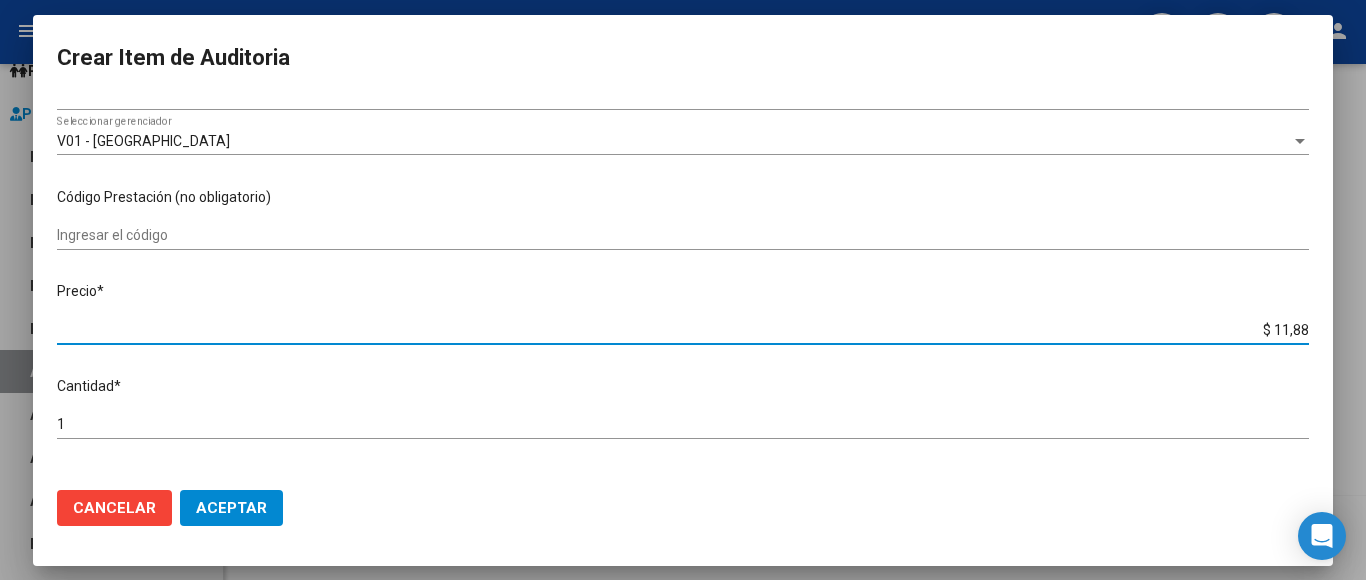 type on "$ 118,89" 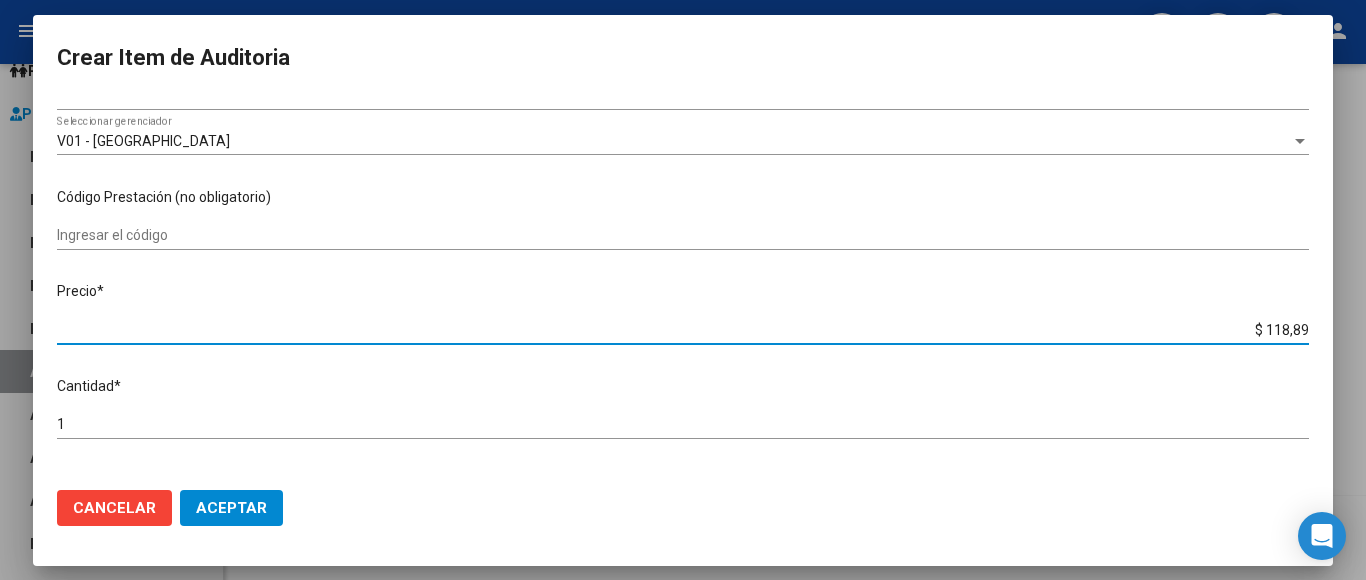 type on "$ 1.188,90" 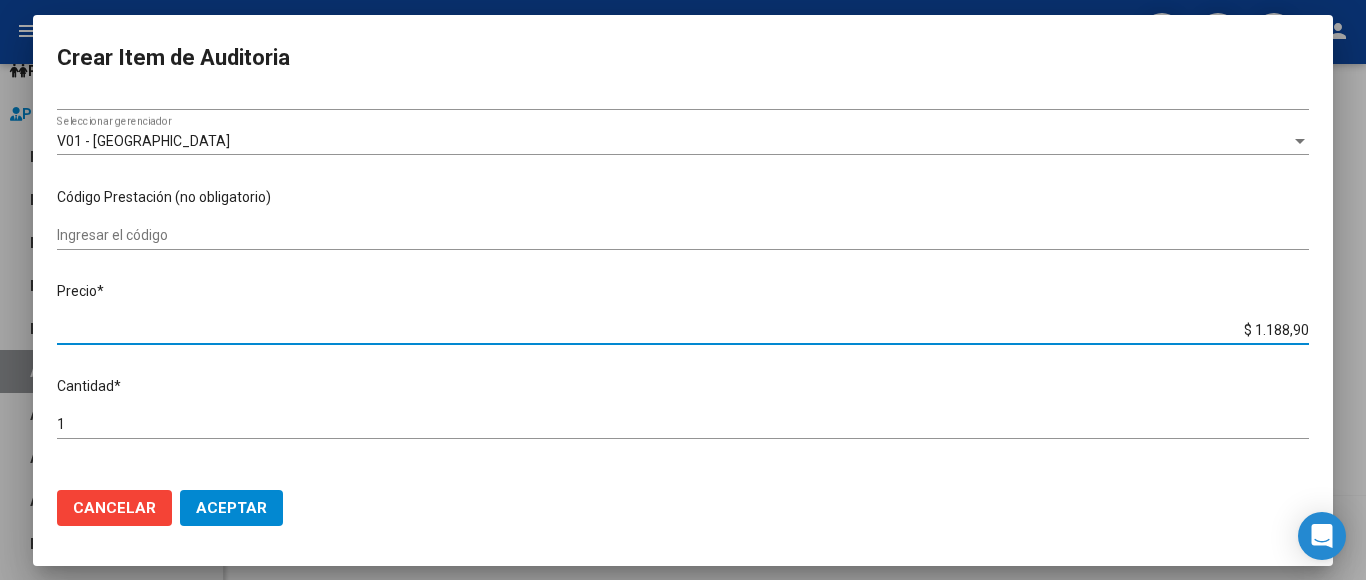 type on "$ 11.889,00" 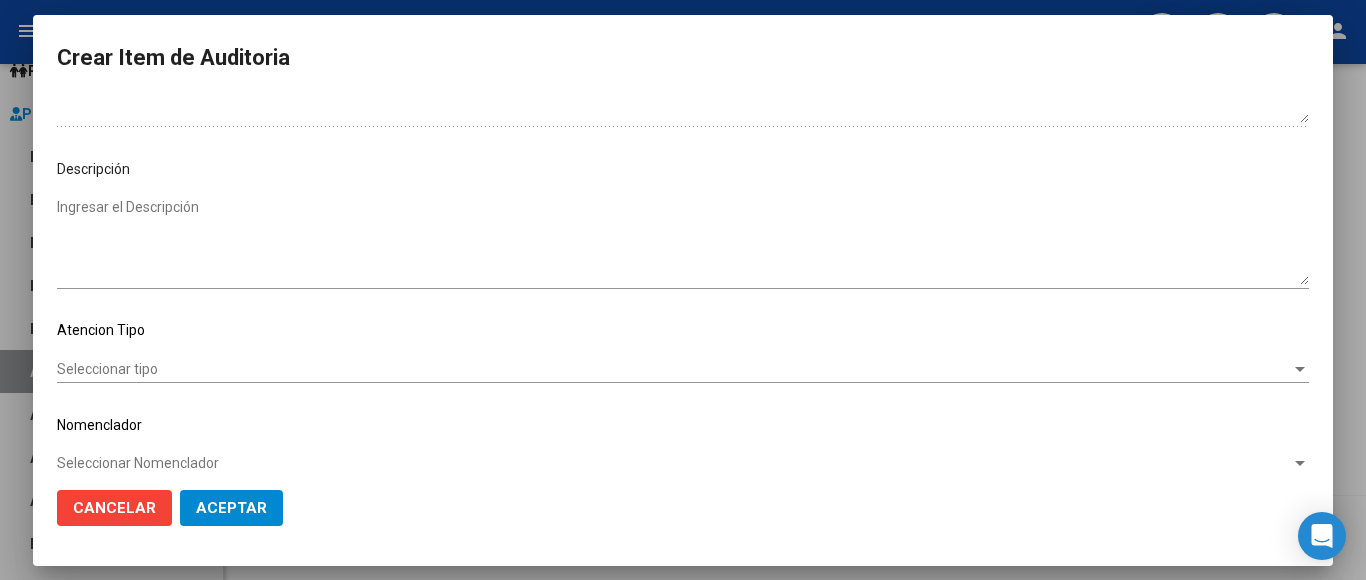 scroll, scrollTop: 1133, scrollLeft: 0, axis: vertical 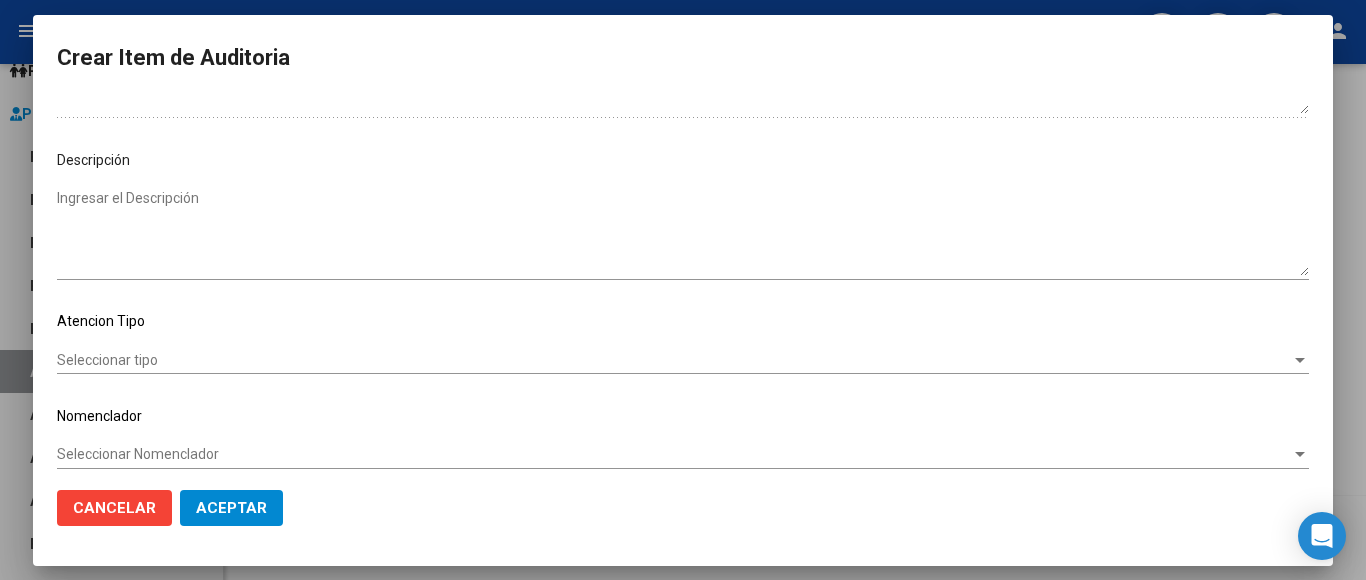 click on "Seleccionar tipo" at bounding box center [674, 360] 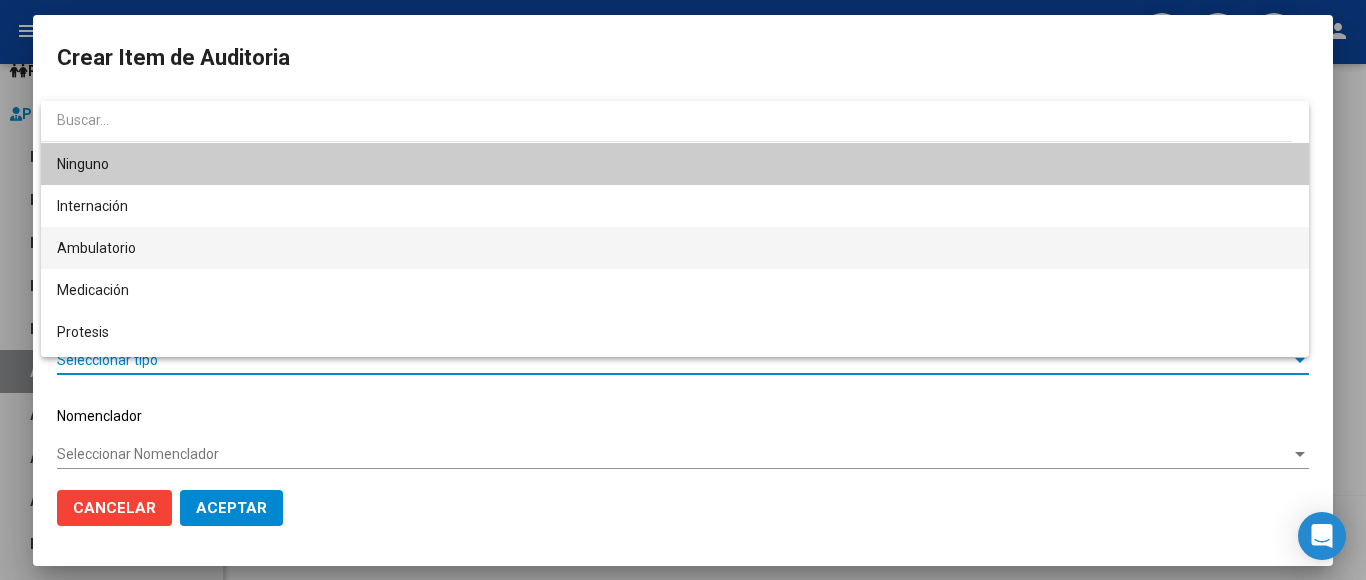 click on "Ambulatorio" at bounding box center [675, 248] 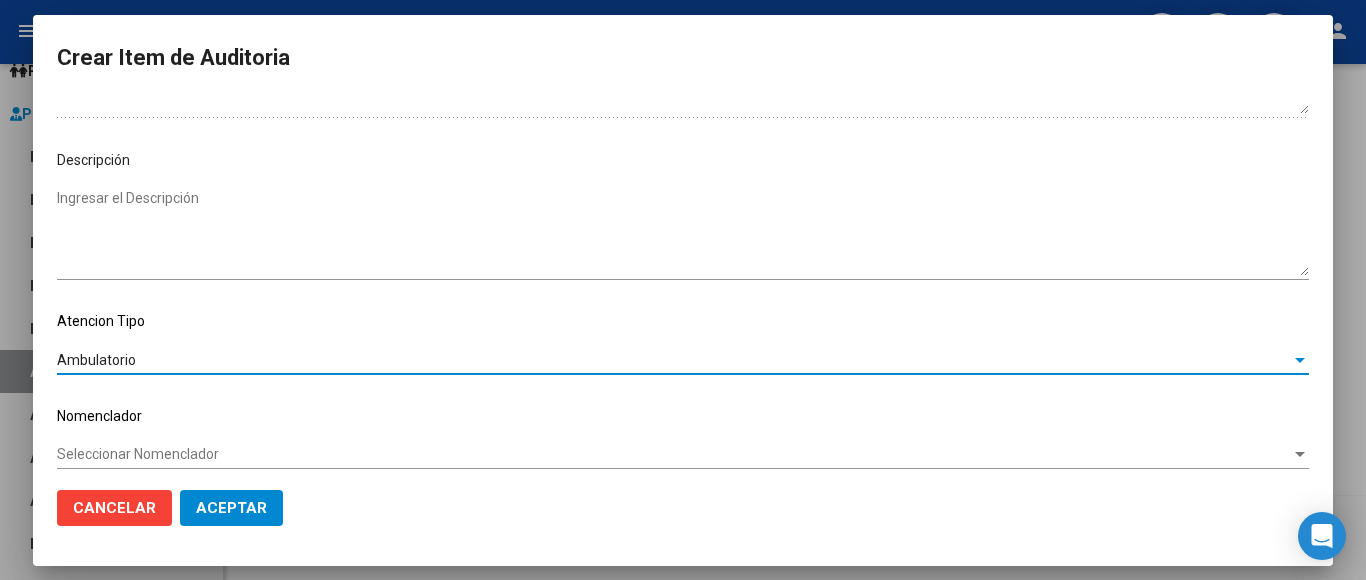 click on "Seleccionar Nomenclador" at bounding box center [674, 454] 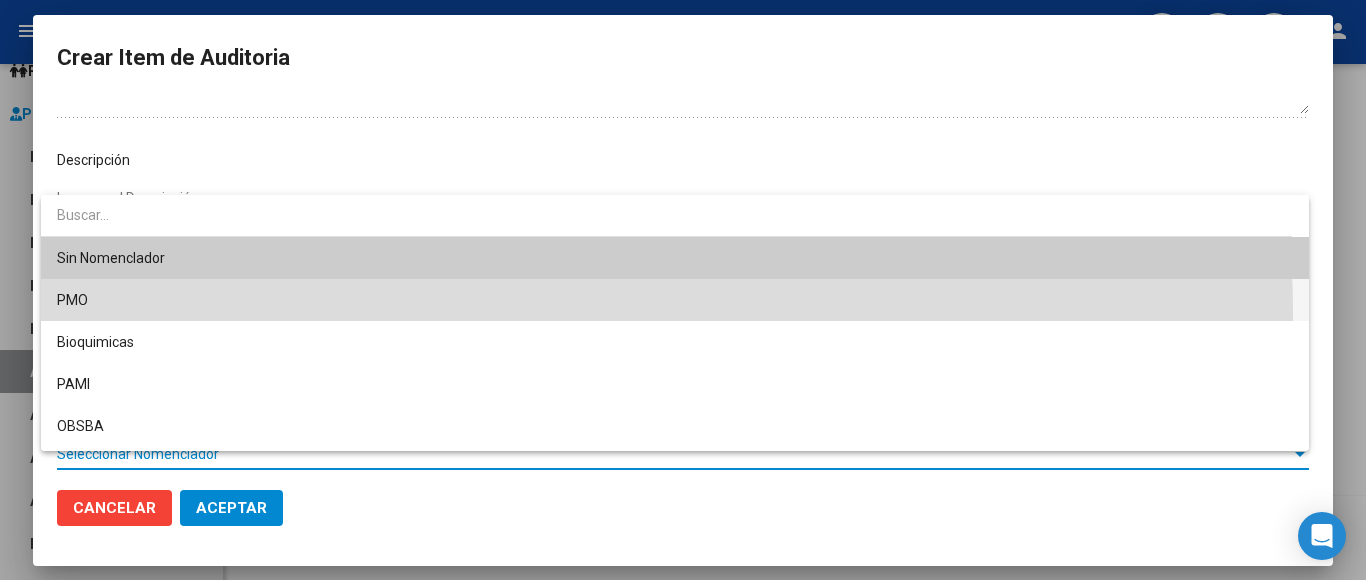 click on "PMO" at bounding box center [675, 300] 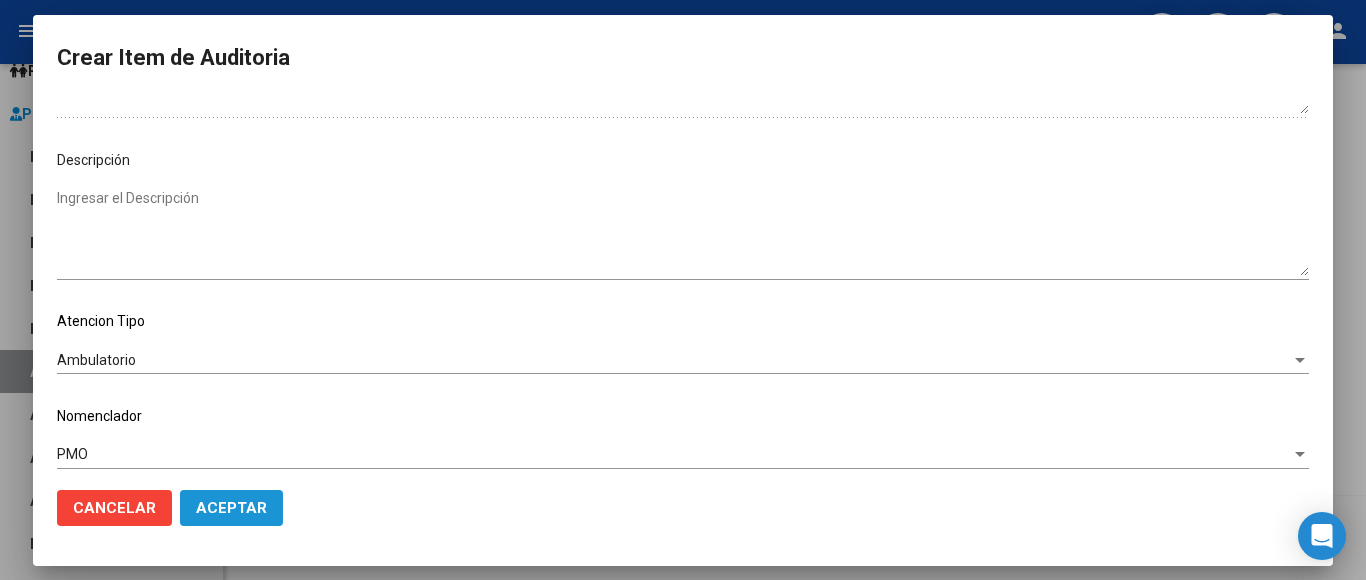 click on "Aceptar" 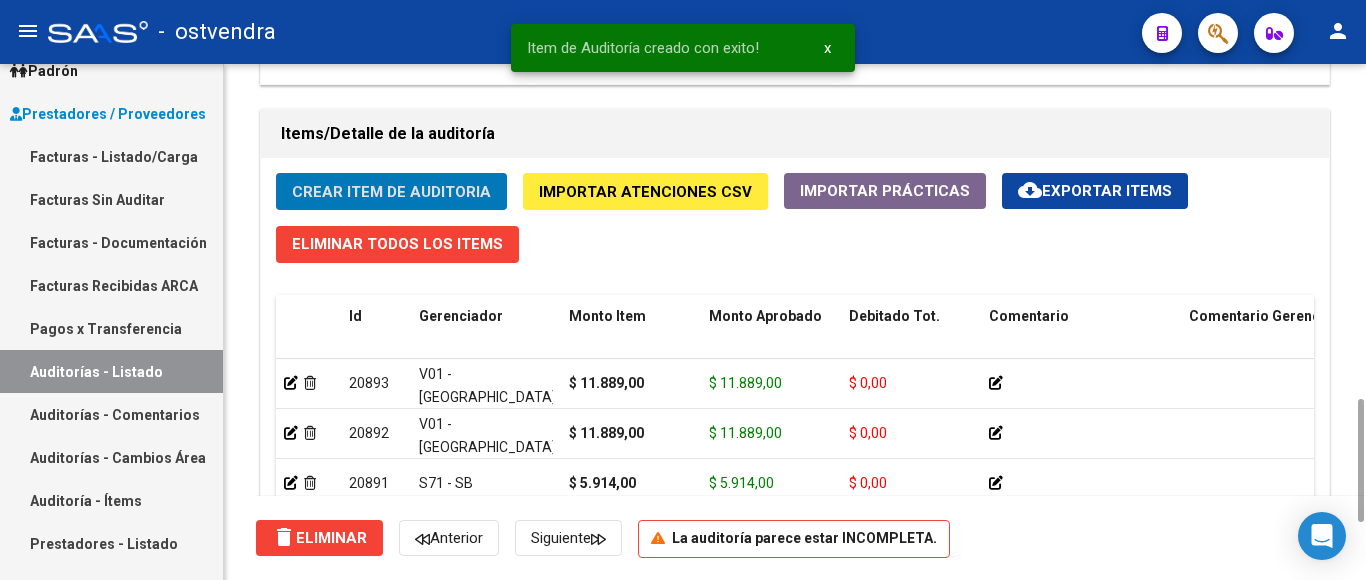 click on "Crear Item de Auditoria" 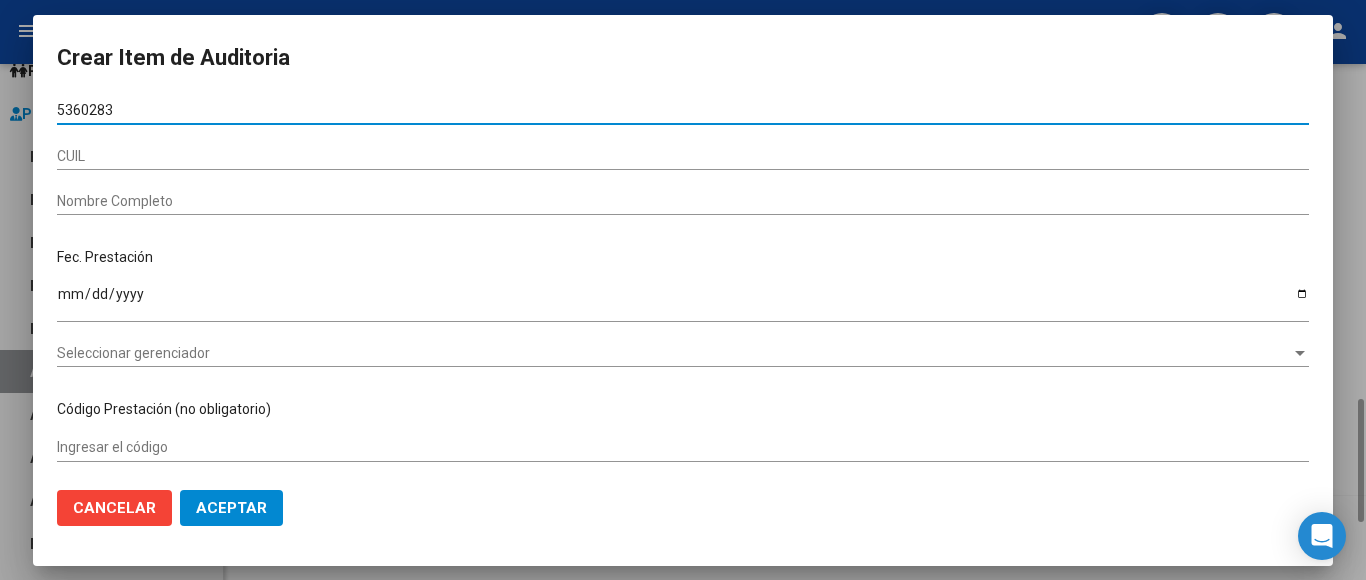 type on "53602830" 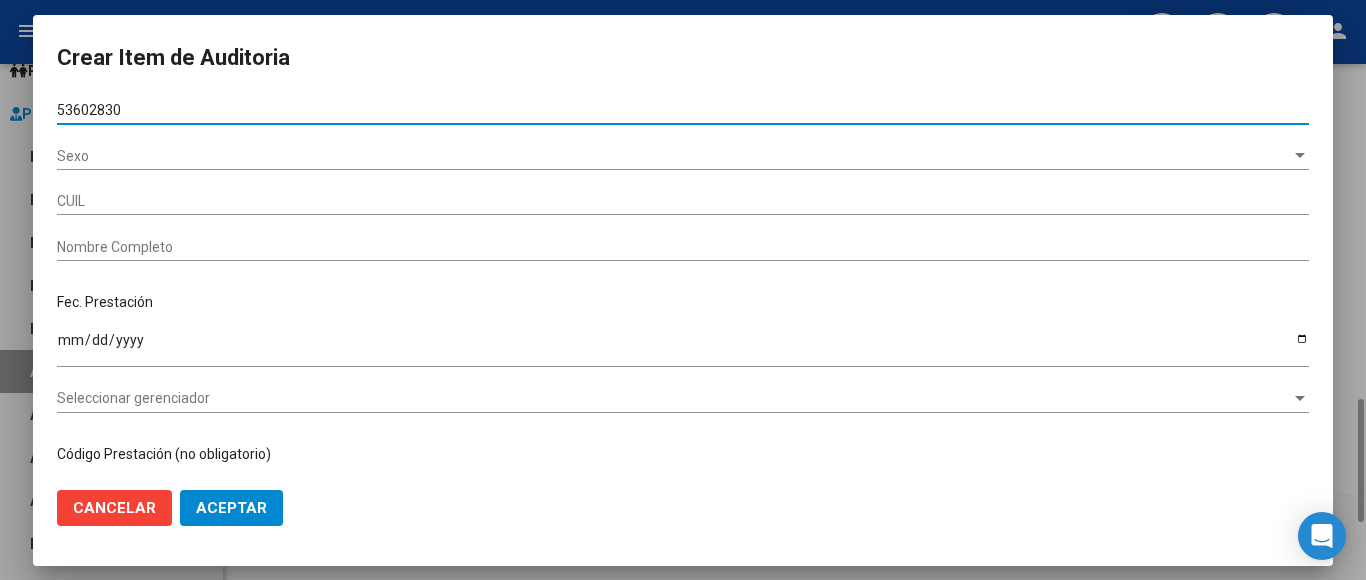 type on "20536028308" 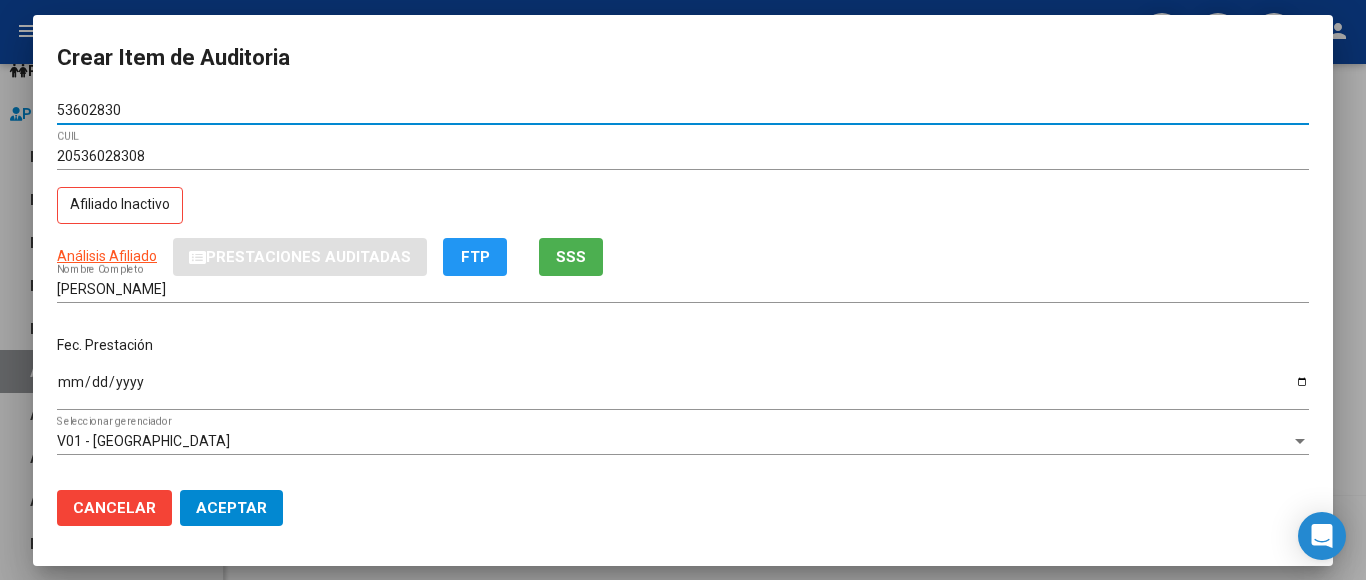 type on "53602830" 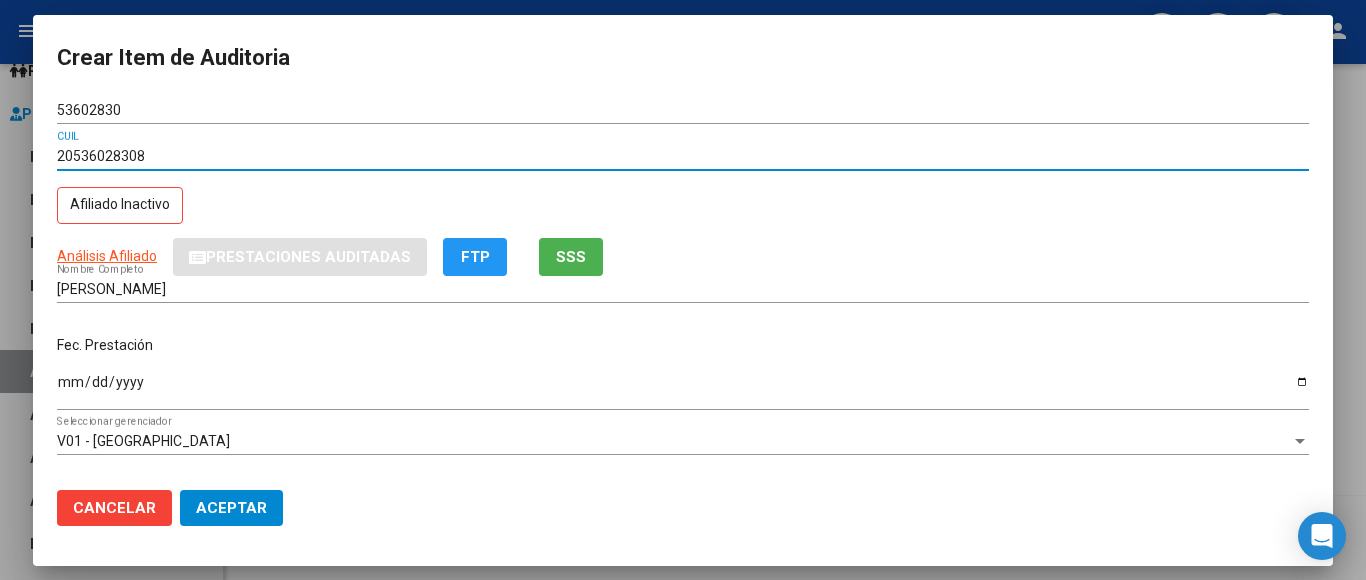 drag, startPoint x: 162, startPoint y: 157, endPoint x: 11, endPoint y: 160, distance: 151.0298 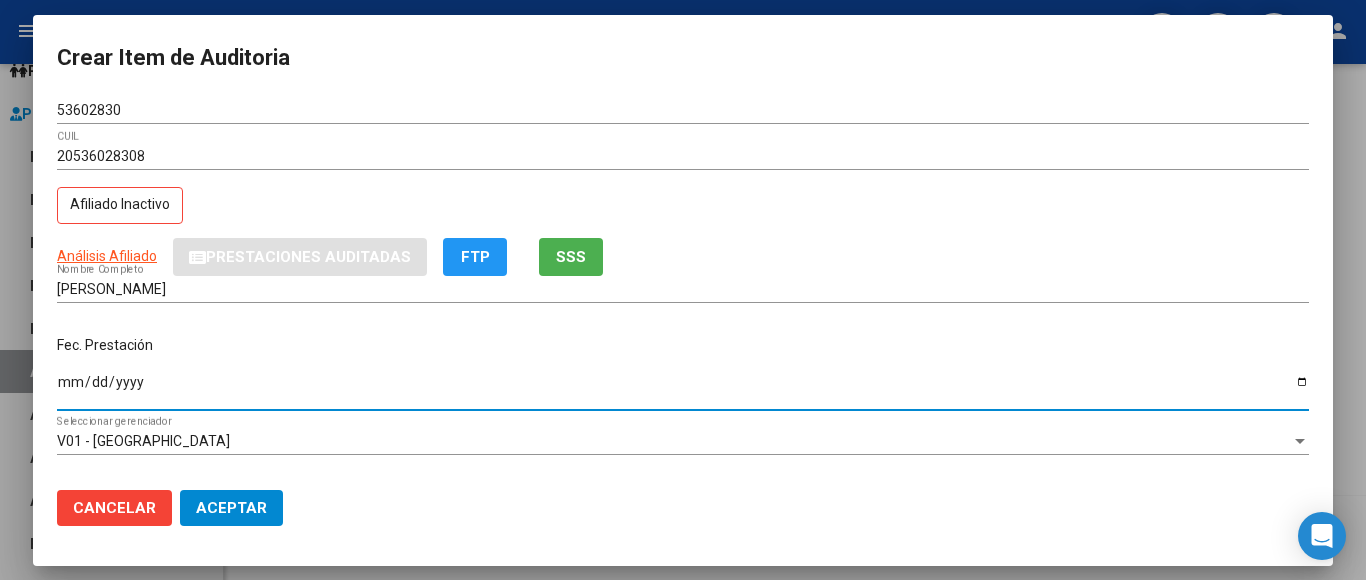 click on "Ingresar la fecha" at bounding box center [683, 389] 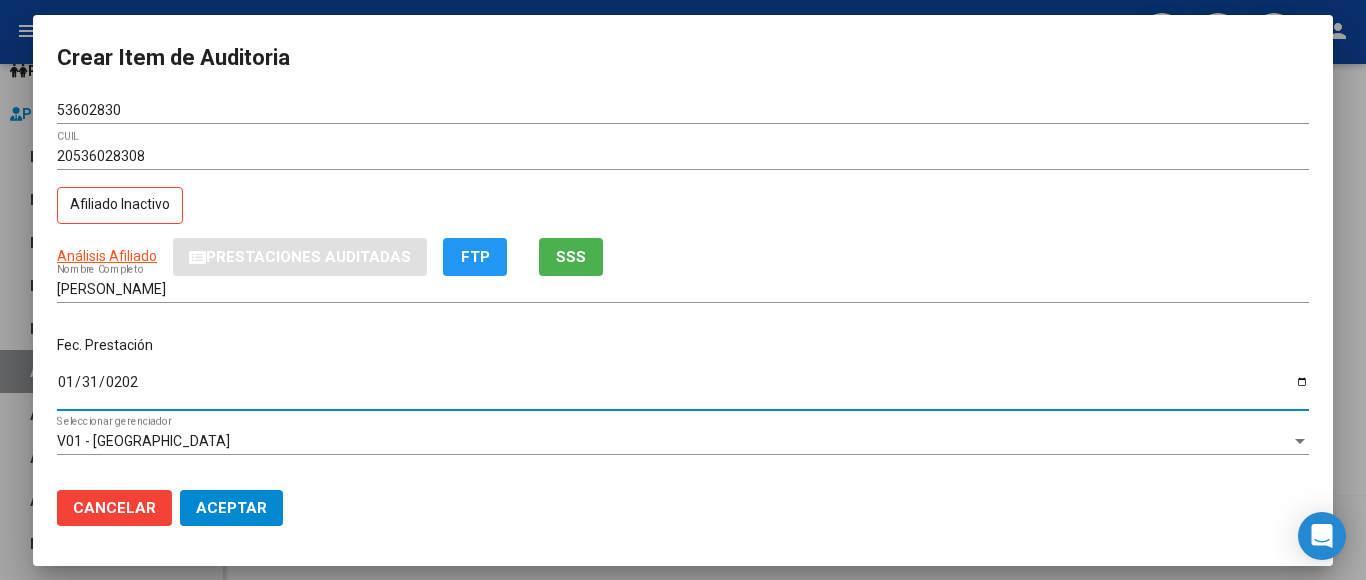 type on "2025-01-31" 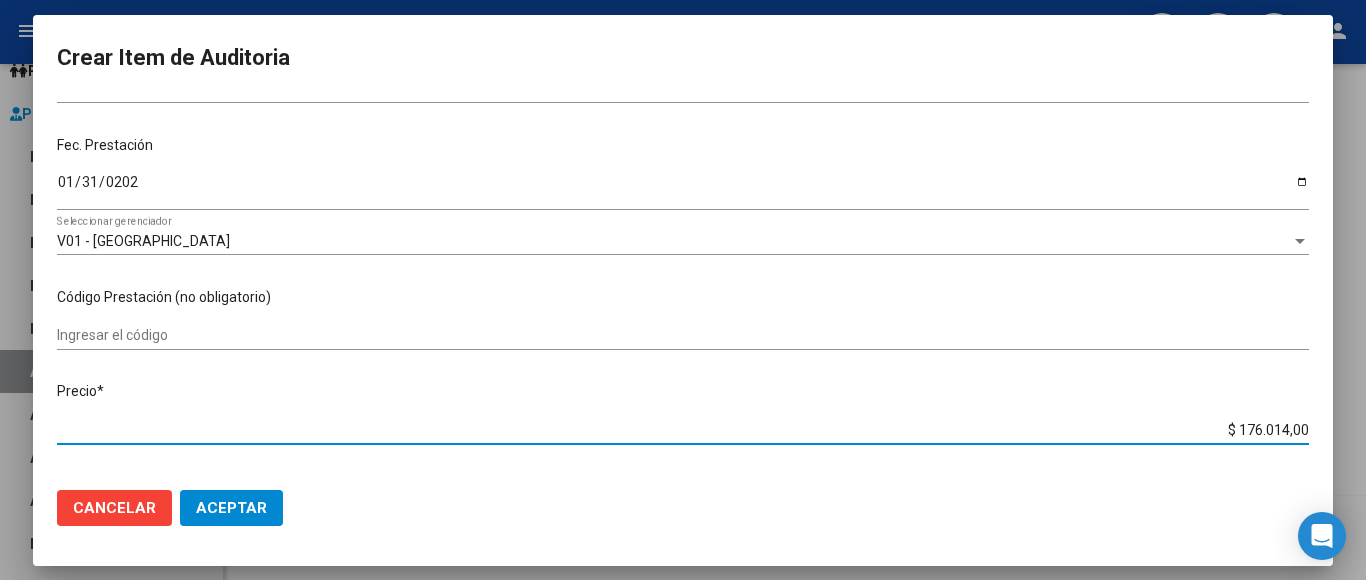 drag, startPoint x: 1188, startPoint y: 424, endPoint x: 1314, endPoint y: 425, distance: 126.00397 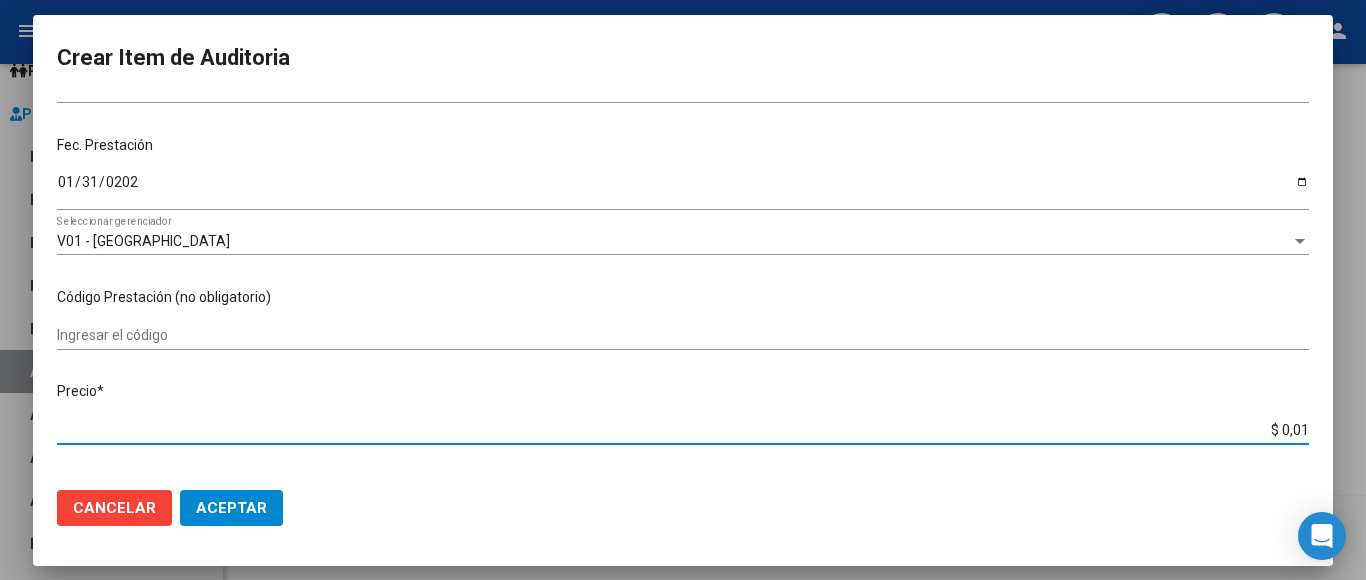 type on "$ 0,14" 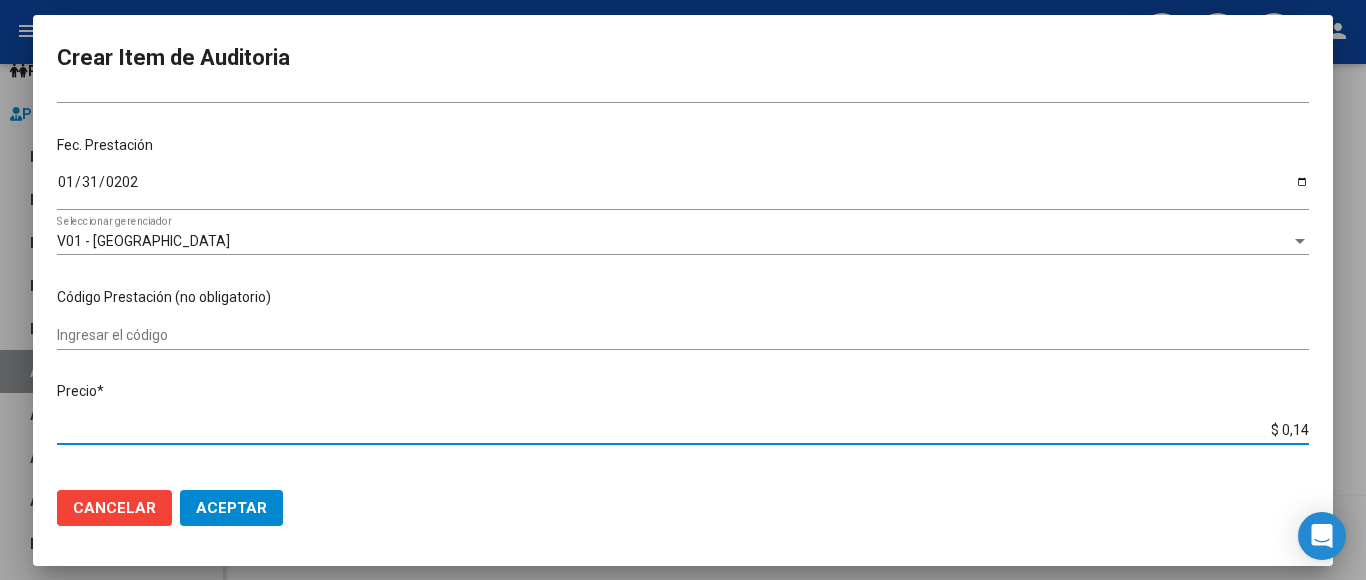 type on "$ 1,41" 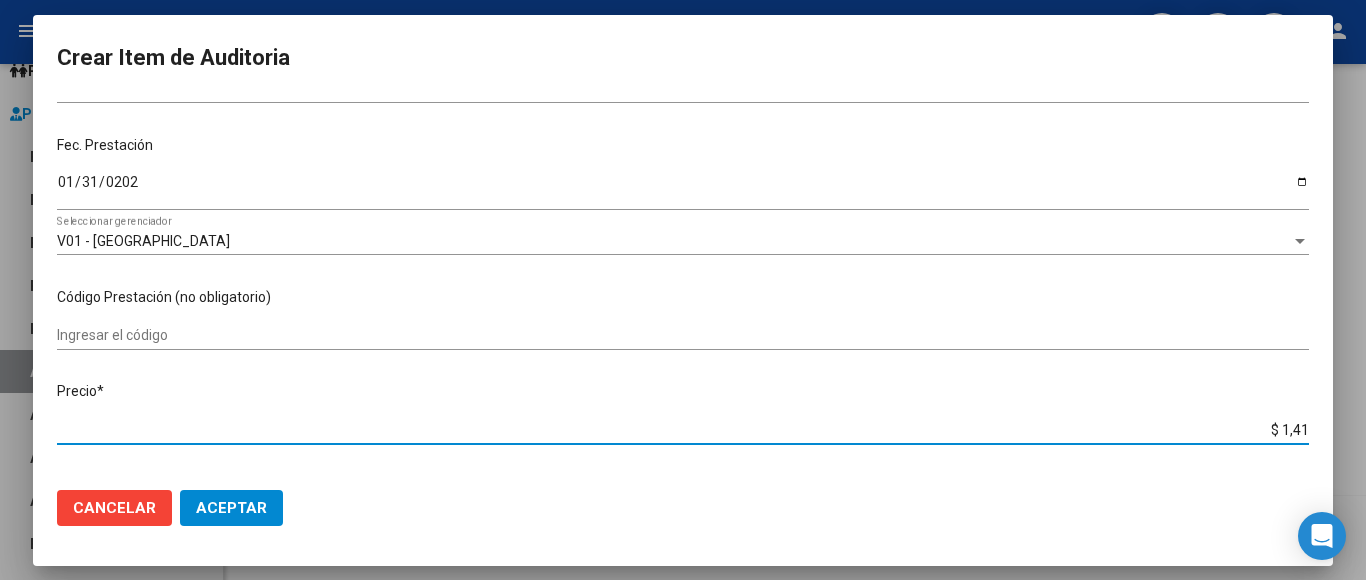 type on "$ 14,16" 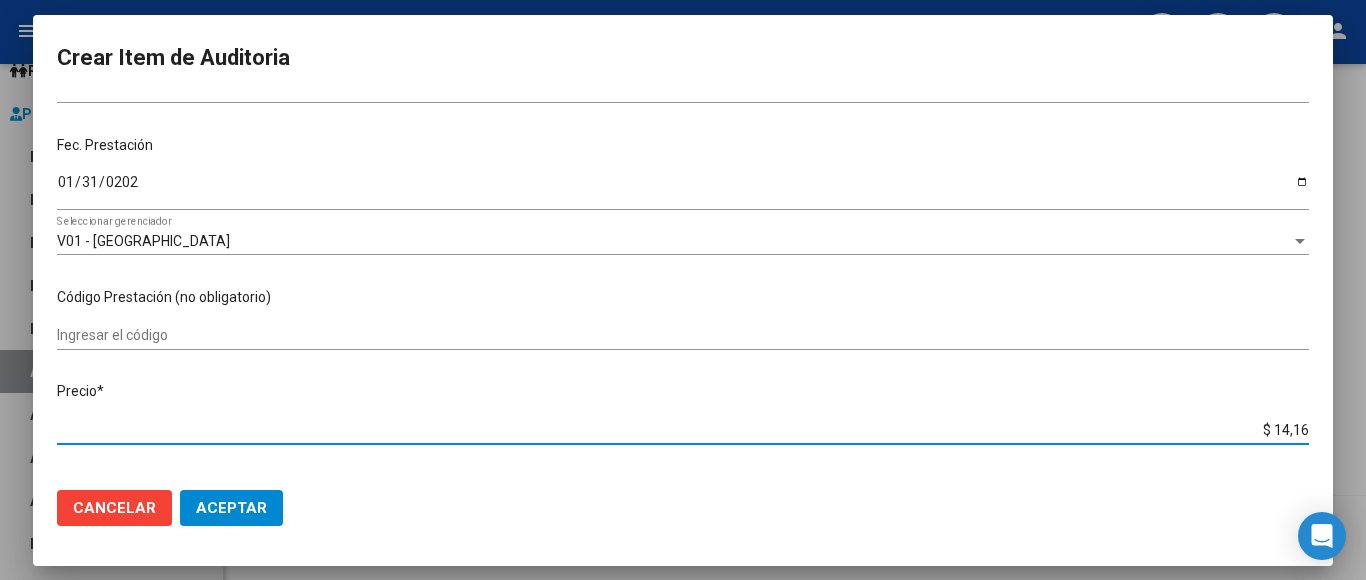 type on "$ 141,62" 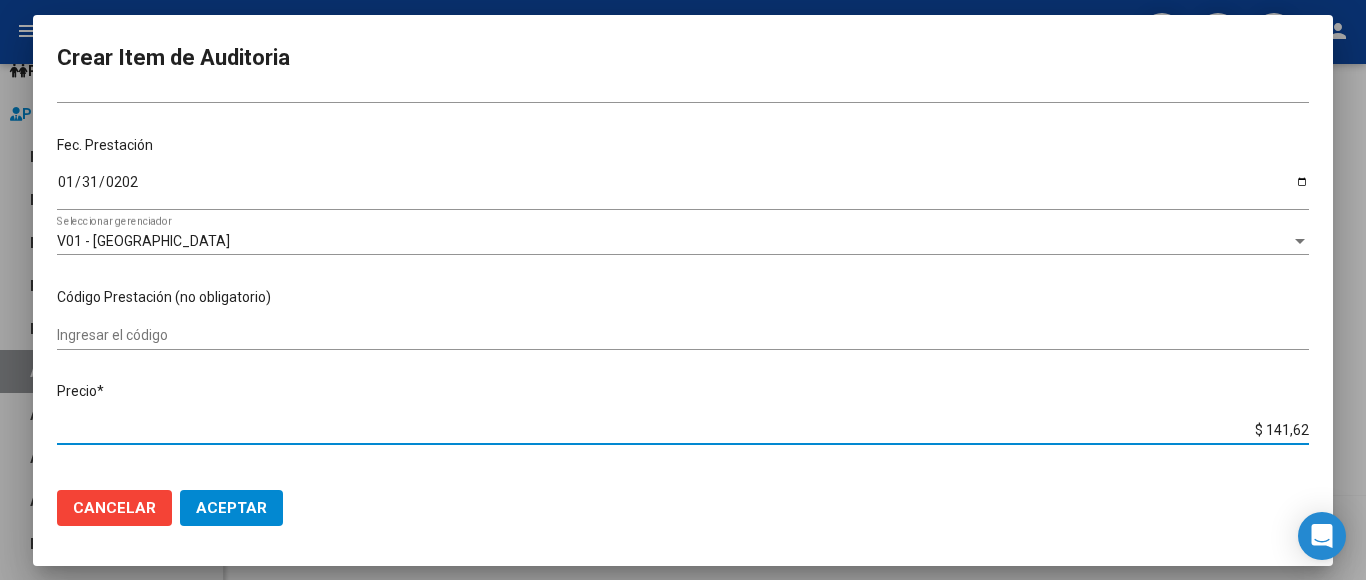 type on "$ 1.416,20" 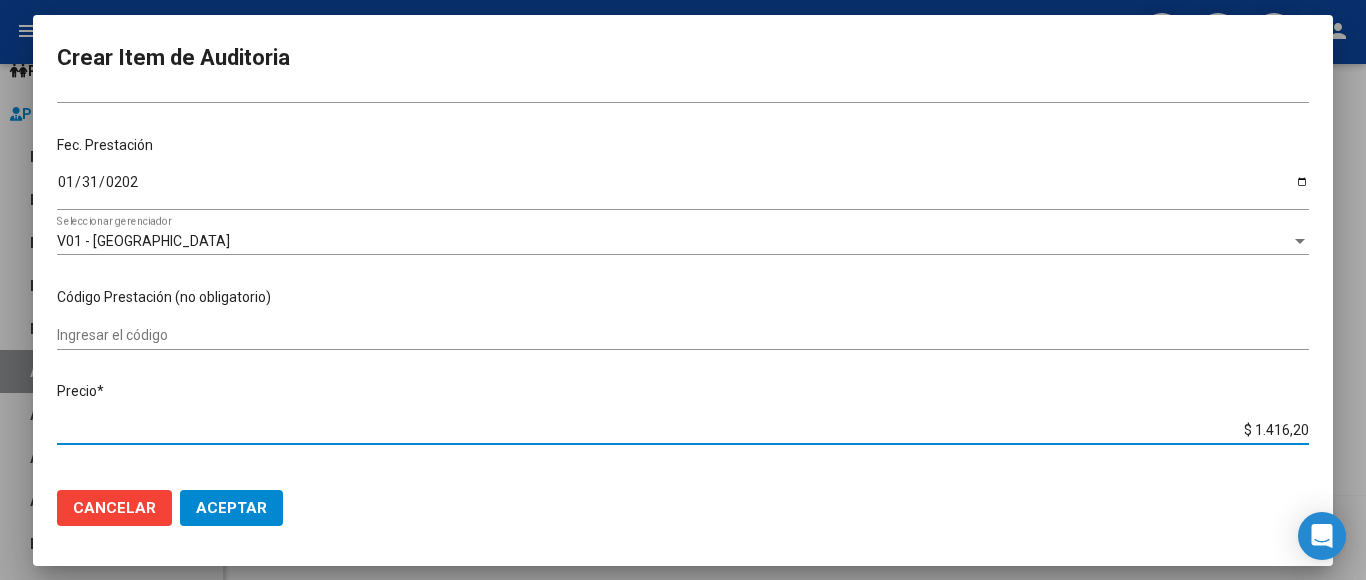 type on "$ 14.162,00" 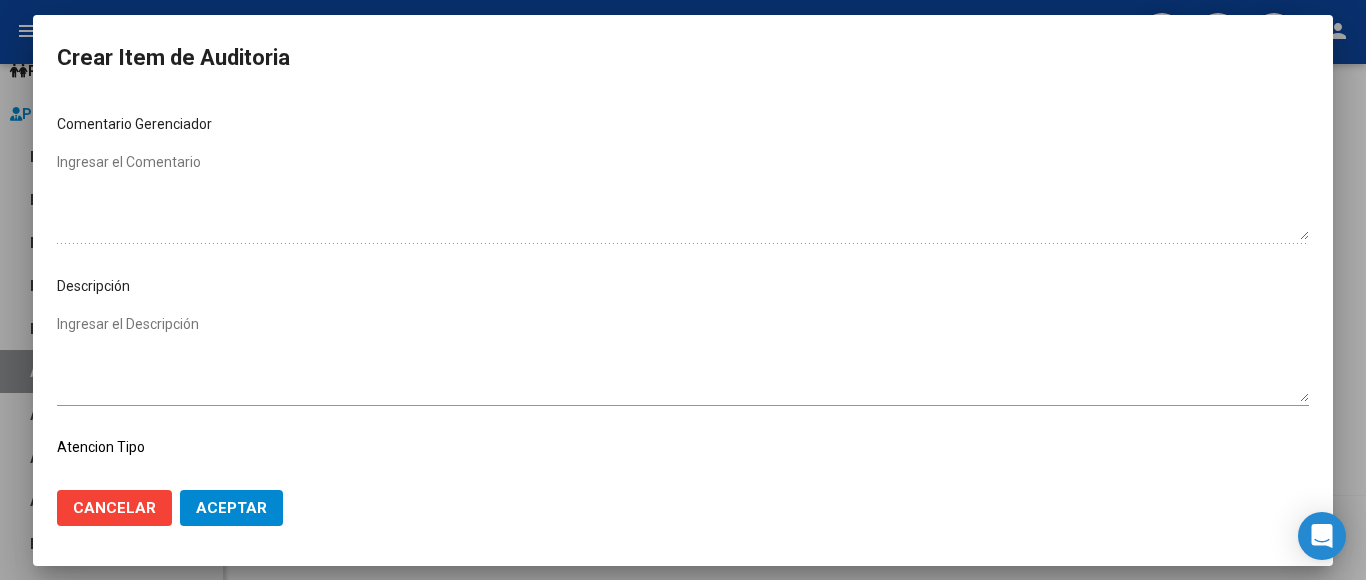 scroll, scrollTop: 1133, scrollLeft: 0, axis: vertical 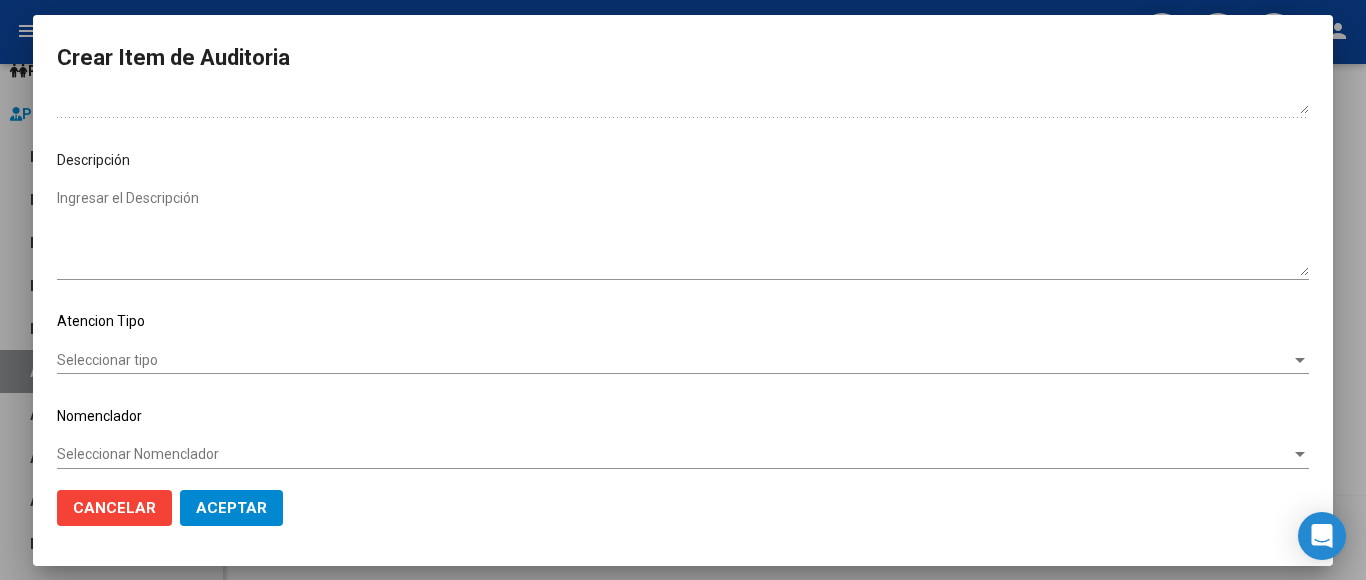 click on "Seleccionar tipo Seleccionar tipo" 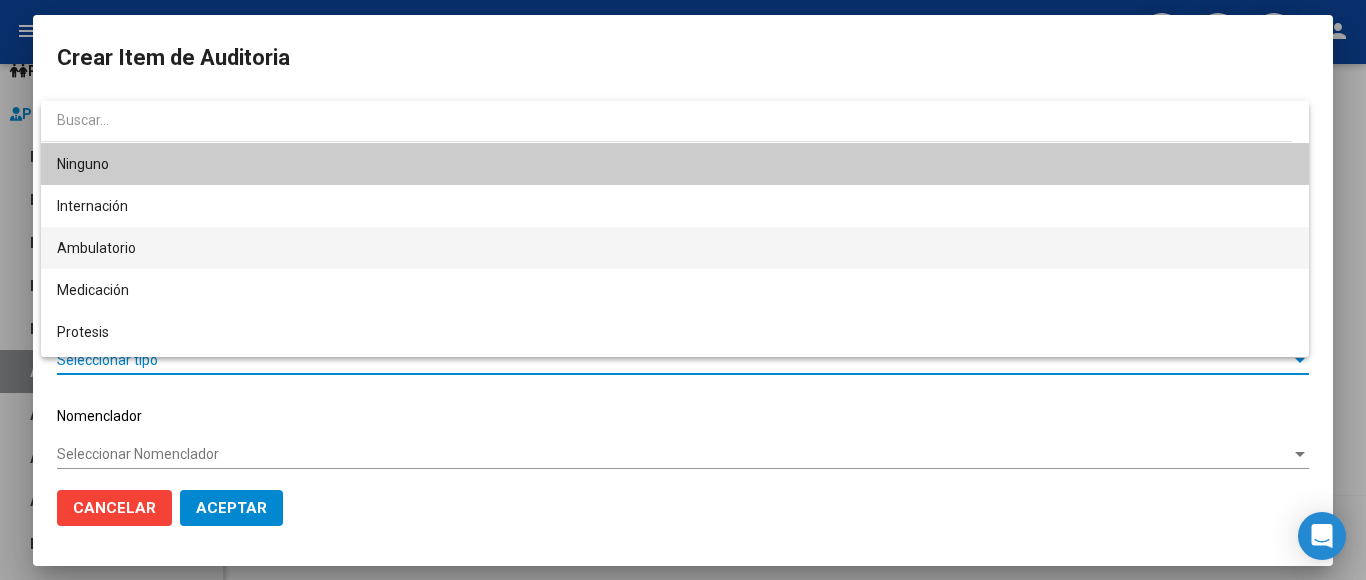 click on "Ambulatorio" at bounding box center [675, 248] 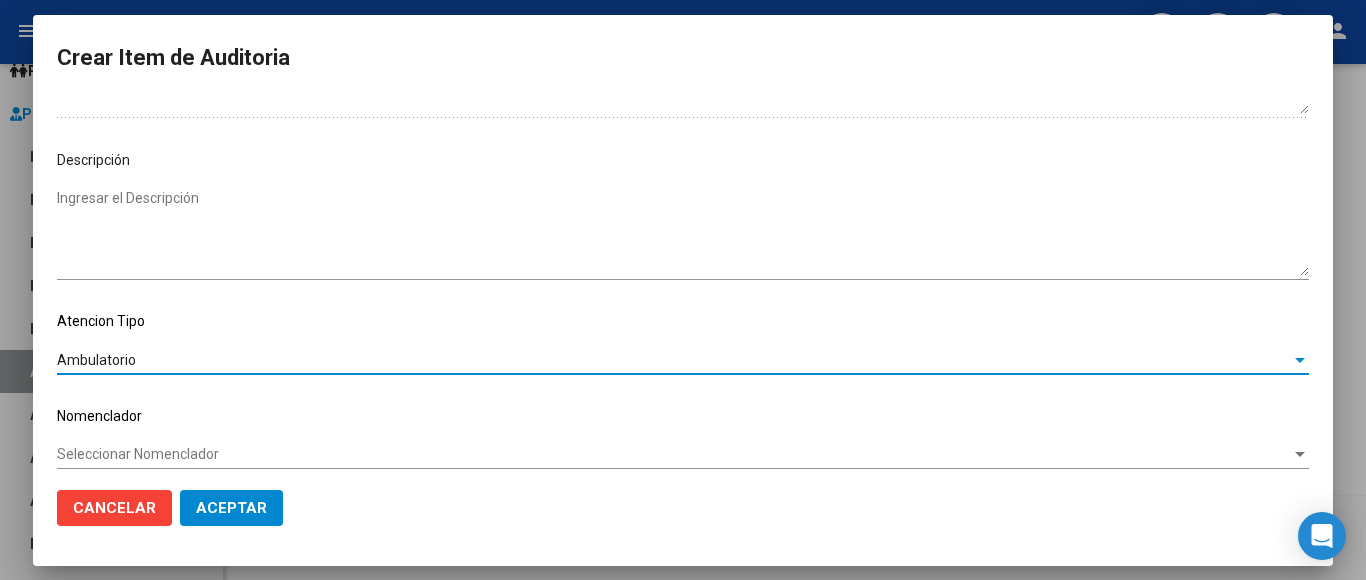 click on "Seleccionar Nomenclador" at bounding box center [674, 454] 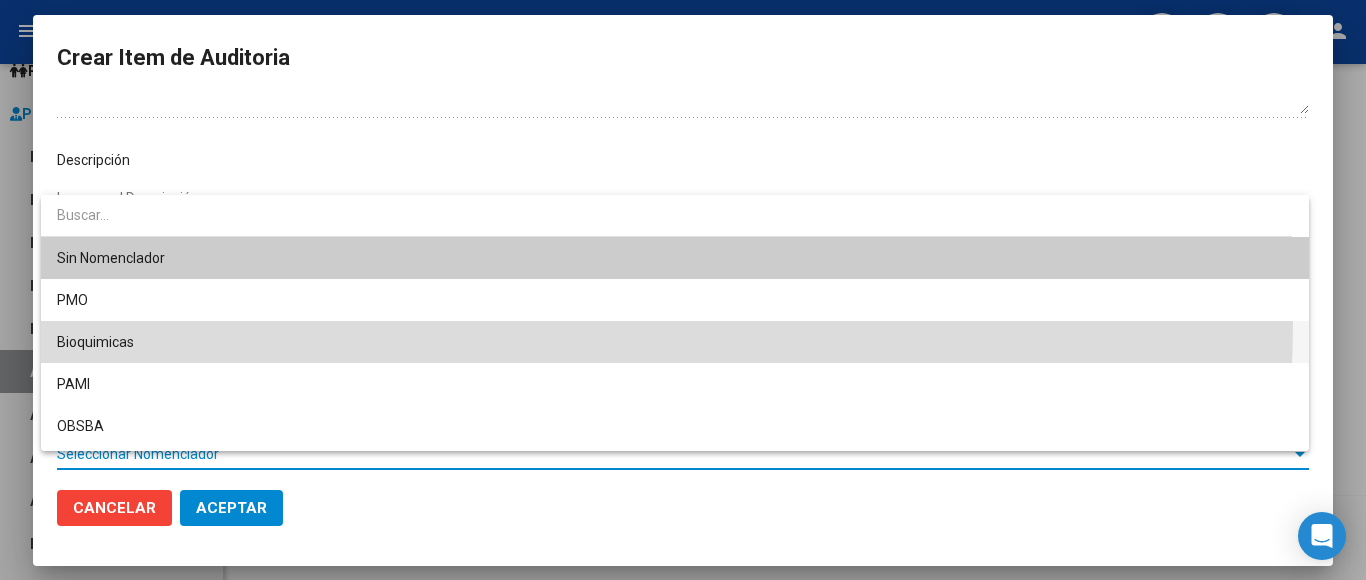 click on "Bioquimicas" at bounding box center [675, 342] 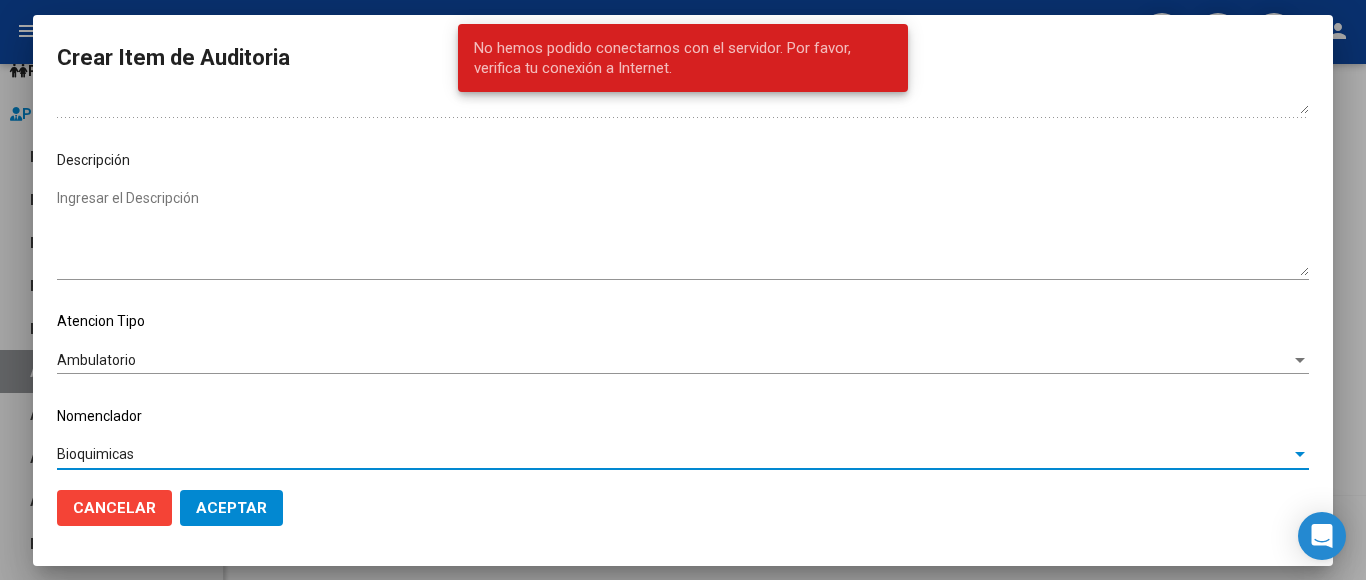 click on "Bioquimicas" at bounding box center (674, 454) 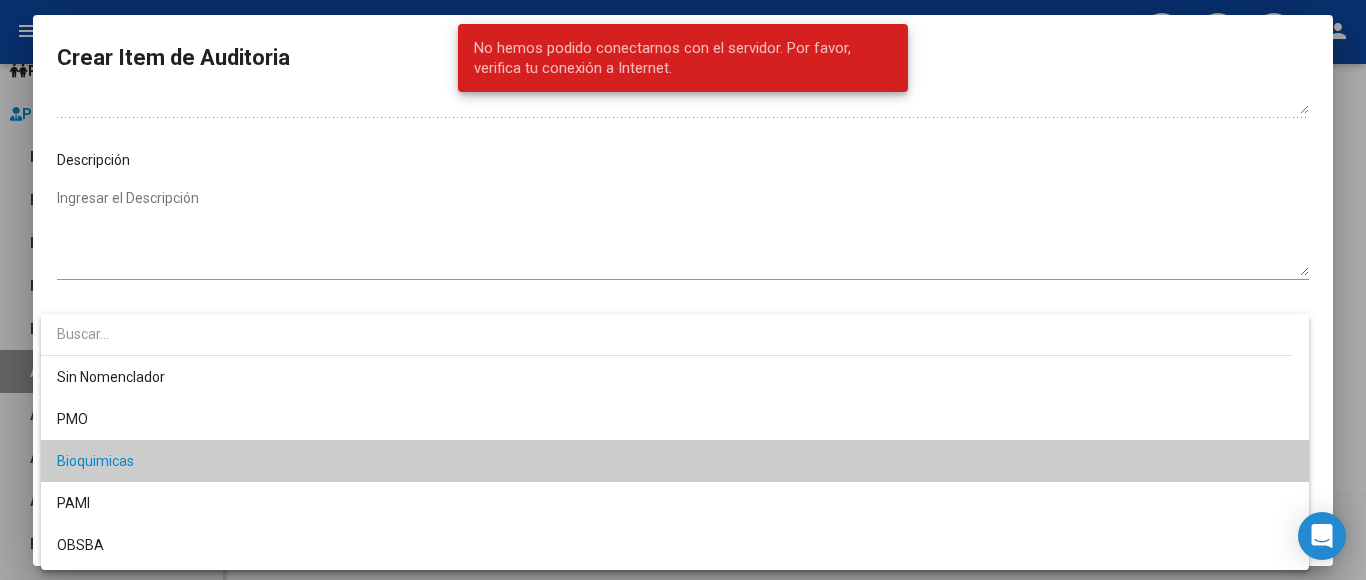 scroll, scrollTop: 19, scrollLeft: 0, axis: vertical 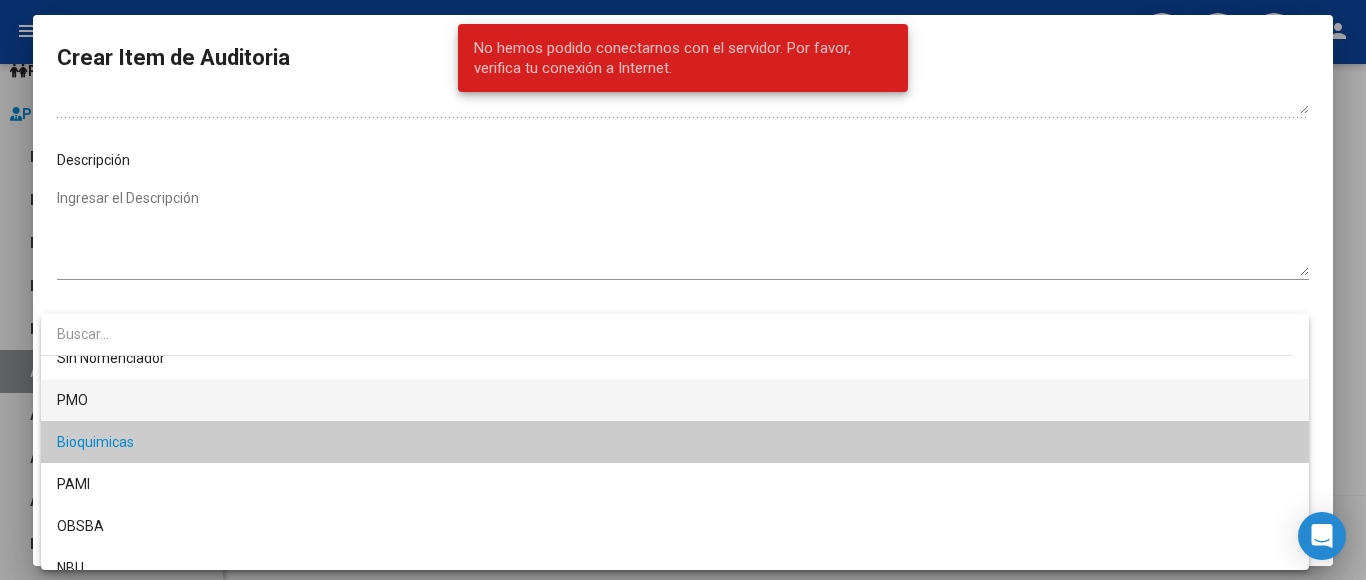 click on "PMO" at bounding box center [675, 400] 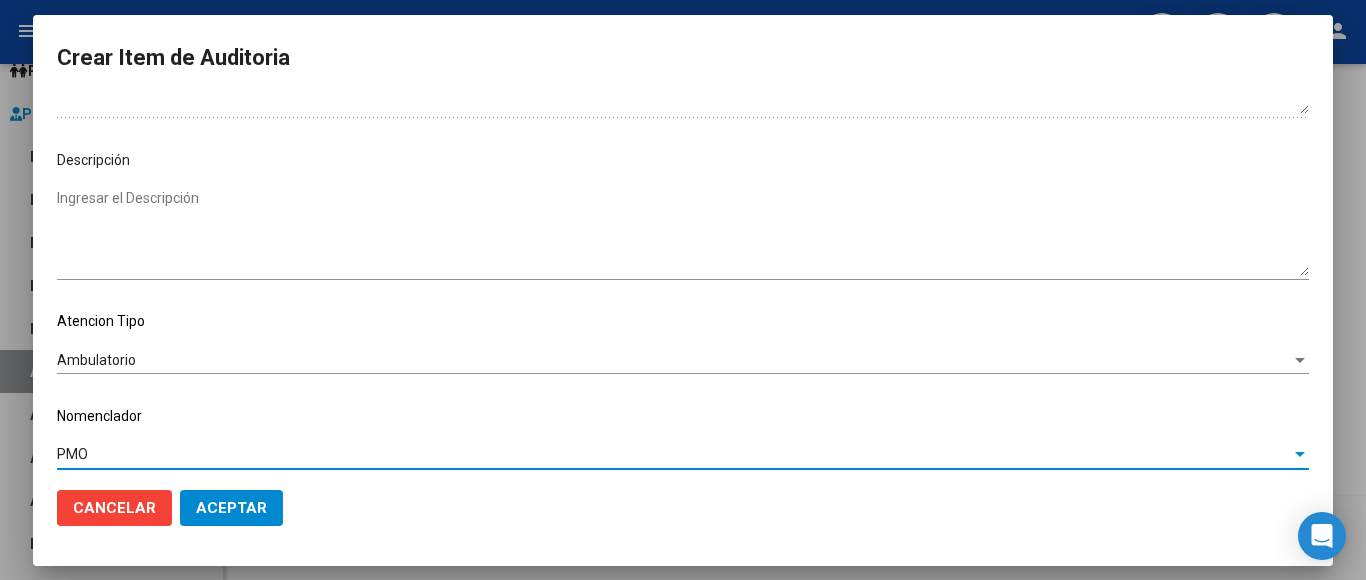 click on "Aceptar" 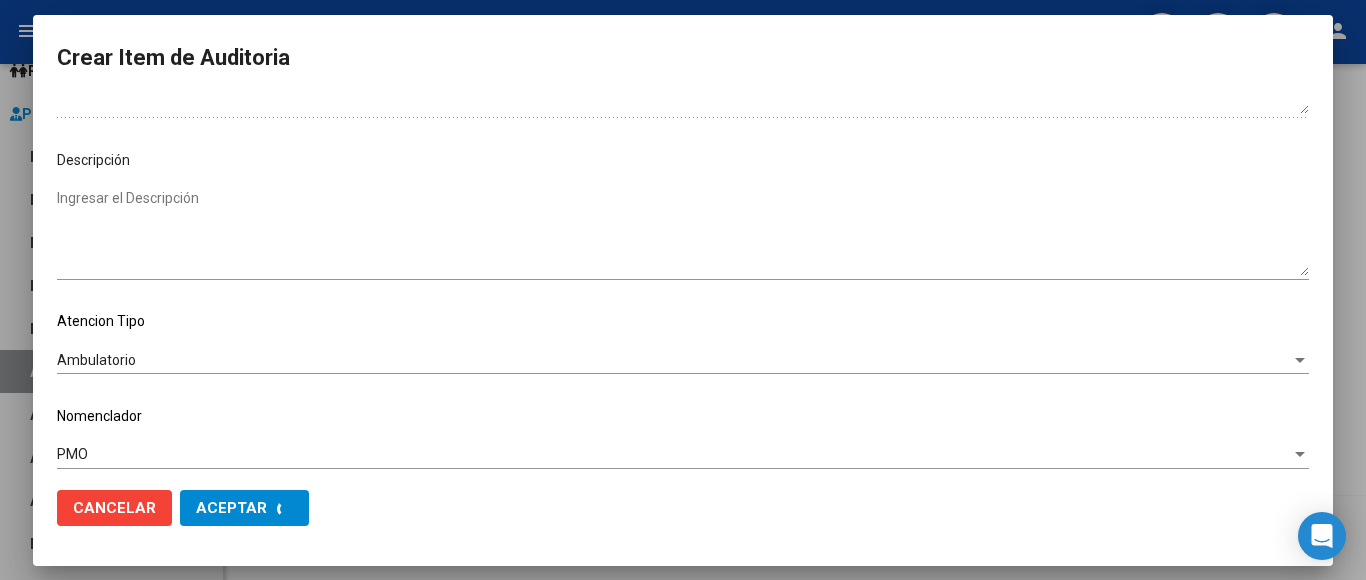 click on "Cancelar" 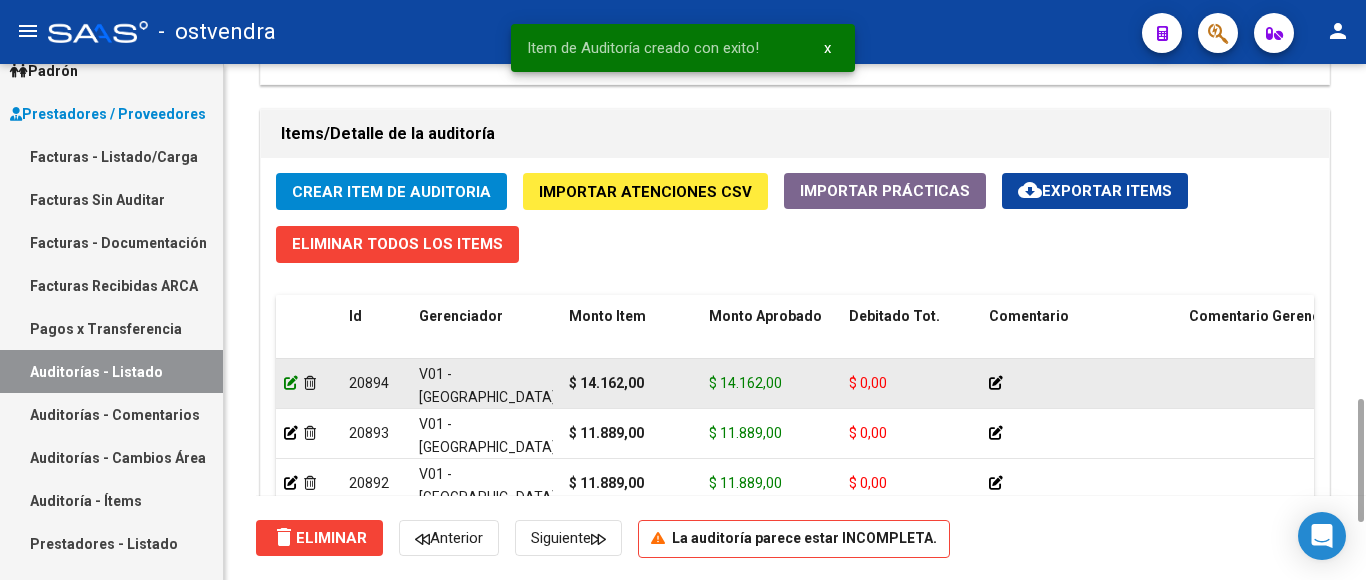 click 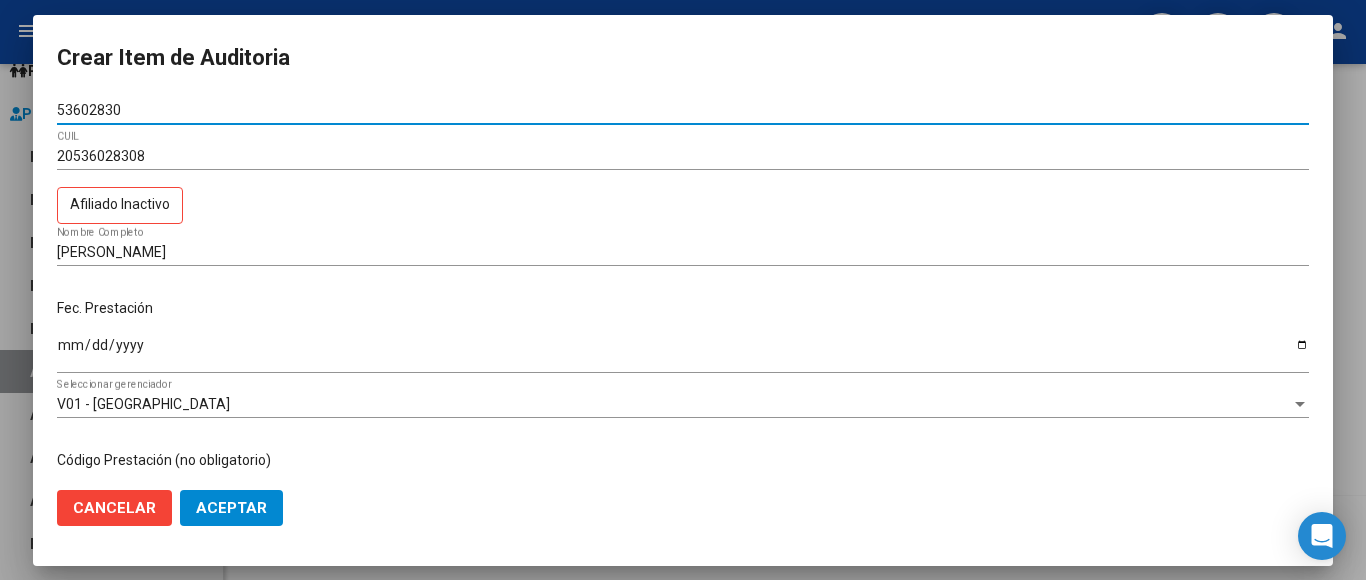 click on "Aceptar" 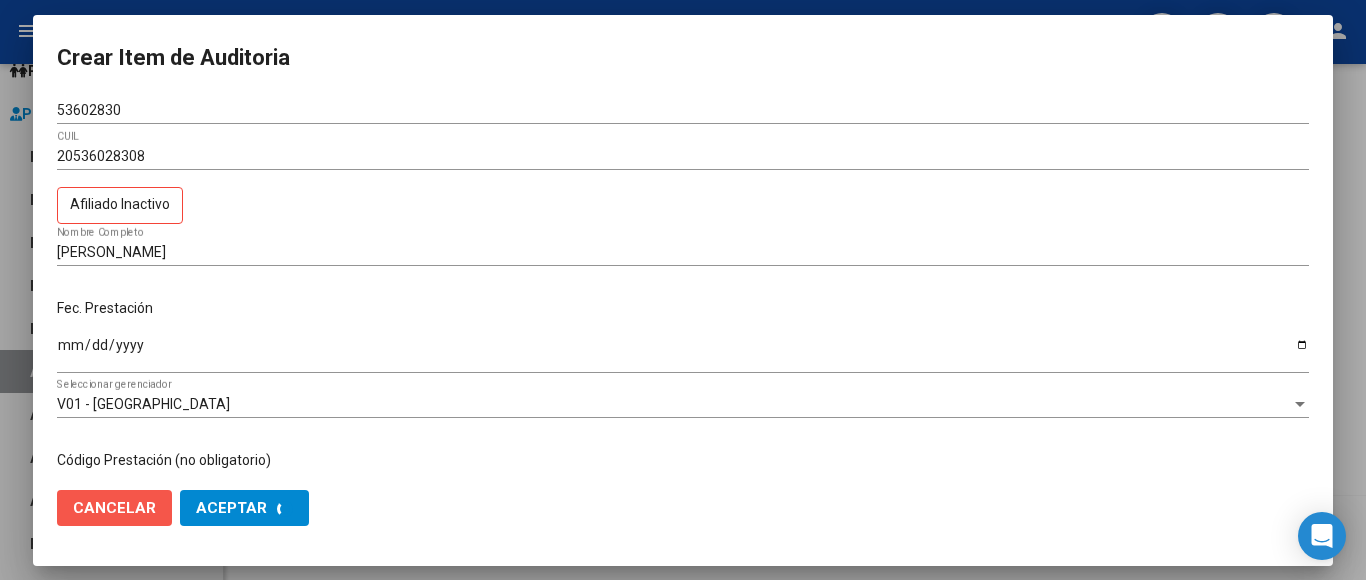 click on "Cancelar" 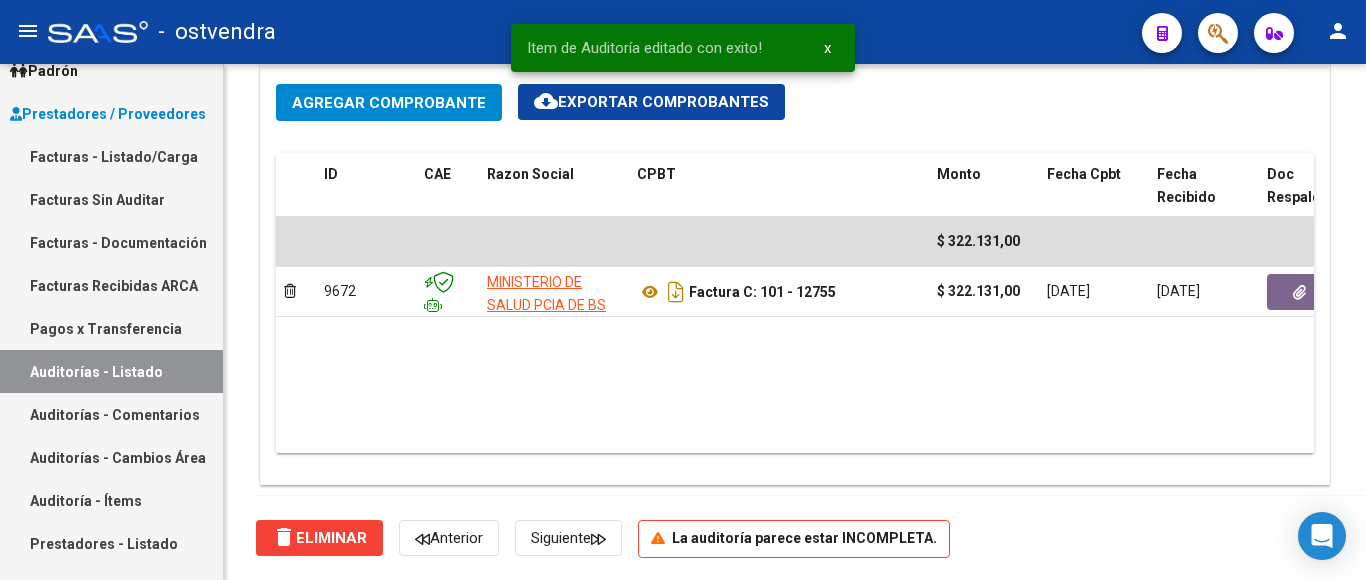 scroll, scrollTop: 1400, scrollLeft: 0, axis: vertical 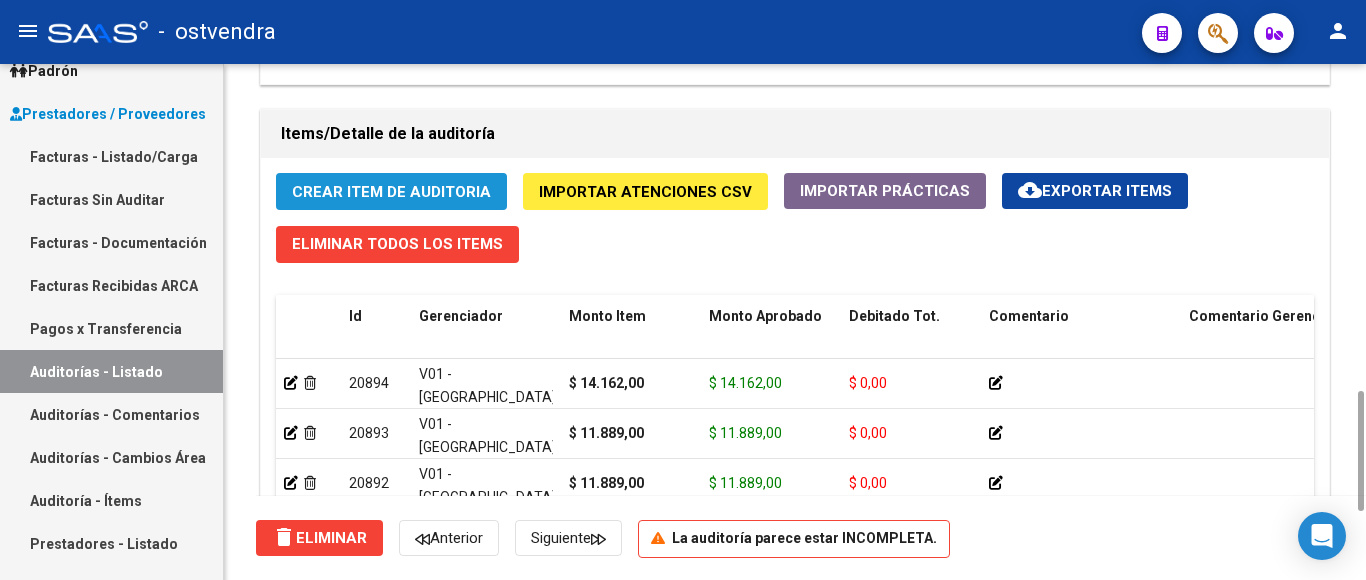 click on "Crear Item de Auditoria" 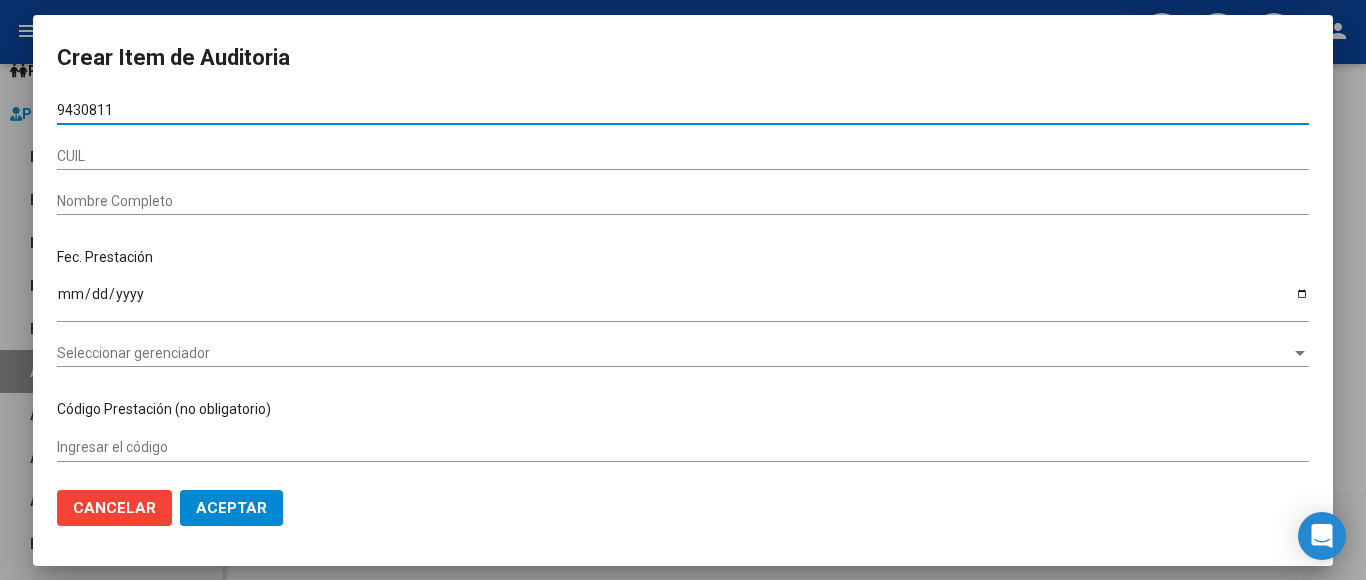type on "94308118" 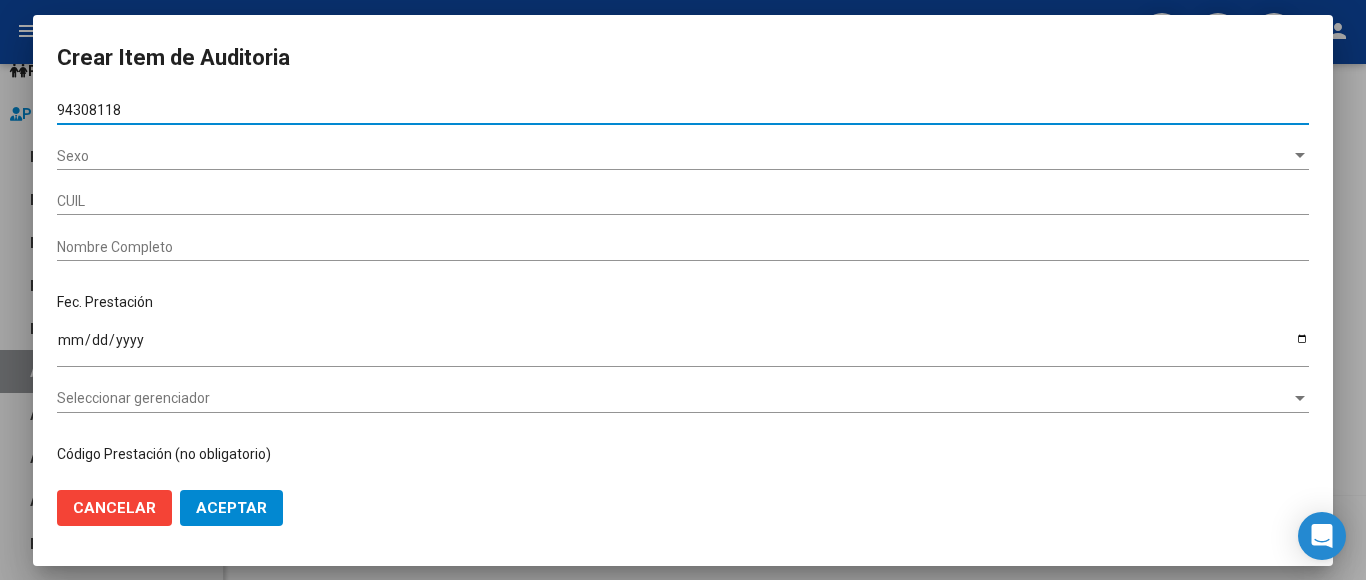 type on "27943081188" 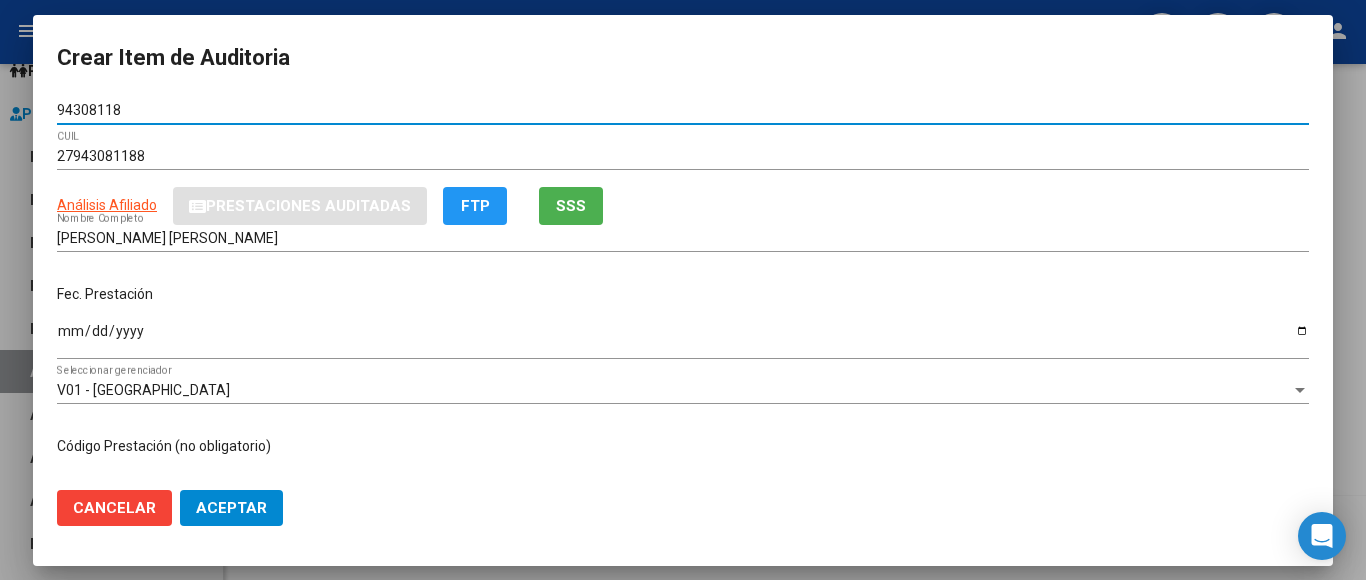 type on "94308118" 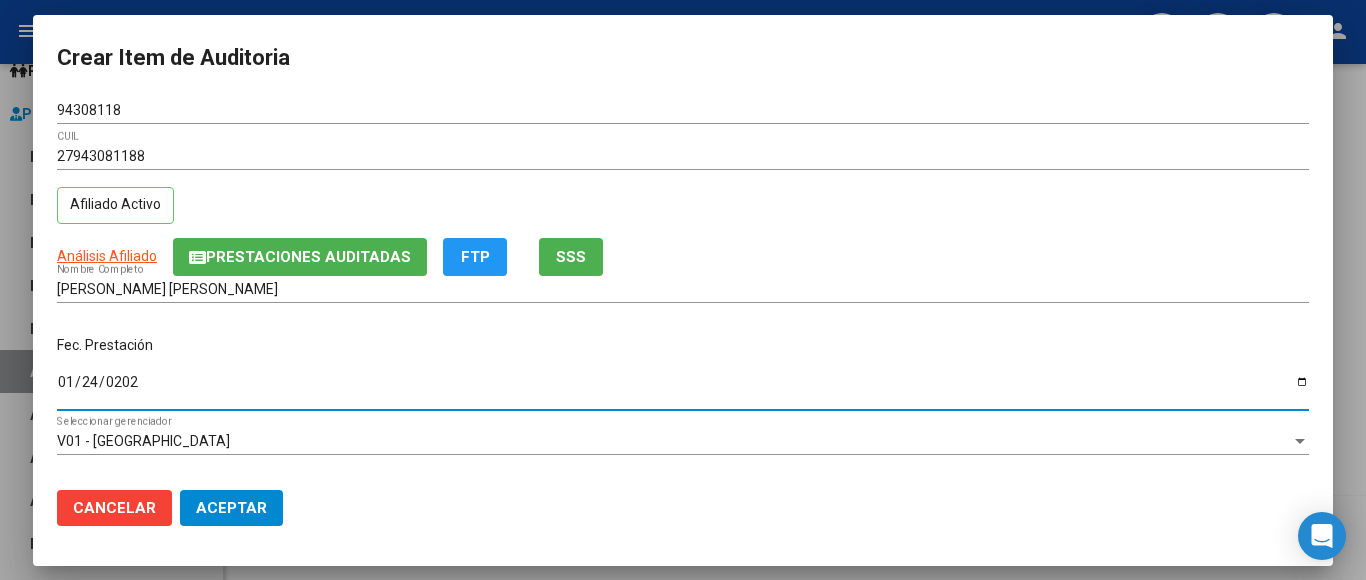 type on "2025-01-24" 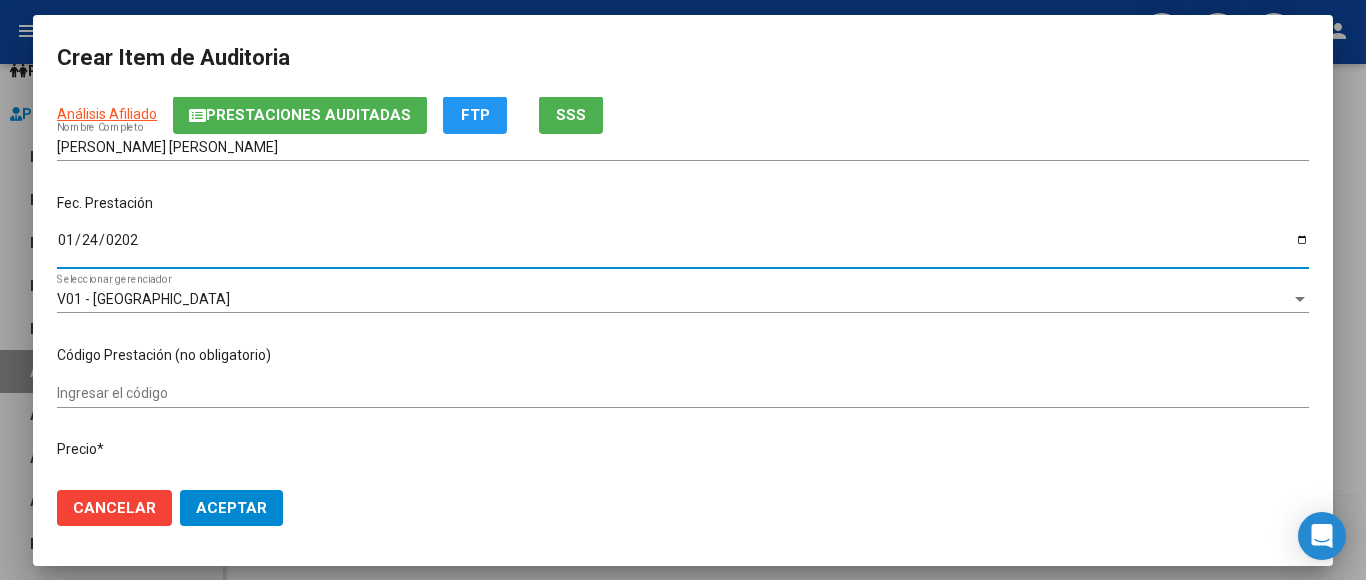 scroll, scrollTop: 200, scrollLeft: 0, axis: vertical 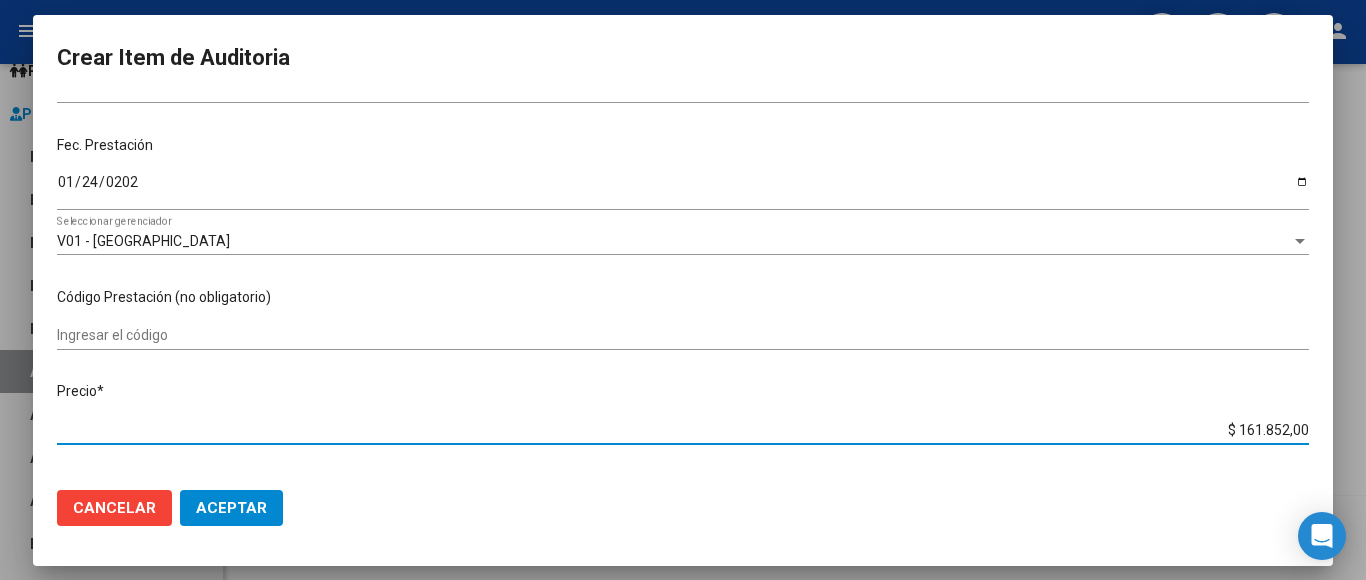 drag, startPoint x: 1208, startPoint y: 423, endPoint x: 1365, endPoint y: 413, distance: 157.31815 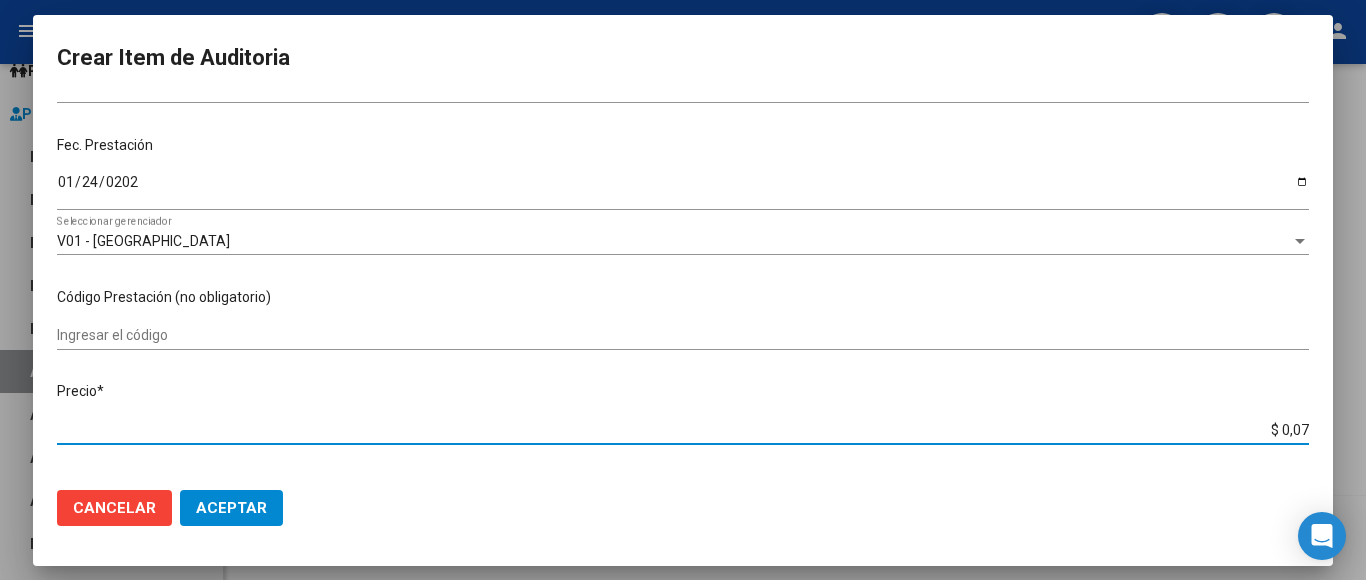 type on "$ 0,72" 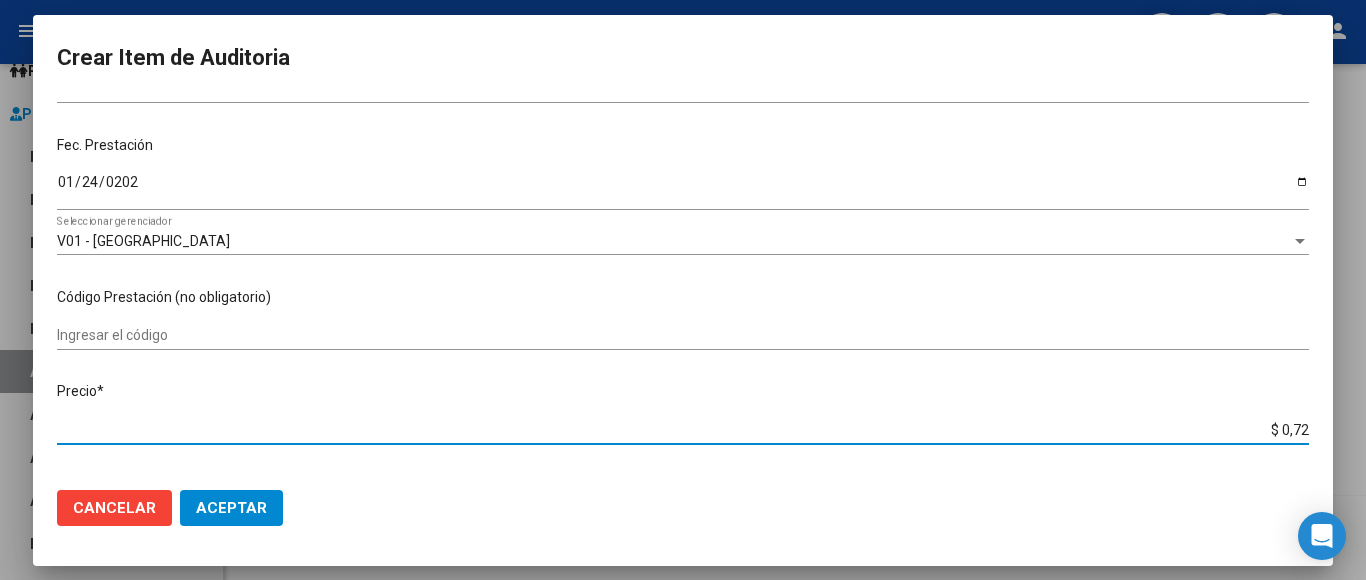 type on "$ 7,24" 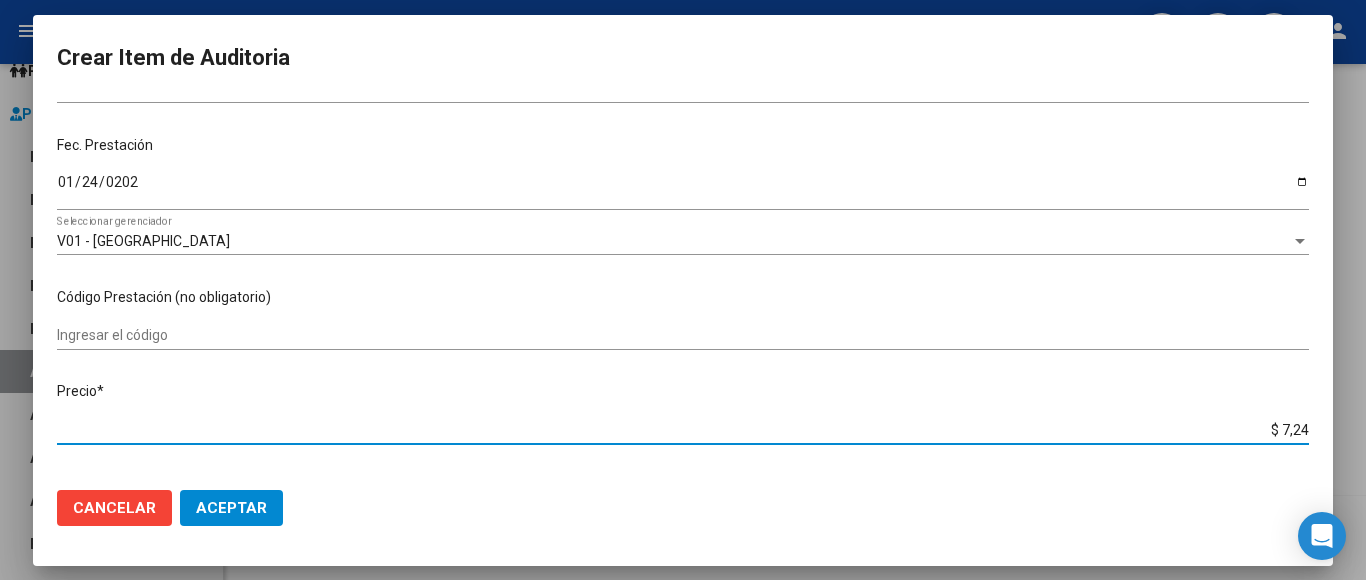 type on "$ 72,44" 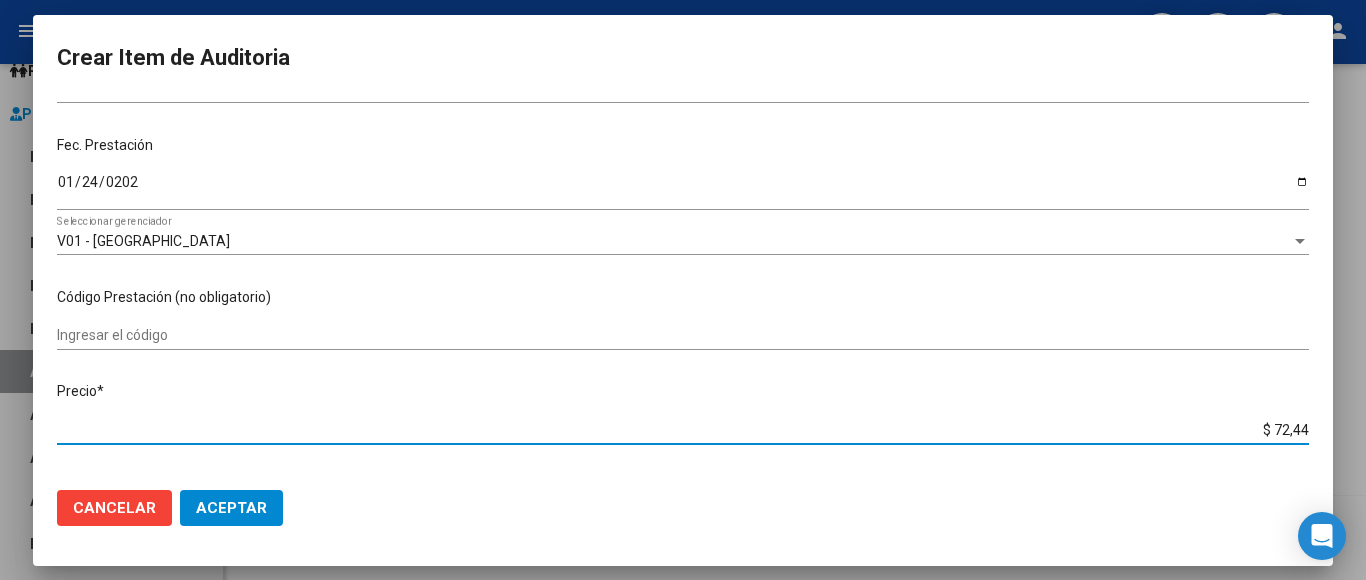 type on "$ 724,40" 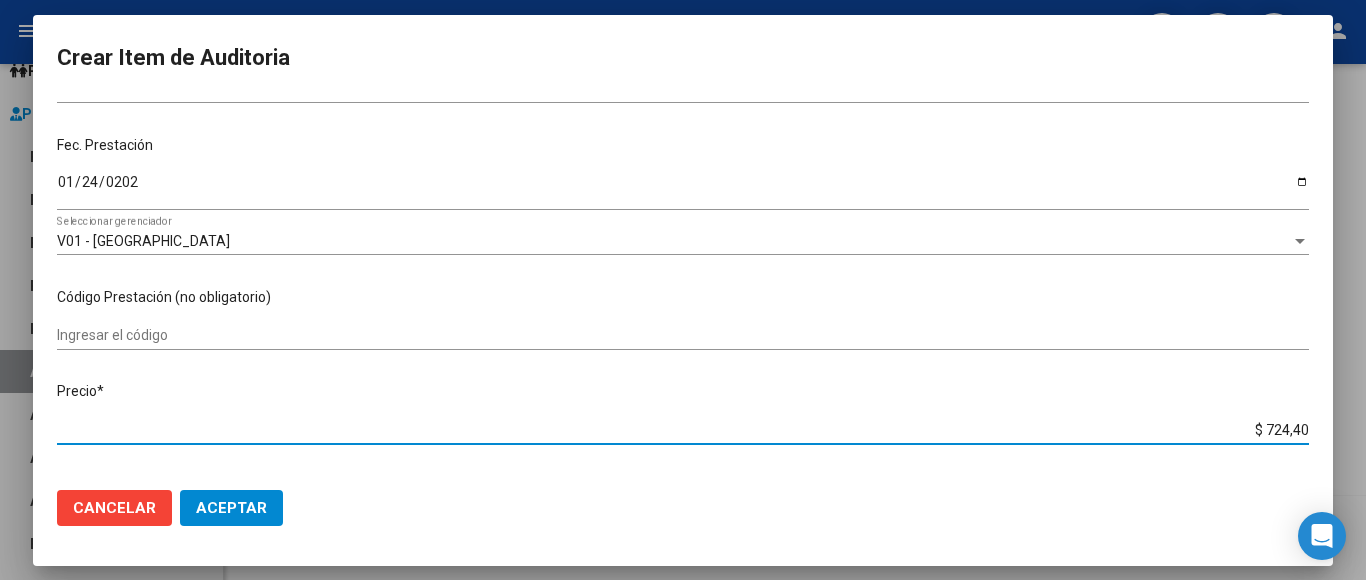type on "$ 7.244,00" 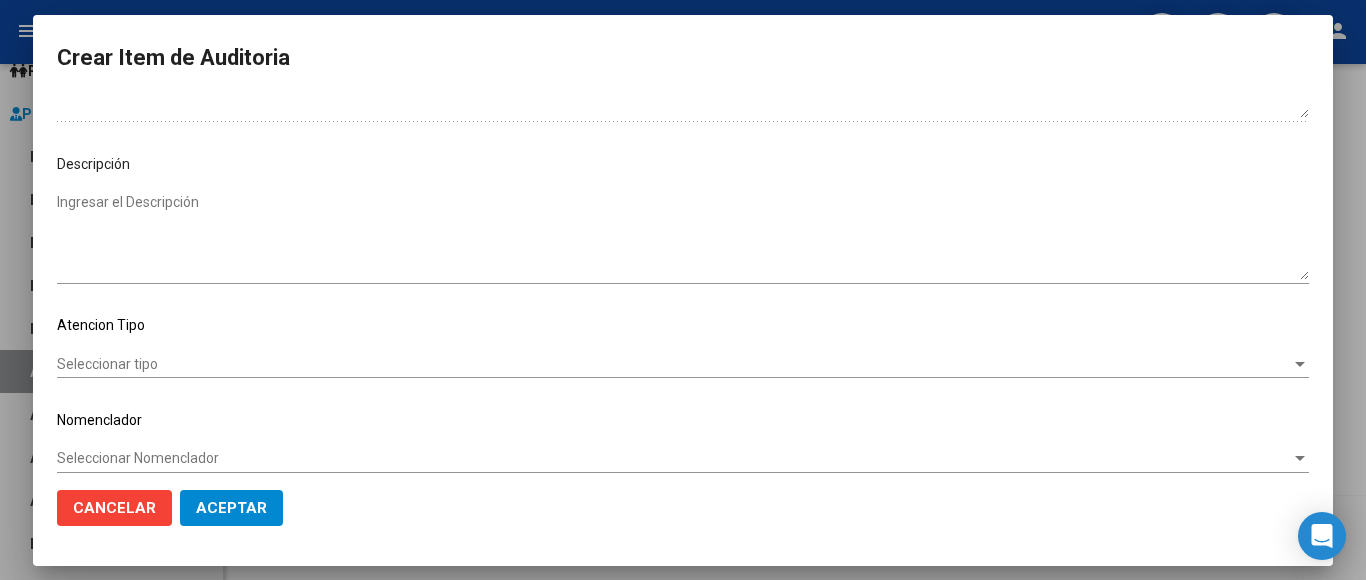 scroll, scrollTop: 1133, scrollLeft: 0, axis: vertical 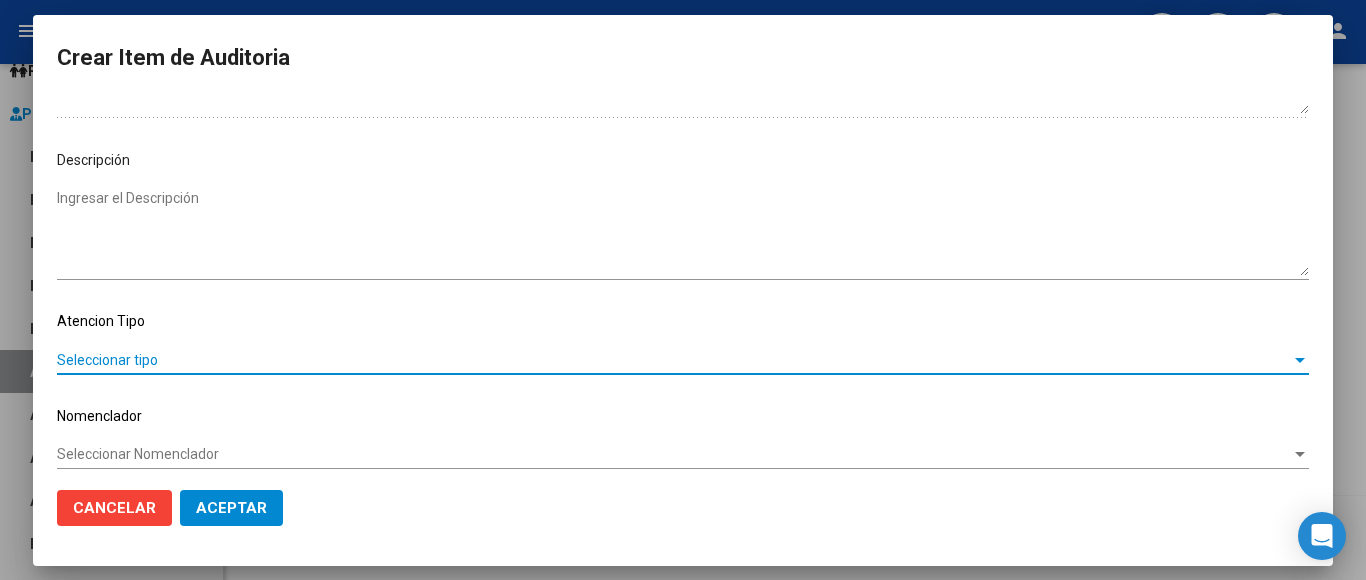 click on "Seleccionar tipo" at bounding box center [674, 360] 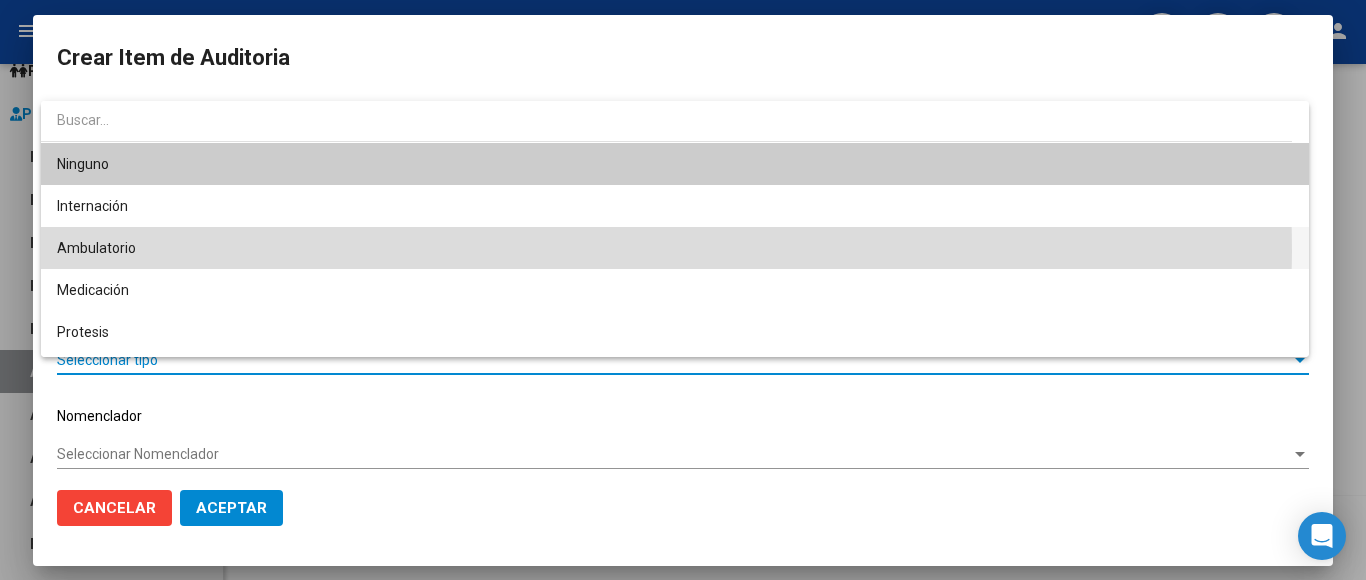 click on "Ambulatorio" at bounding box center [675, 248] 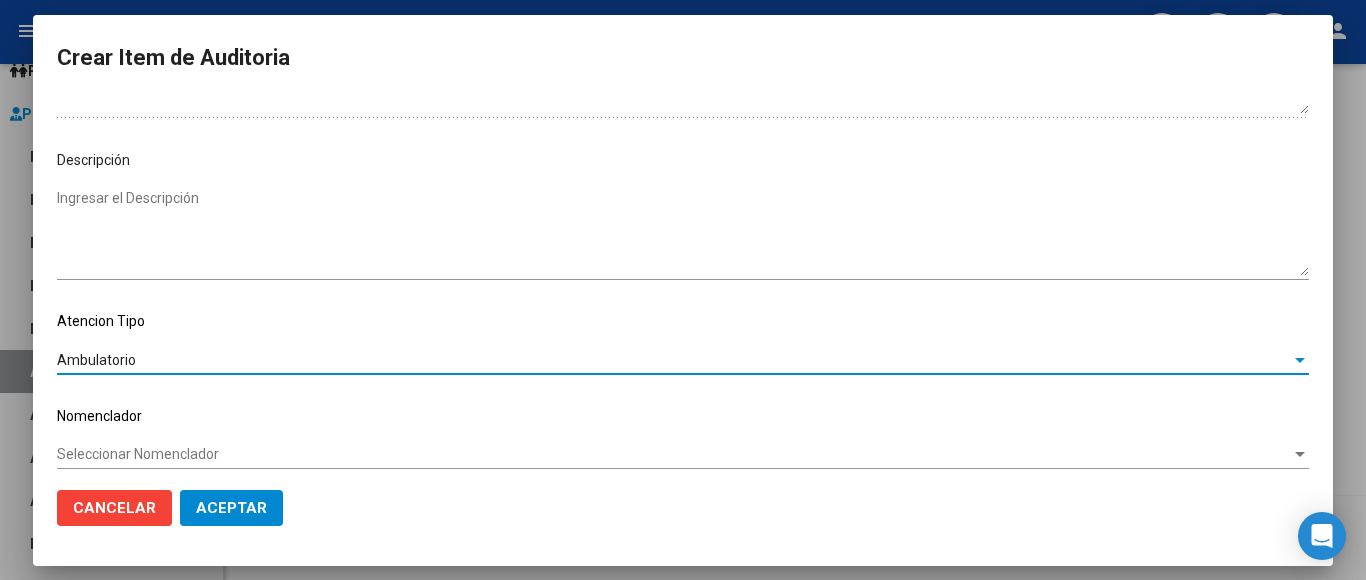 click on "Seleccionar Nomenclador" at bounding box center [674, 454] 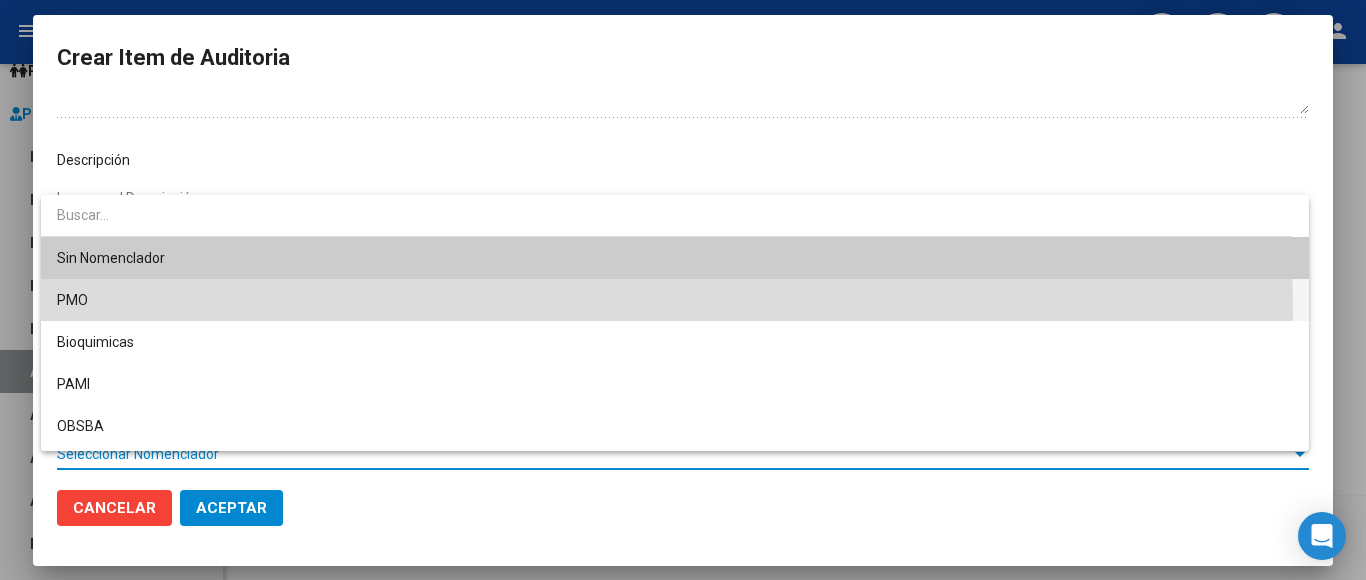 click on "PMO" at bounding box center [675, 300] 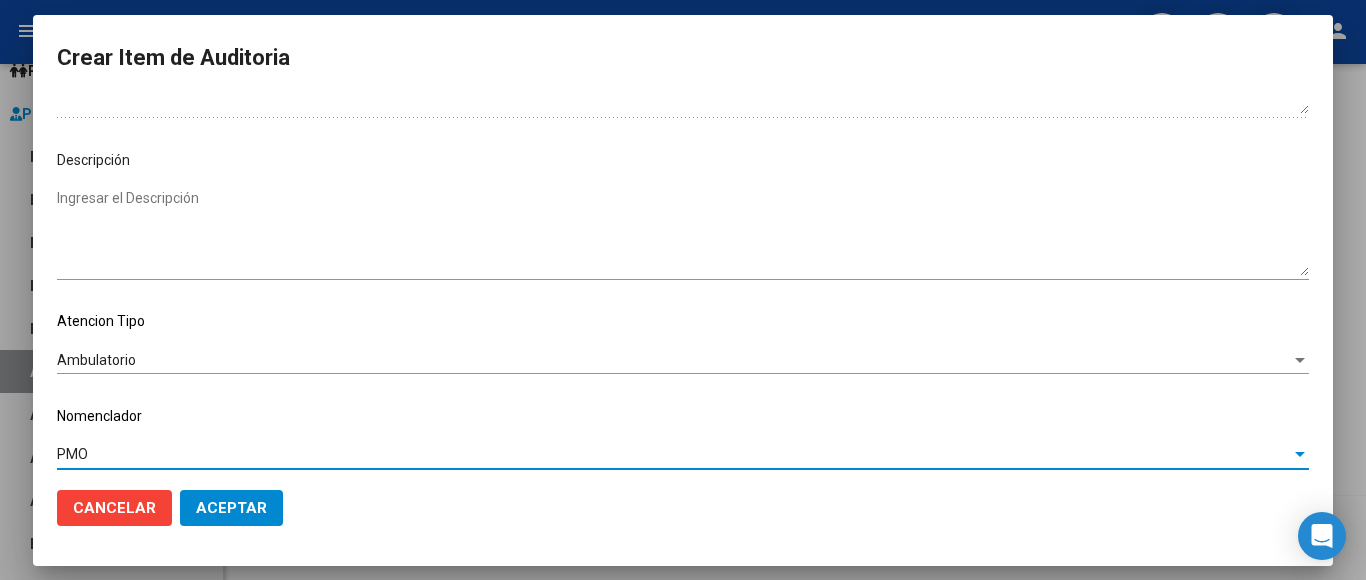 click on "Aceptar" 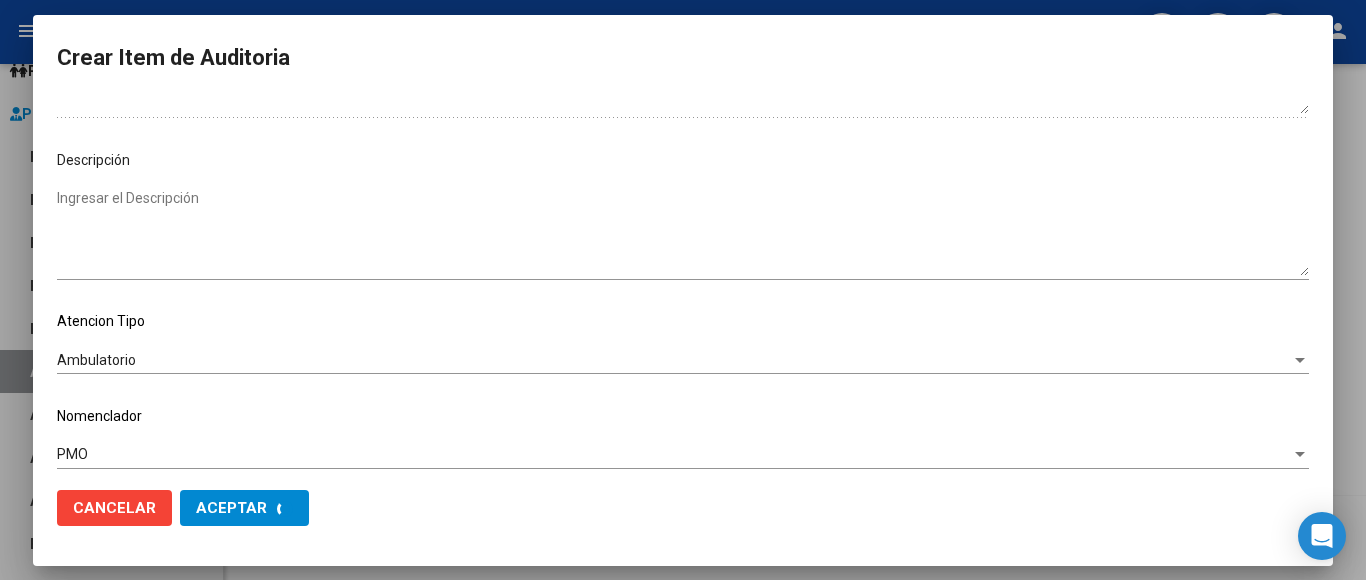 click on "Cancelar" 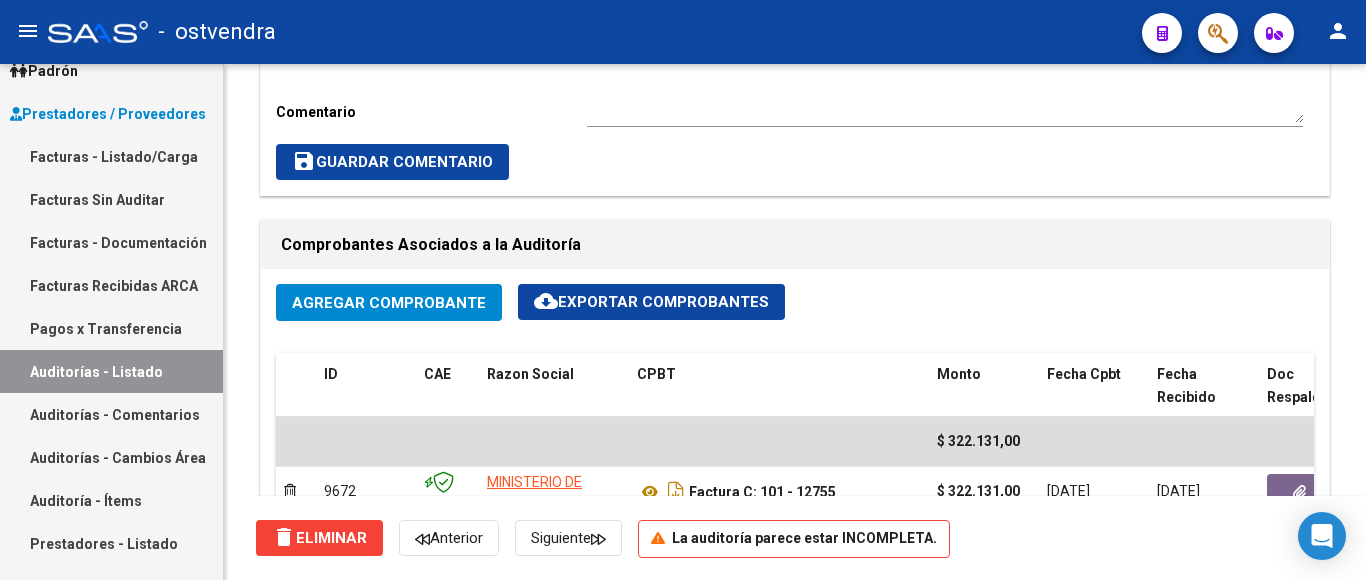 scroll, scrollTop: 1695, scrollLeft: 0, axis: vertical 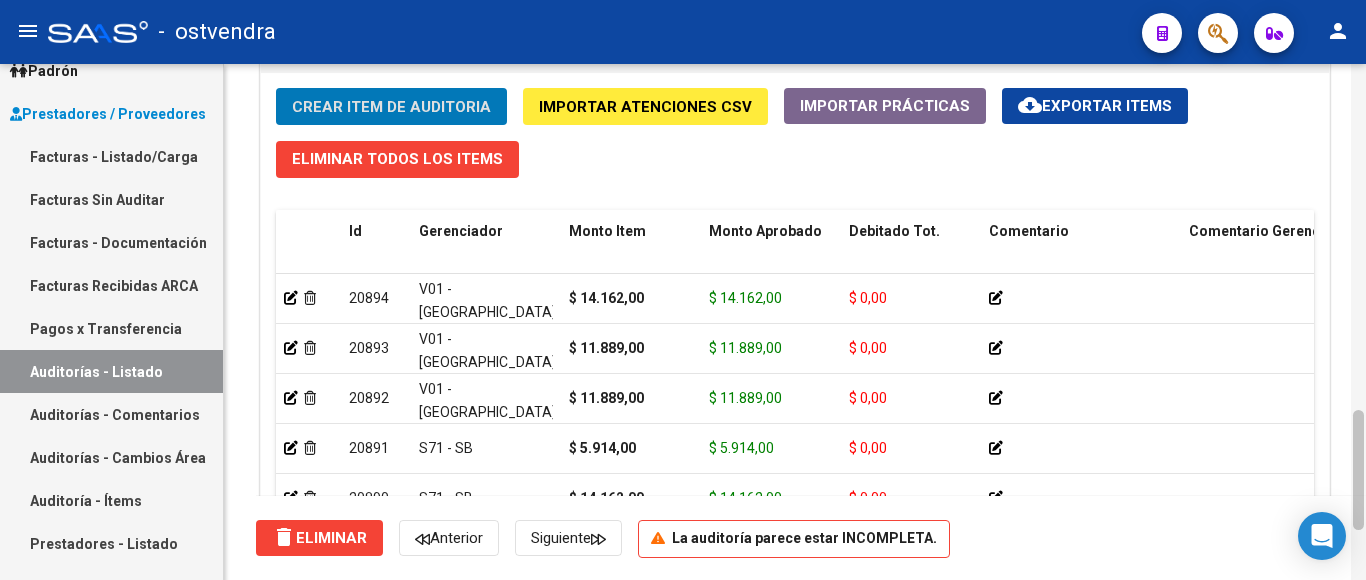 drag, startPoint x: 1358, startPoint y: 492, endPoint x: 1355, endPoint y: 443, distance: 49.09175 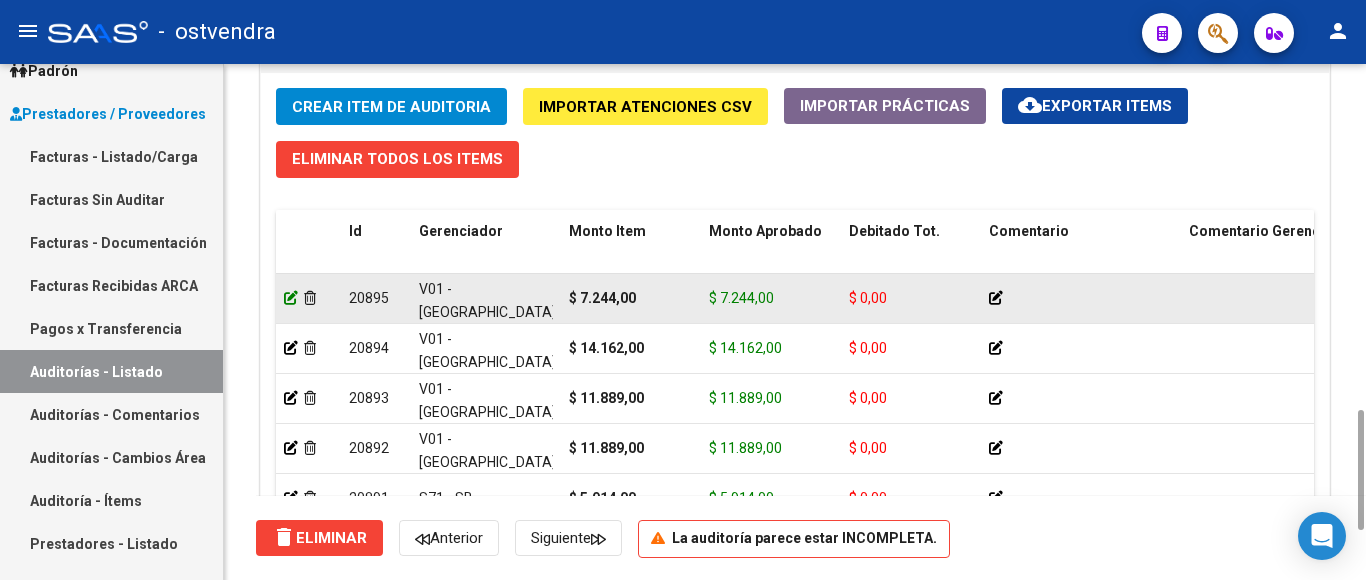 click 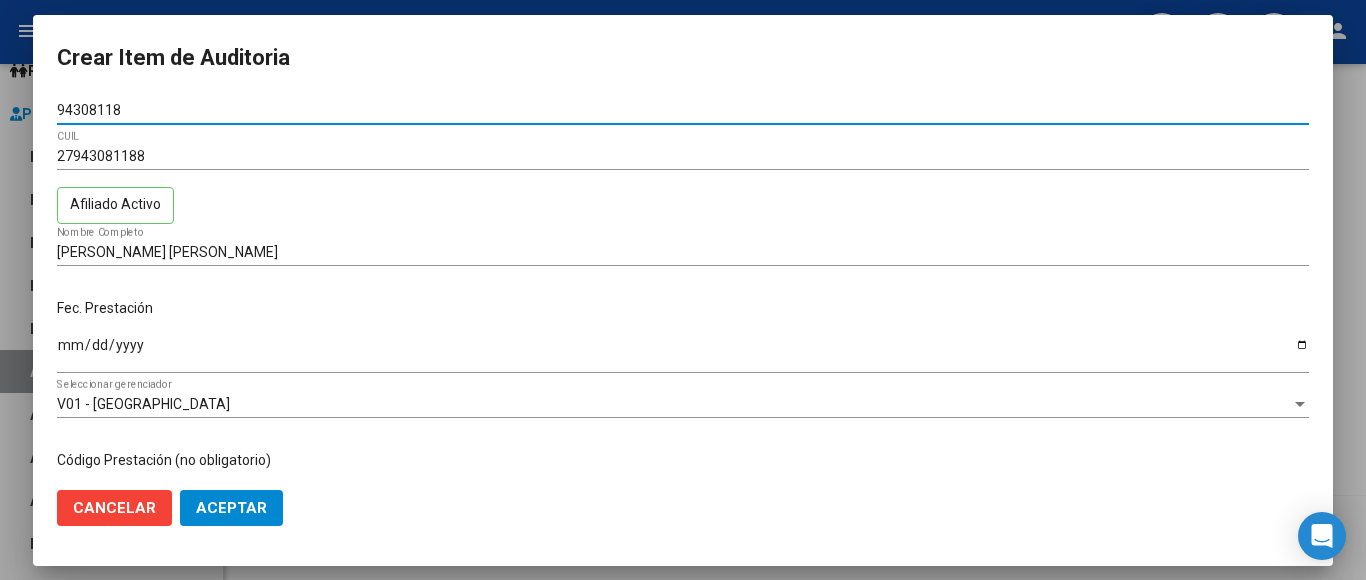 click on "Aceptar" 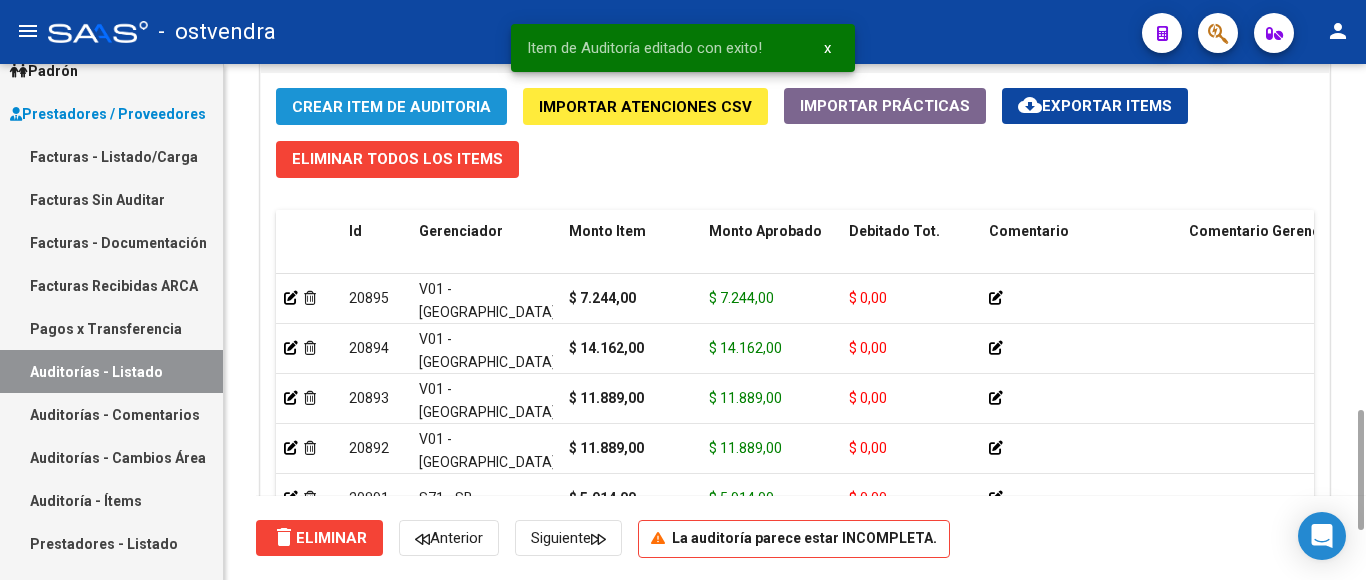 click on "Crear Item de Auditoria" 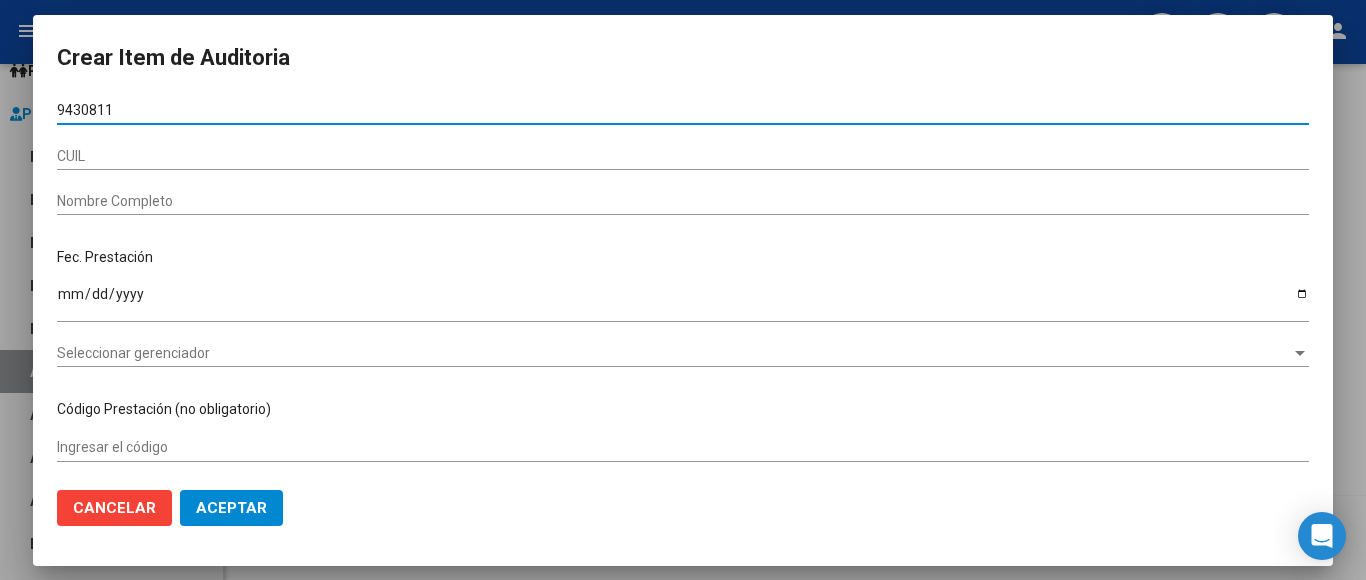 type on "94308118" 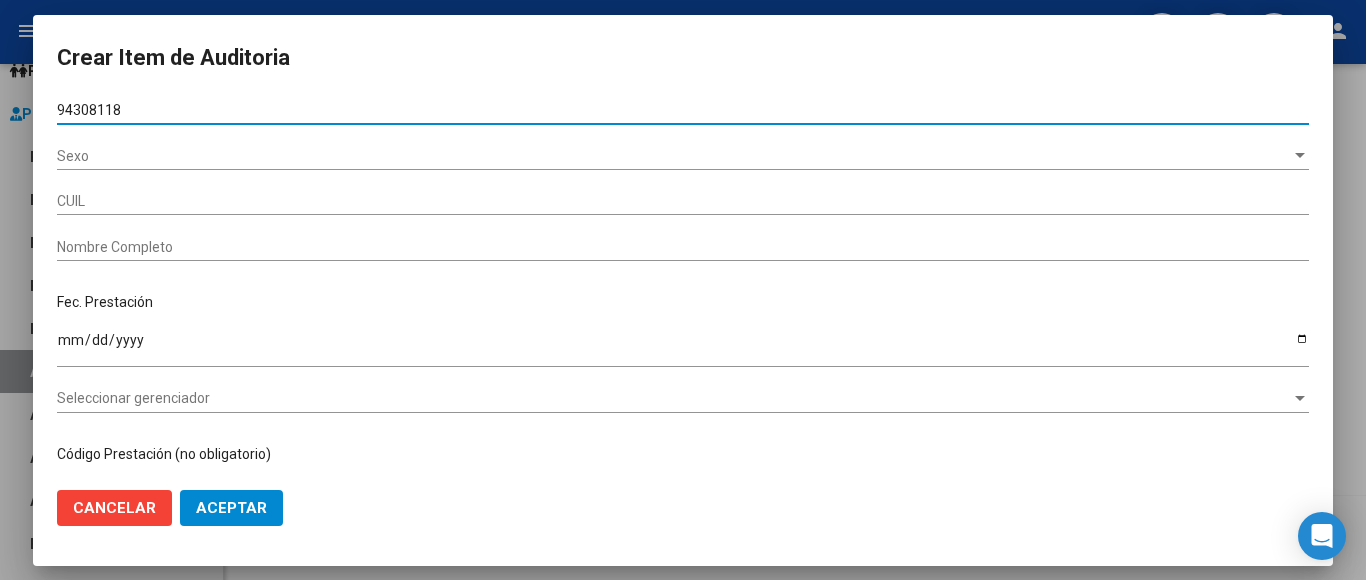 type on "27943081188" 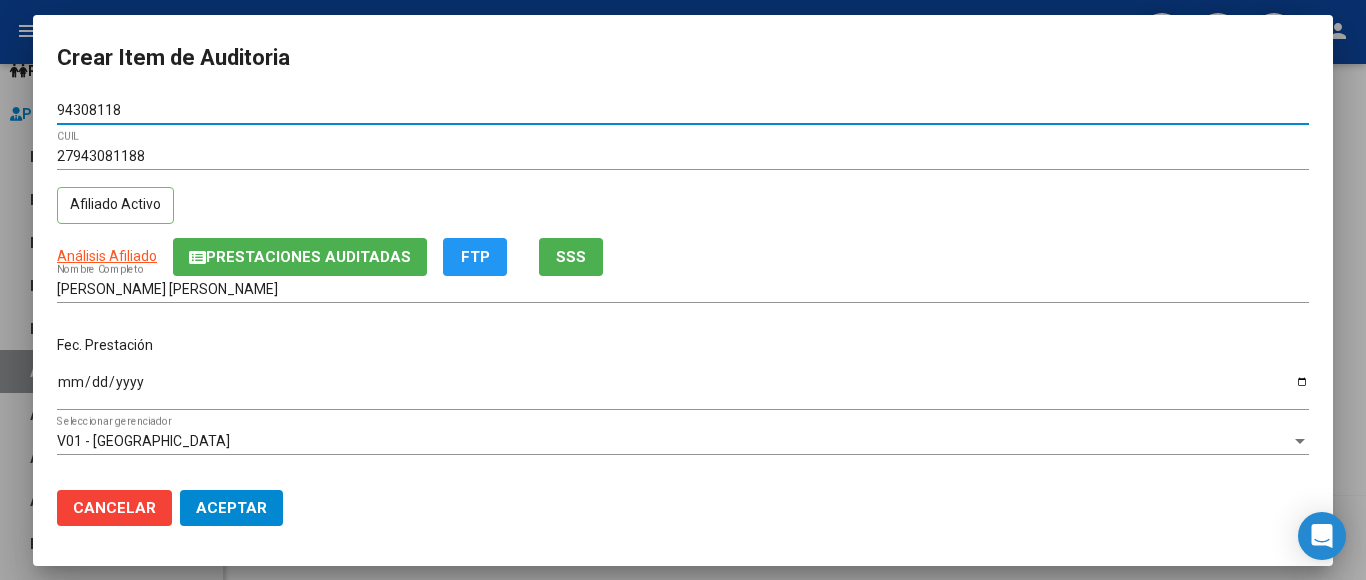 type on "94308118" 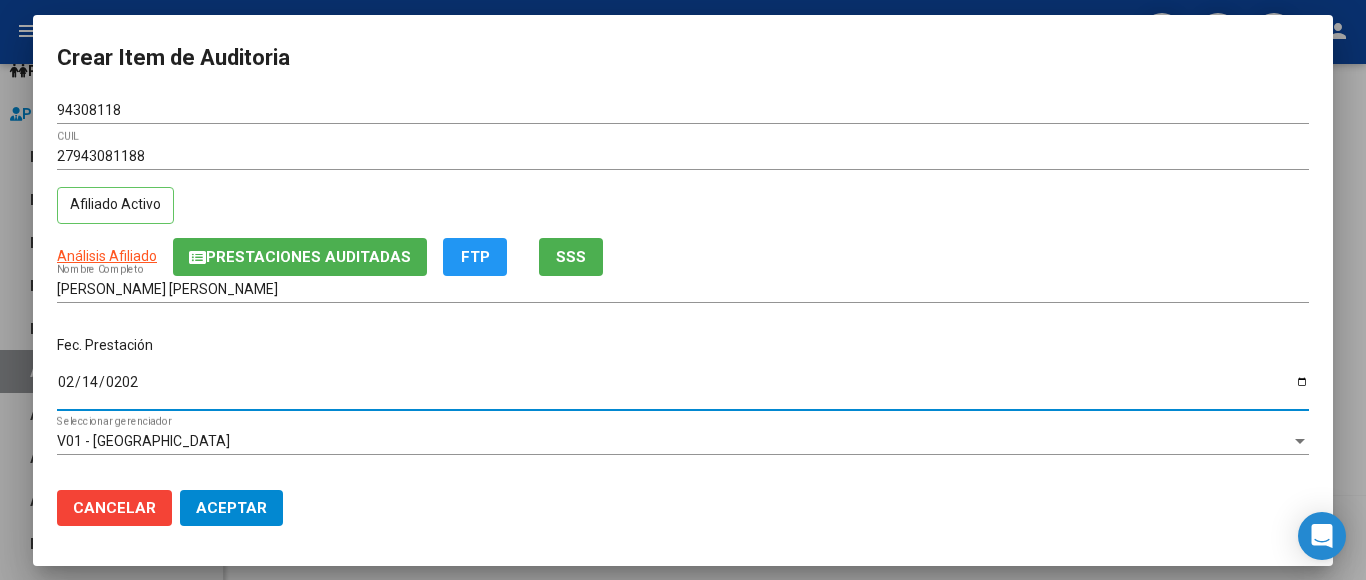 type on "[DATE]" 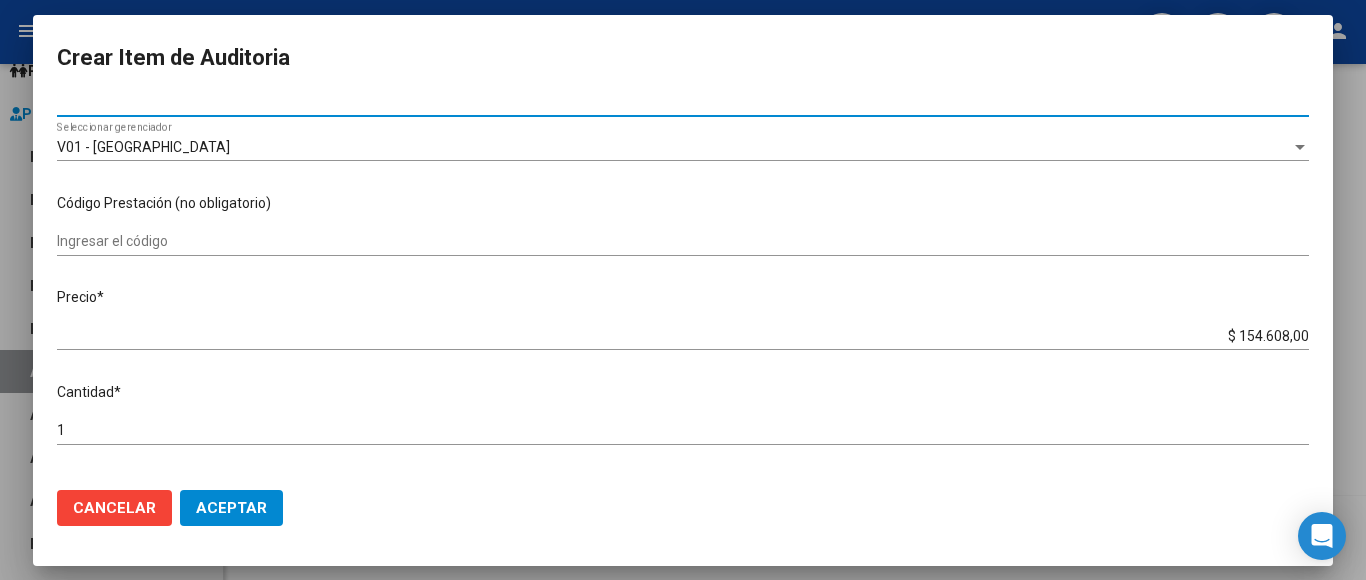 scroll, scrollTop: 300, scrollLeft: 0, axis: vertical 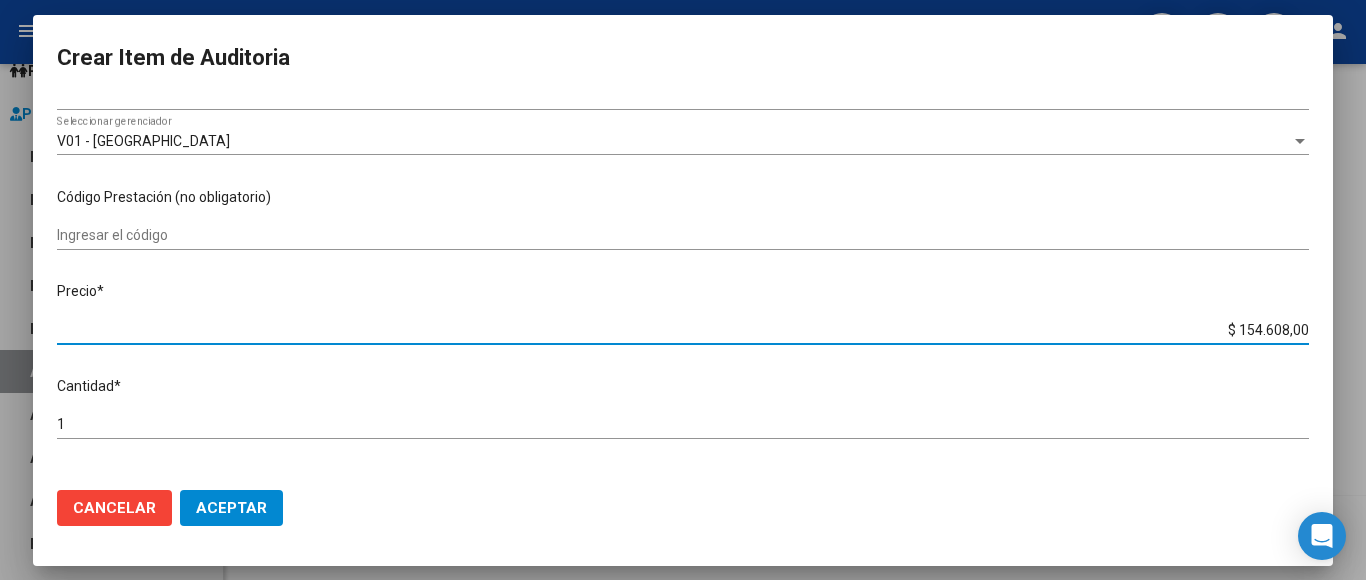 drag, startPoint x: 1201, startPoint y: 317, endPoint x: 1359, endPoint y: 318, distance: 158.00316 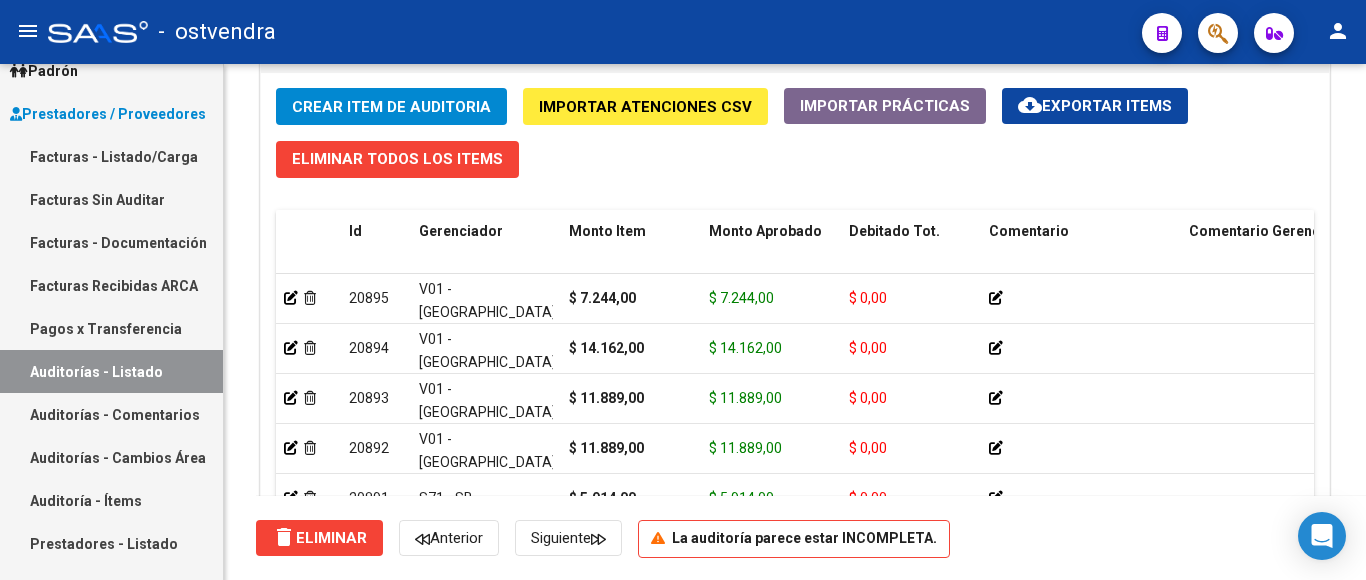 type 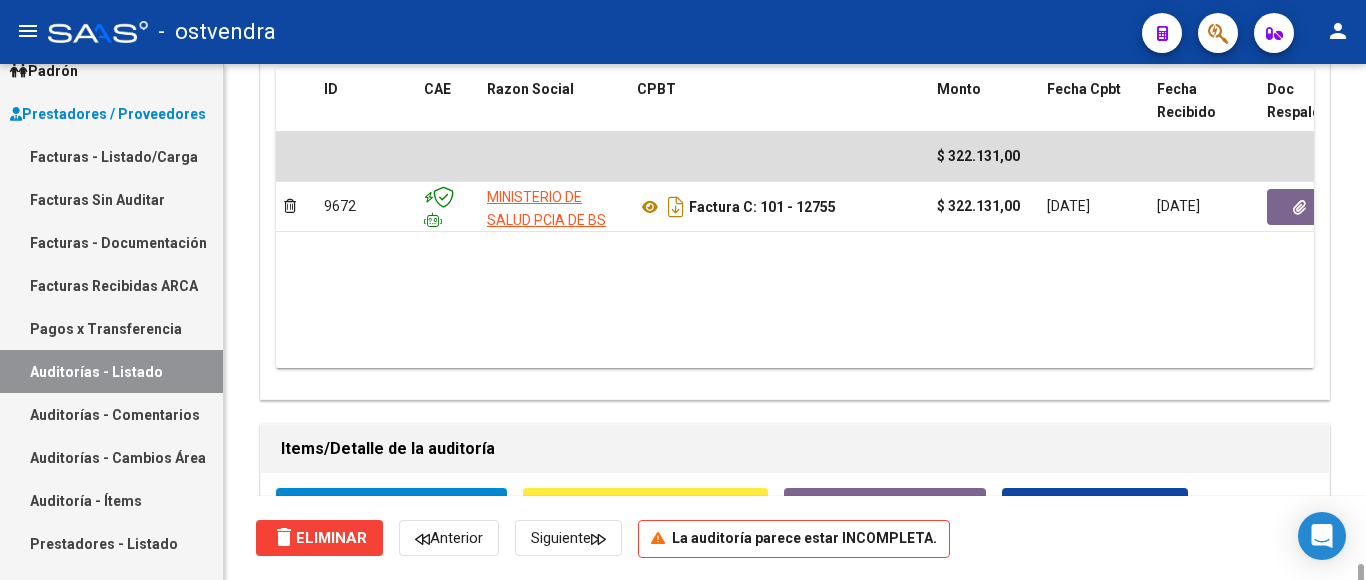 scroll, scrollTop: 1485, scrollLeft: 0, axis: vertical 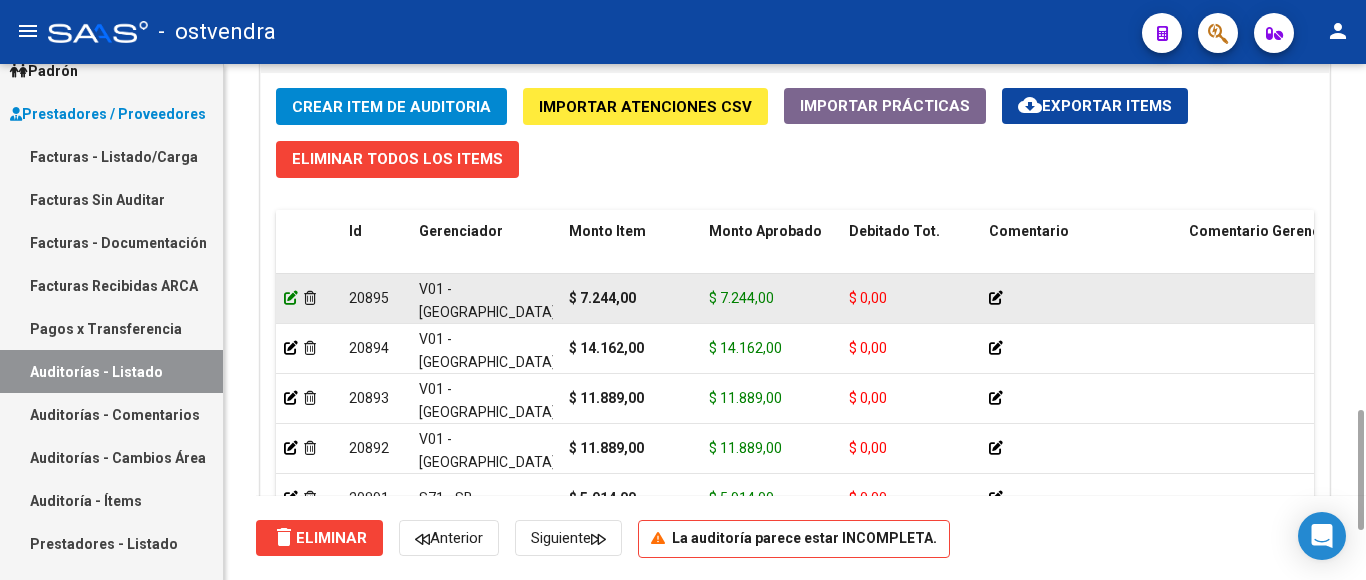 click 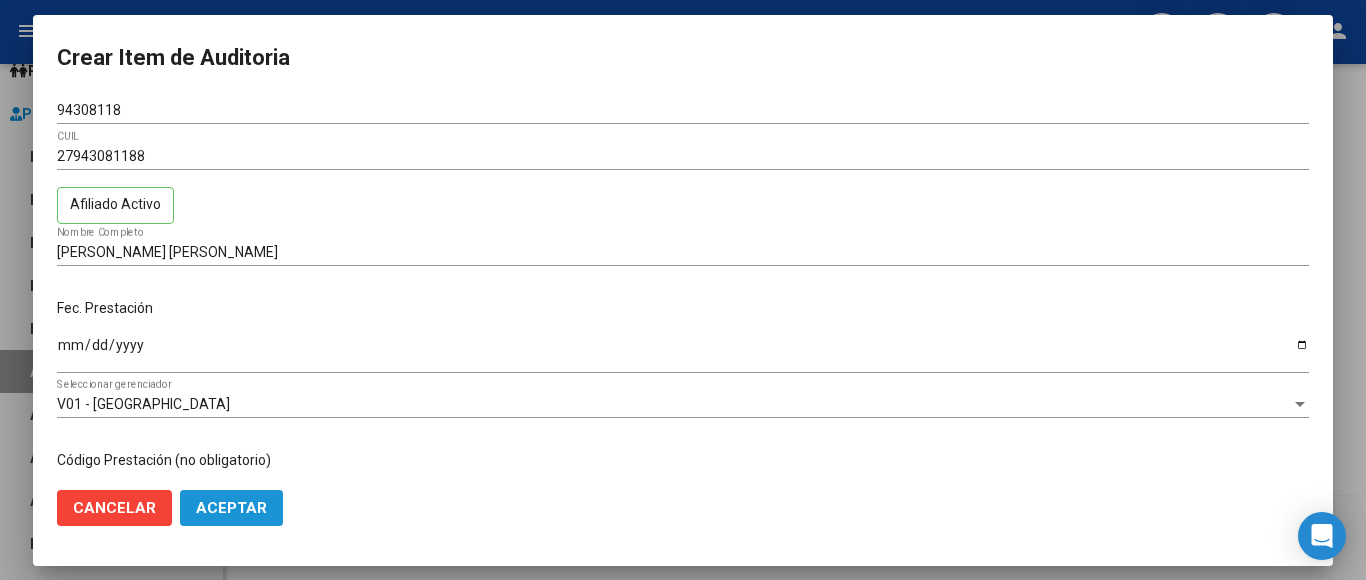 click on "Aceptar" 